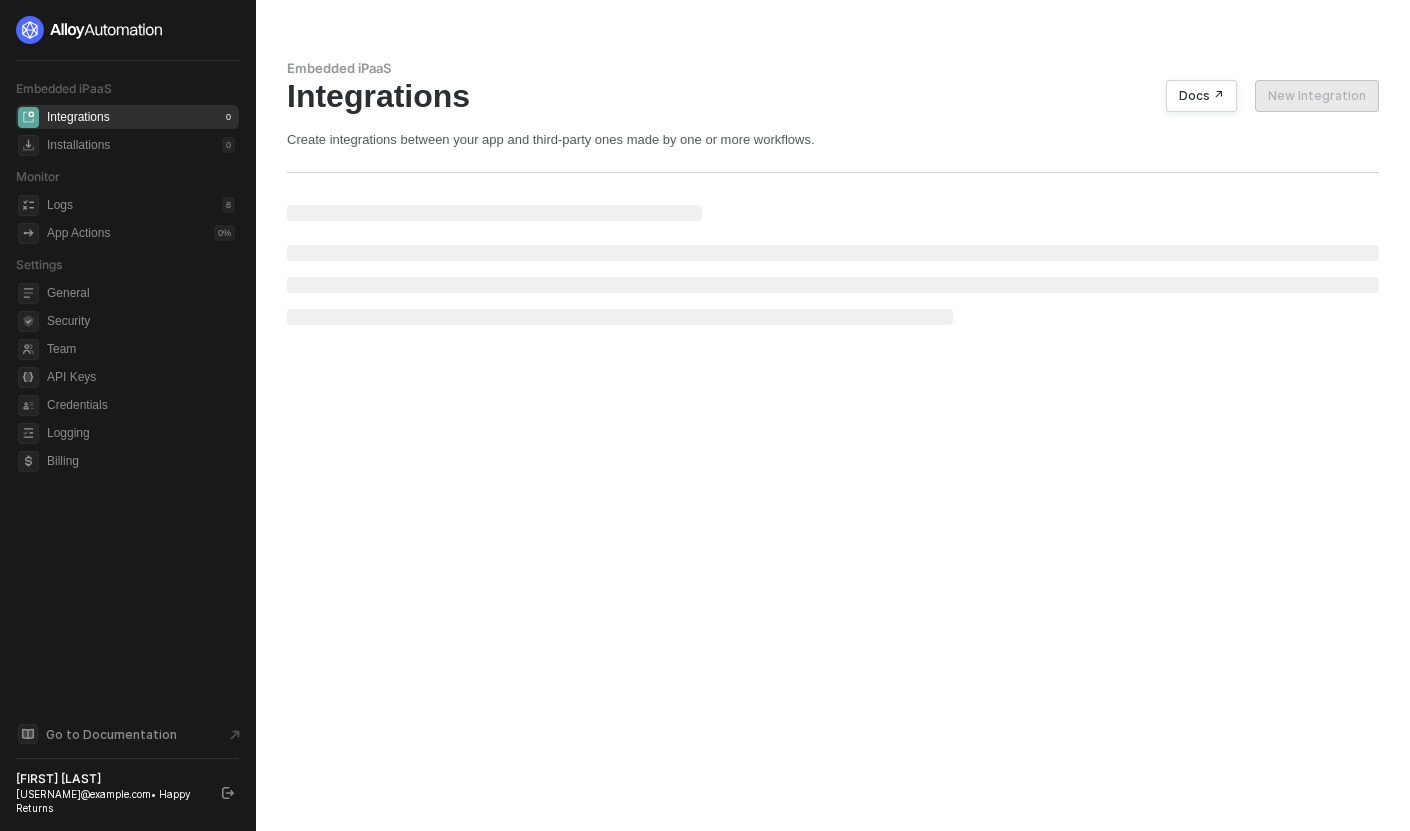 scroll, scrollTop: 0, scrollLeft: 0, axis: both 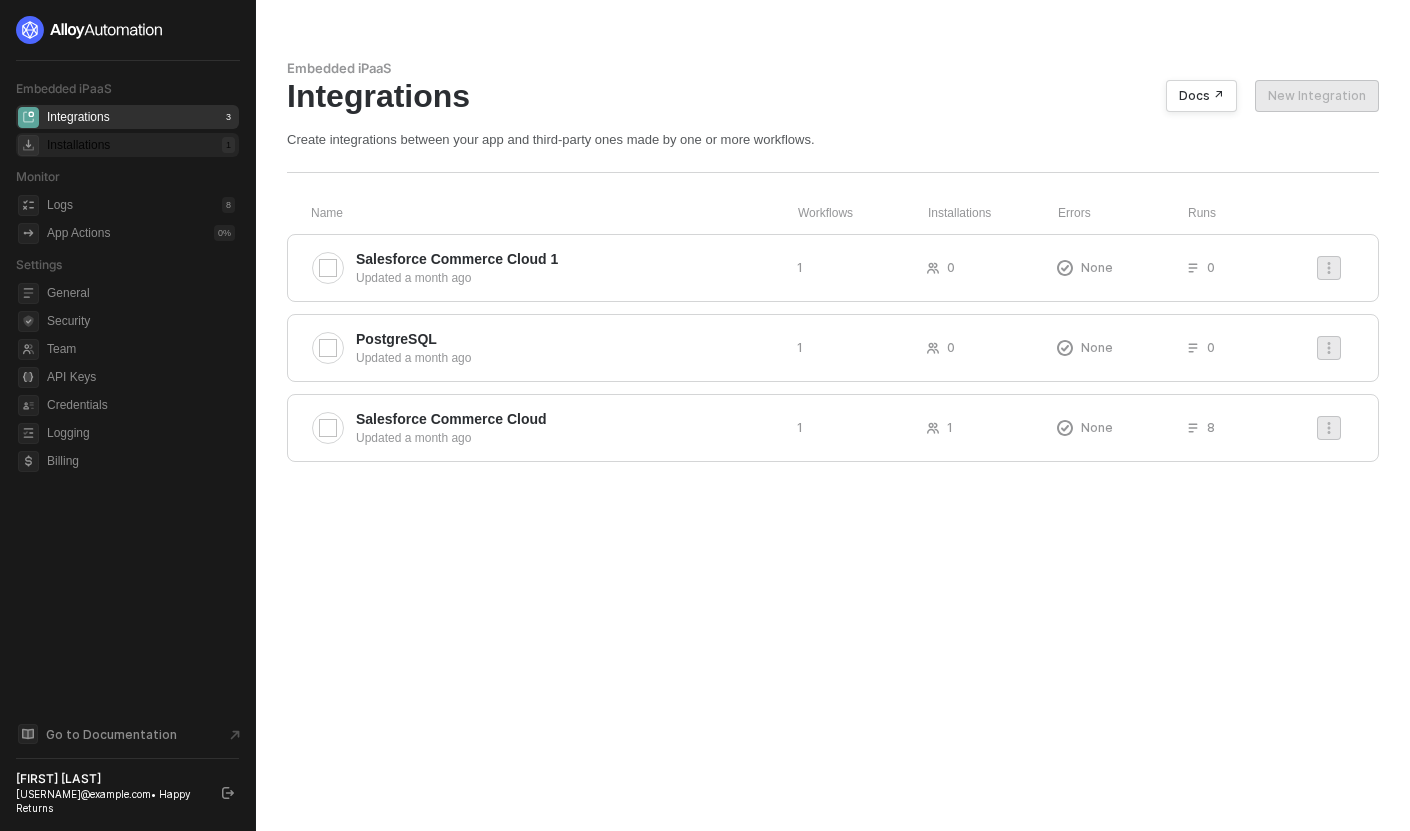 click on "Installations 1" at bounding box center (141, 145) 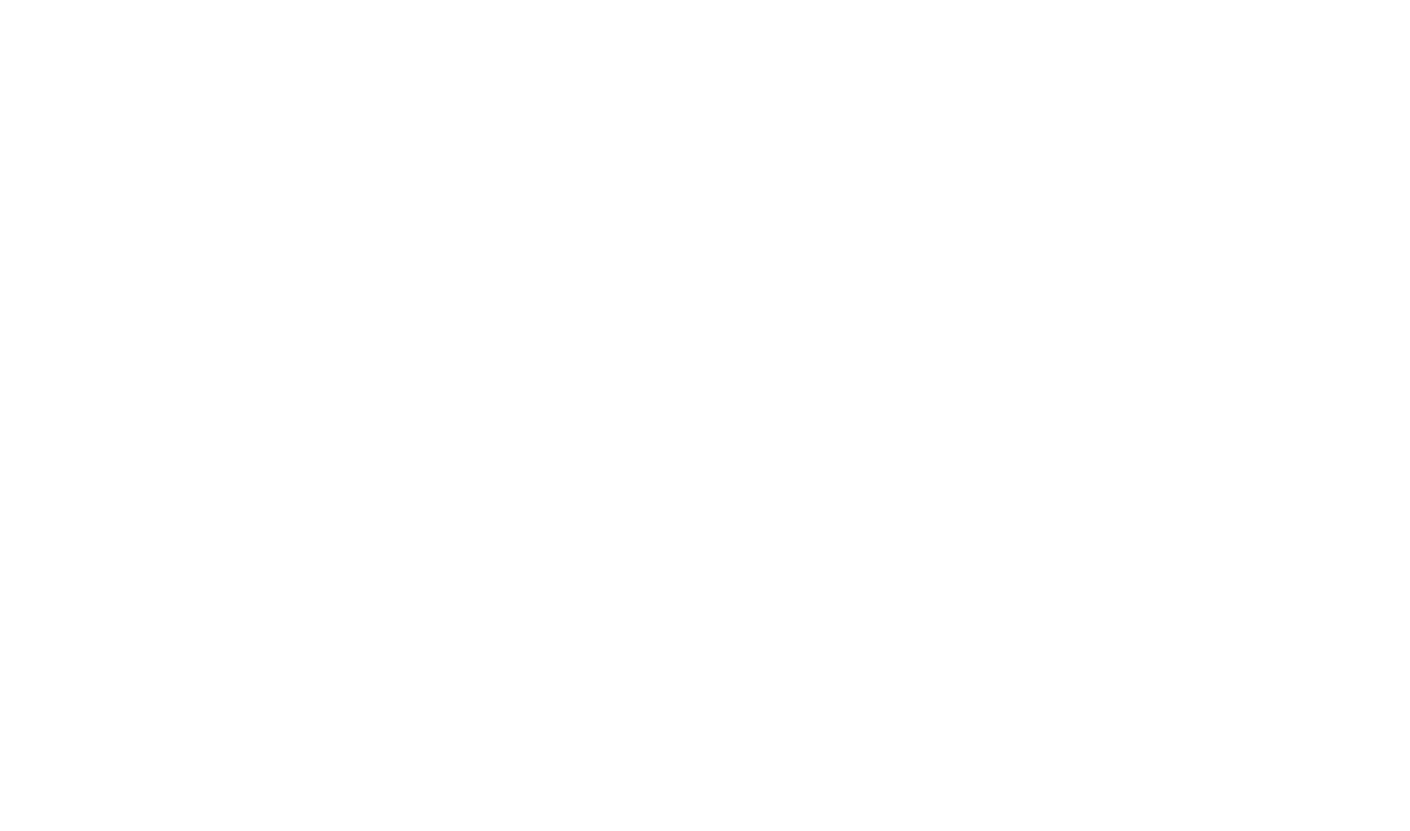 scroll, scrollTop: 0, scrollLeft: 0, axis: both 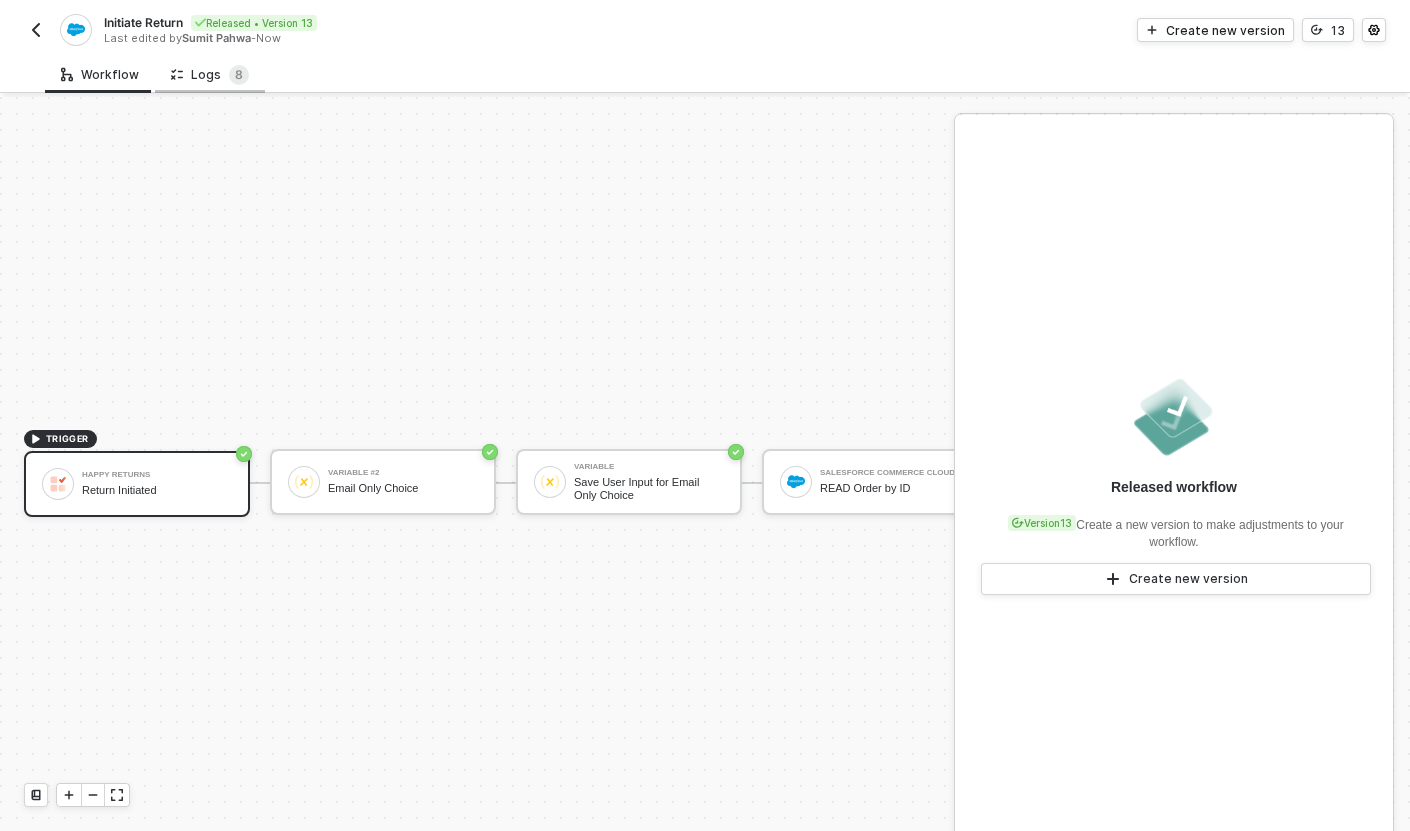 click on "Logs 8" at bounding box center (210, 74) 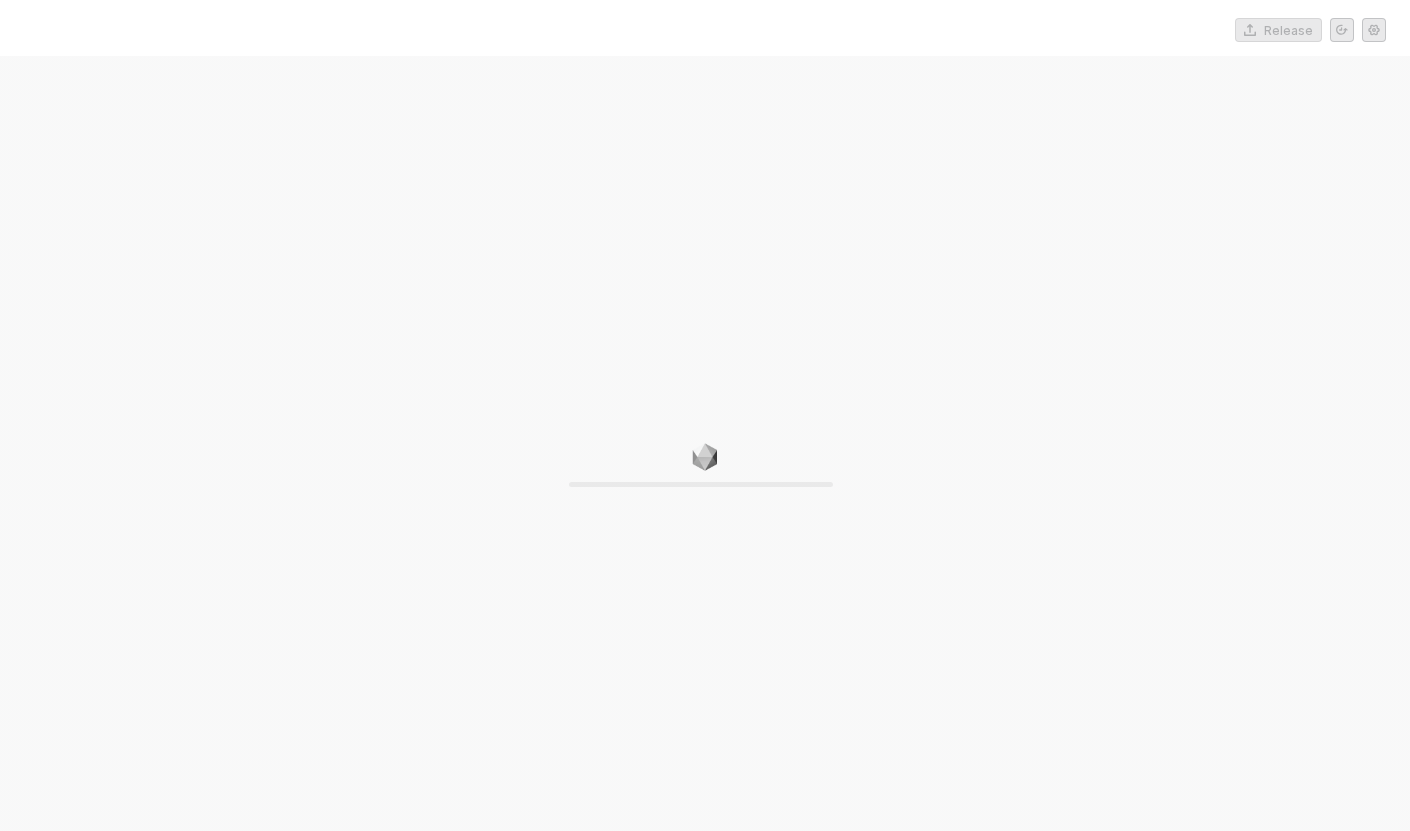 scroll, scrollTop: 0, scrollLeft: 0, axis: both 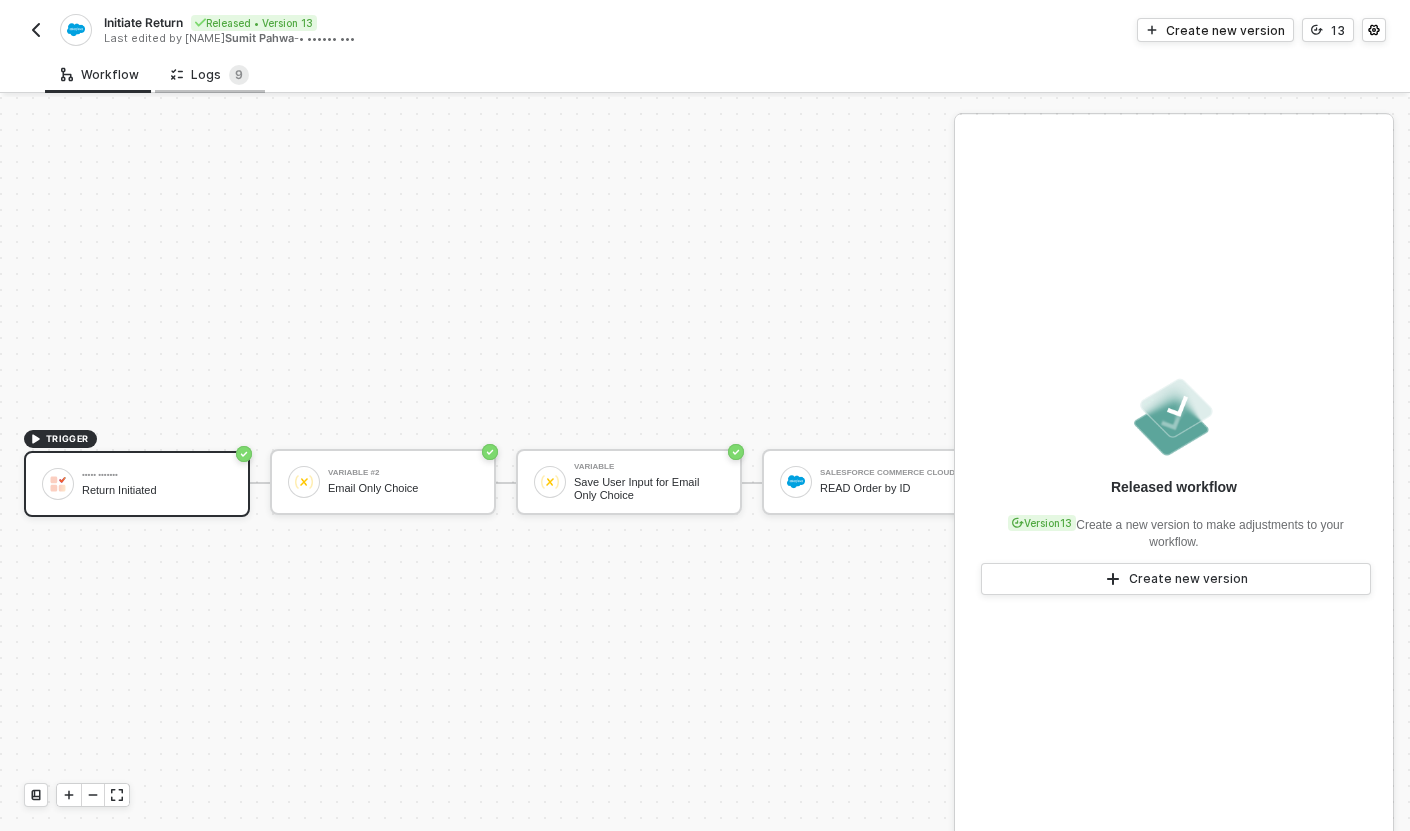 click on "Logs 9" at bounding box center (210, 75) 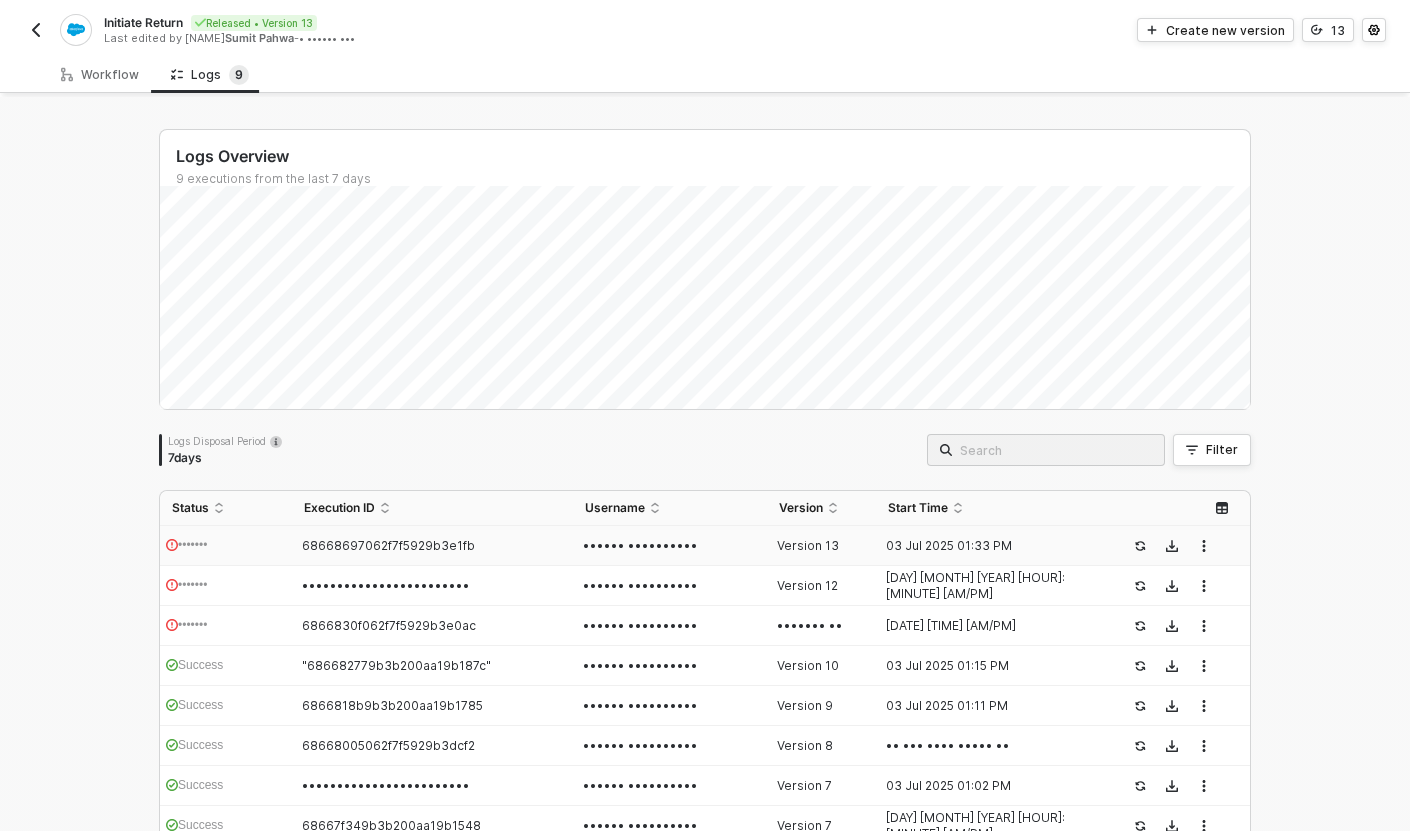 click on "•••••••" at bounding box center [226, 546] 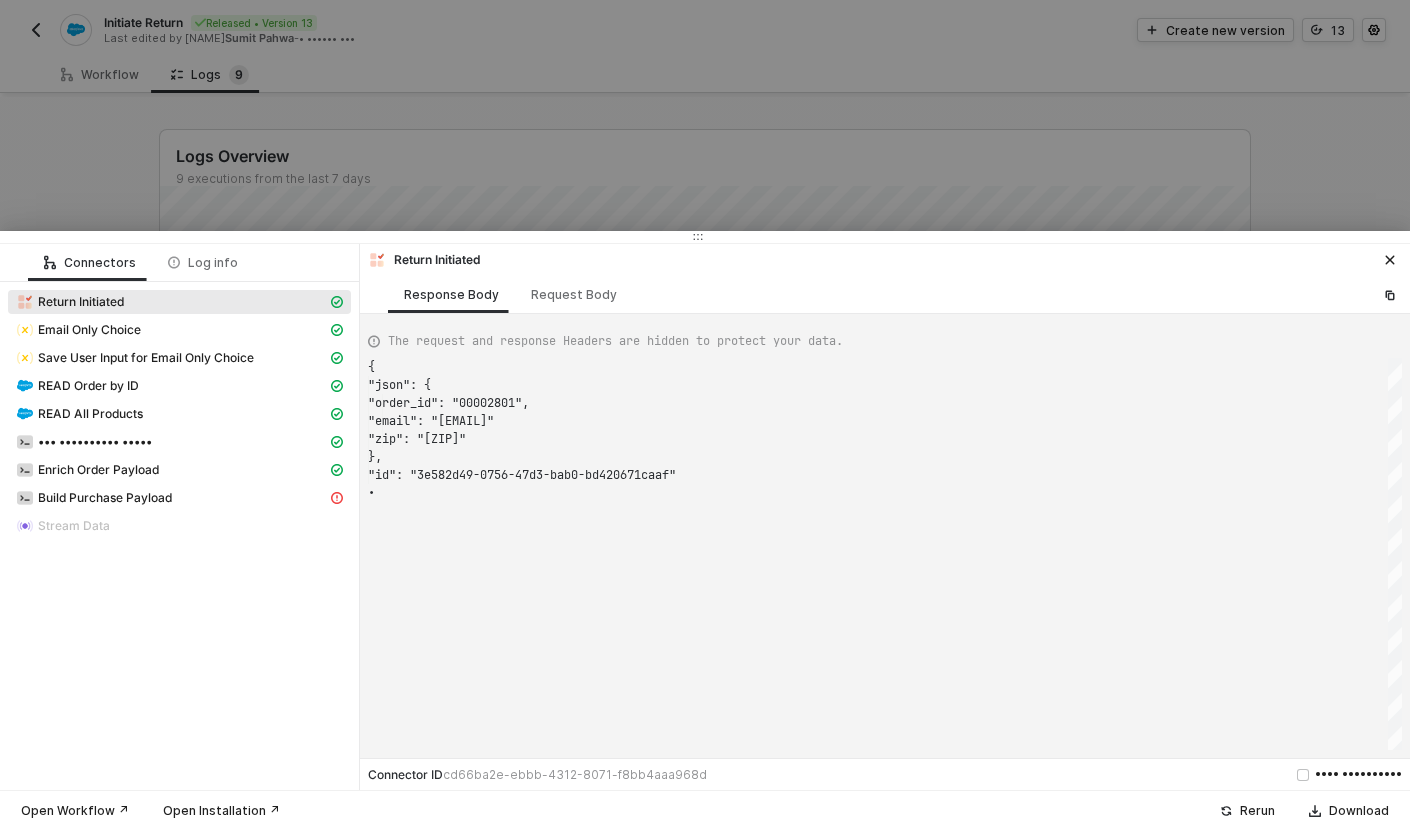 scroll, scrollTop: 126, scrollLeft: 0, axis: vertical 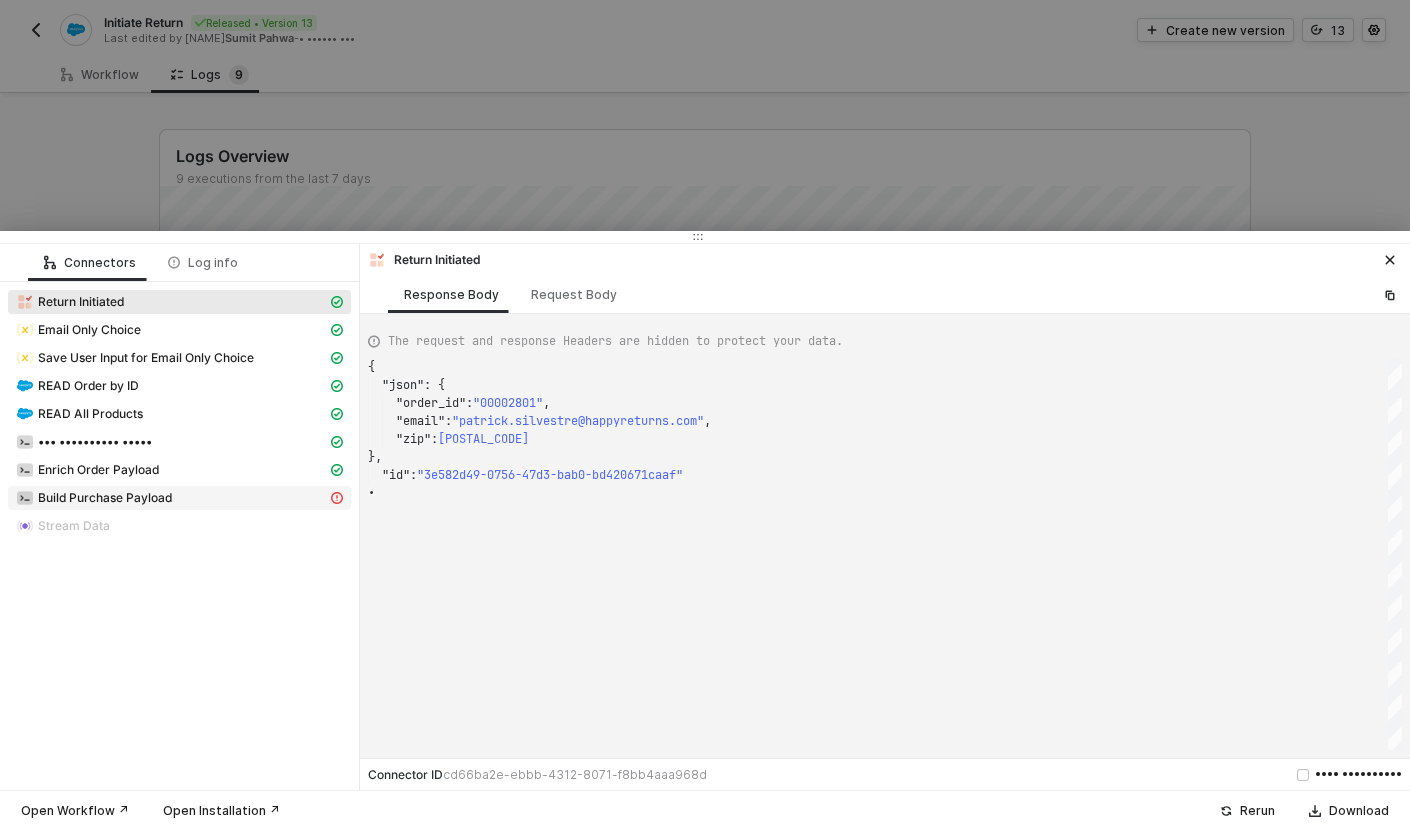 click on "Build Purchase Payload" at bounding box center [171, 302] 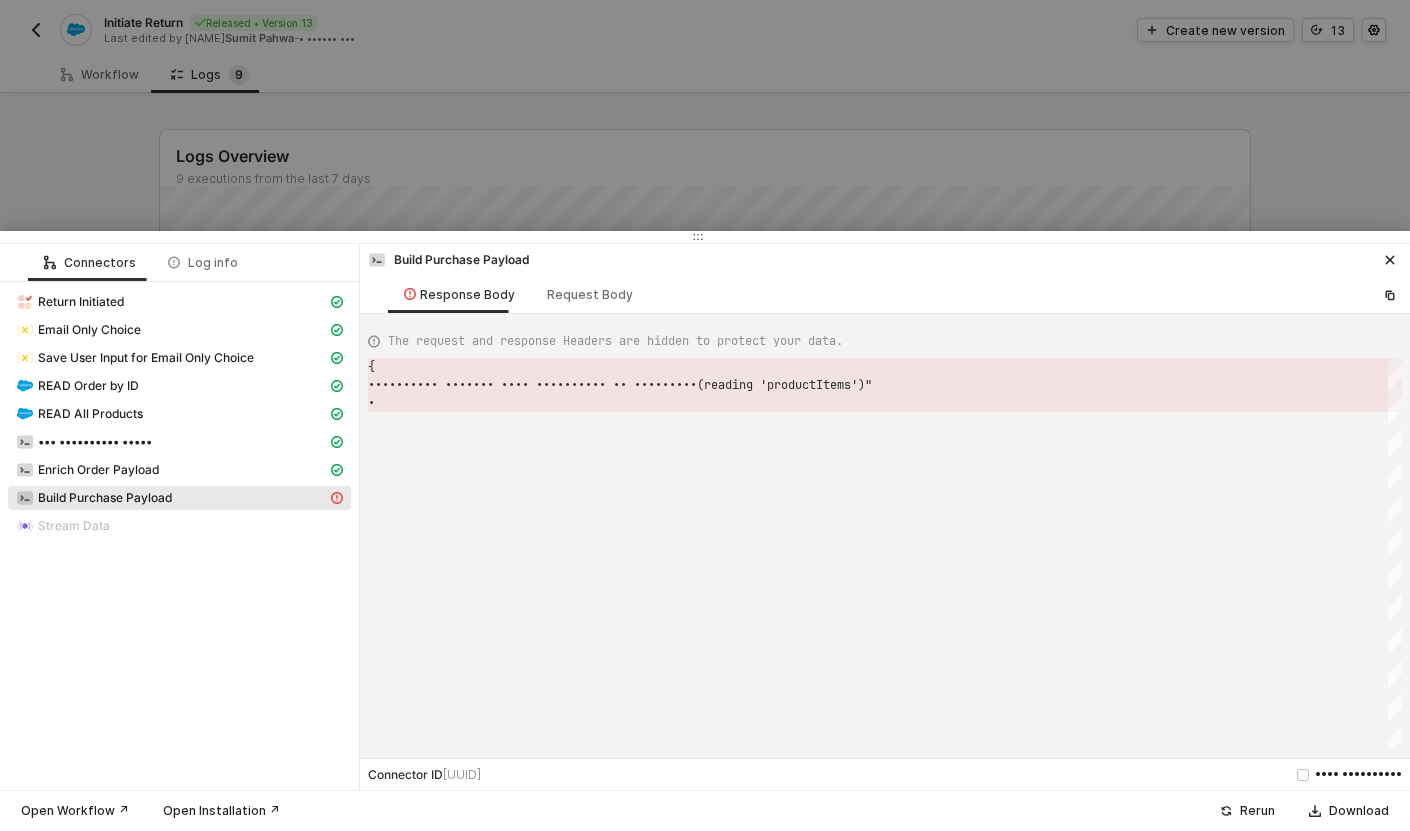 scroll, scrollTop: 36, scrollLeft: 0, axis: vertical 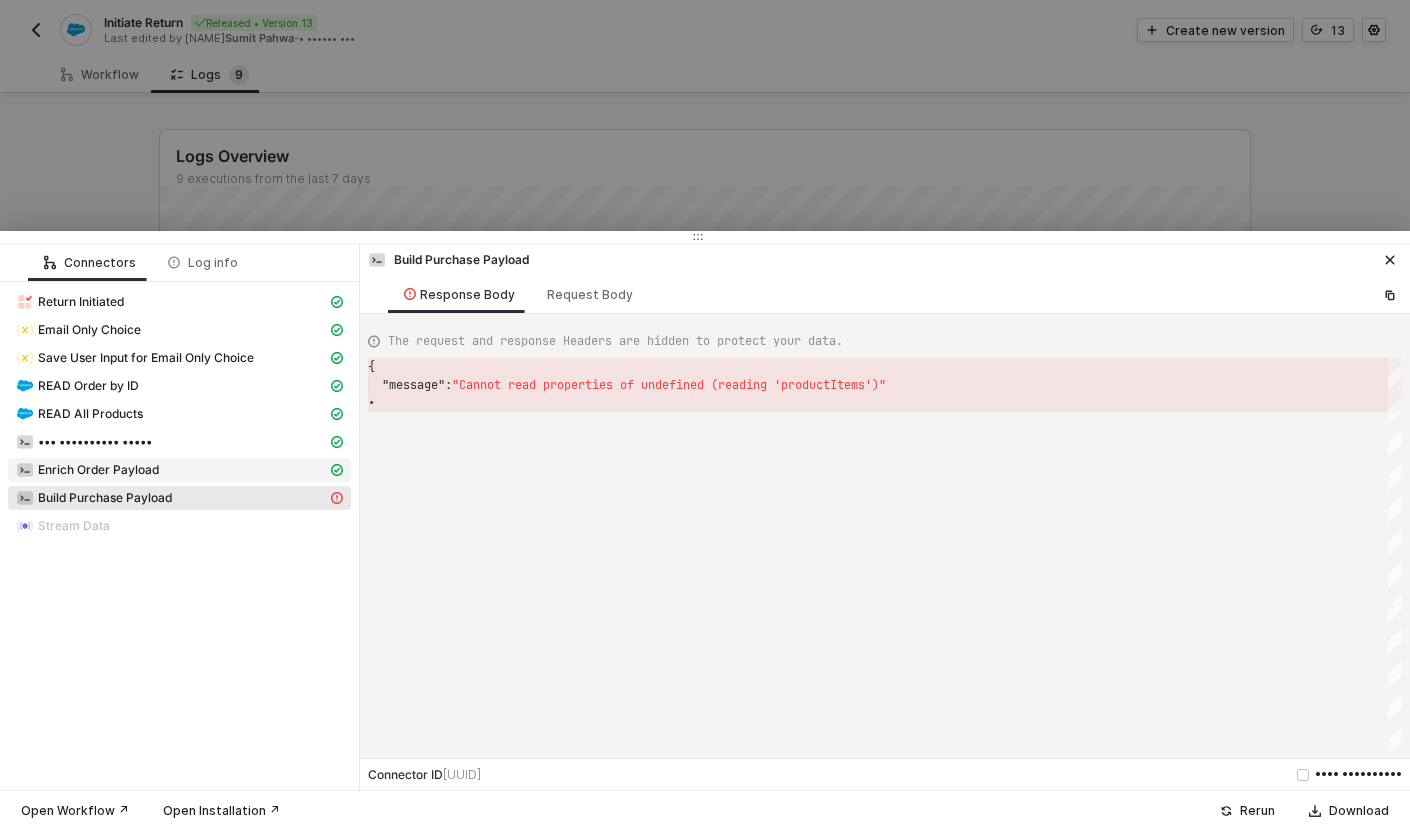 click on "Enrich Order Payload" at bounding box center [81, 302] 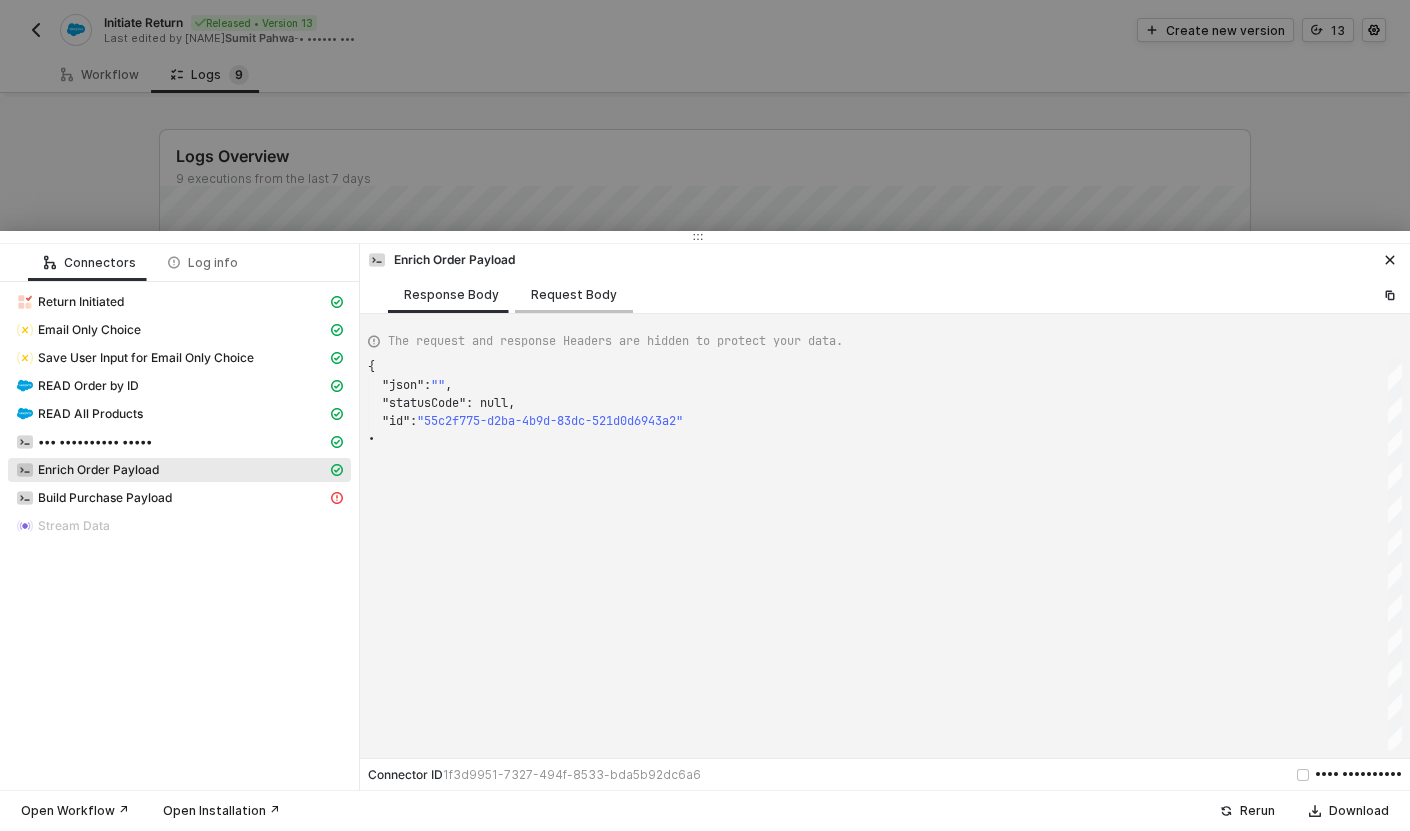 click on "Request Body" at bounding box center (574, 295) 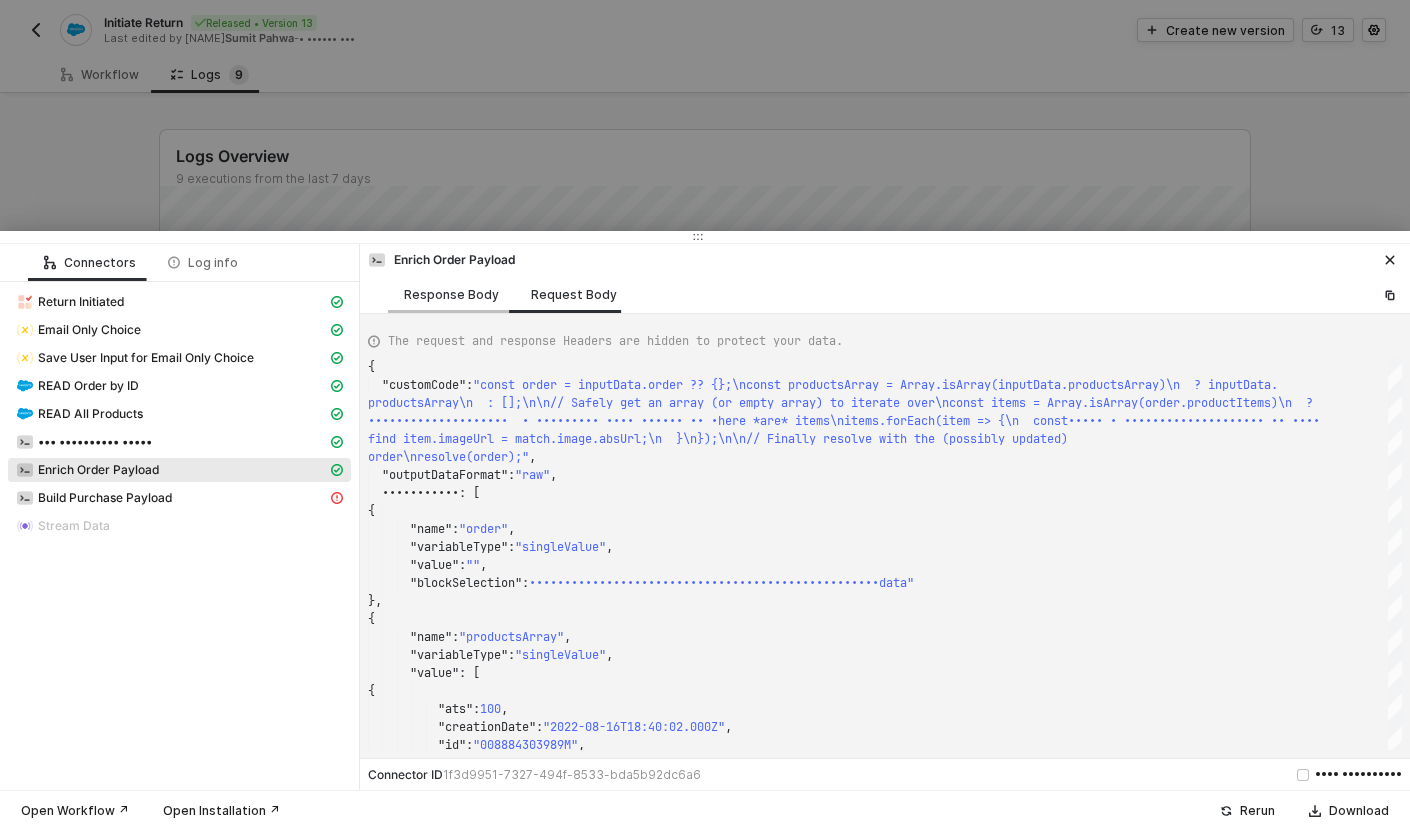 click on "Response Body" at bounding box center (451, 295) 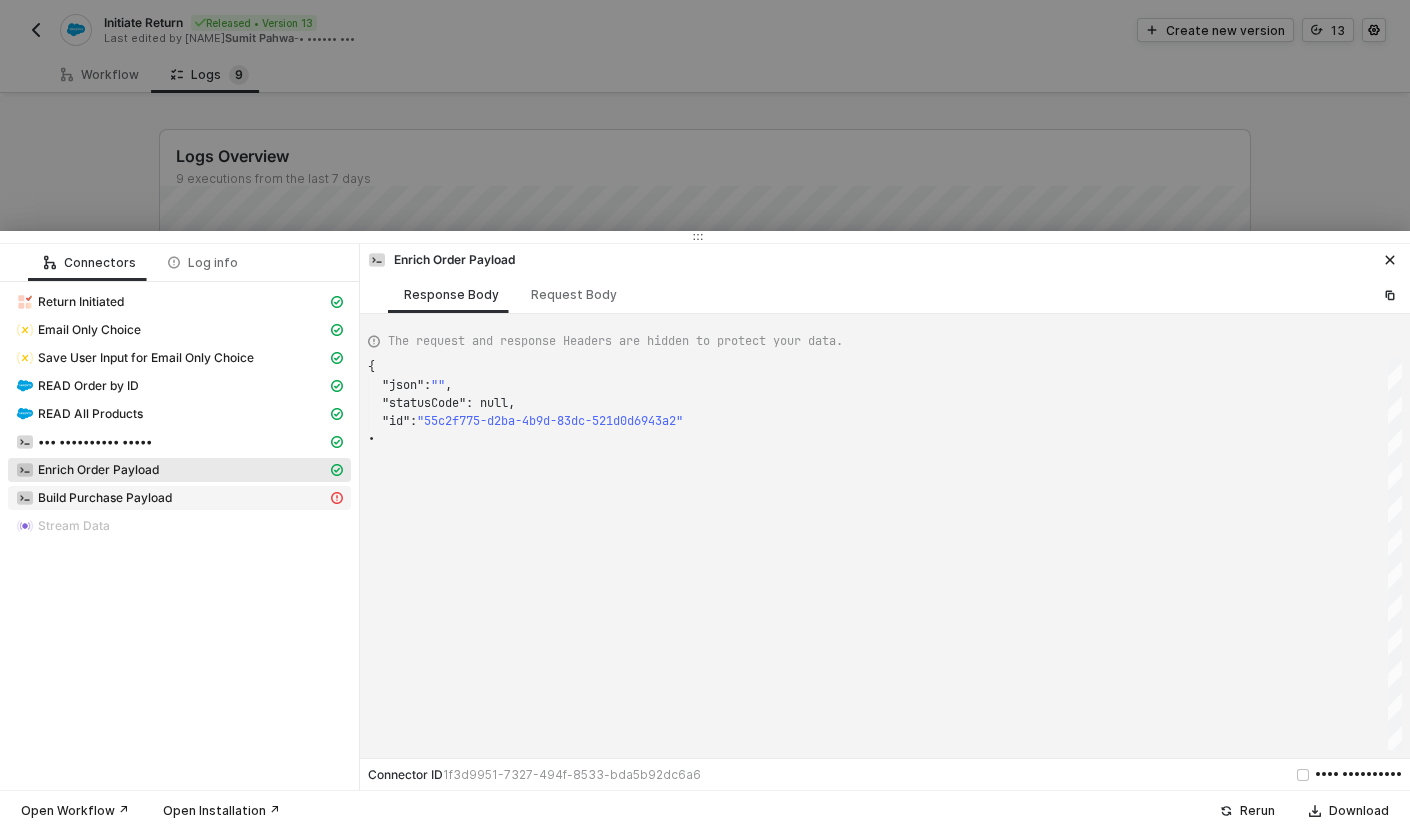 click on "Build Purchase Payload" at bounding box center (179, 302) 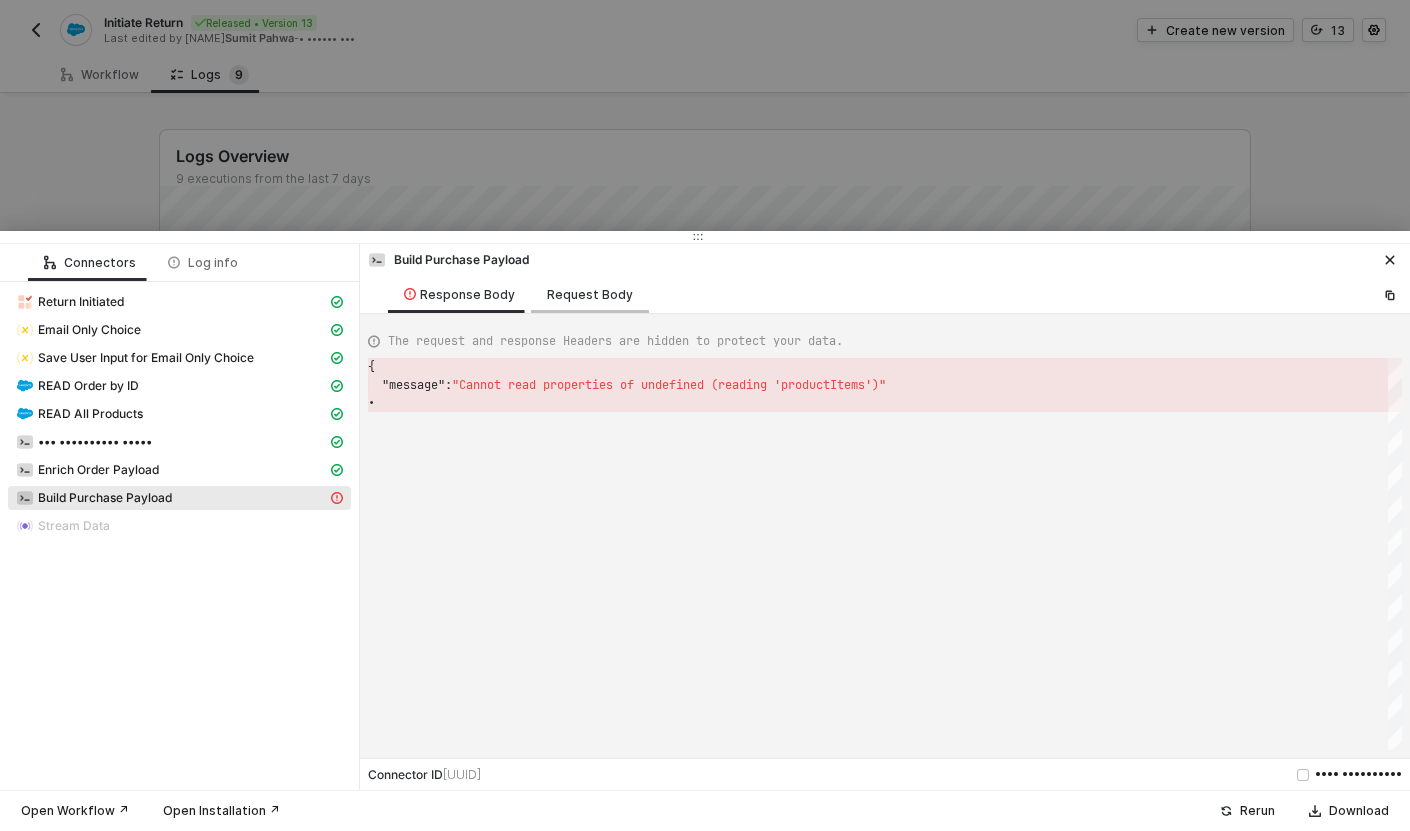 click on "Request Body" at bounding box center [590, 295] 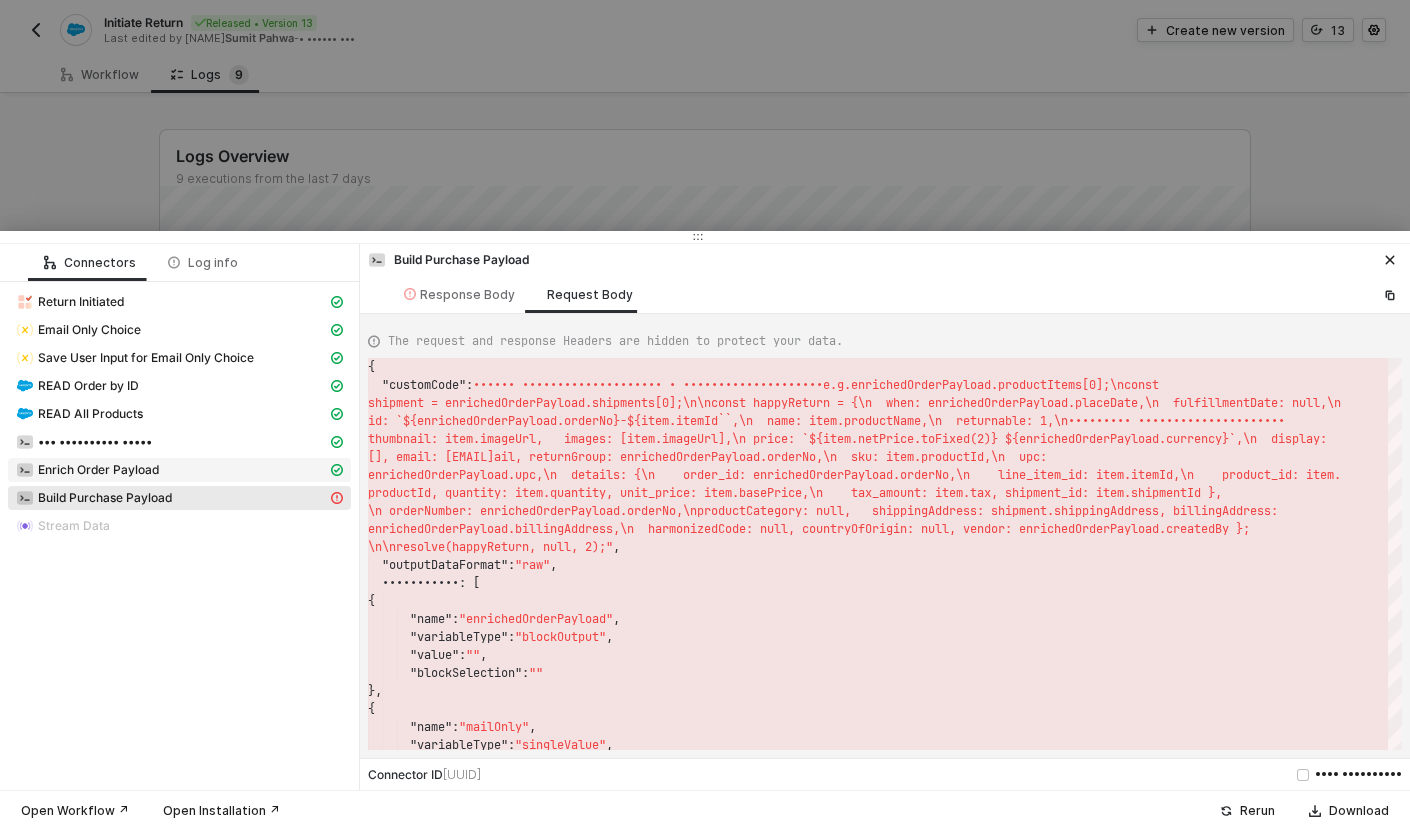 click on "Enrich Order Payload" at bounding box center [171, 302] 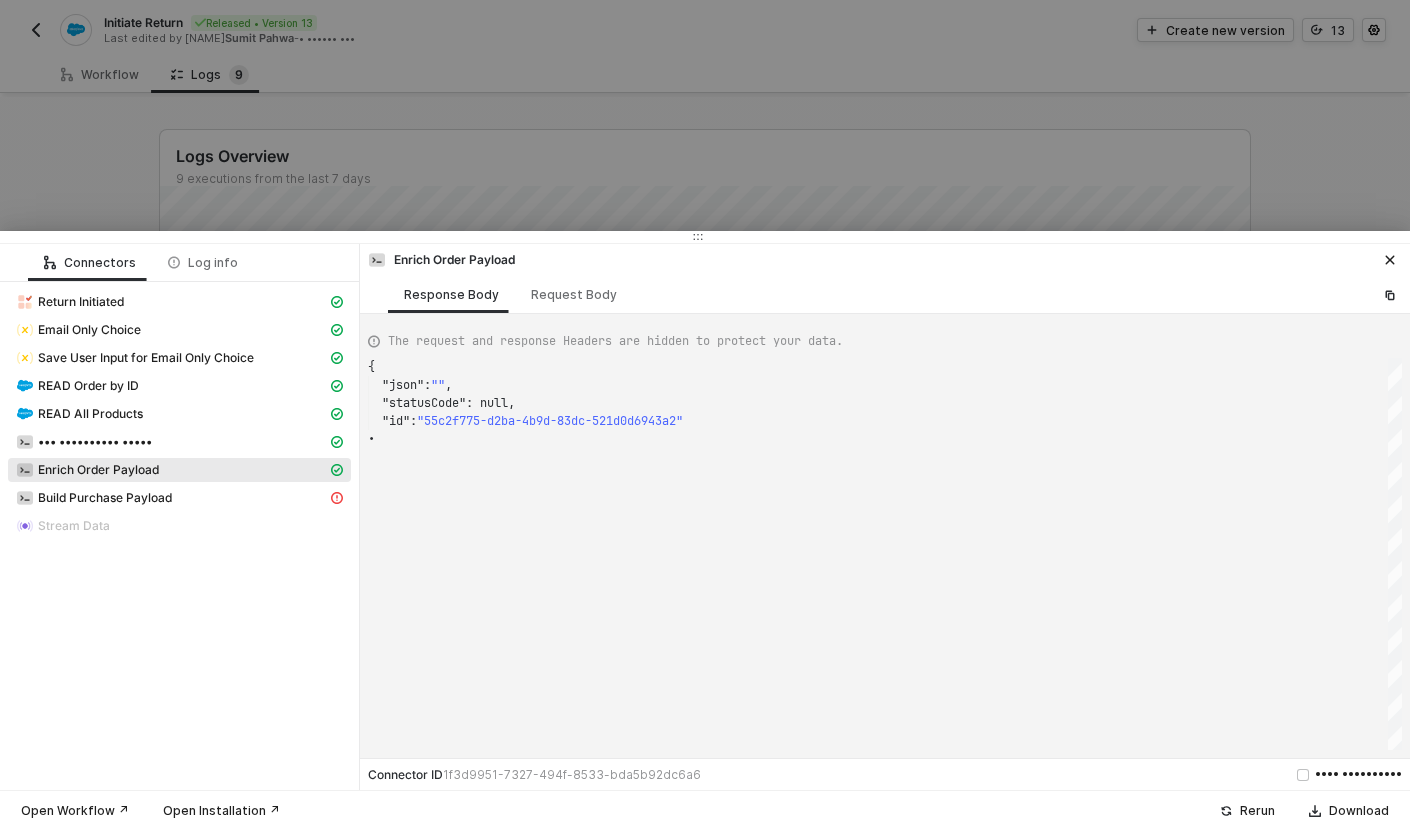 click at bounding box center [705, 415] 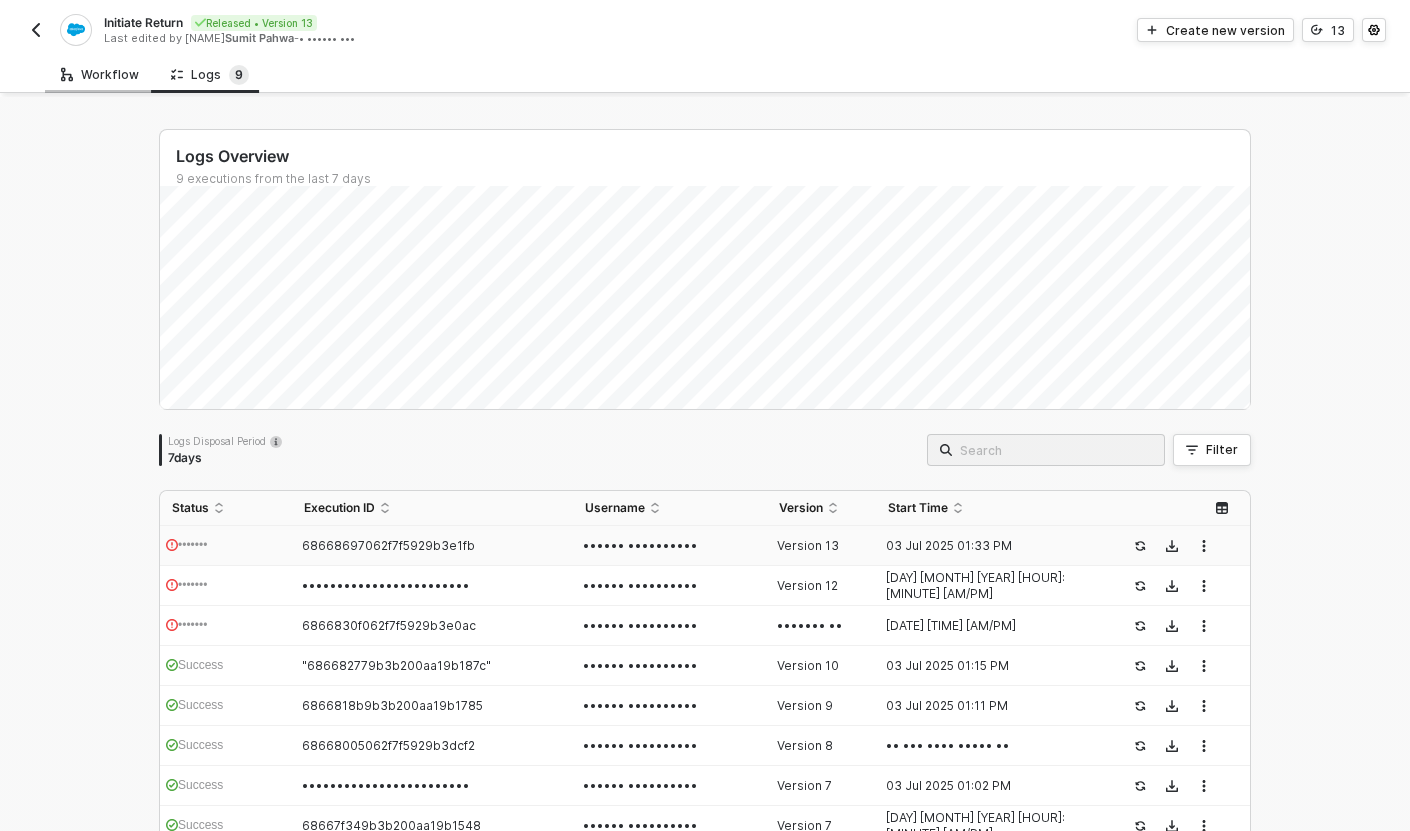 click on "Workflow" at bounding box center [100, 75] 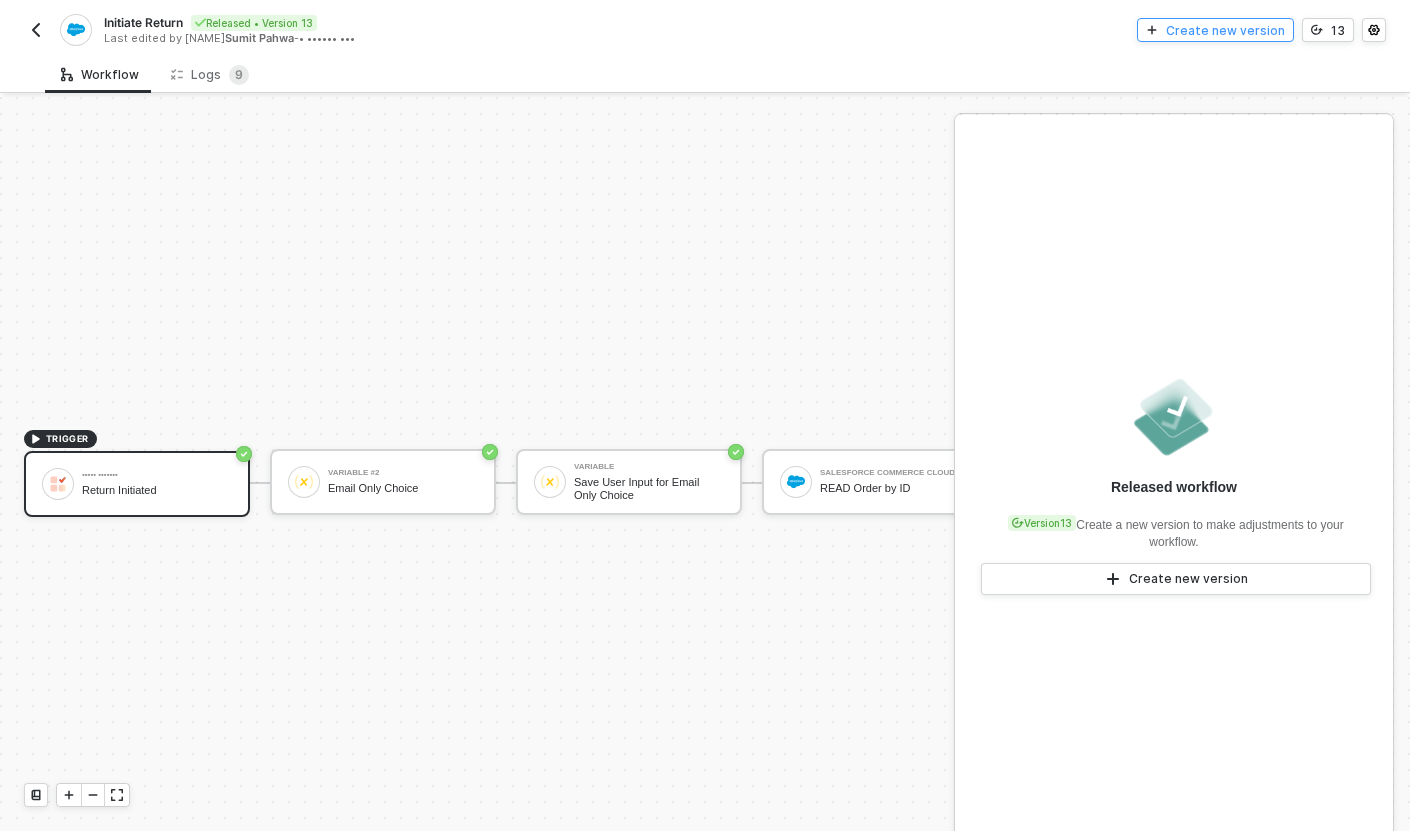 click on "Create new version" at bounding box center (1225, 30) 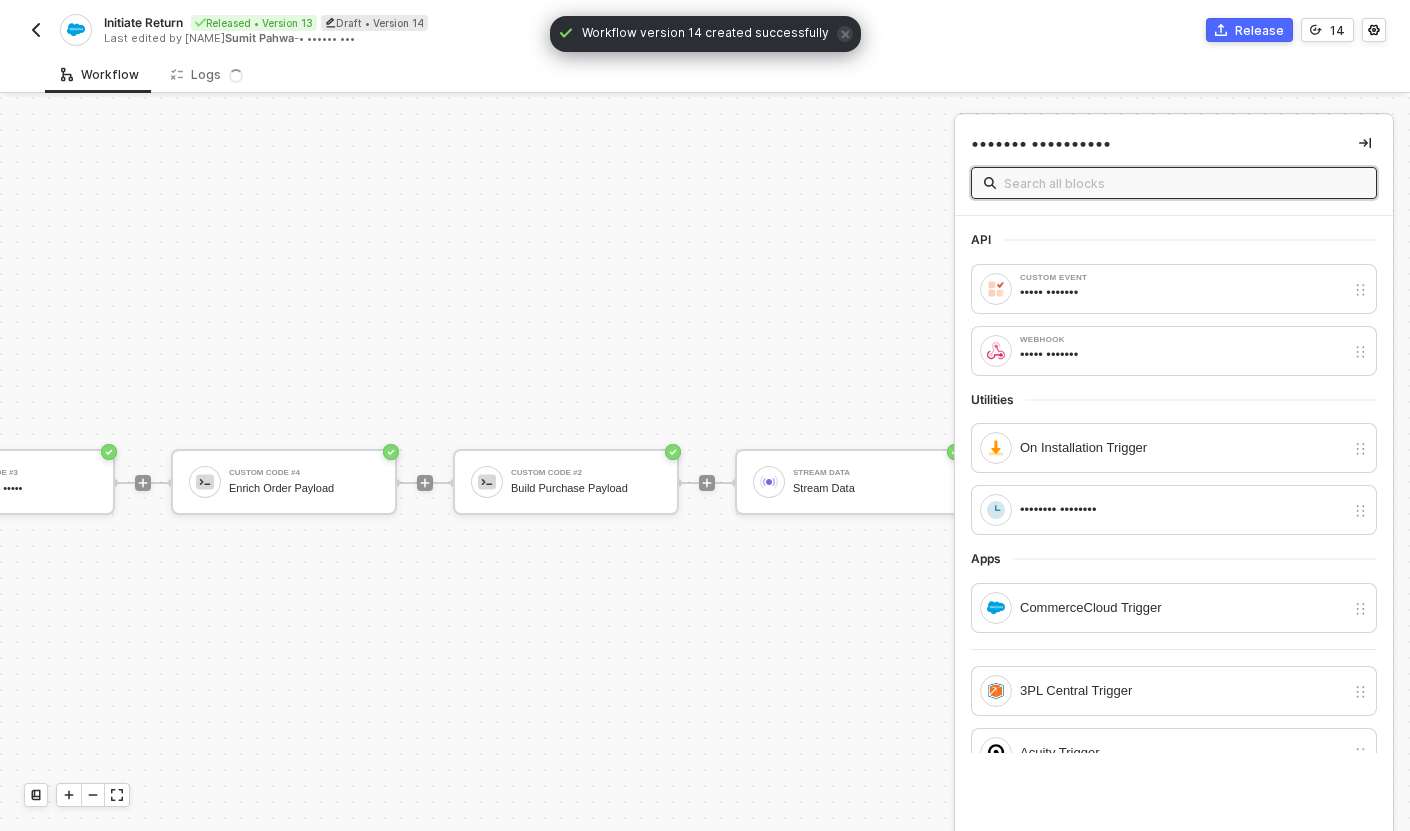 scroll, scrollTop: 33, scrollLeft: 1549, axis: both 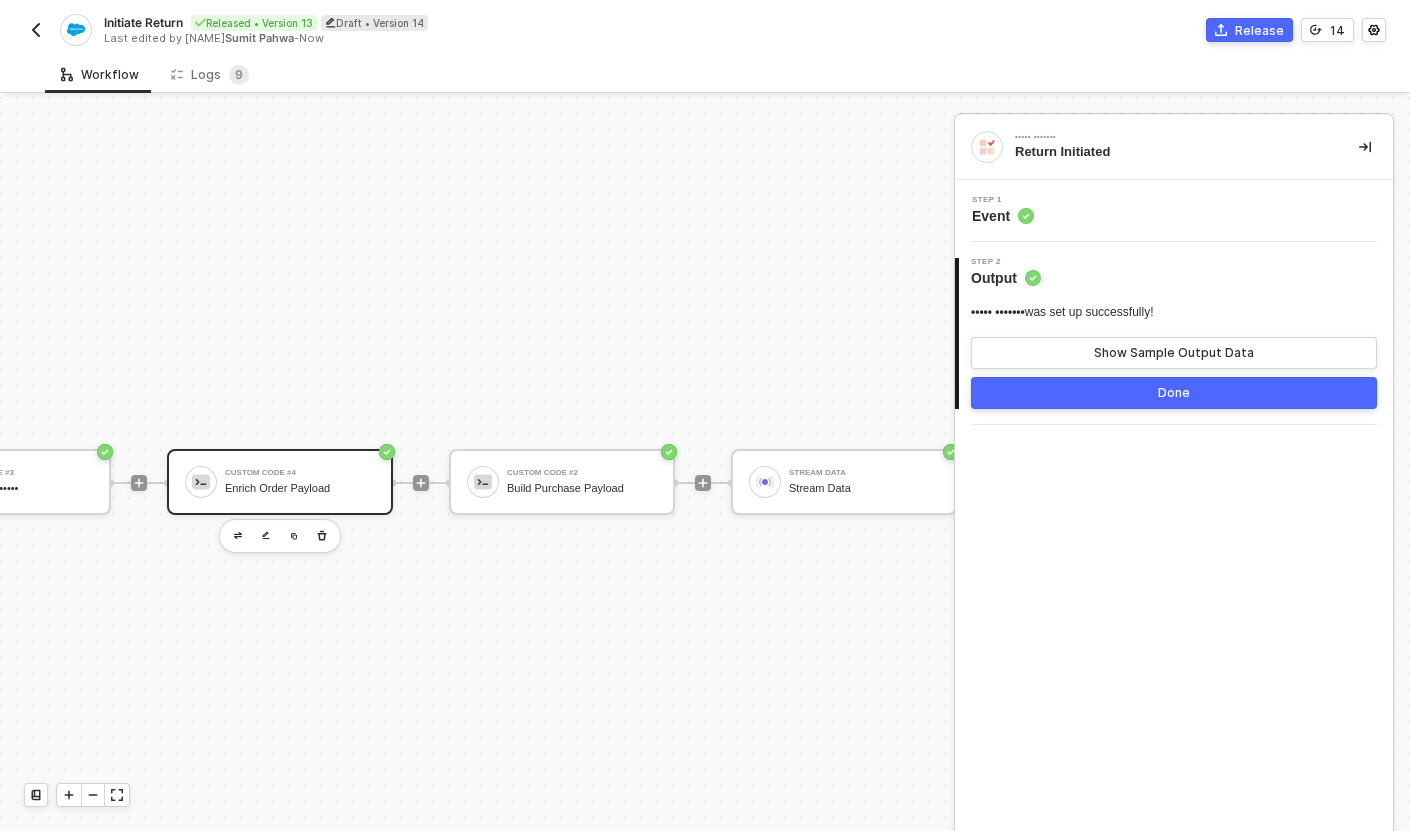 click on "Custom Code #4 Enrich Order Payload" at bounding box center (300, 482) 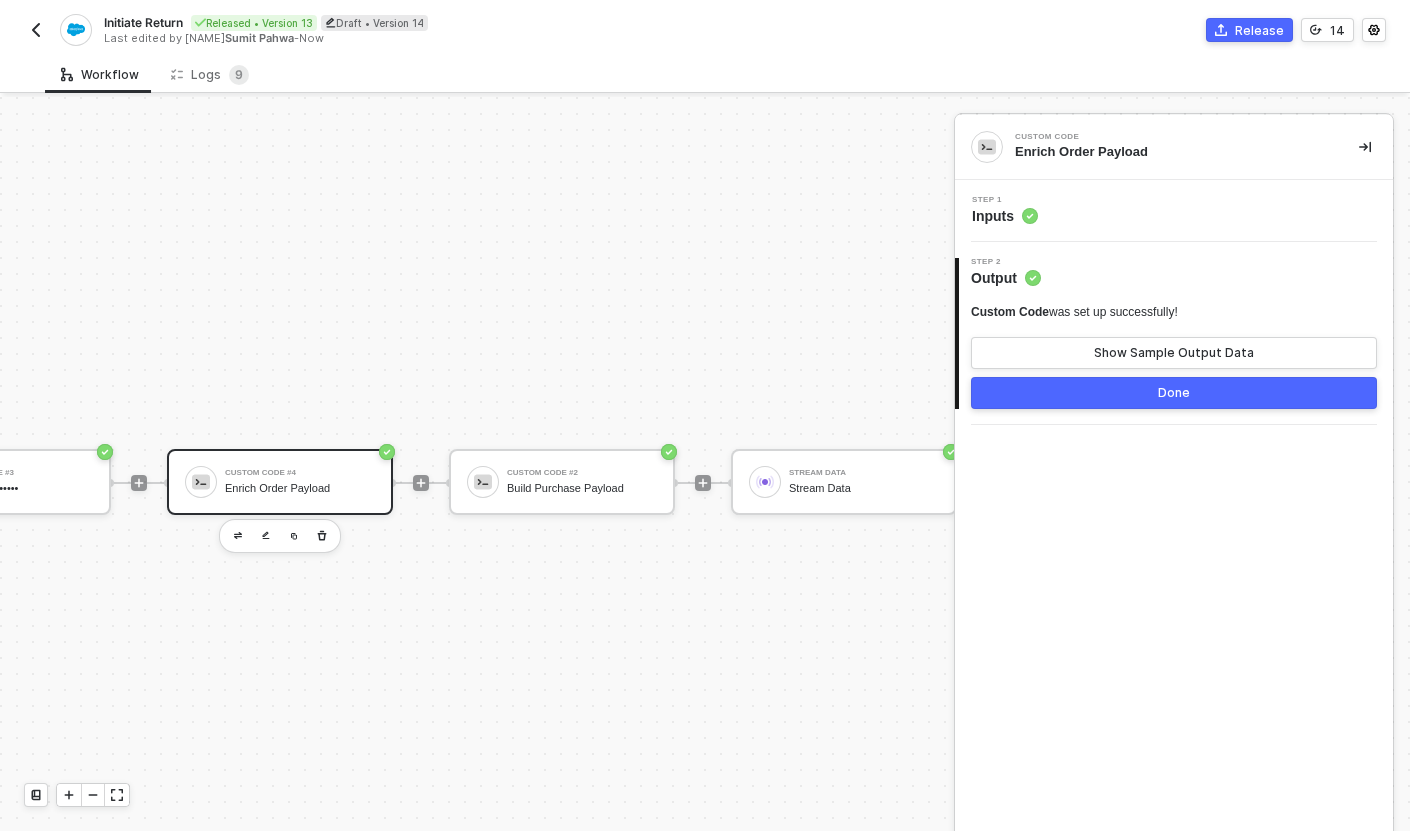 click on "Step 1 Inputs" at bounding box center (1176, 211) 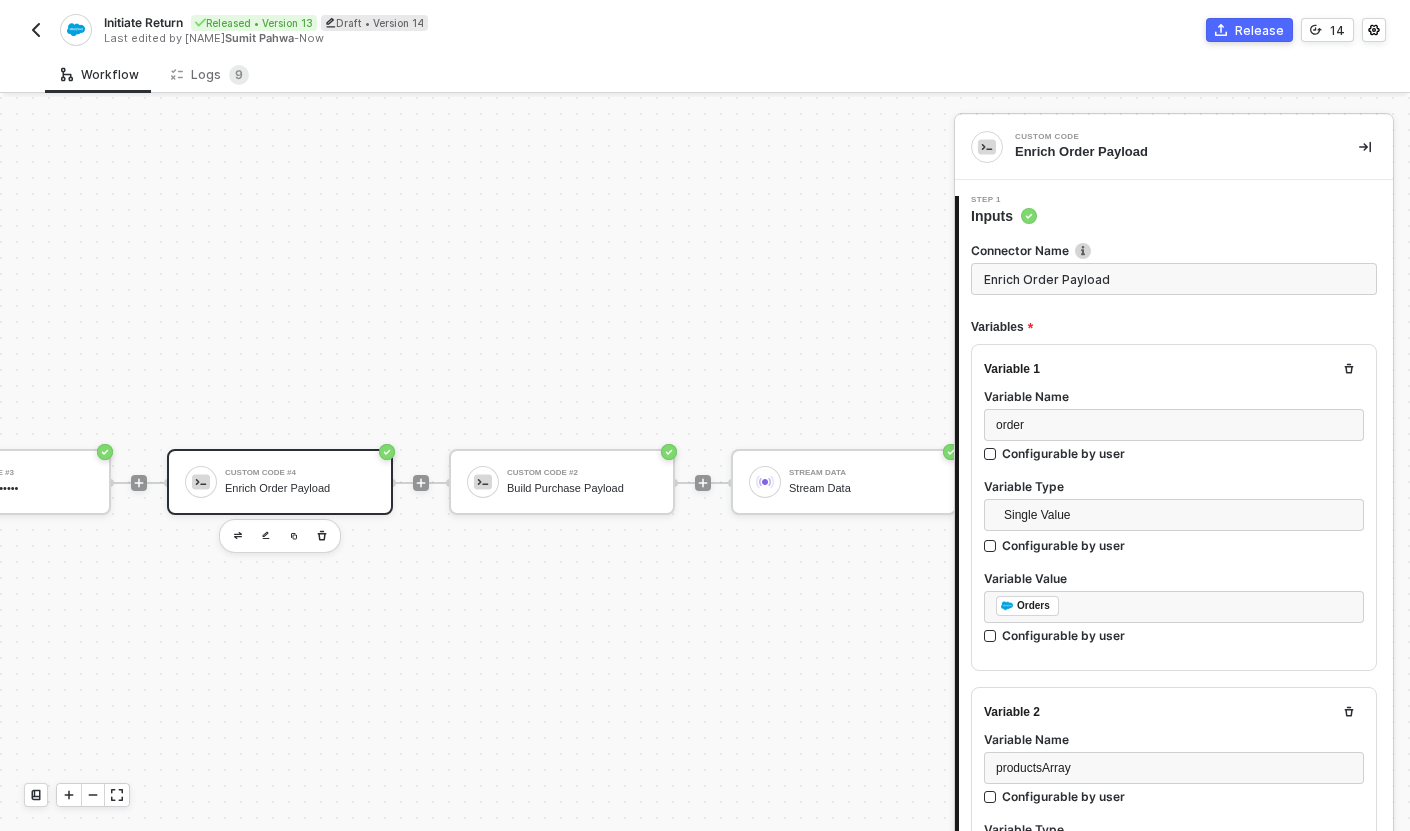 scroll, scrollTop: 147, scrollLeft: 0, axis: vertical 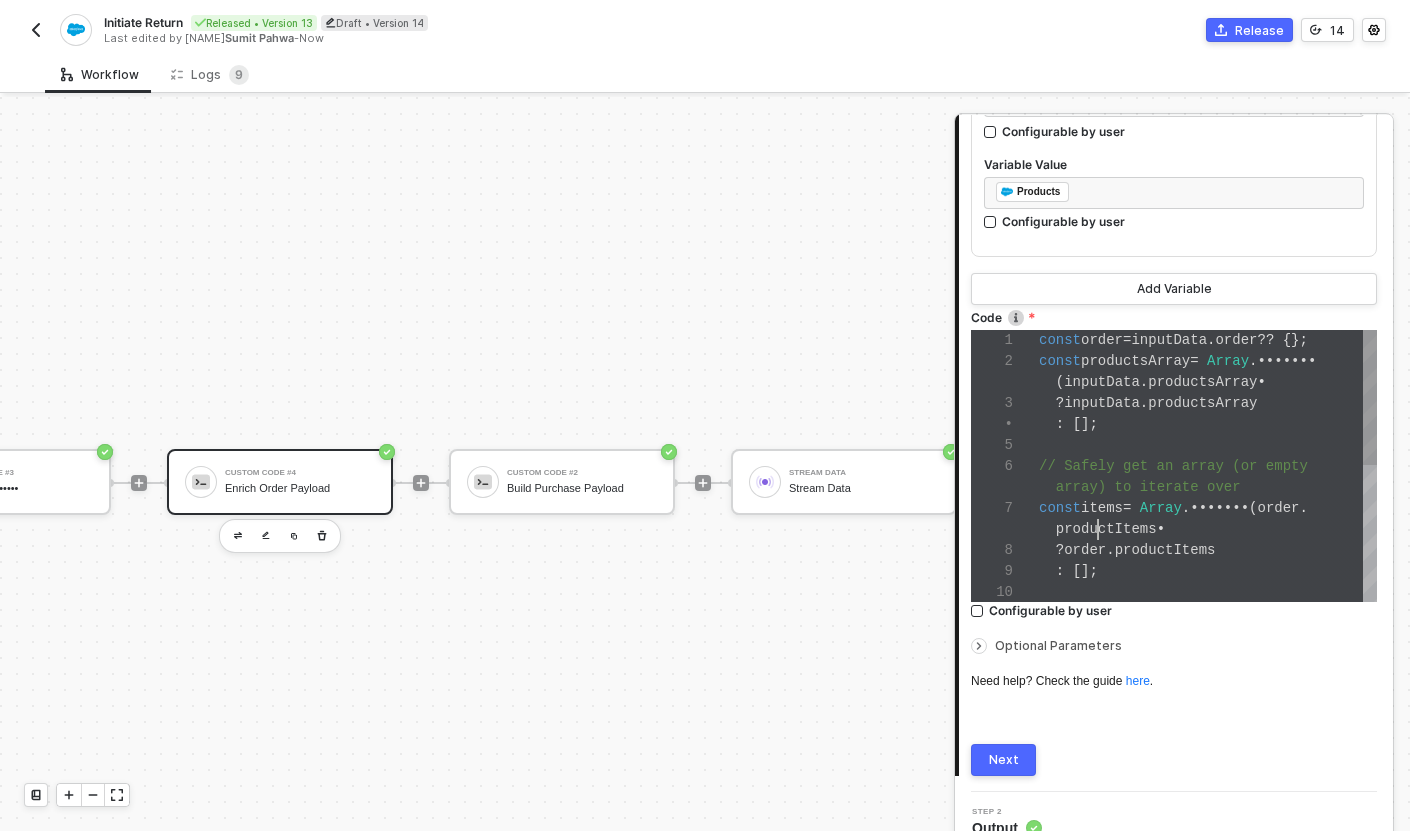 click on "•••••  •••••  •  ••••••••• • •••••  ••   ••• •••••  •••••••••••••  •   ••••• • •••••••    • ••••••••• • ••••••••••••• •    •  ••••••••• • •••••••••••••    •   ••• •• •••••• ••• •• ••••• ••• •••••     •••••• •• ••••••• •••• •••••  •••••  •   ••••• • ••••••• • ••••• •    •••••••••••• •    •  ••••• • ••••••••••••    •   •••" at bounding box center [501039, 500330] 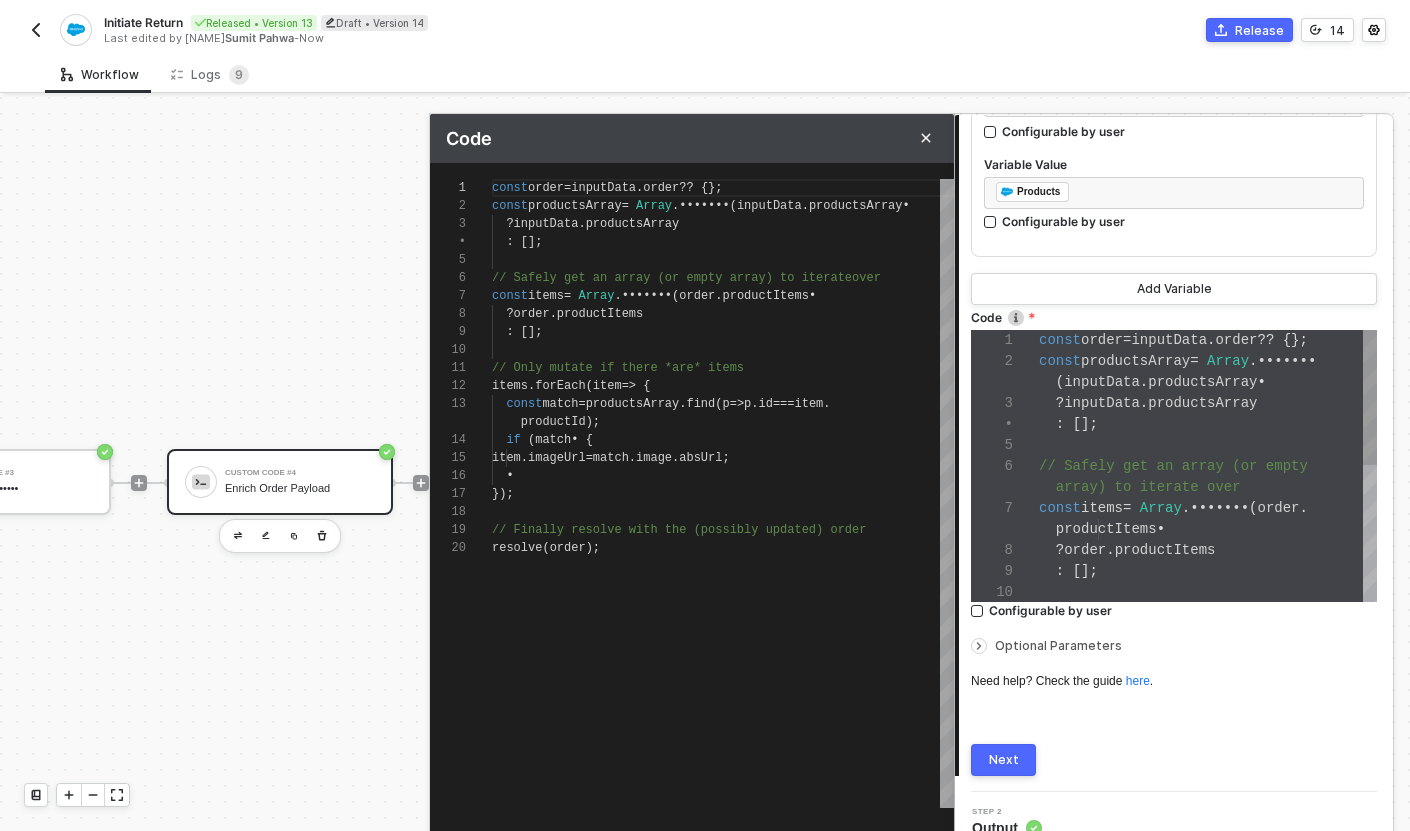 scroll, scrollTop: 180, scrollLeft: 0, axis: vertical 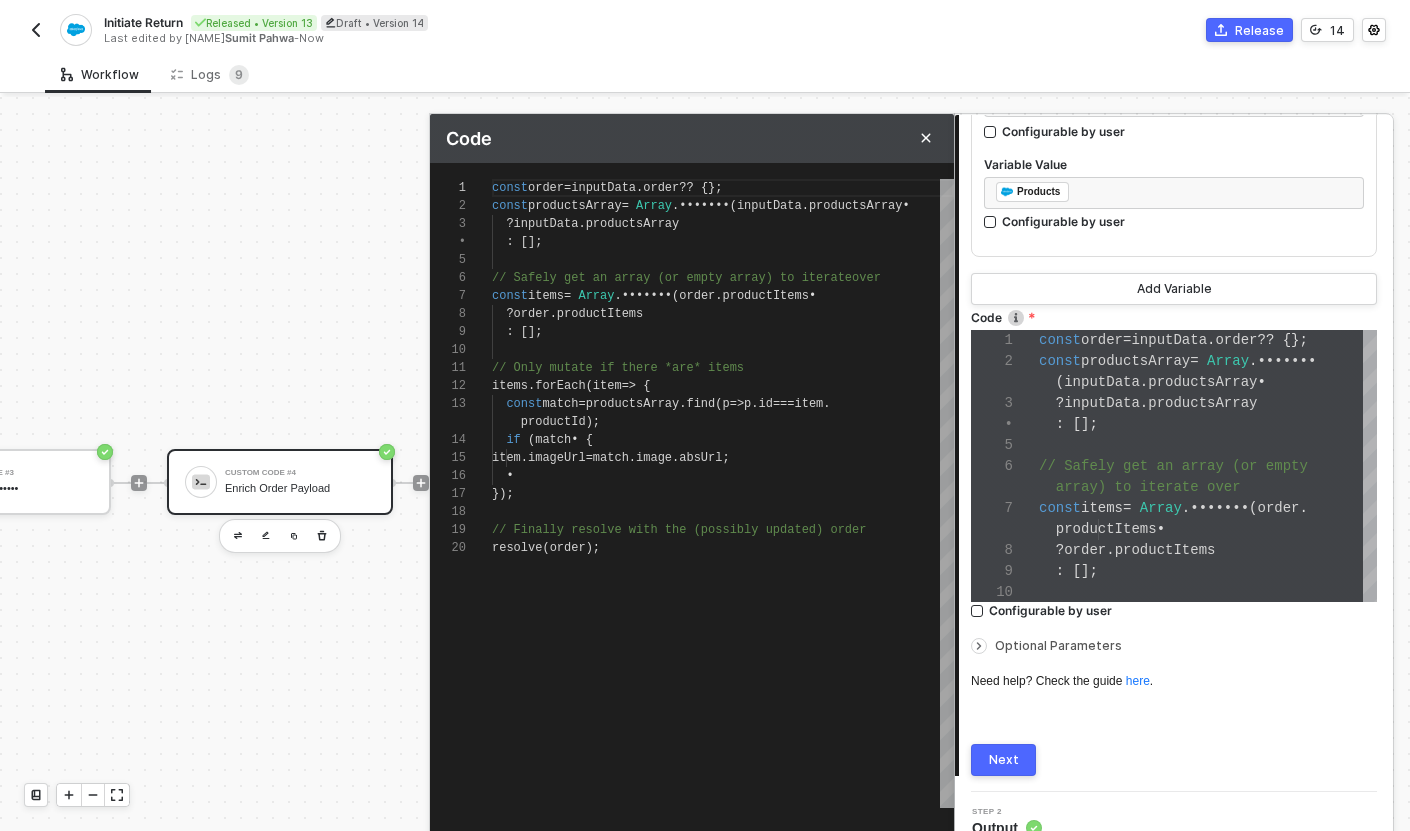 click on "Next" at bounding box center (1004, 760) 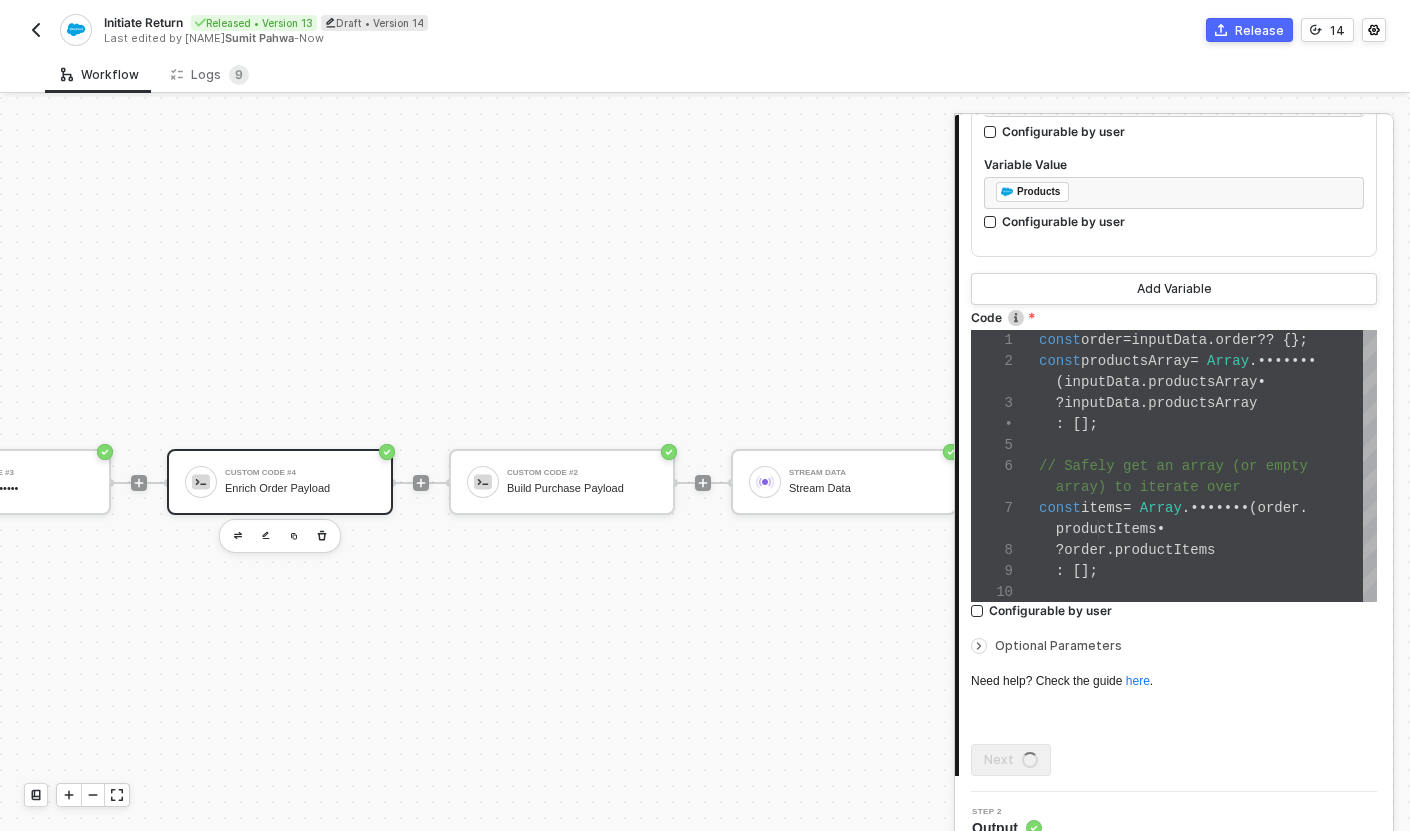 scroll, scrollTop: 0, scrollLeft: 0, axis: both 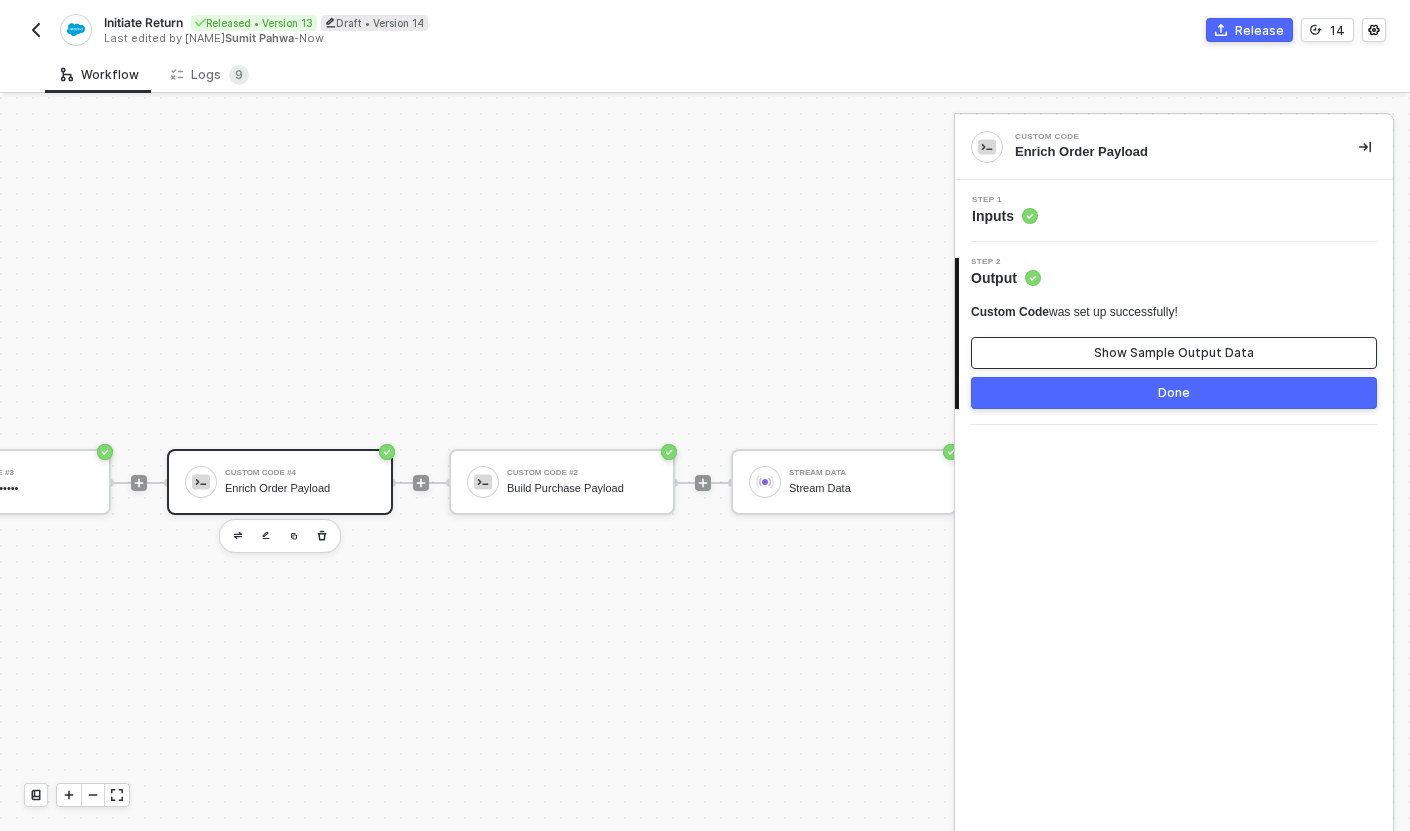 click on "Show Sample Output Data" at bounding box center [1174, 353] 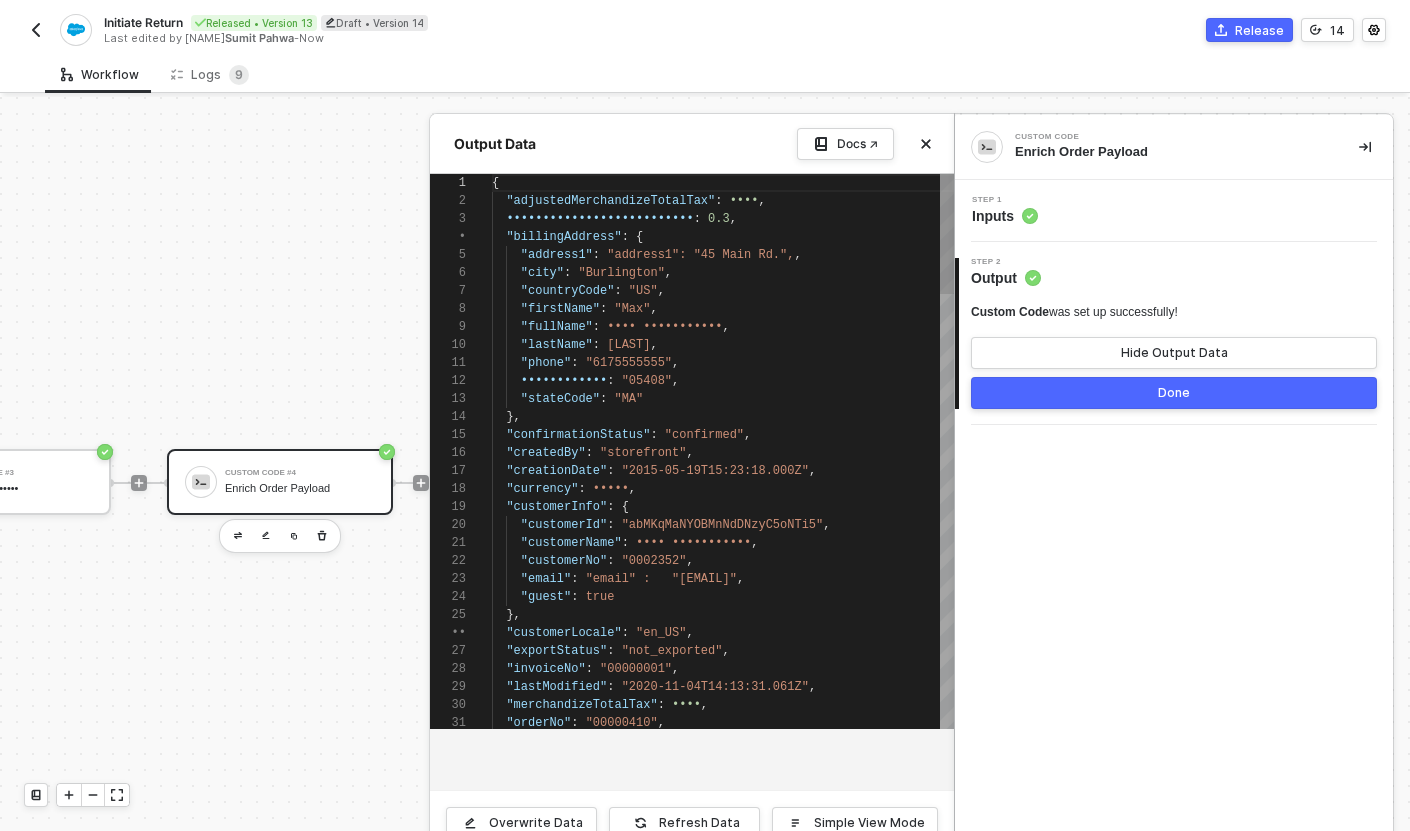 scroll, scrollTop: 180, scrollLeft: 0, axis: vertical 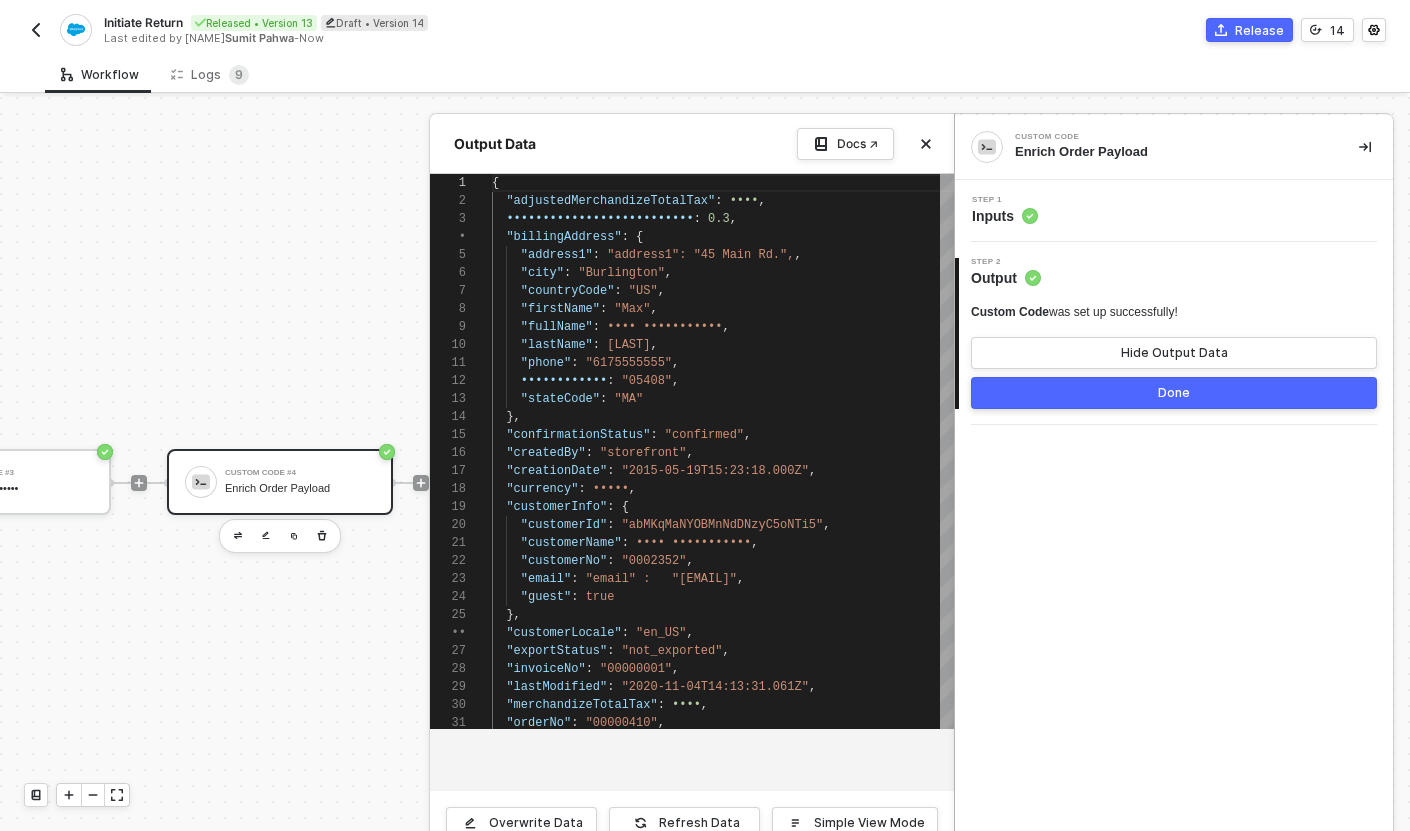 click on "Done" at bounding box center (1174, 393) 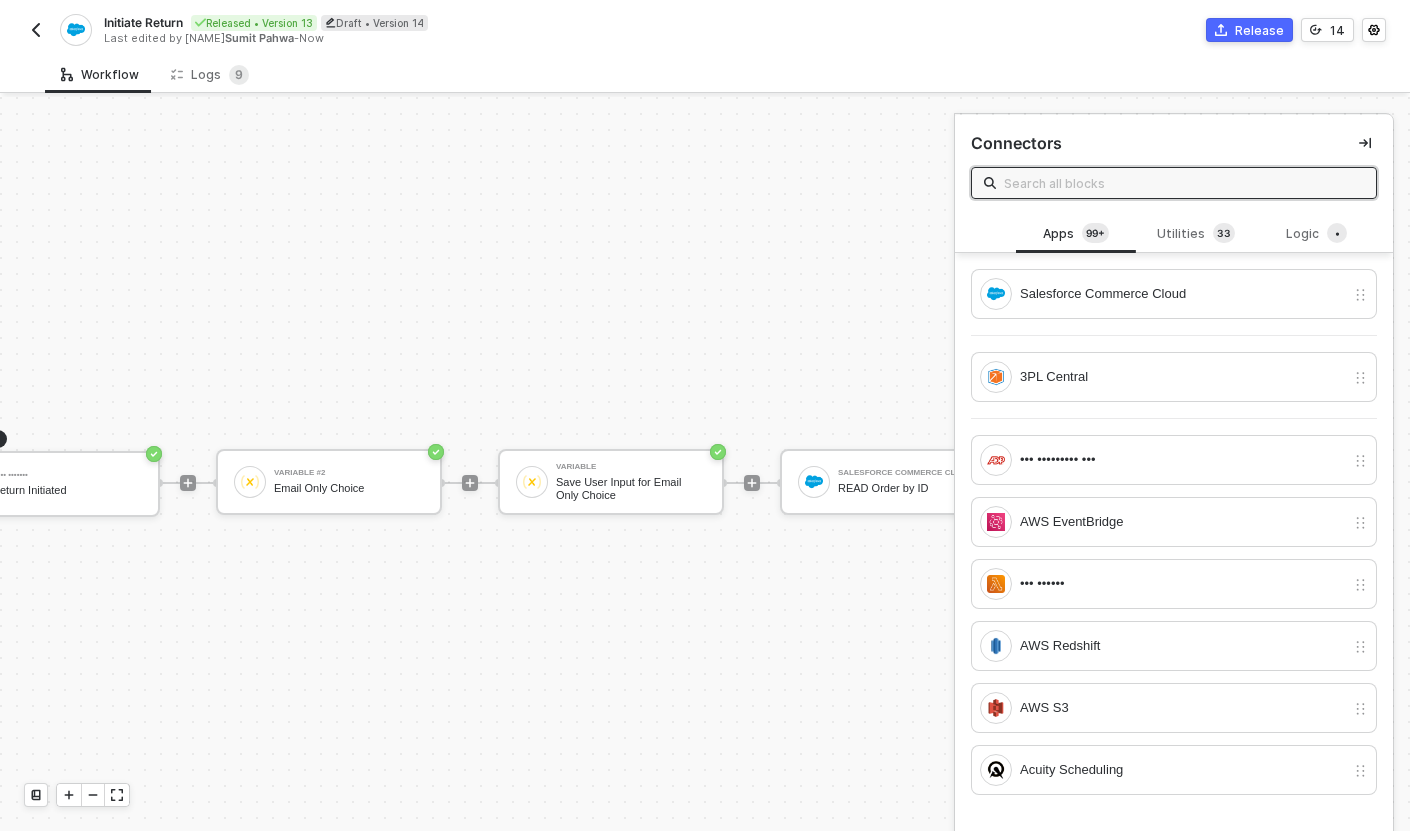 scroll, scrollTop: 33, scrollLeft: 91, axis: both 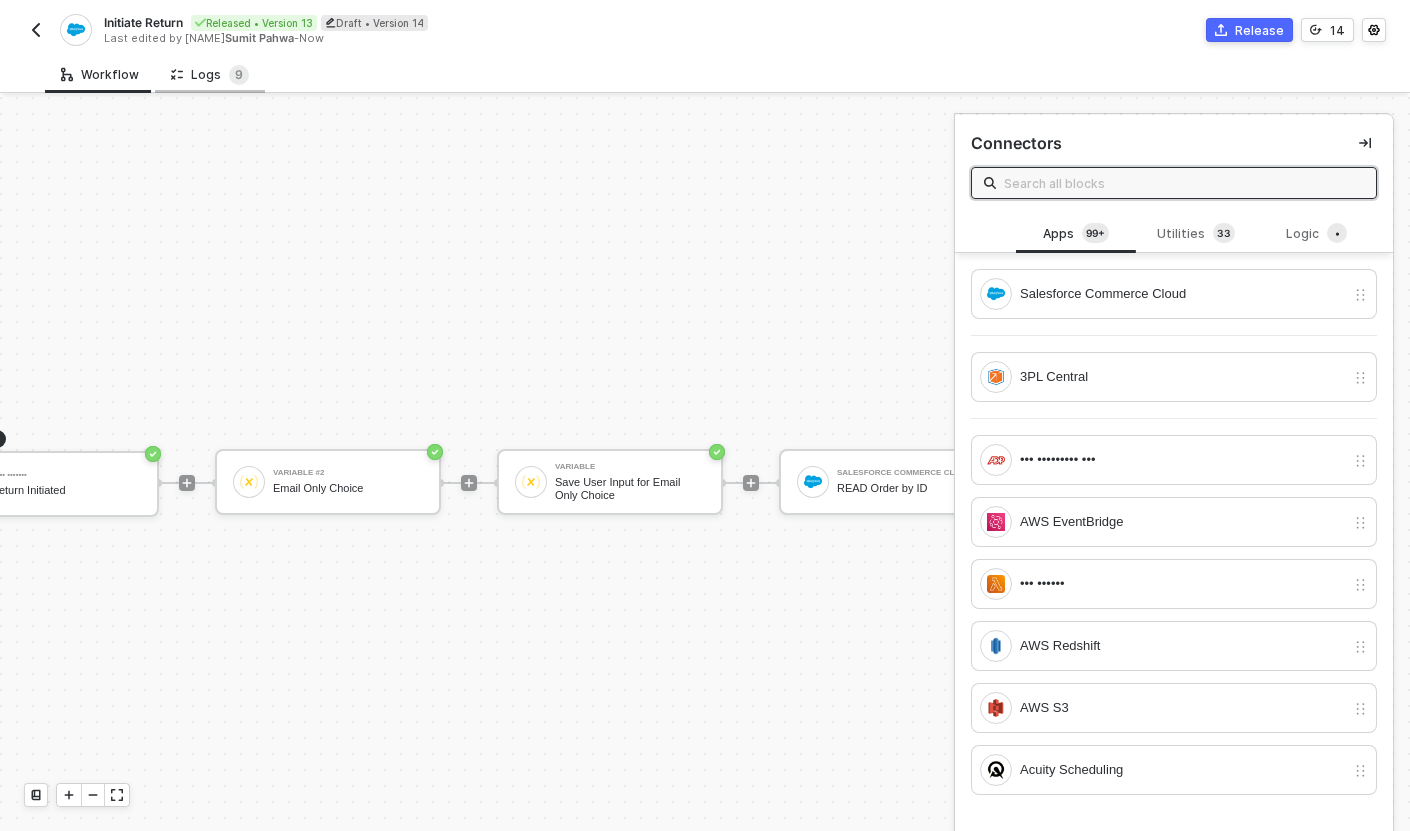 click on "Logs 9" at bounding box center [210, 75] 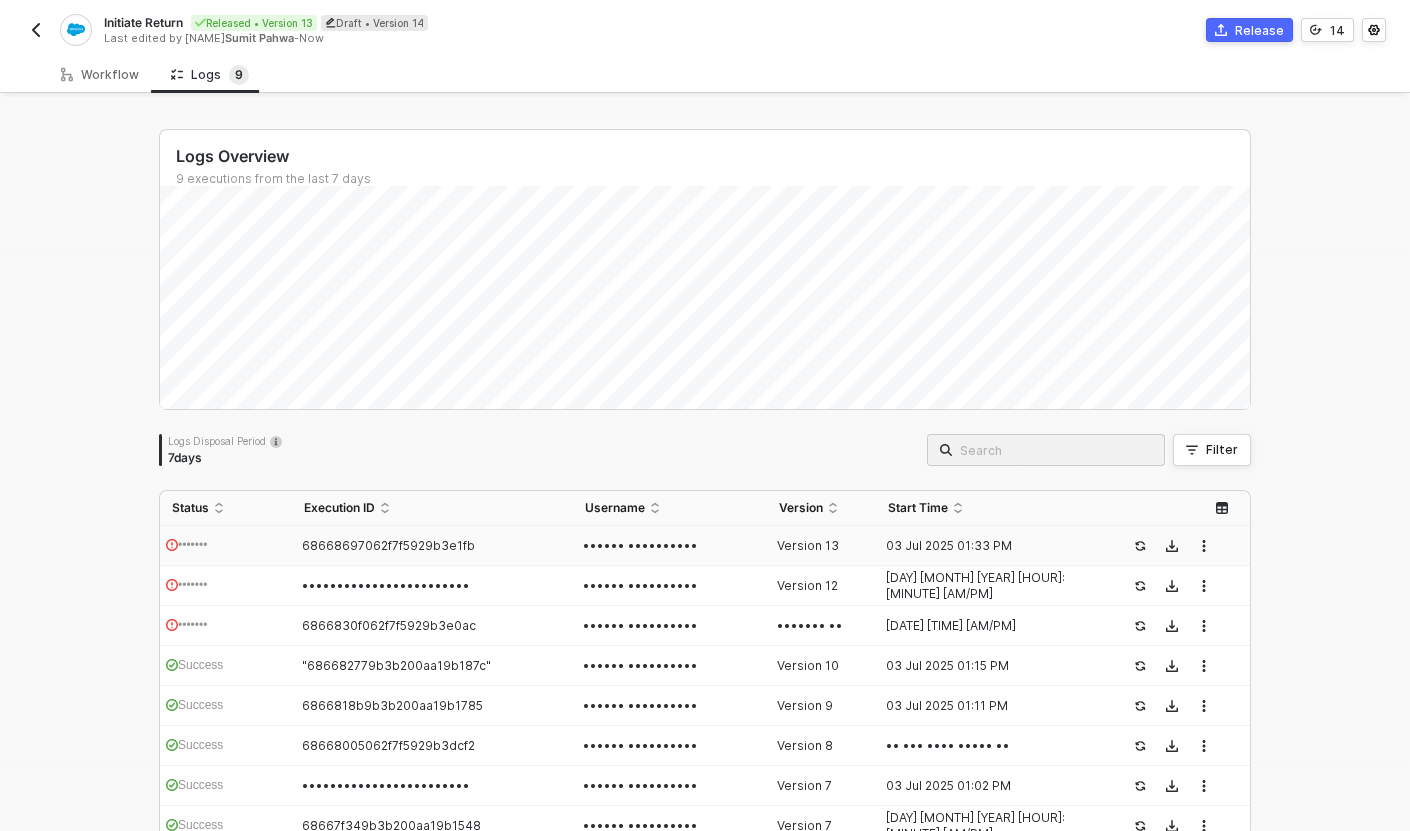 click on "•••••••" at bounding box center (226, 546) 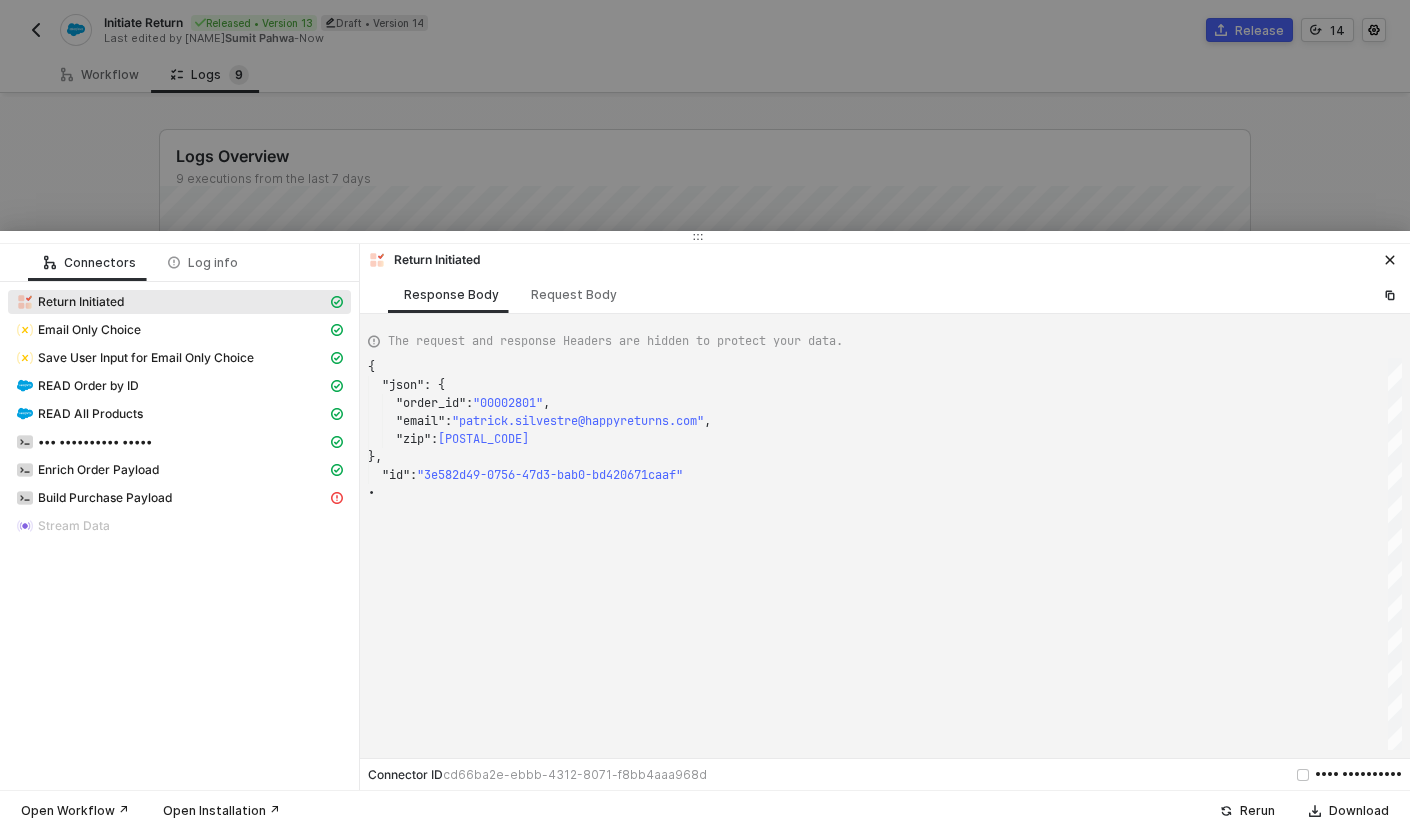 scroll, scrollTop: 126, scrollLeft: 0, axis: vertical 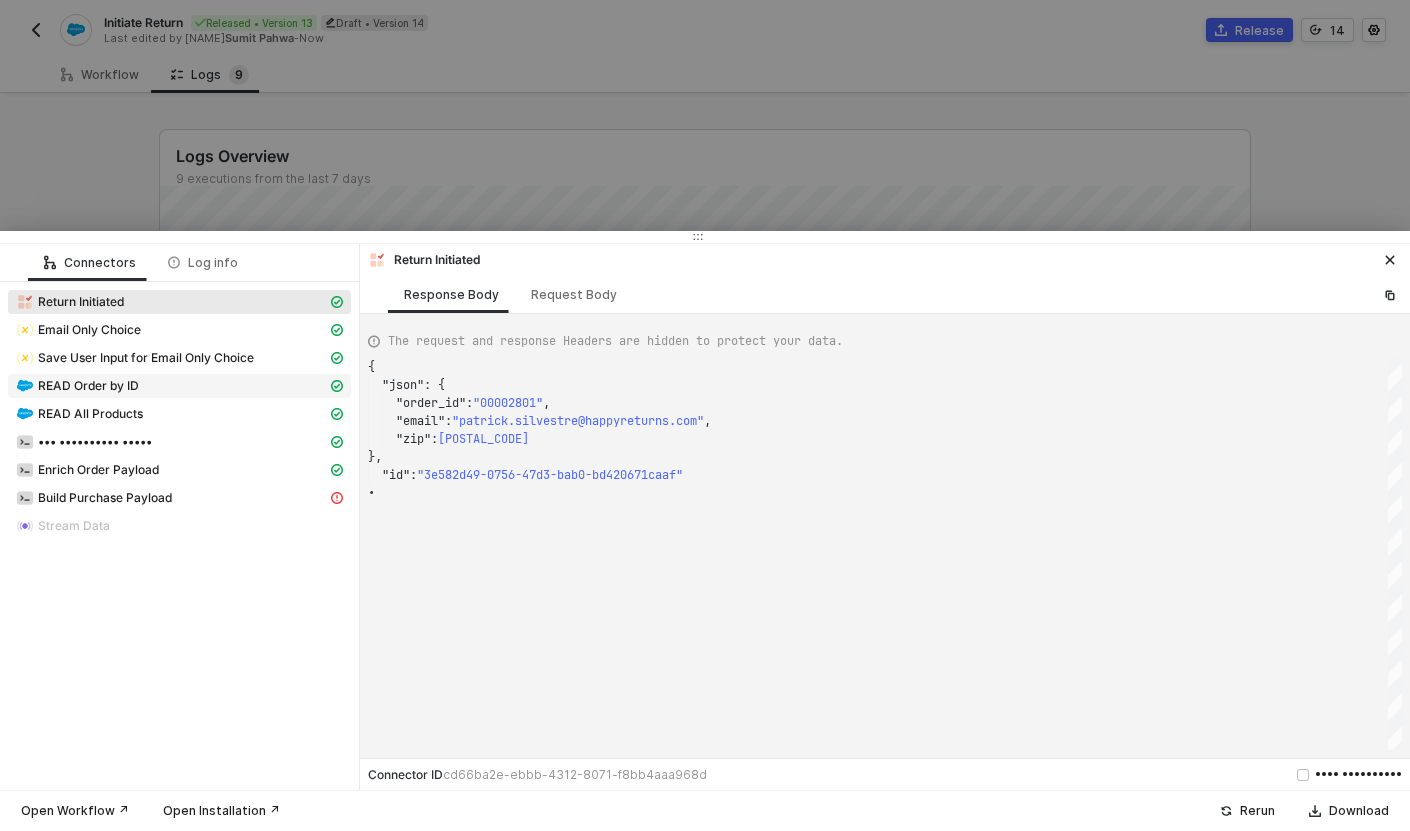click on "READ Order by ID" at bounding box center [171, 302] 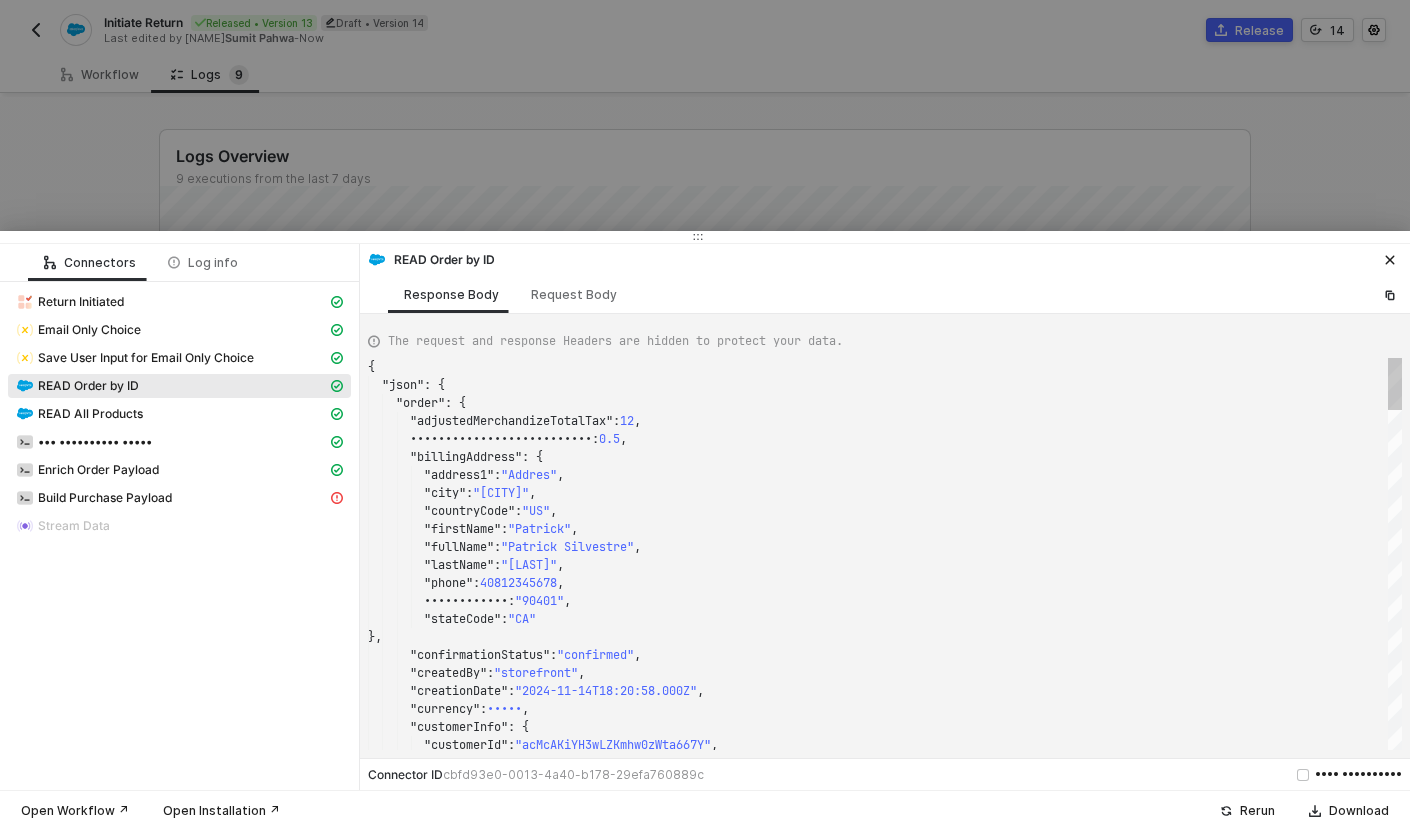 scroll, scrollTop: 180, scrollLeft: 0, axis: vertical 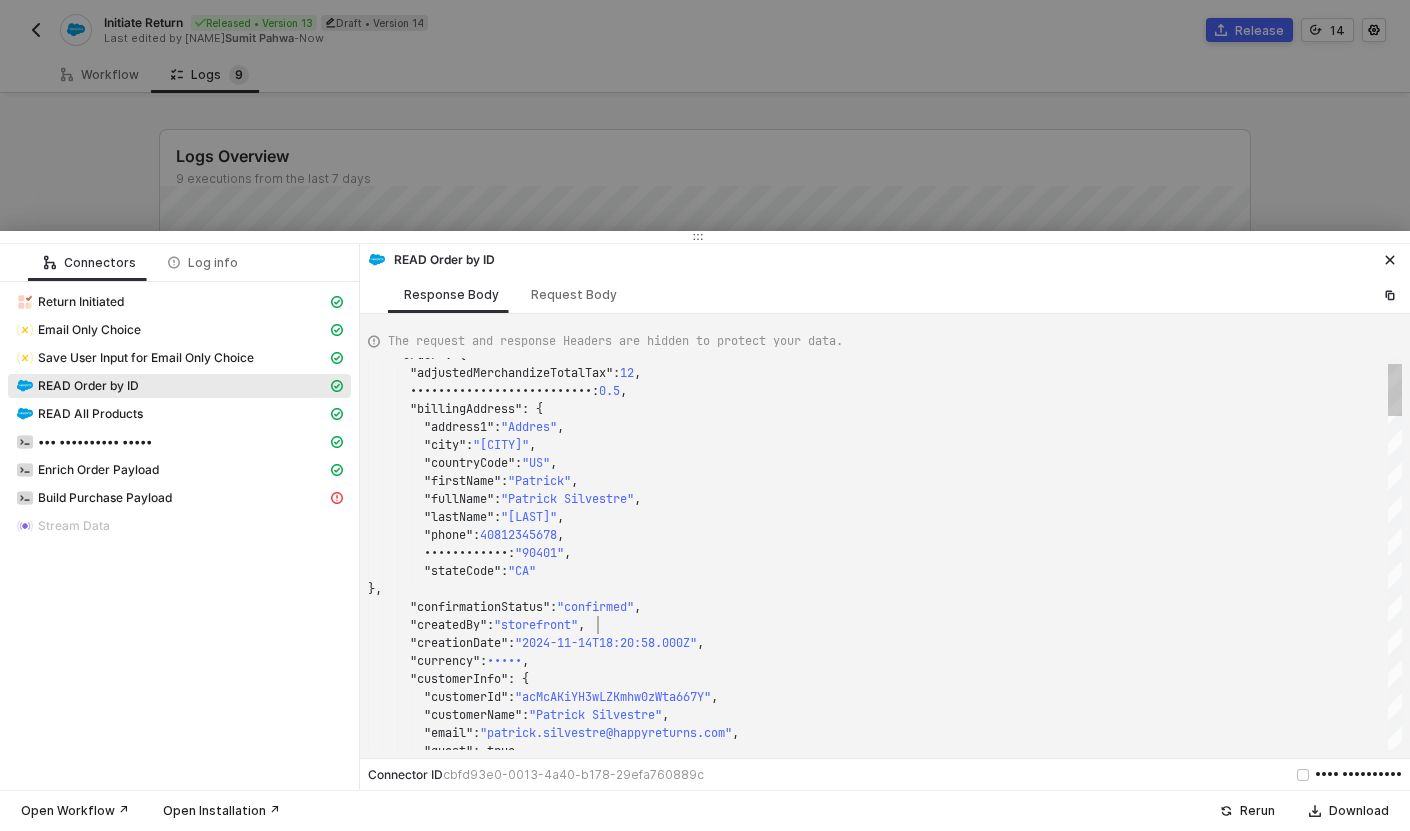 click on ""createdBy" :  "storefront" ," at bounding box center [885, 625] 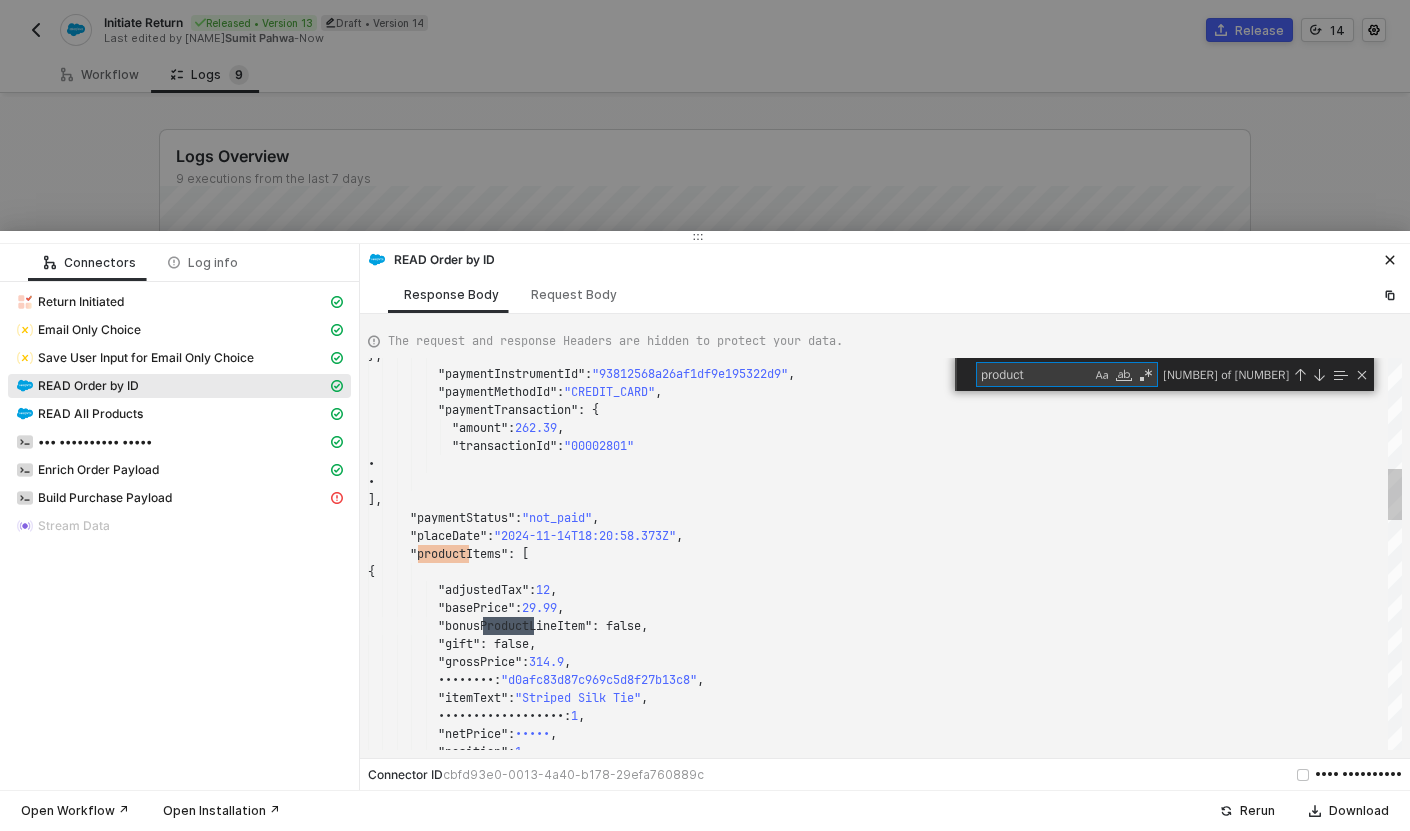 scroll, scrollTop: 180, scrollLeft: 130, axis: both 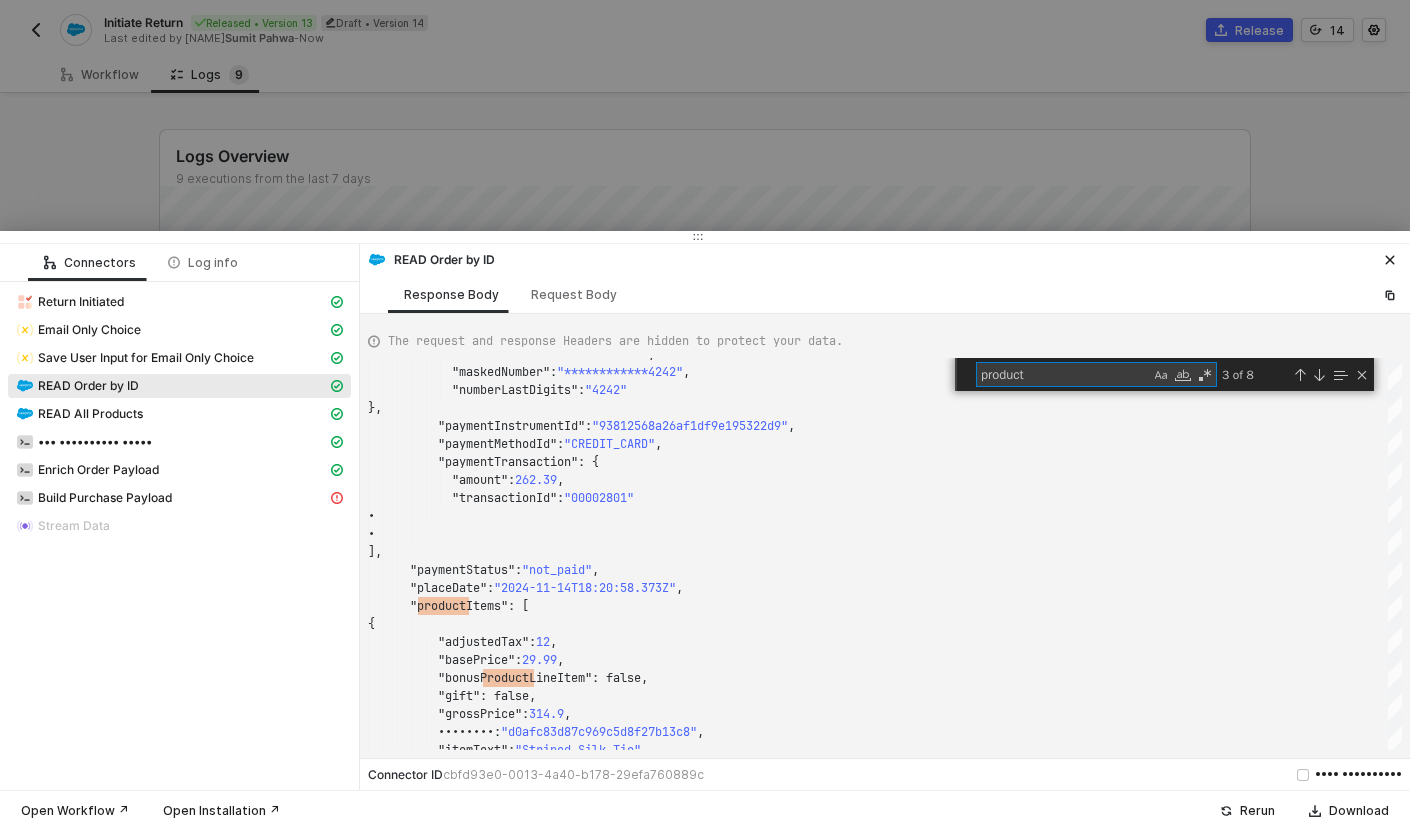 type on "product" 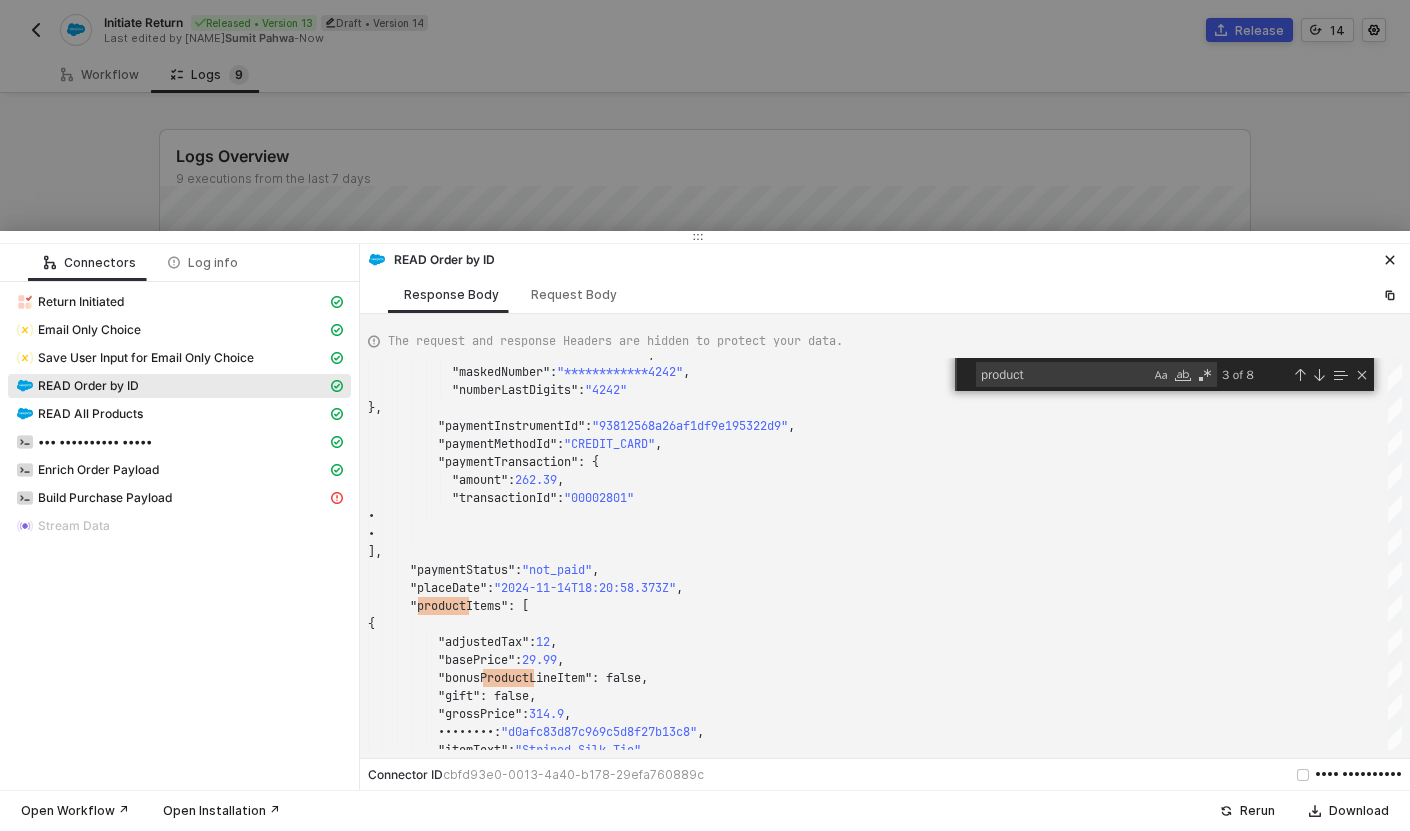 click at bounding box center (705, 415) 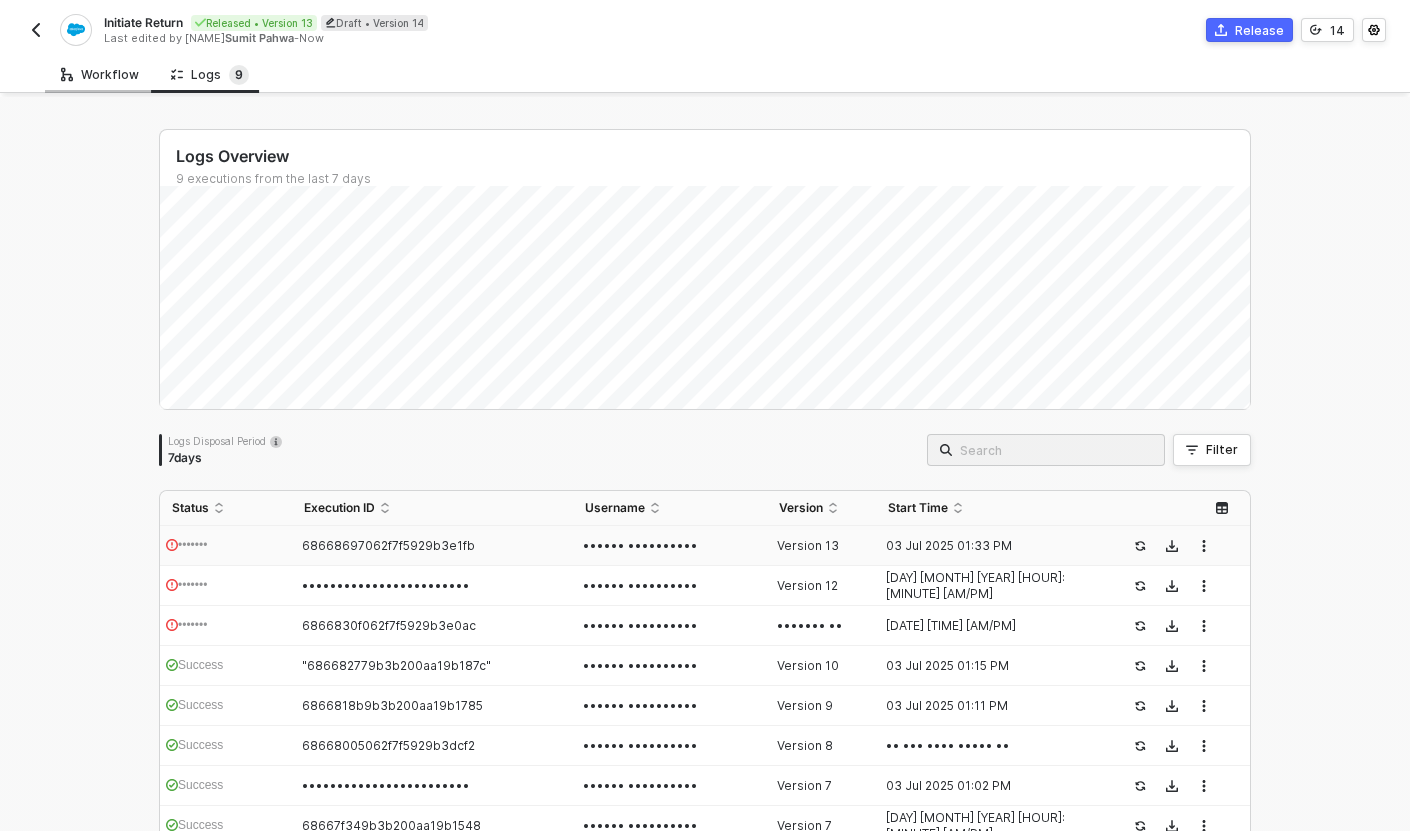 click on "Workflow" at bounding box center (100, 75) 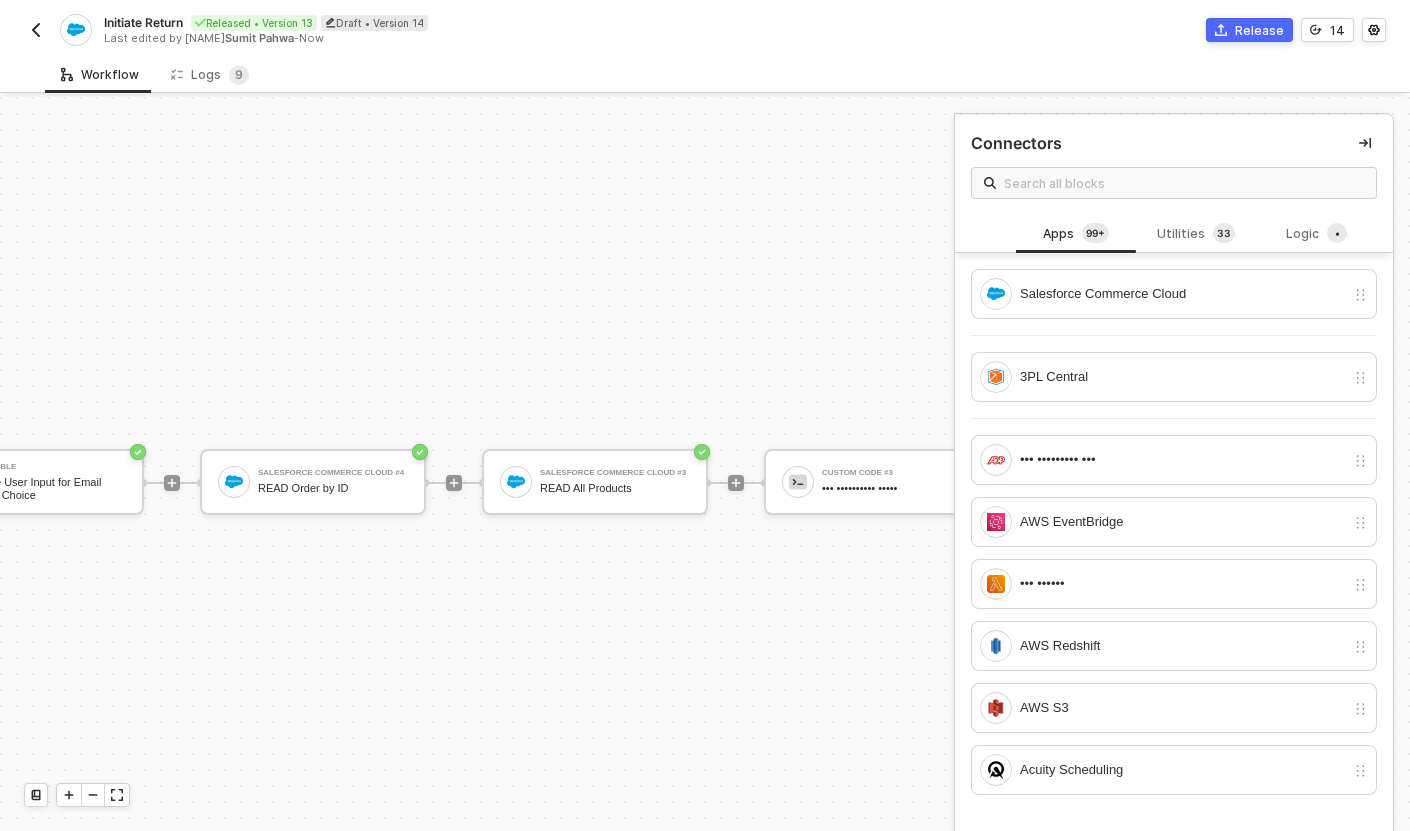 scroll, scrollTop: 33, scrollLeft: 677, axis: both 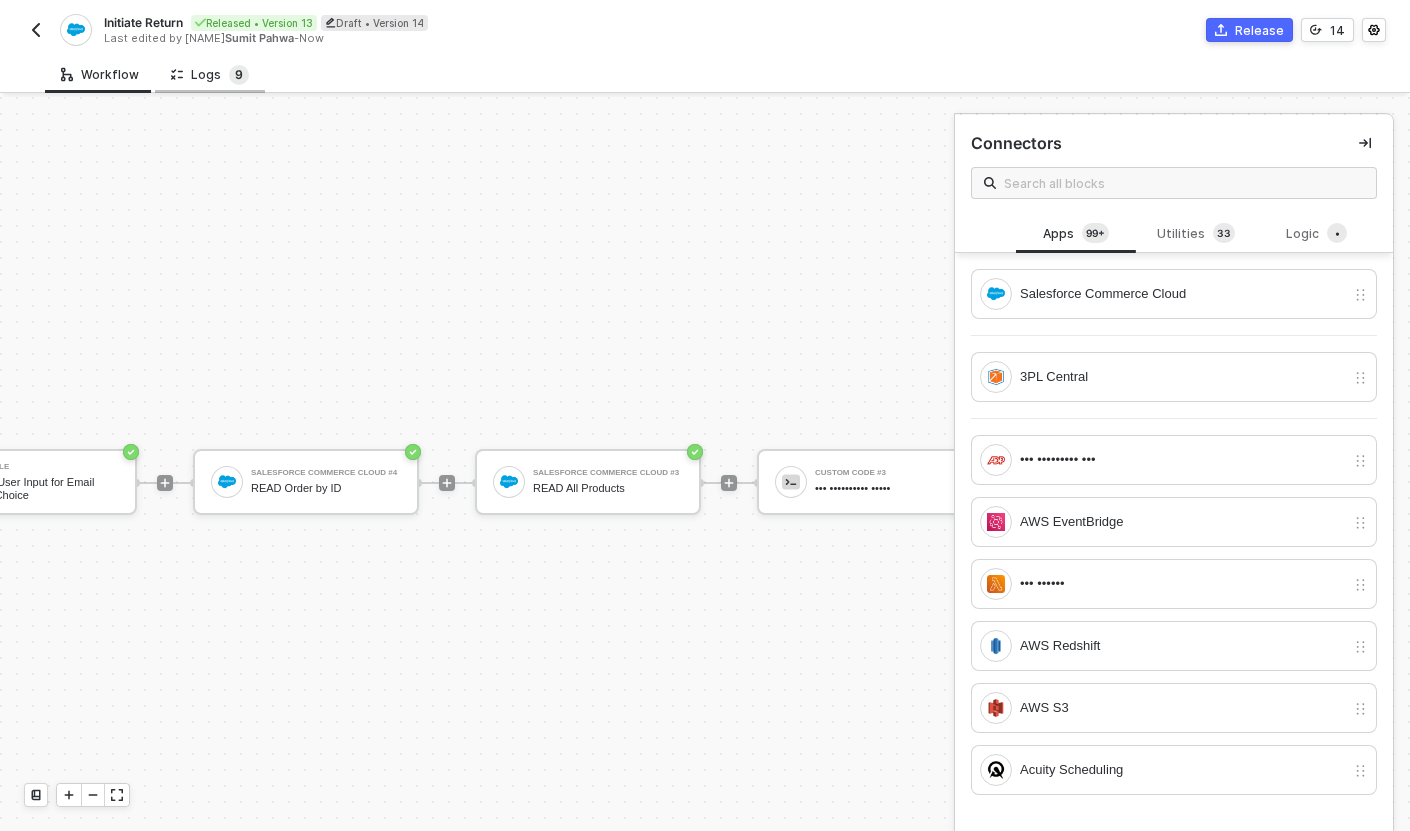 click on "9" at bounding box center [239, 74] 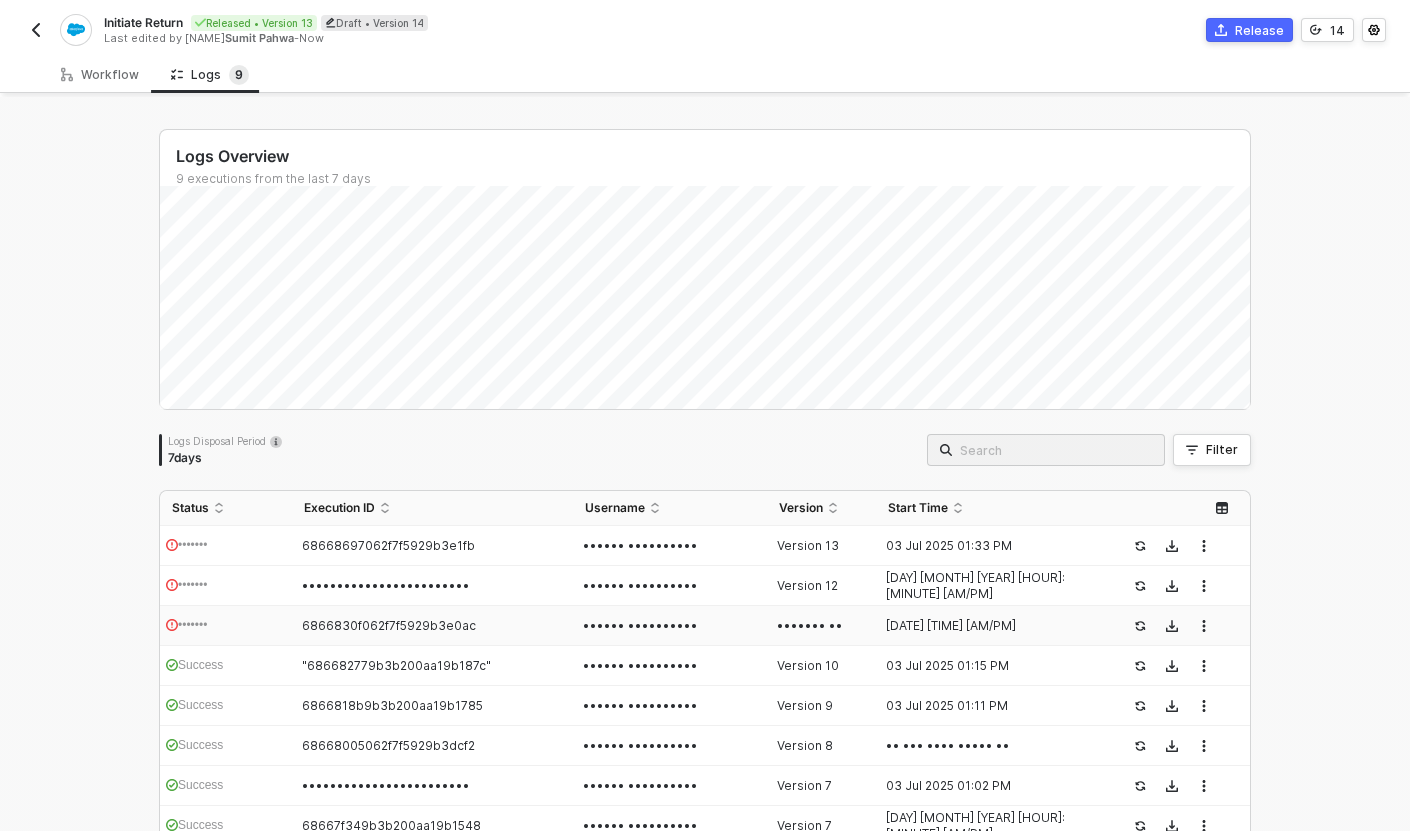 scroll, scrollTop: 144, scrollLeft: 0, axis: vertical 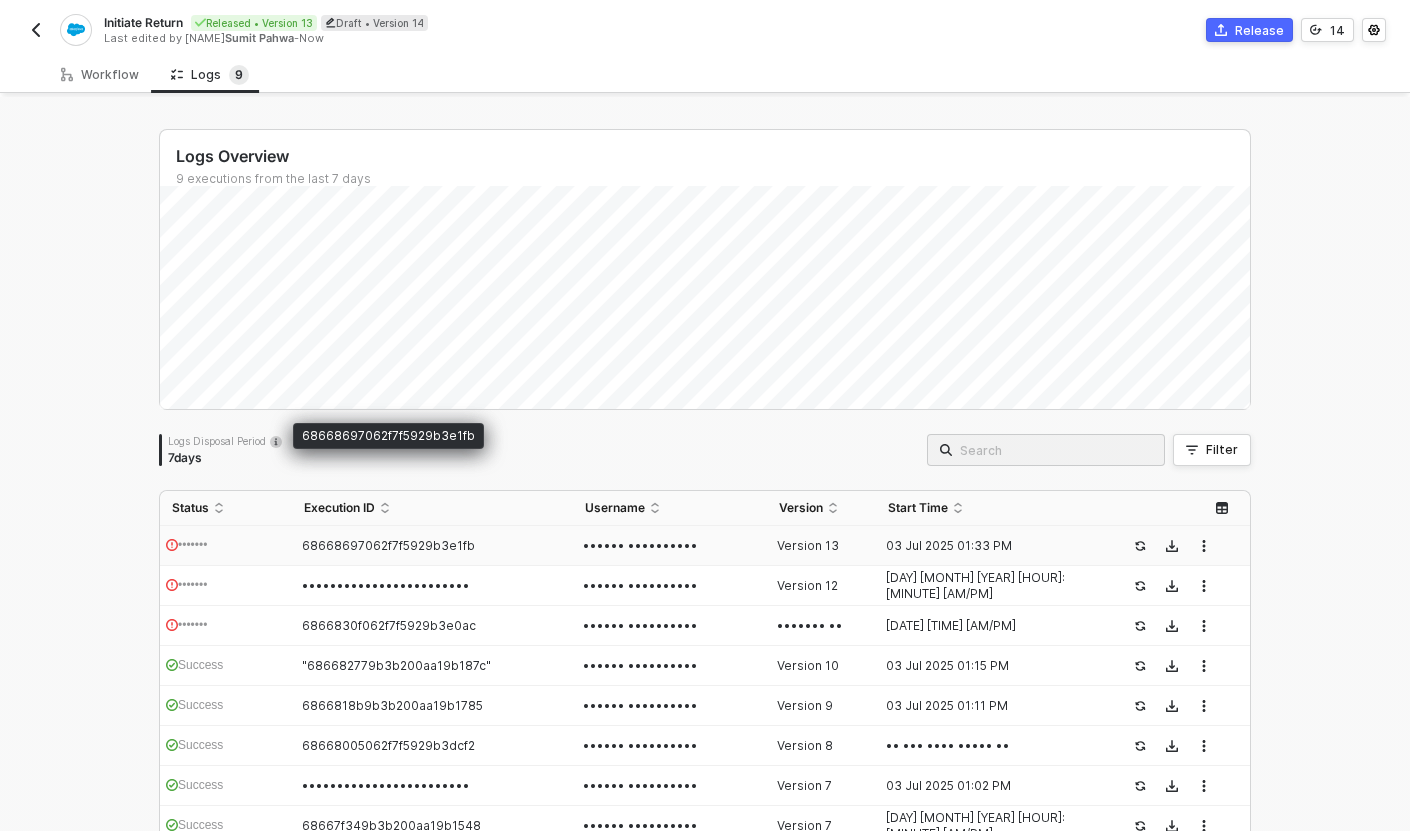 click on "68668697062f7f5929b3e1fb" at bounding box center (388, 545) 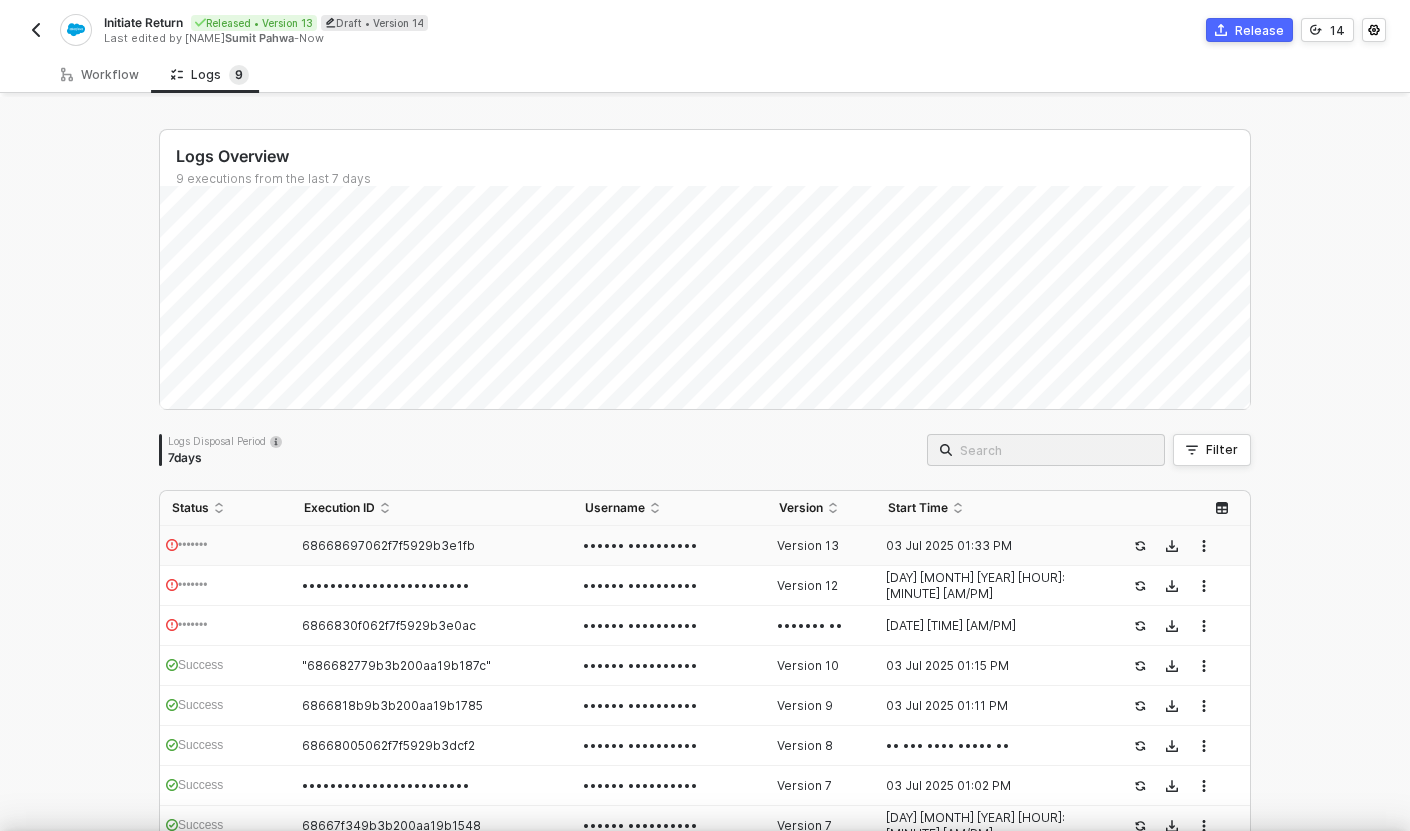 scroll, scrollTop: 126, scrollLeft: 0, axis: vertical 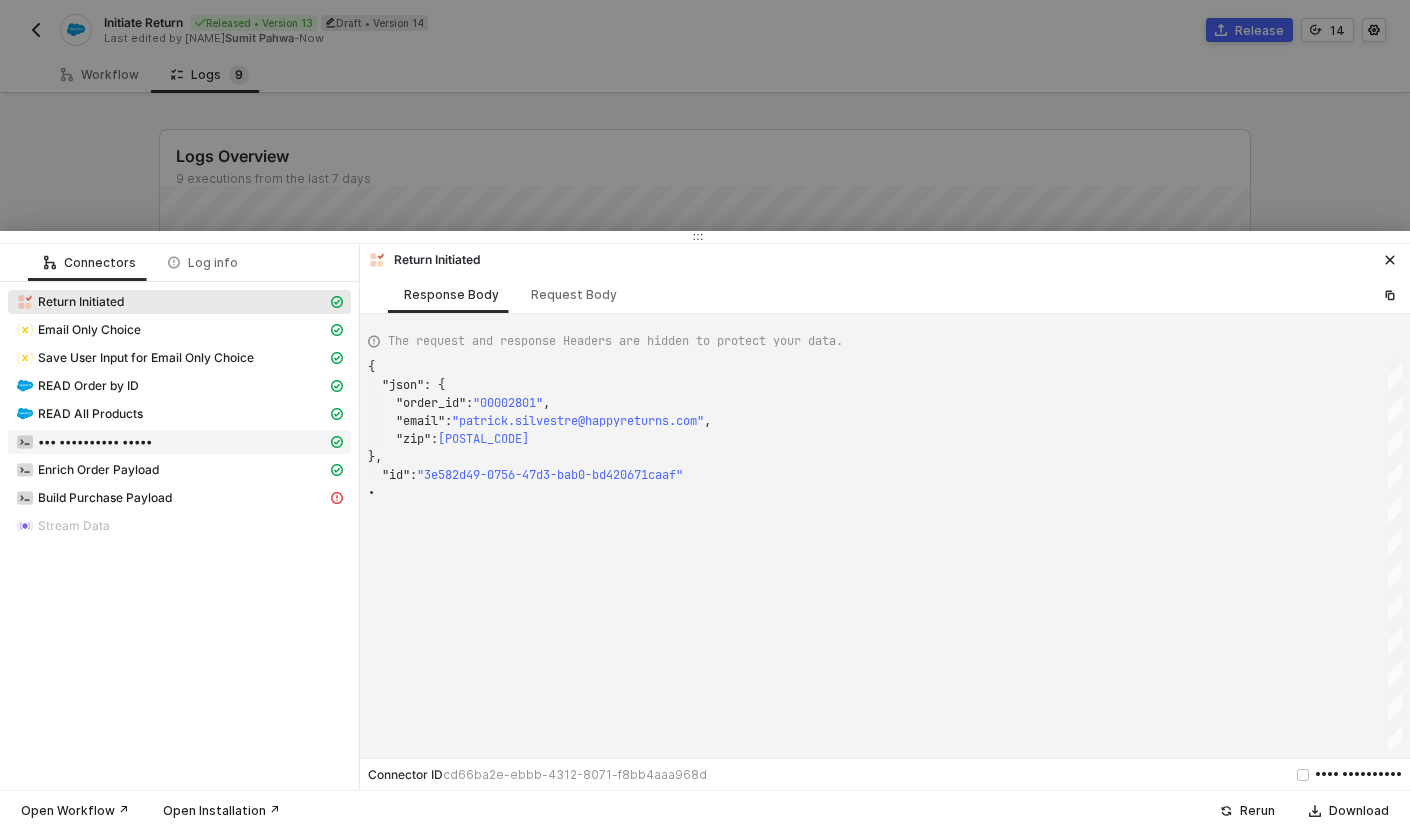 click on "••• •••••••••• •••••" at bounding box center [171, 302] 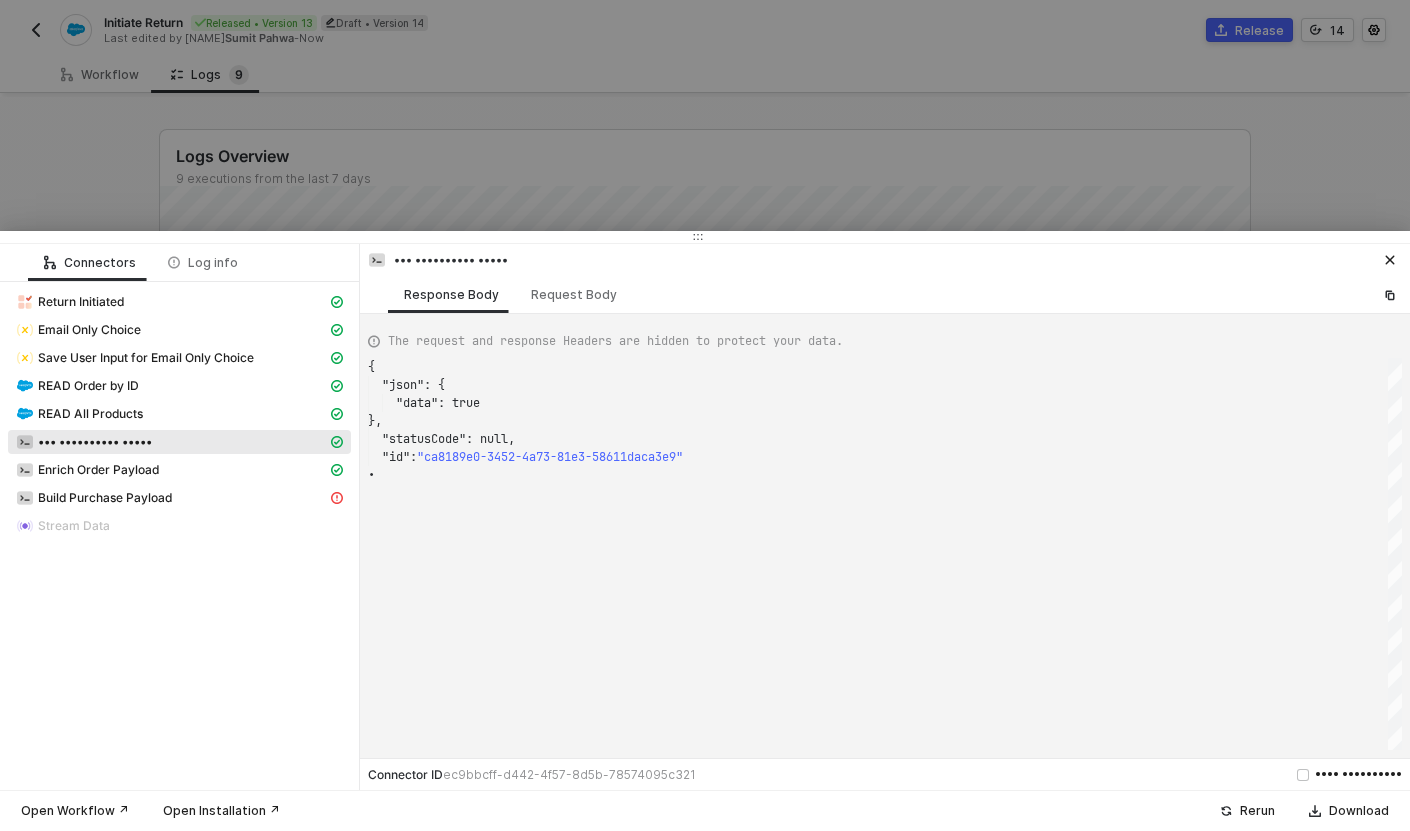 scroll, scrollTop: 108, scrollLeft: 0, axis: vertical 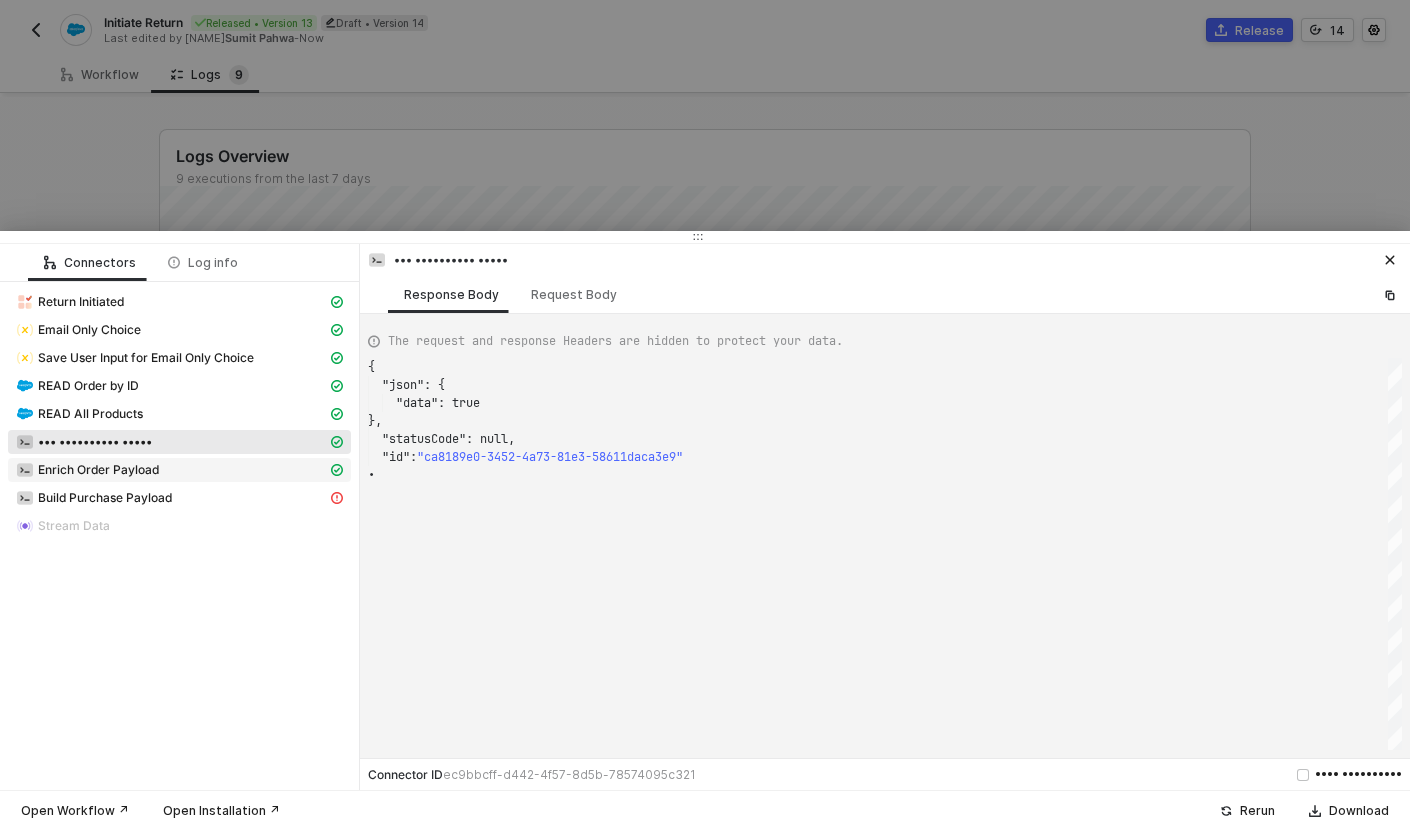 click on "Enrich Order Payload" at bounding box center (171, 302) 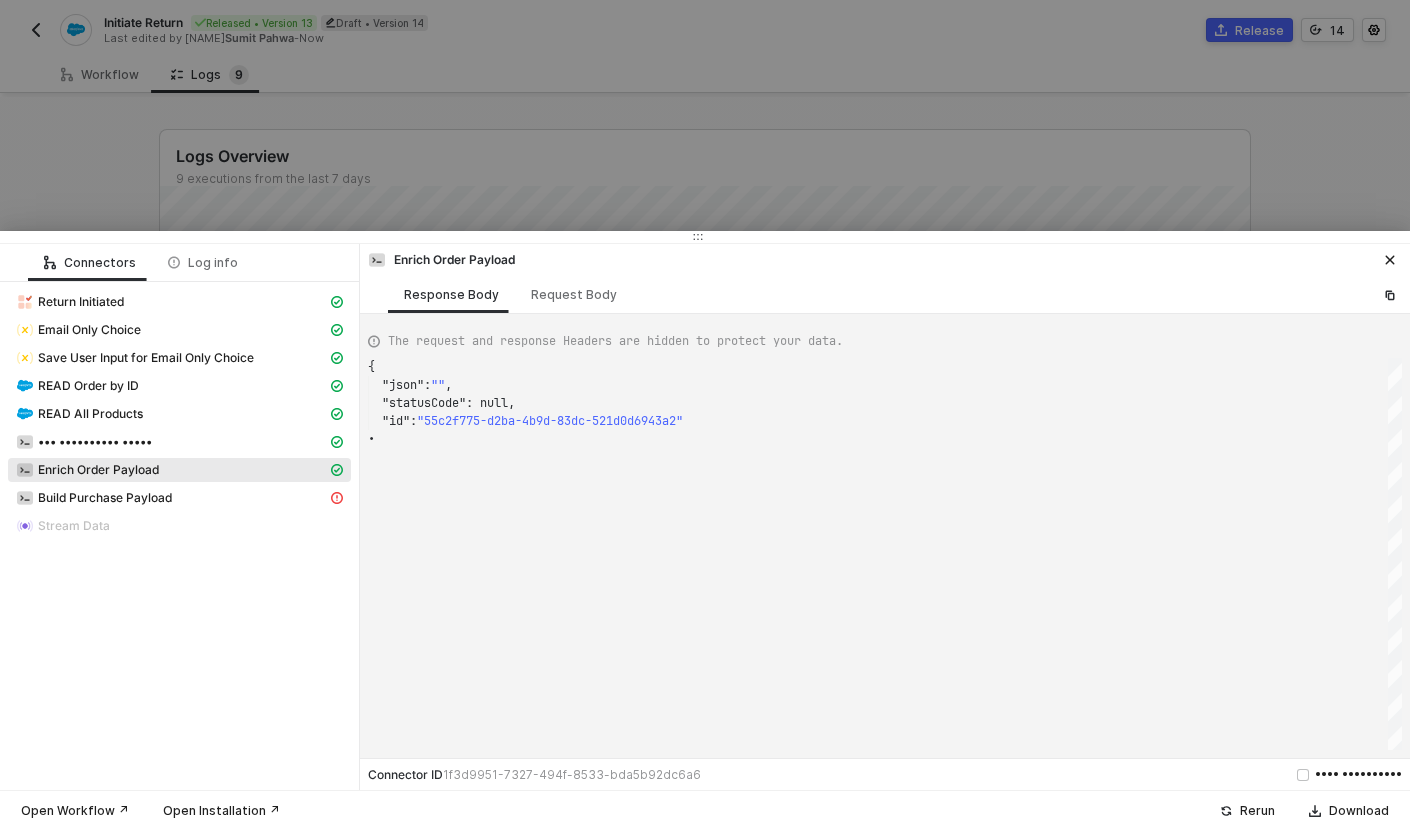 click at bounding box center [705, 415] 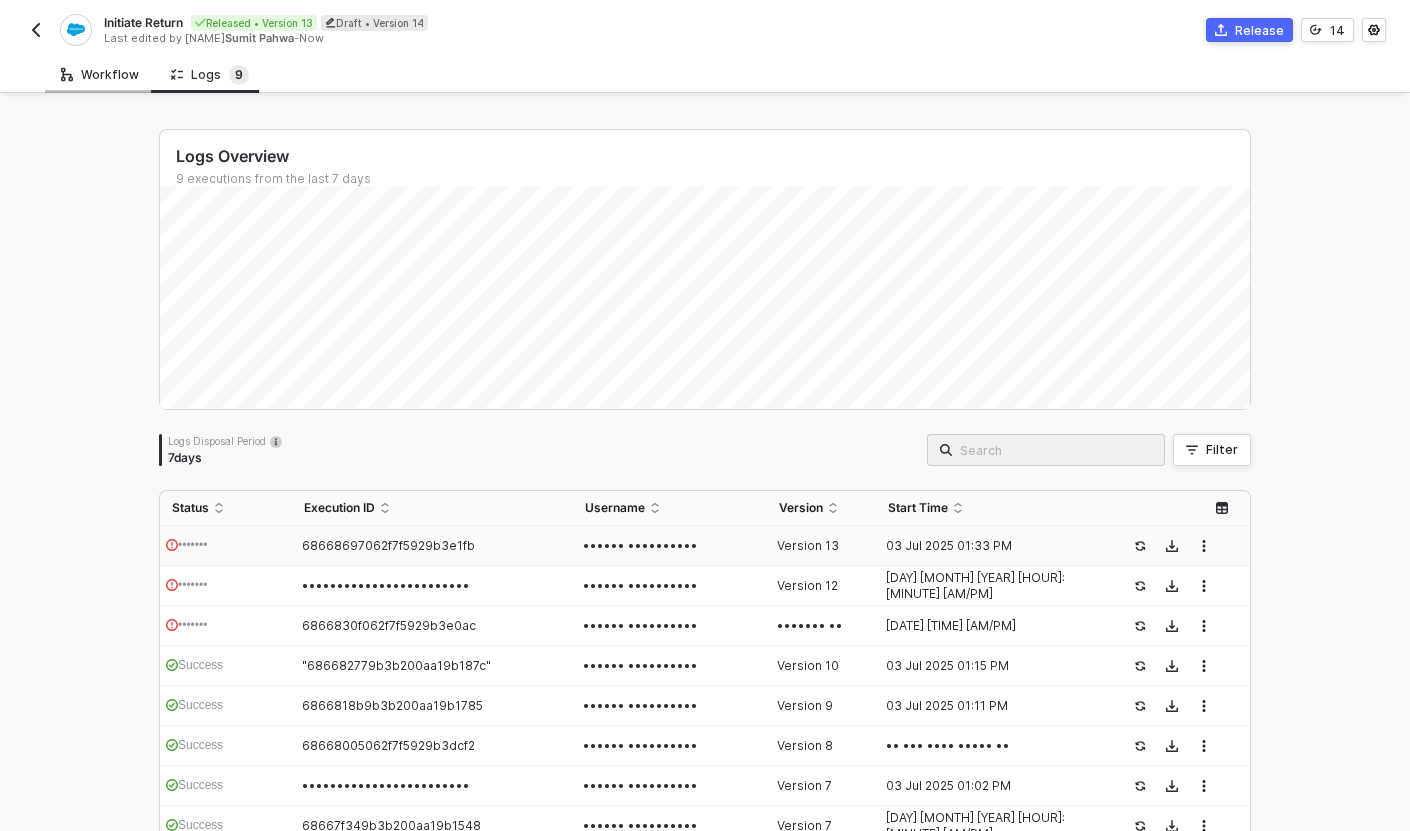 click on "Workflow" at bounding box center (100, 75) 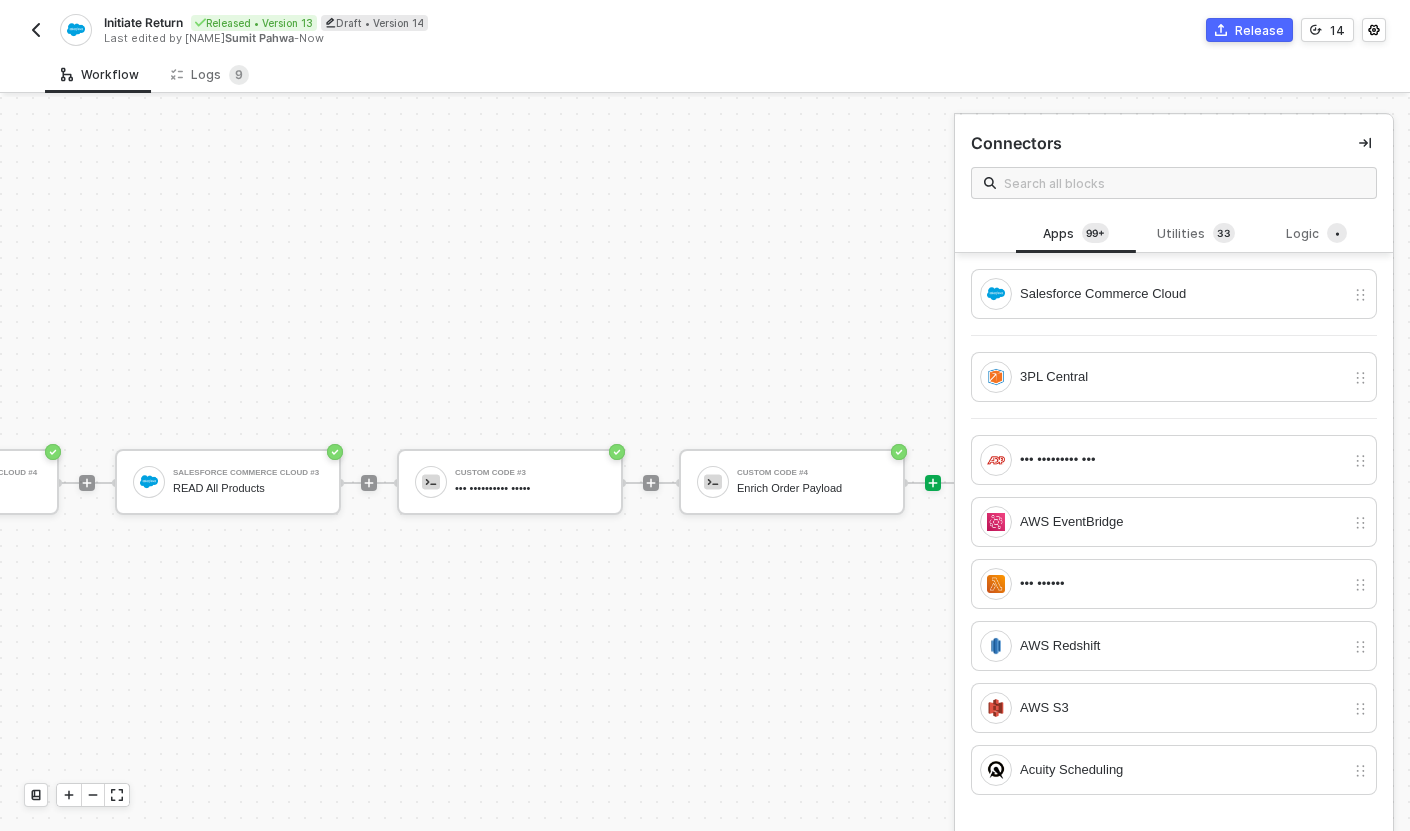 scroll, scrollTop: 33, scrollLeft: 1069, axis: both 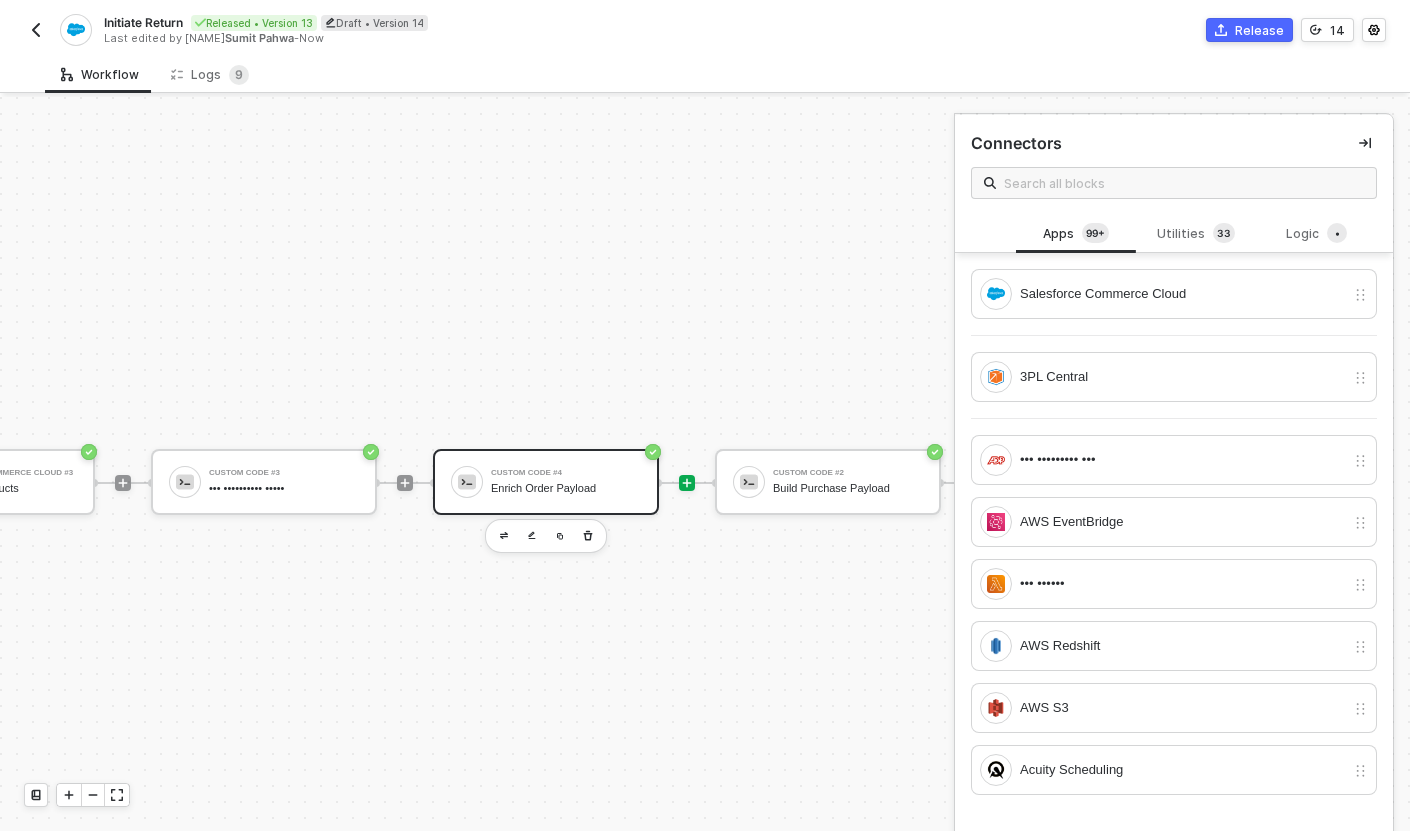 click on "Custom Code #4 Enrich Order Payload" at bounding box center [566, 482] 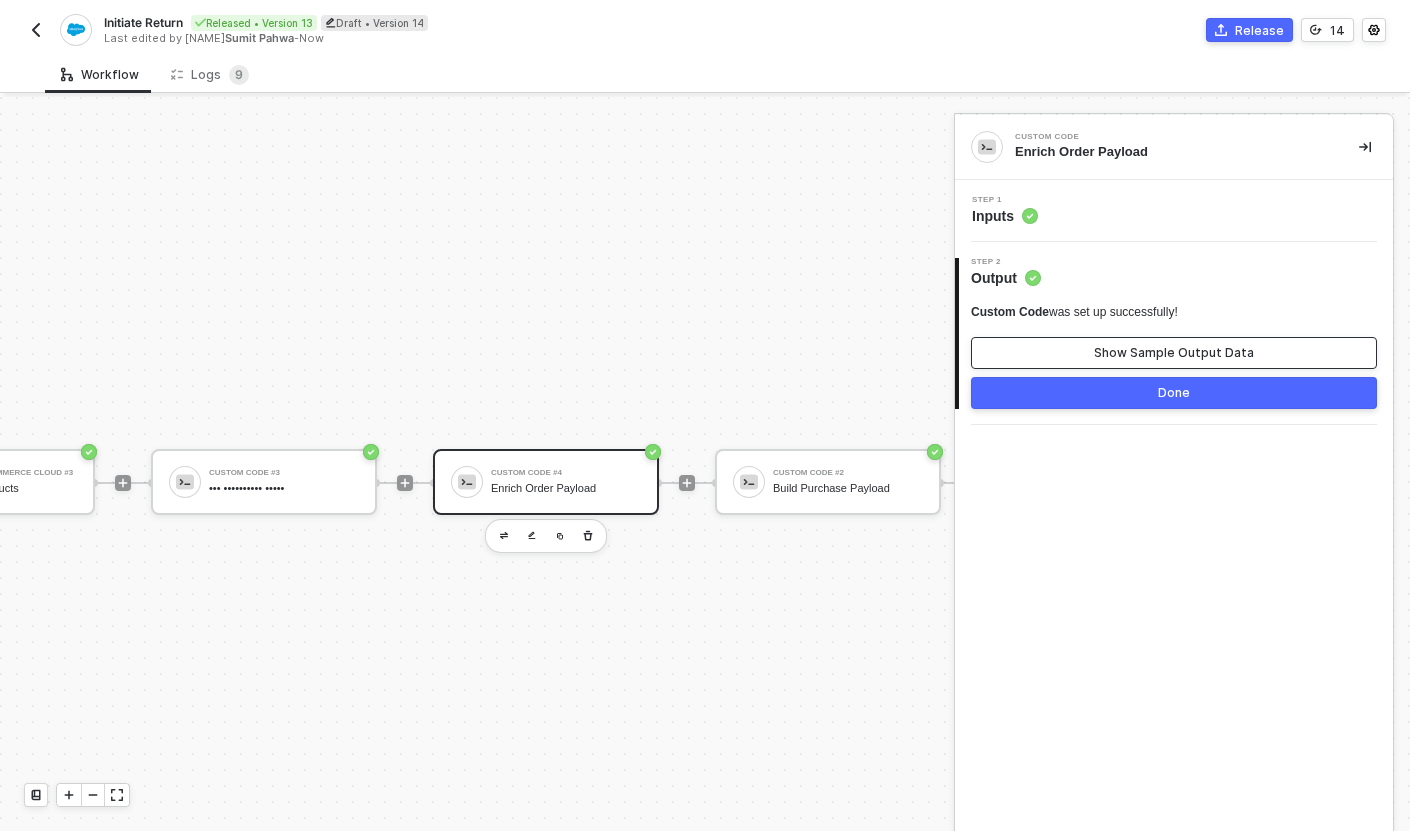 click on "Show Sample Output Data" at bounding box center [1174, 353] 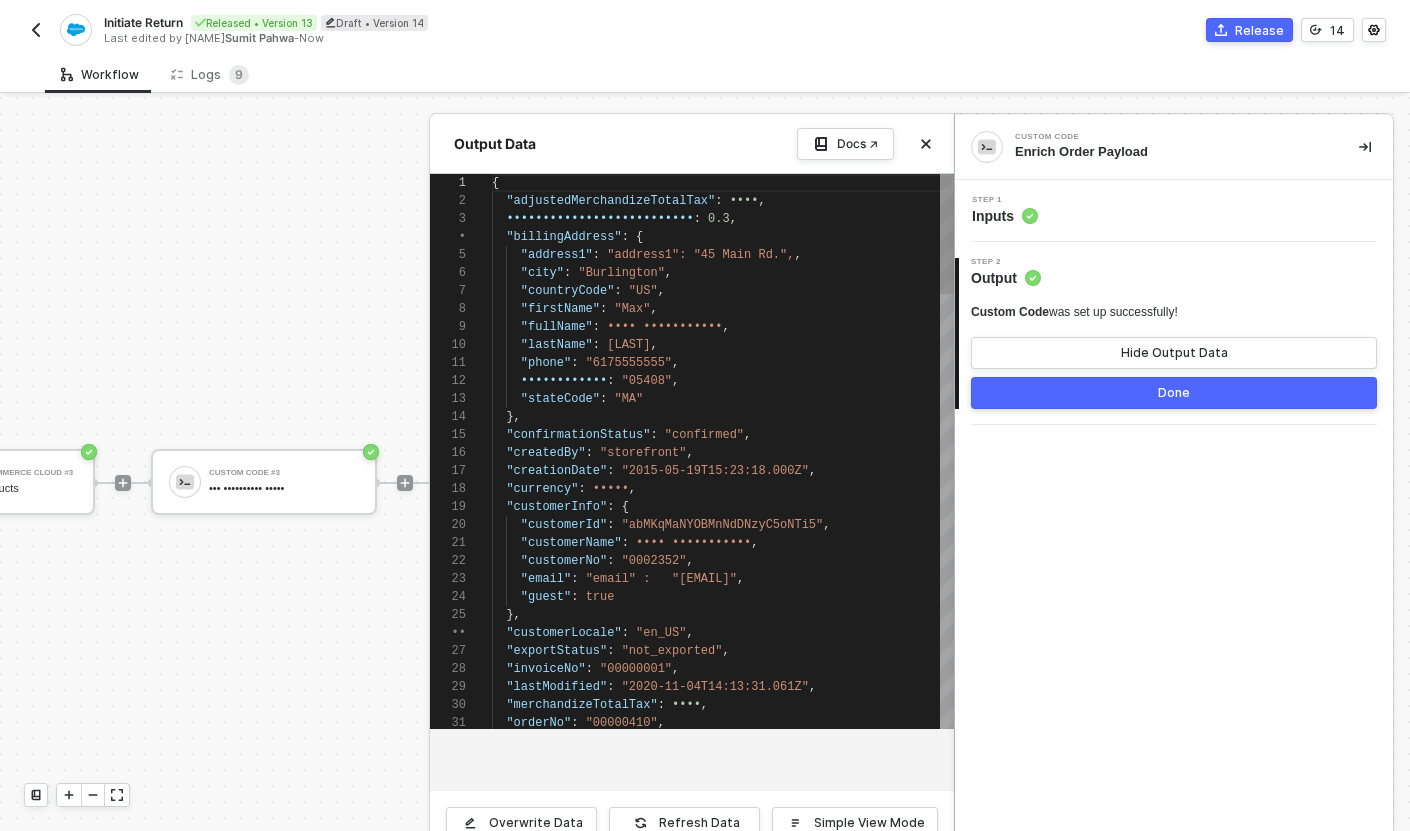 scroll, scrollTop: 180, scrollLeft: 0, axis: vertical 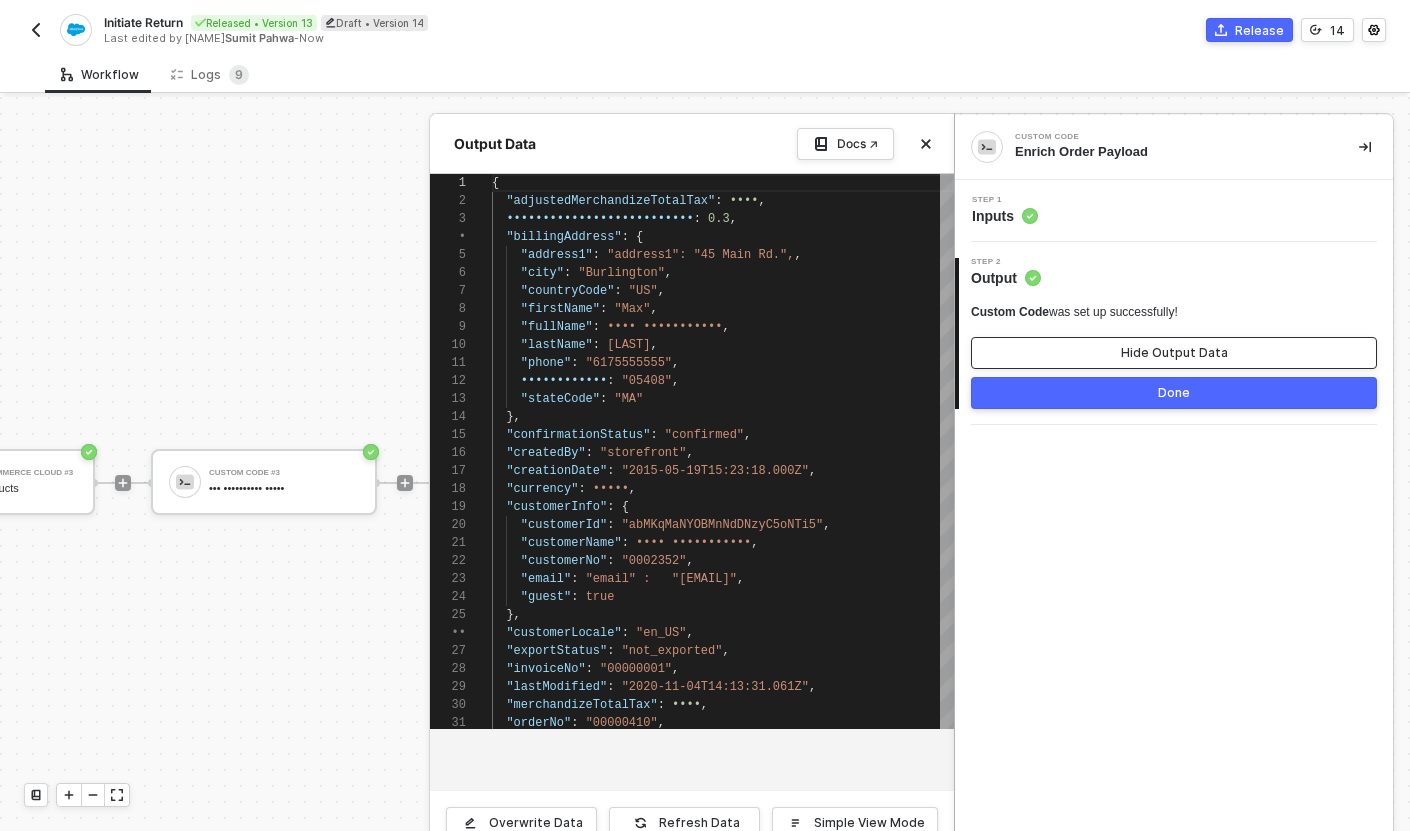 click on "Hide Output Data" at bounding box center [1174, 353] 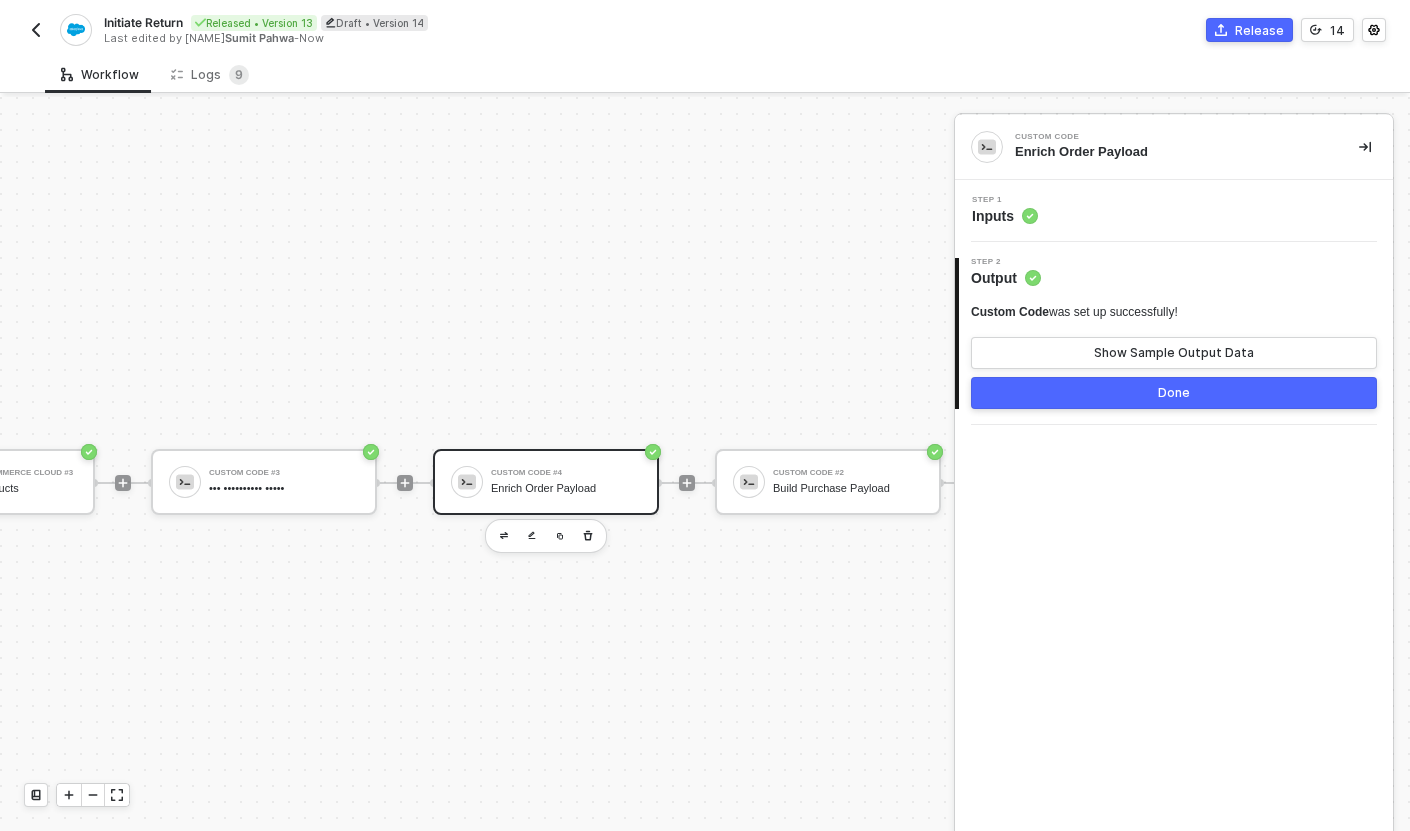 click on "Step 1 Inputs" at bounding box center [1176, 211] 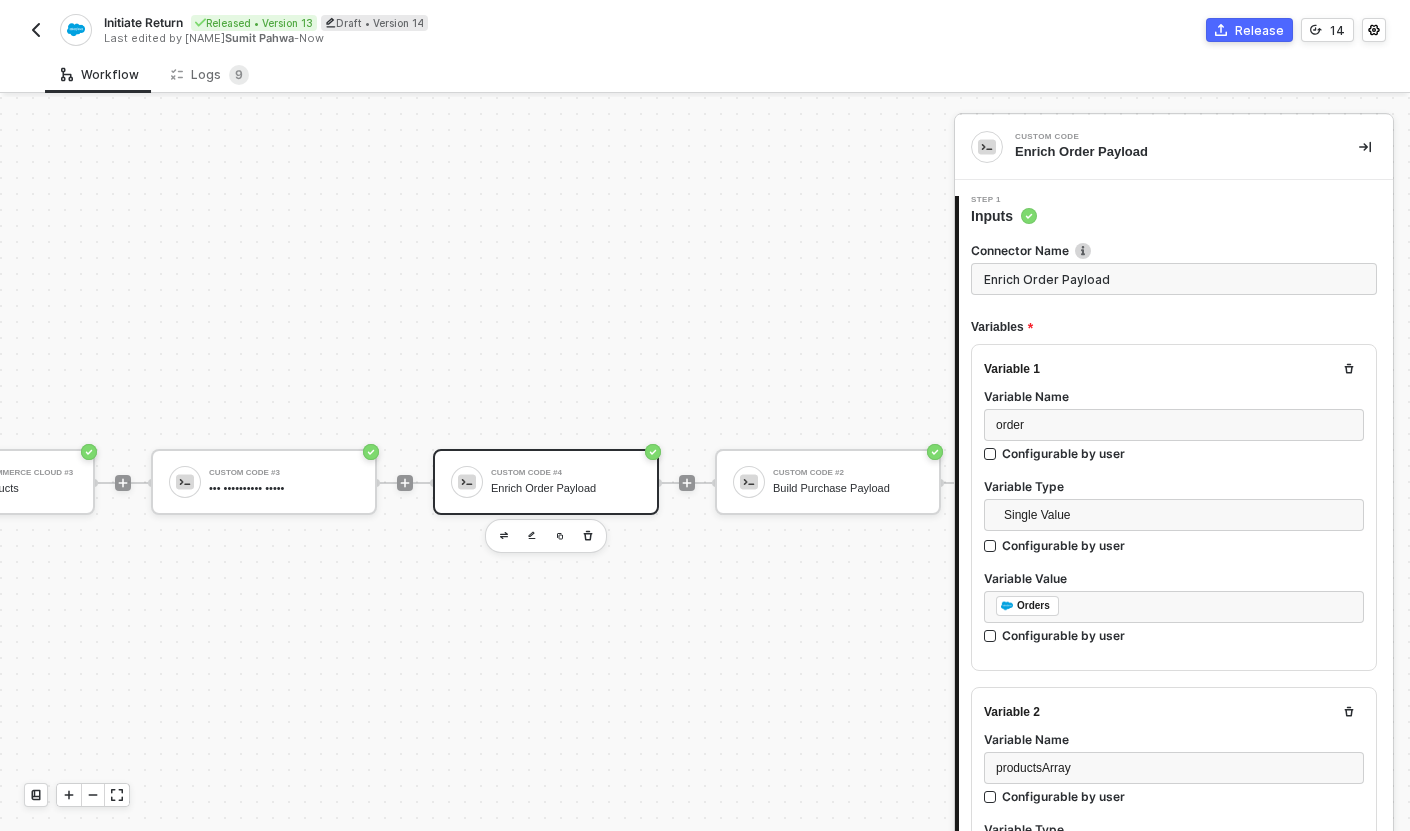scroll, scrollTop: 147, scrollLeft: 0, axis: vertical 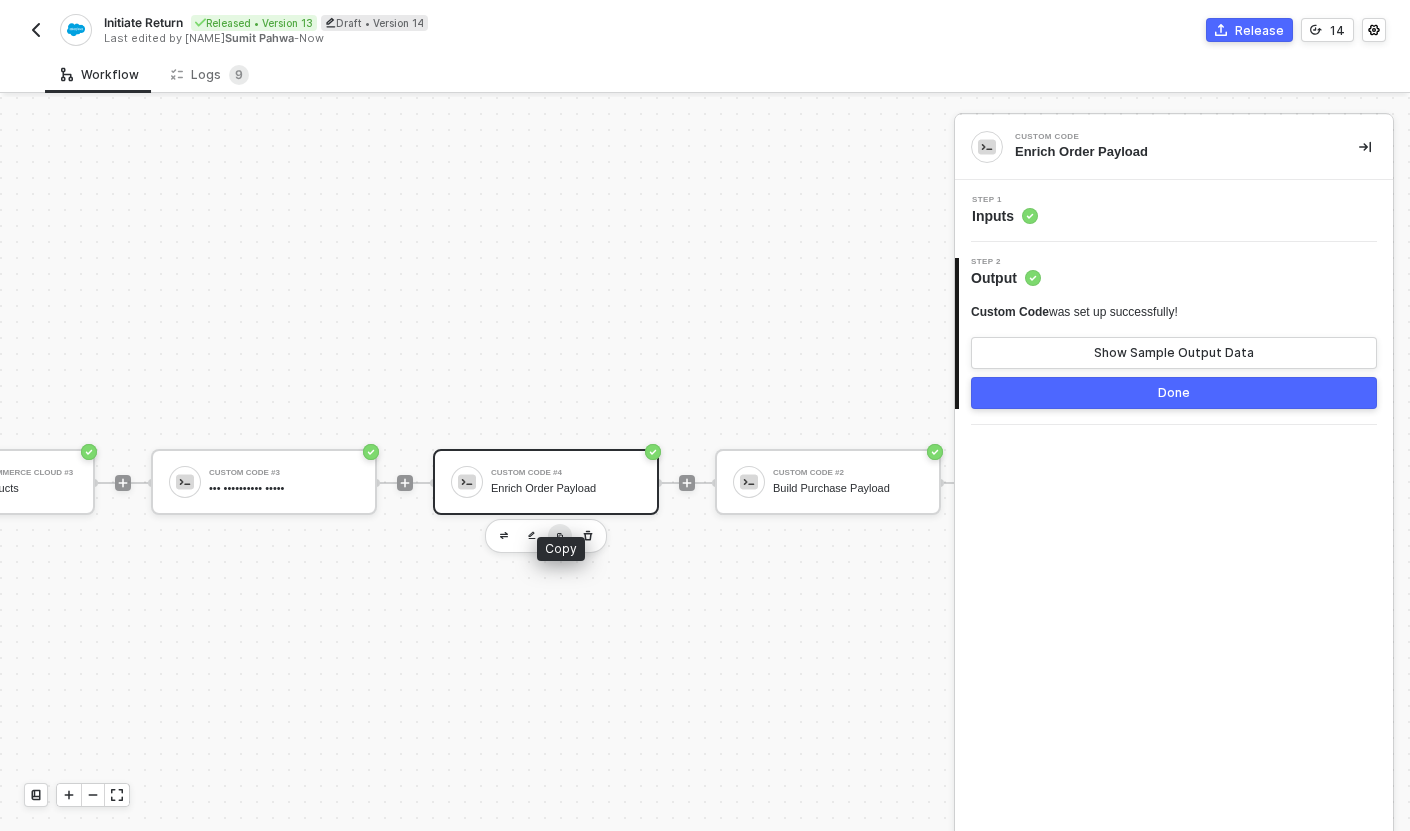 click at bounding box center (560, 536) 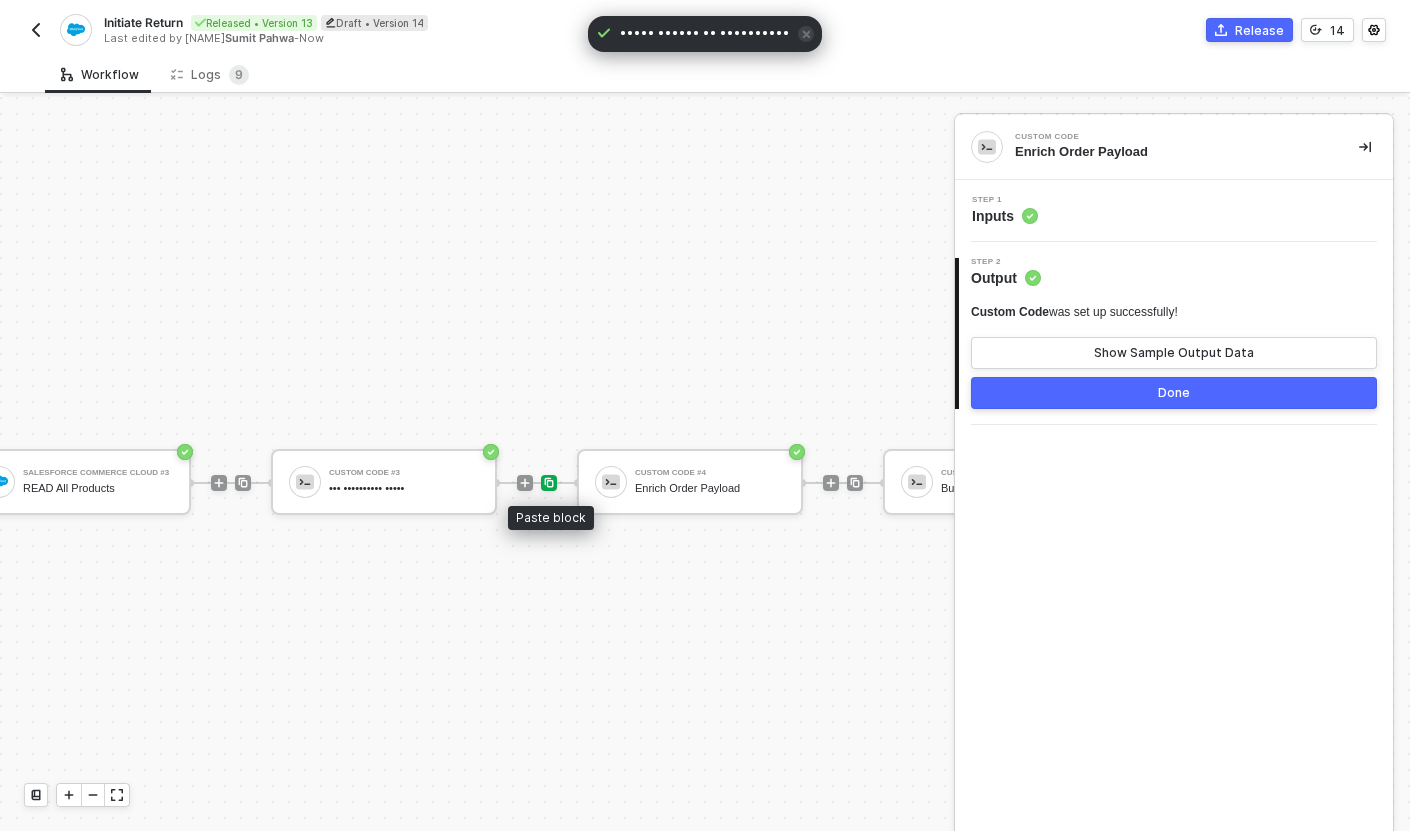 click at bounding box center (549, 483) 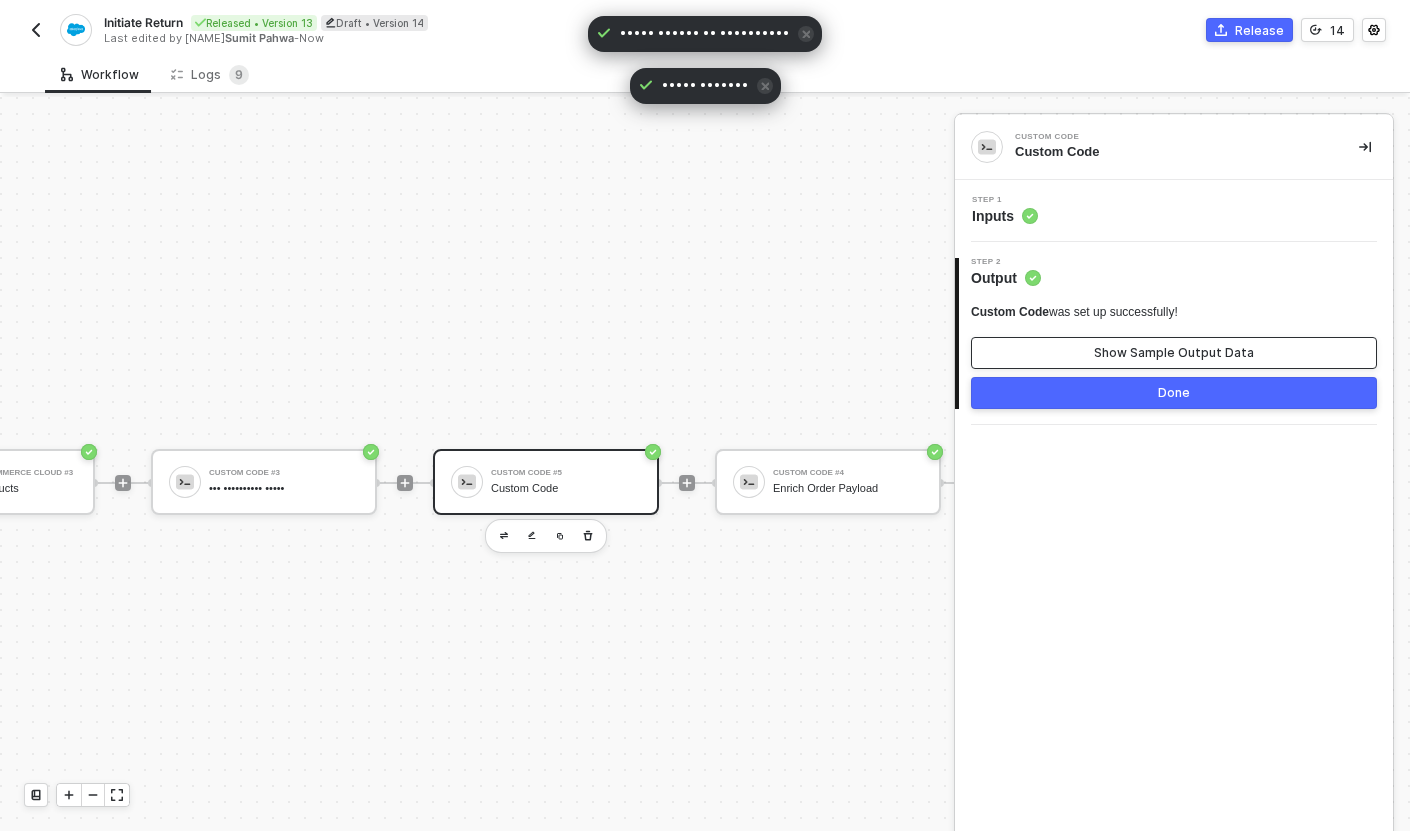 click on "Show Sample Output Data" at bounding box center [1174, 353] 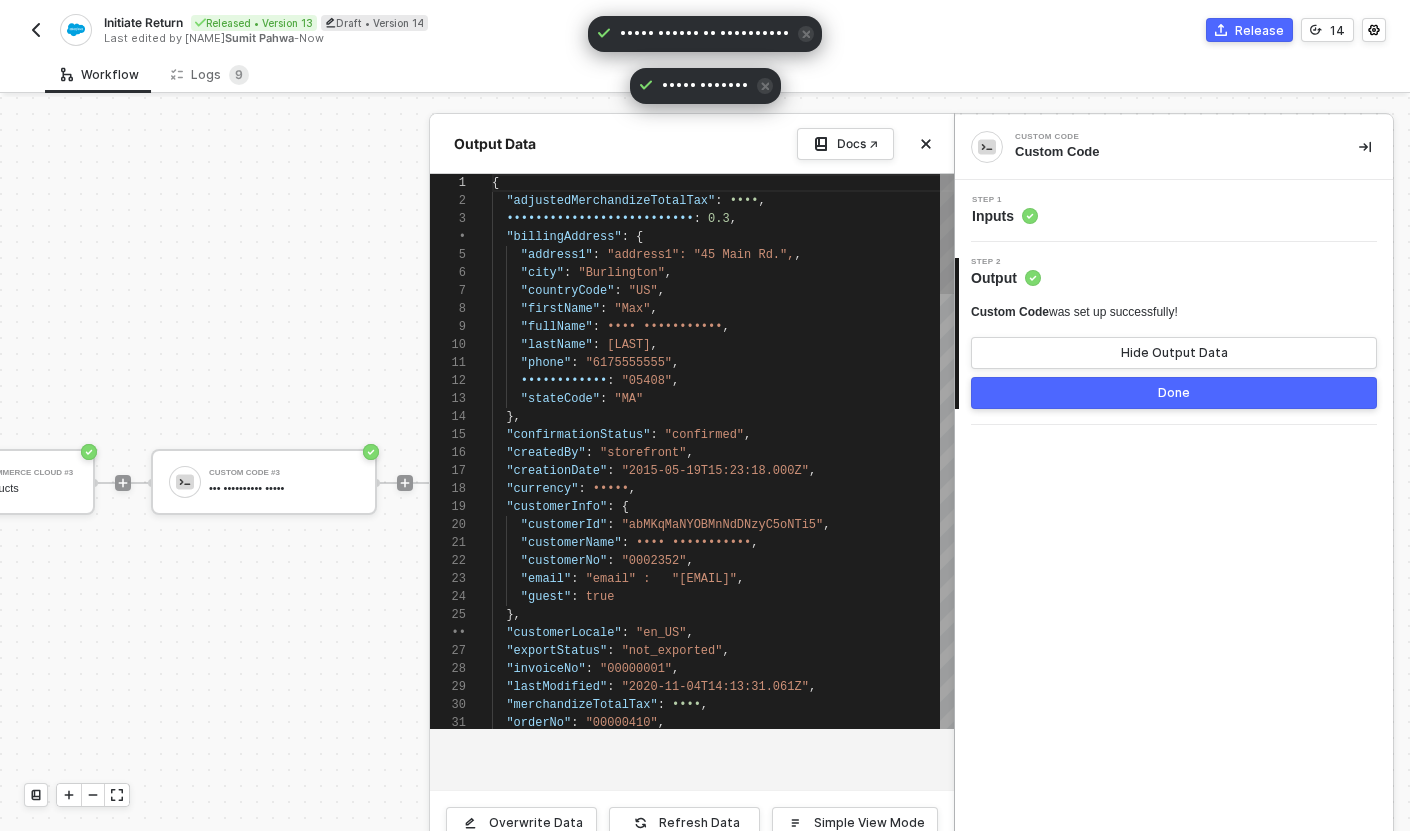scroll, scrollTop: 180, scrollLeft: 0, axis: vertical 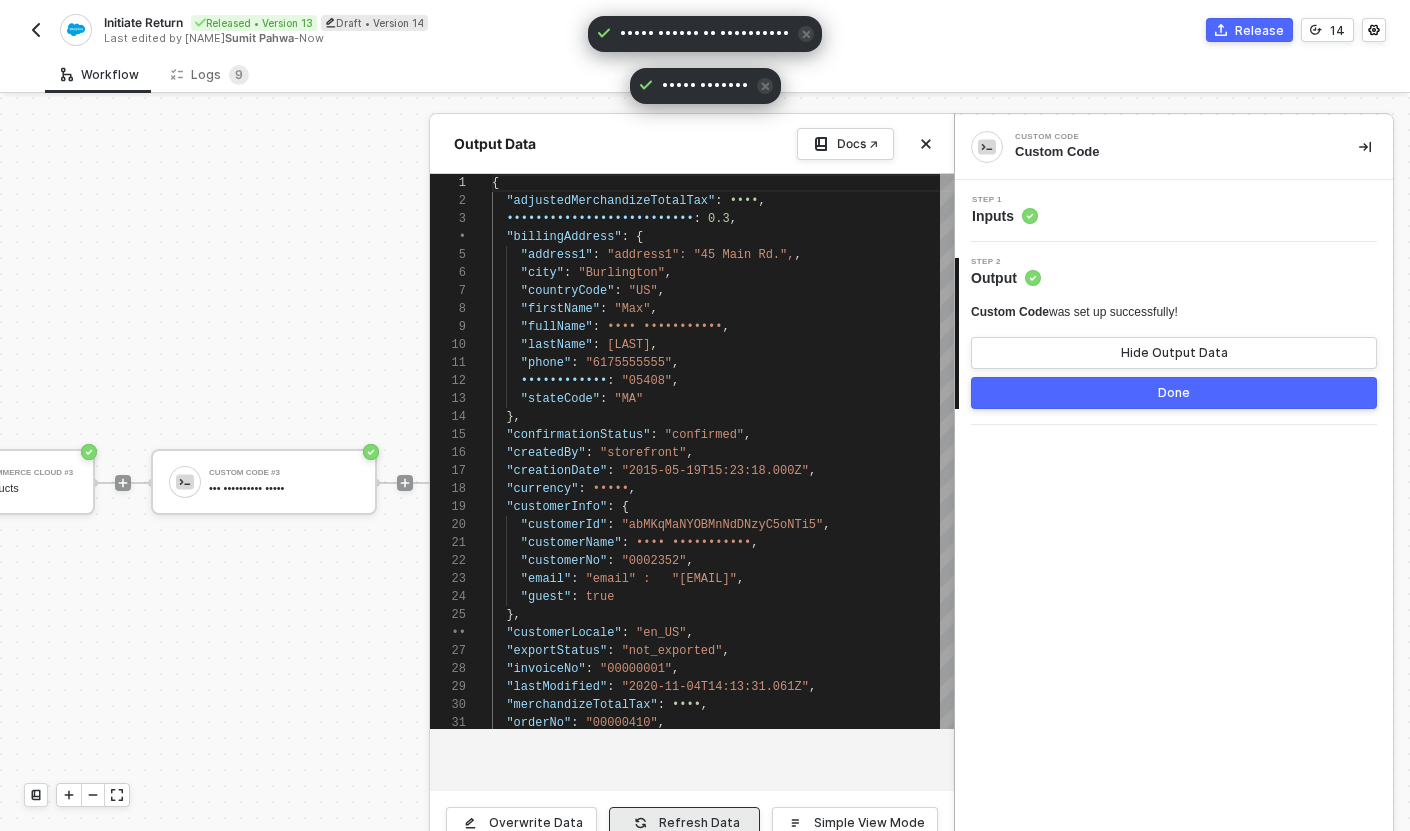 click on "Refresh Data" at bounding box center [684, 823] 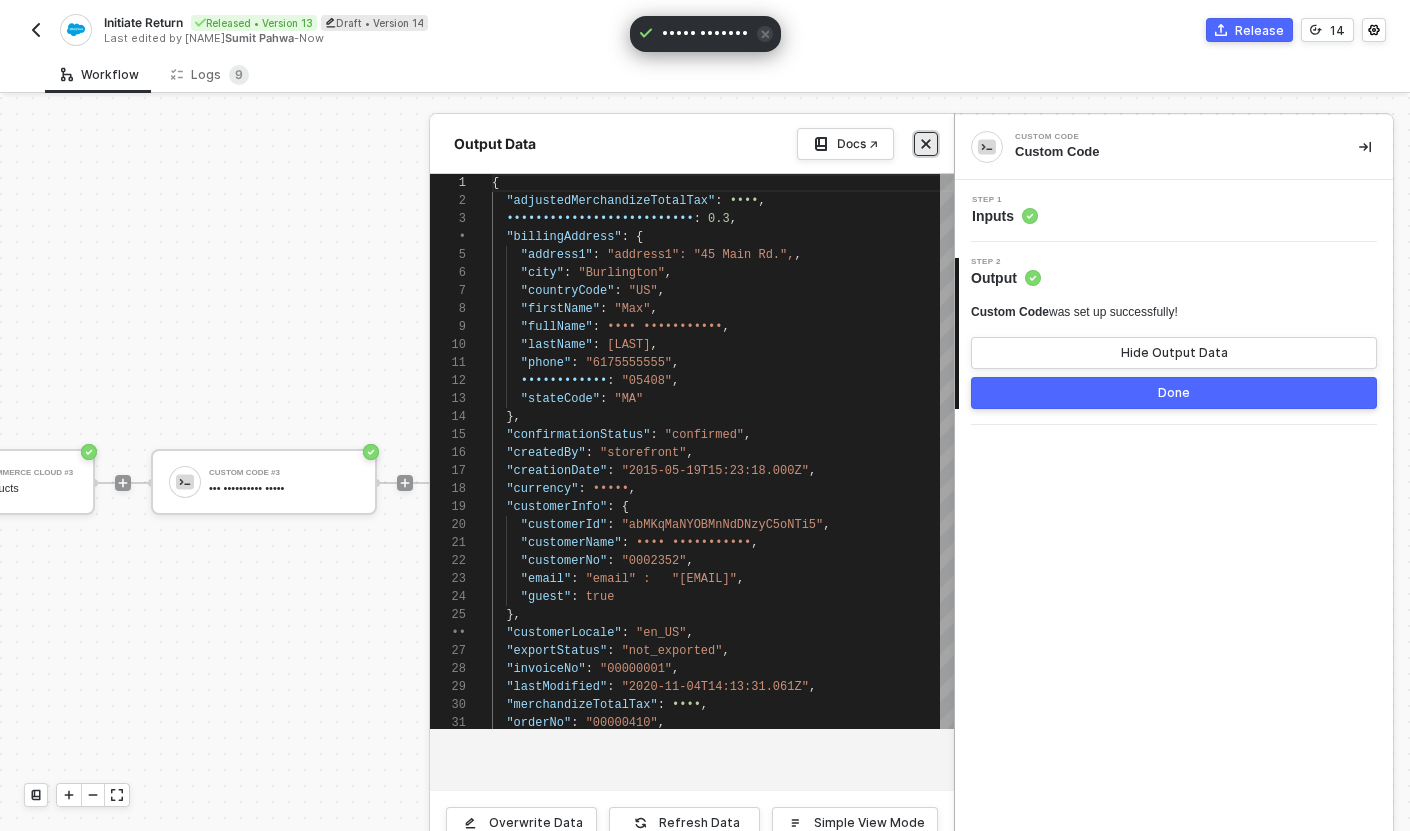 click at bounding box center (926, 144) 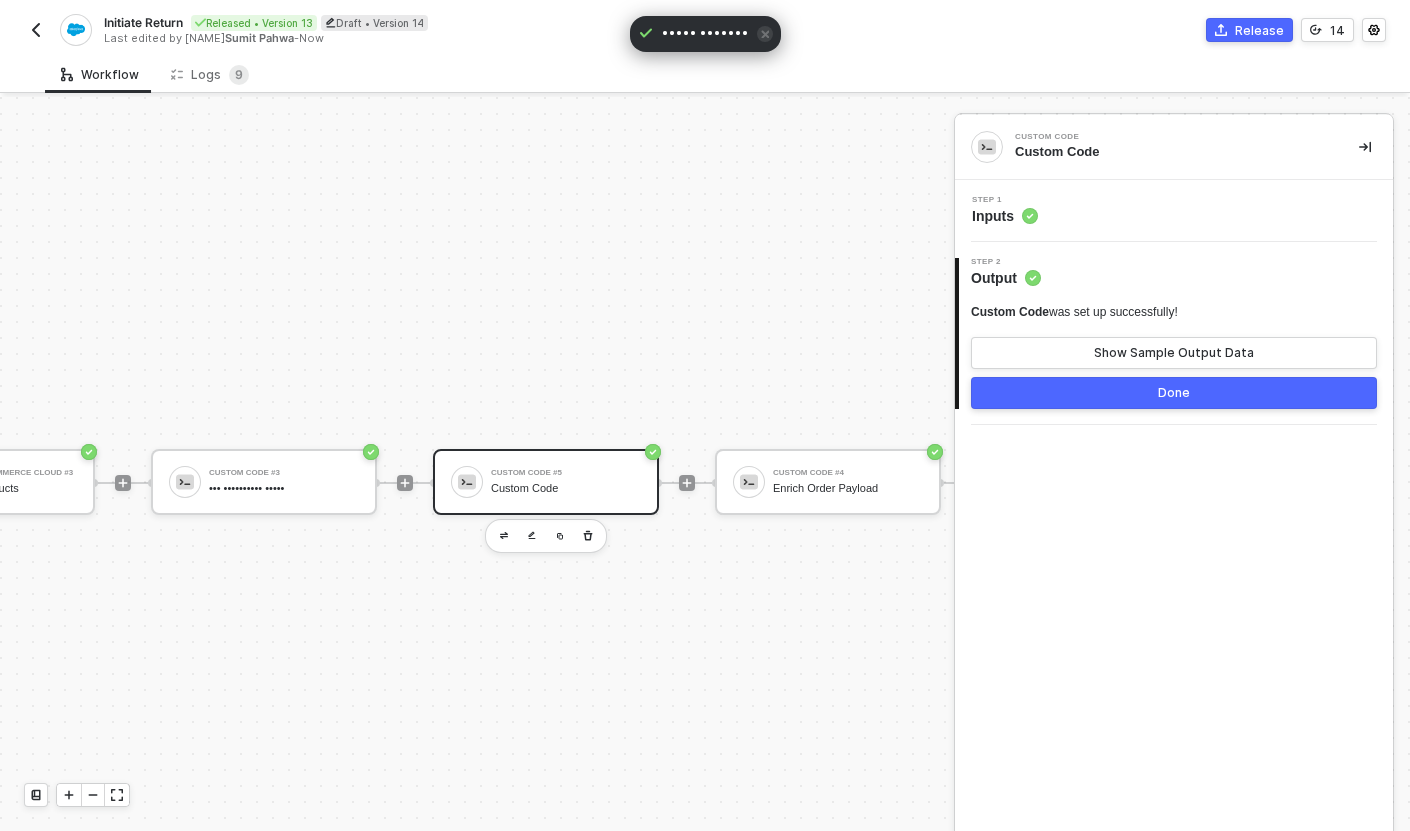 click on "Custom Code #5 Custom Code" at bounding box center (546, 482) 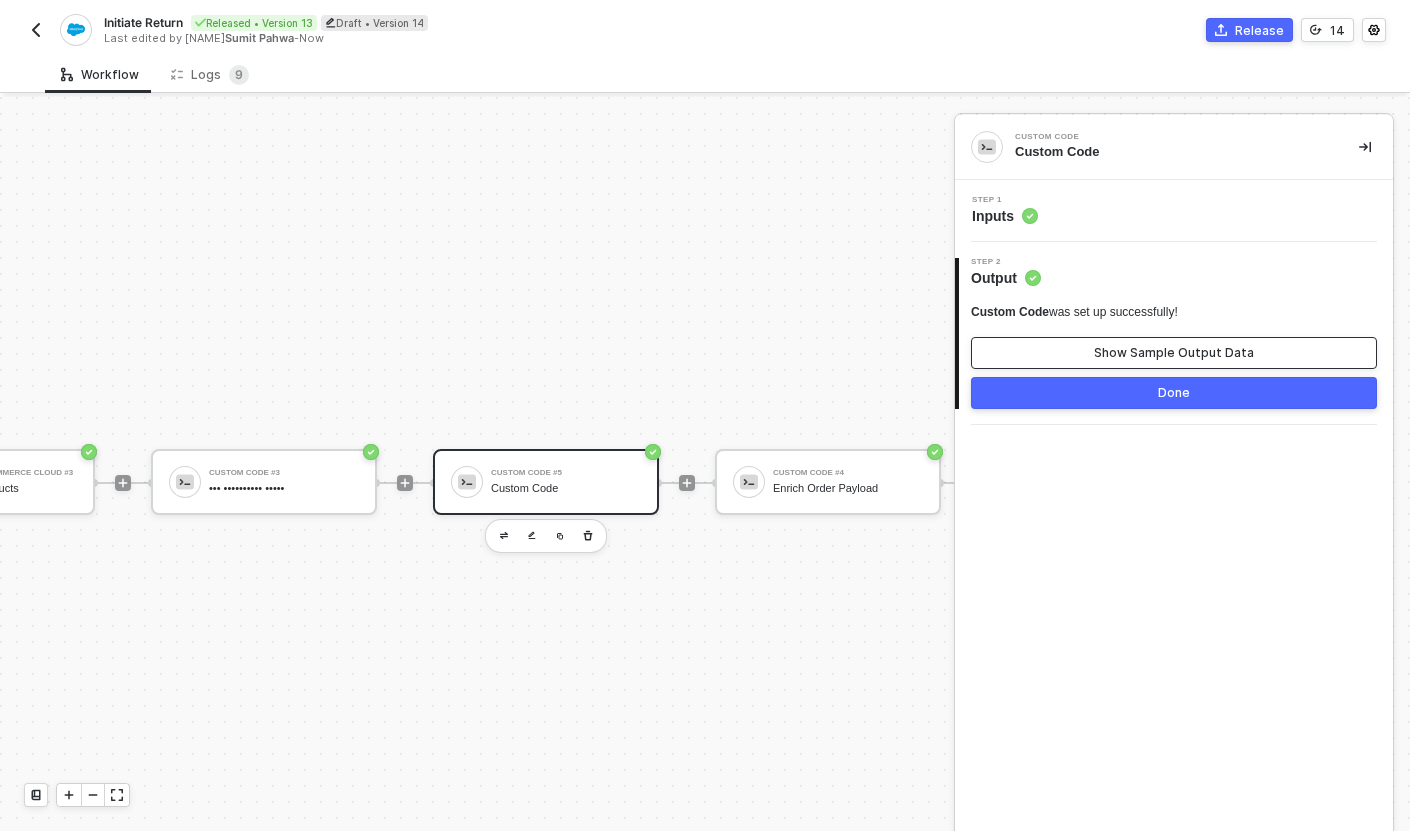 click on "Show Sample Output Data" at bounding box center (1174, 353) 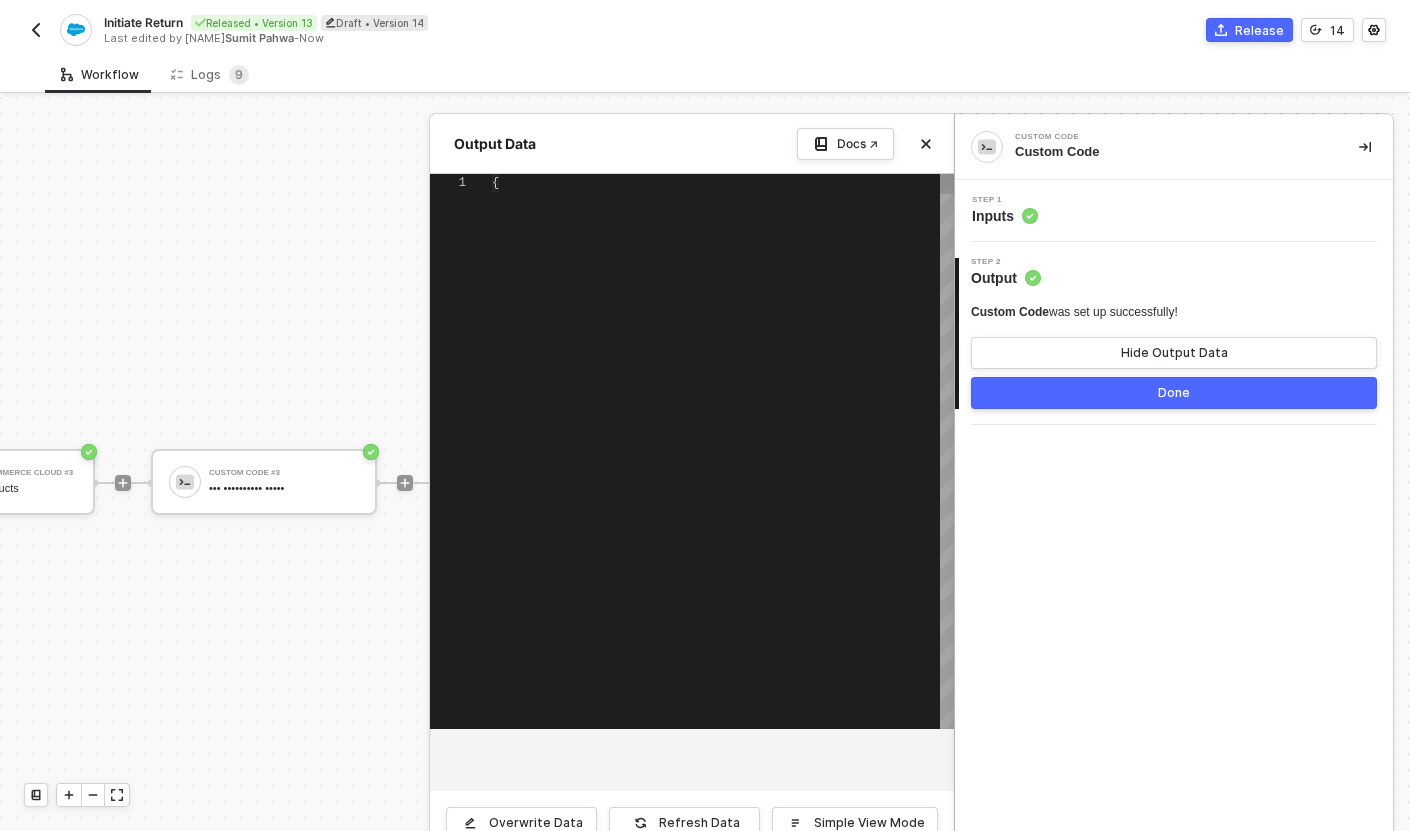 scroll, scrollTop: 180, scrollLeft: 0, axis: vertical 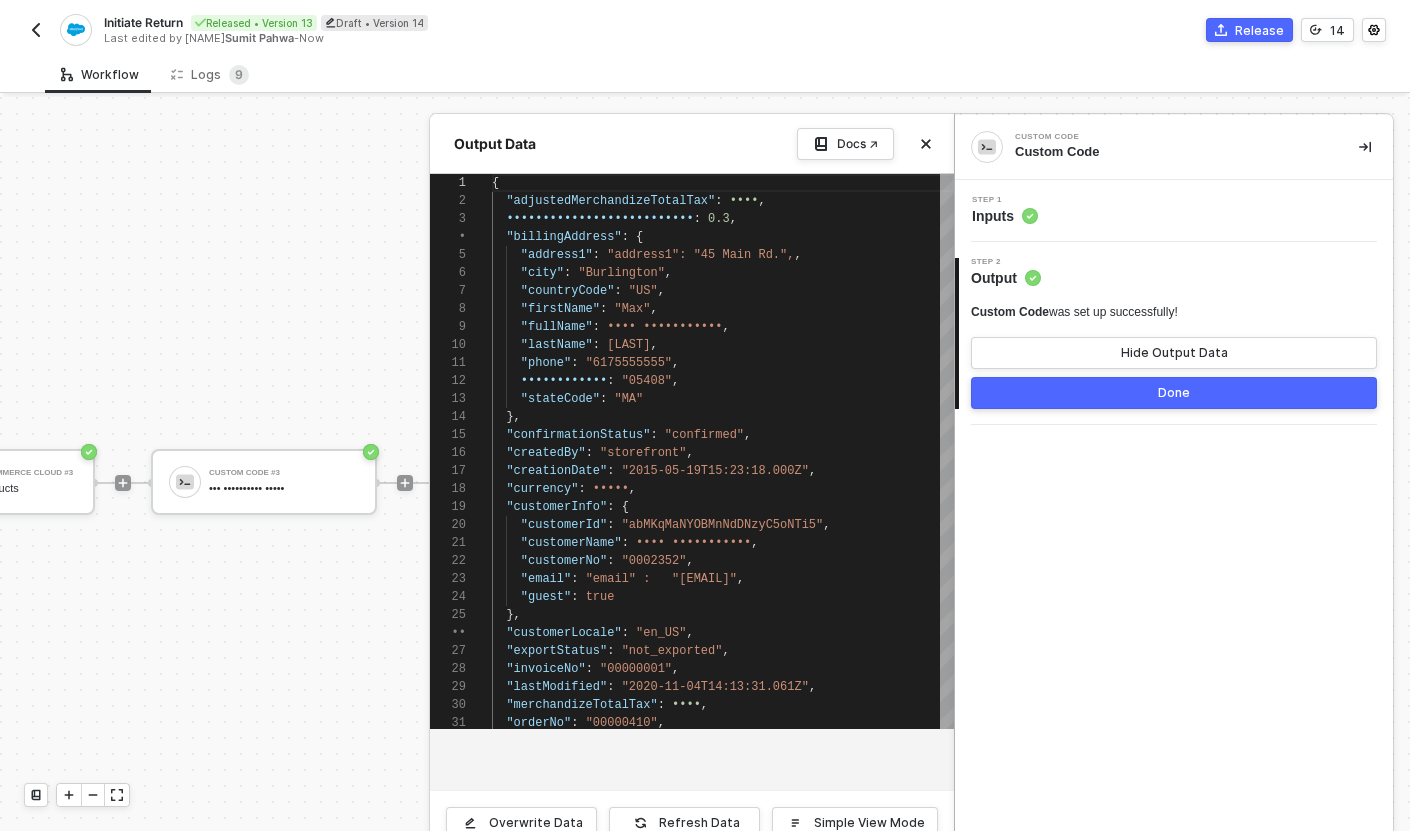 click at bounding box center (705, 484) 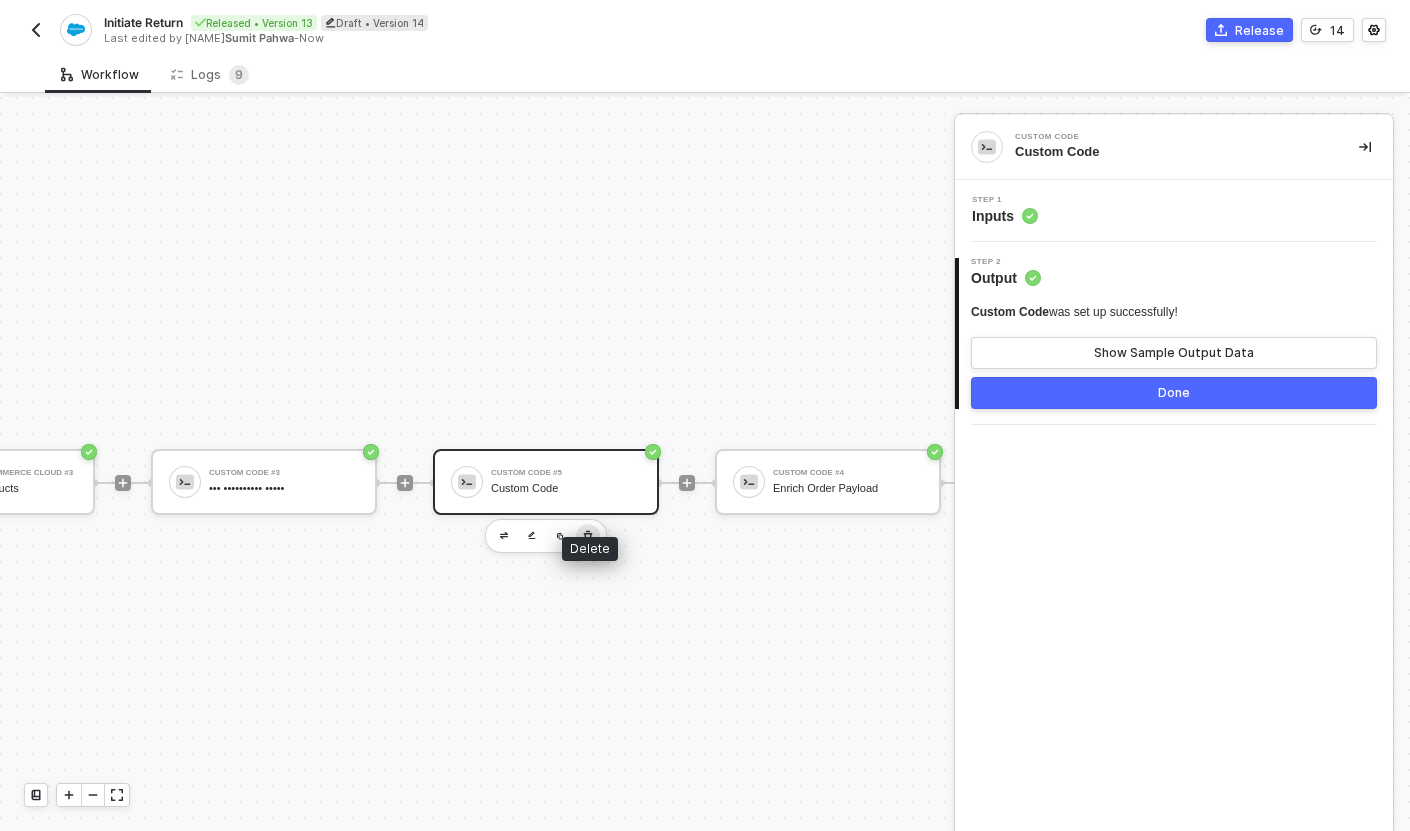 click at bounding box center (588, 536) 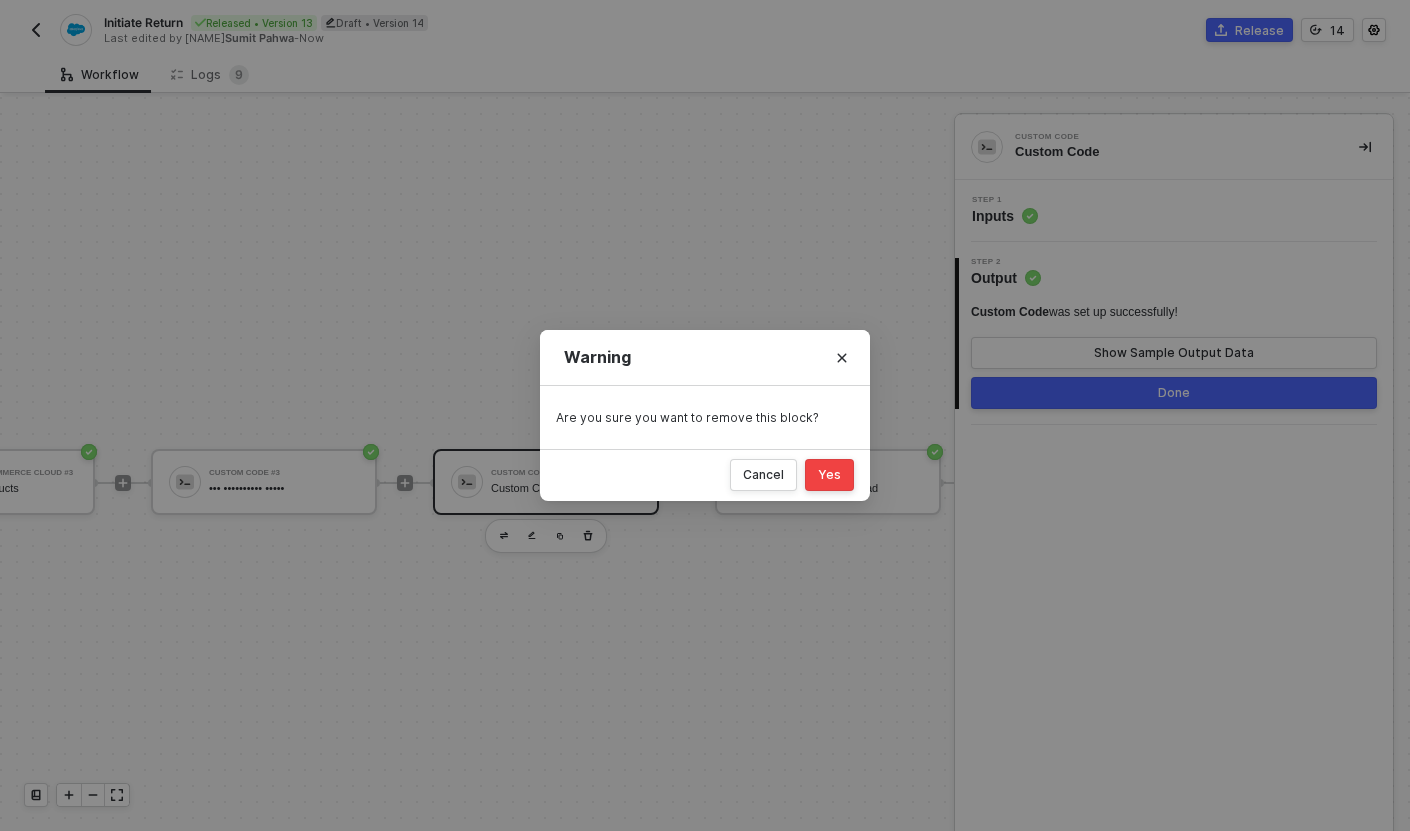 click on "Yes" at bounding box center (829, 475) 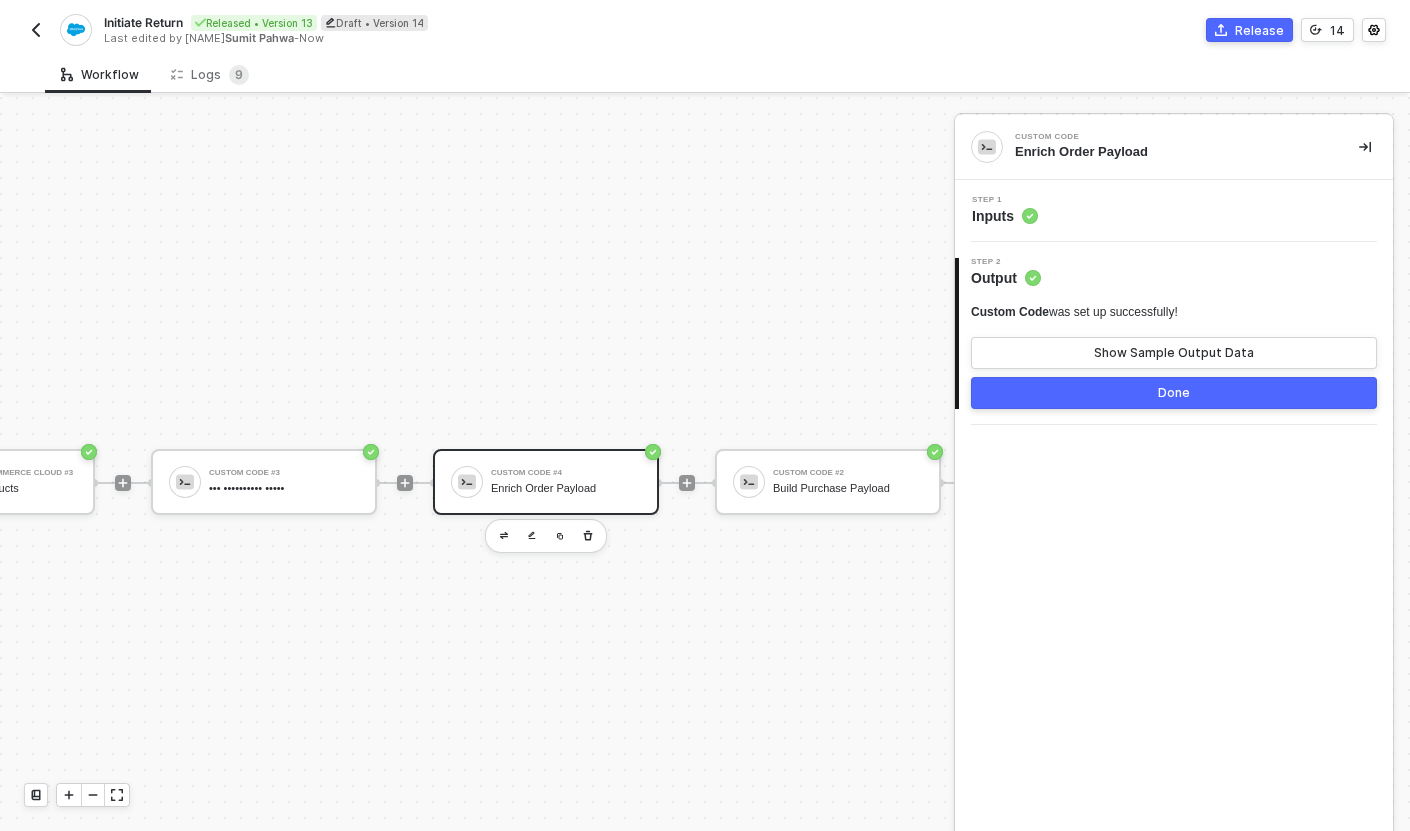 click on "Custom Code #4" at bounding box center (566, 473) 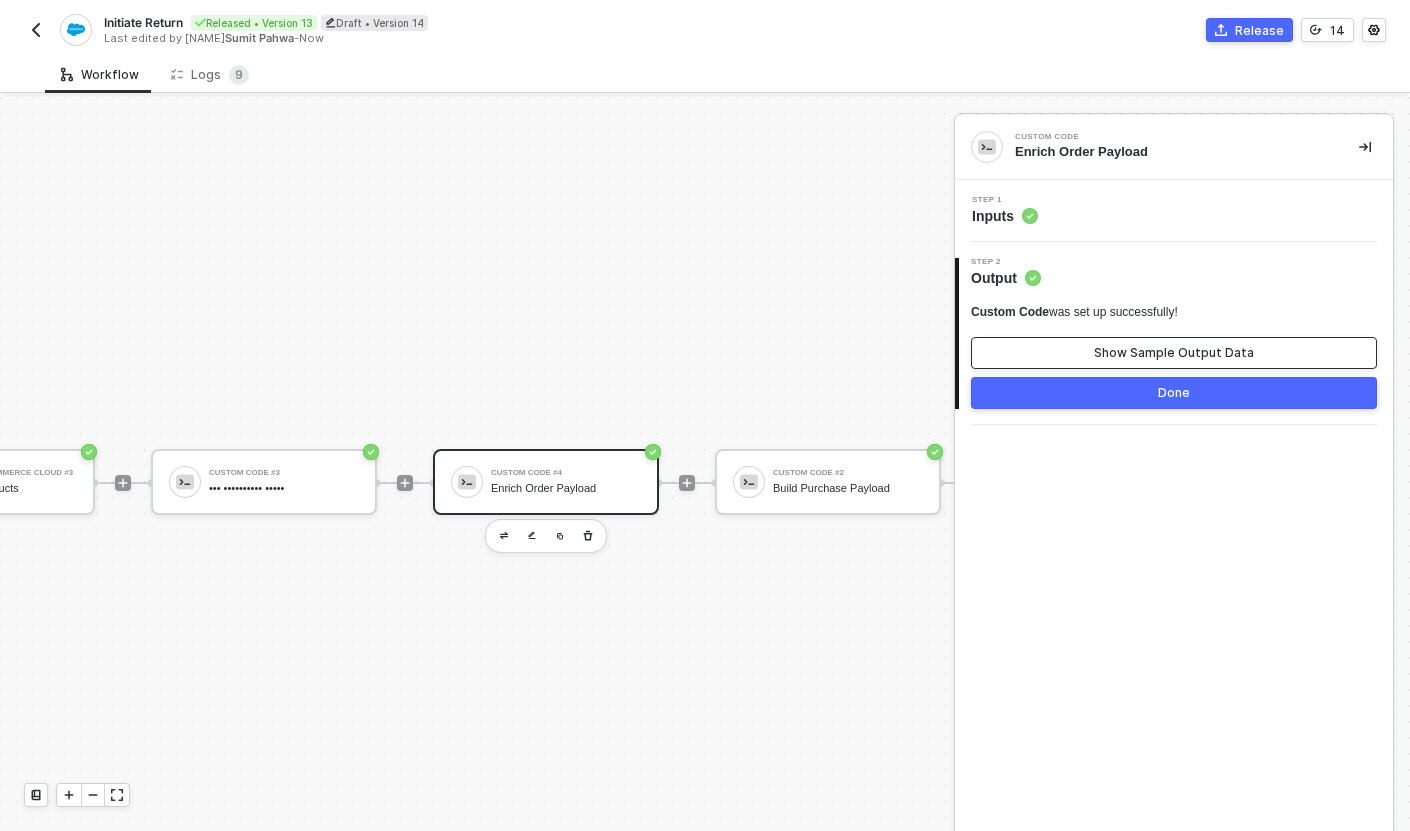 click on "Show Sample Output Data" at bounding box center (1174, 353) 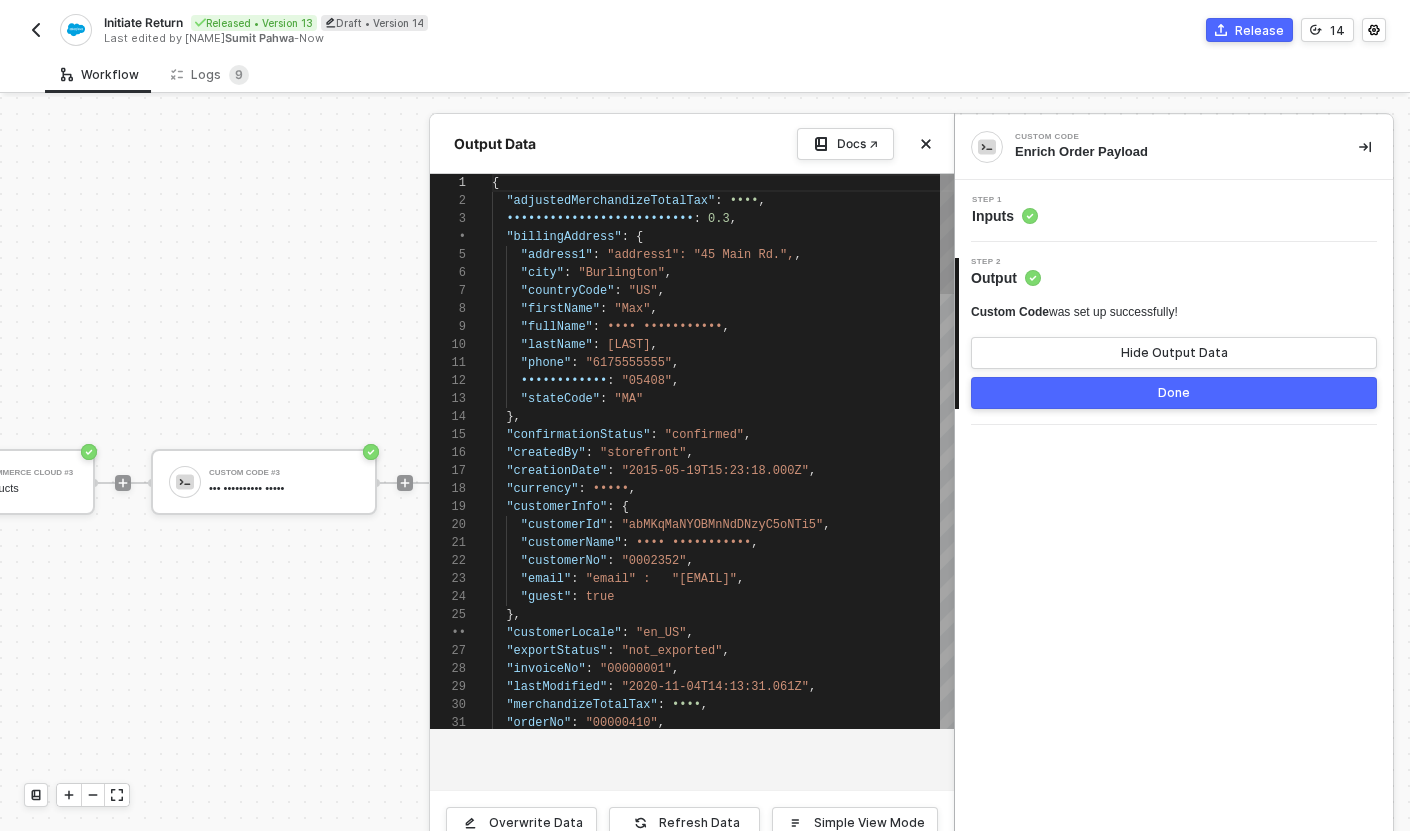 scroll, scrollTop: 180, scrollLeft: 0, axis: vertical 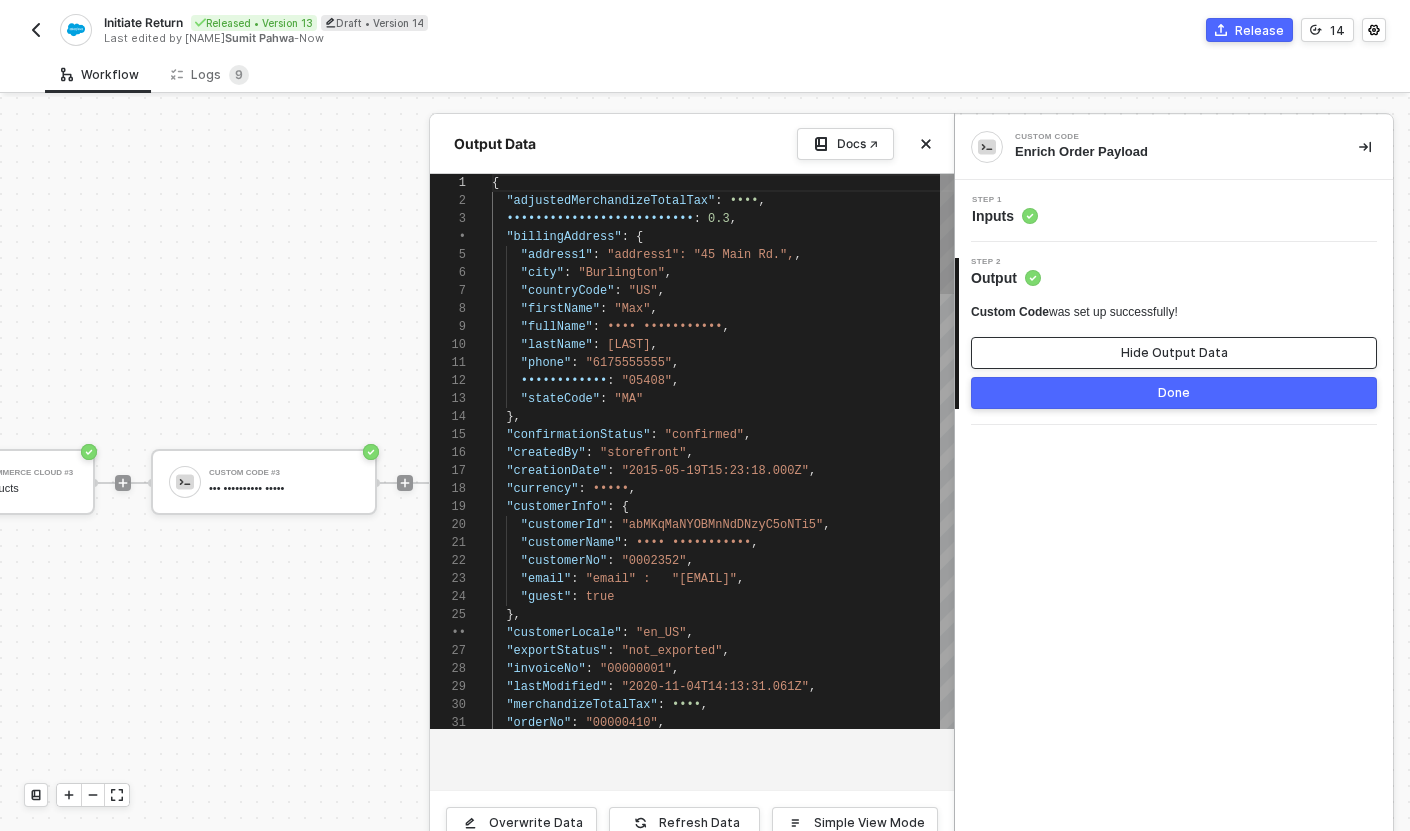 click on "Hide Output Data" at bounding box center (1174, 353) 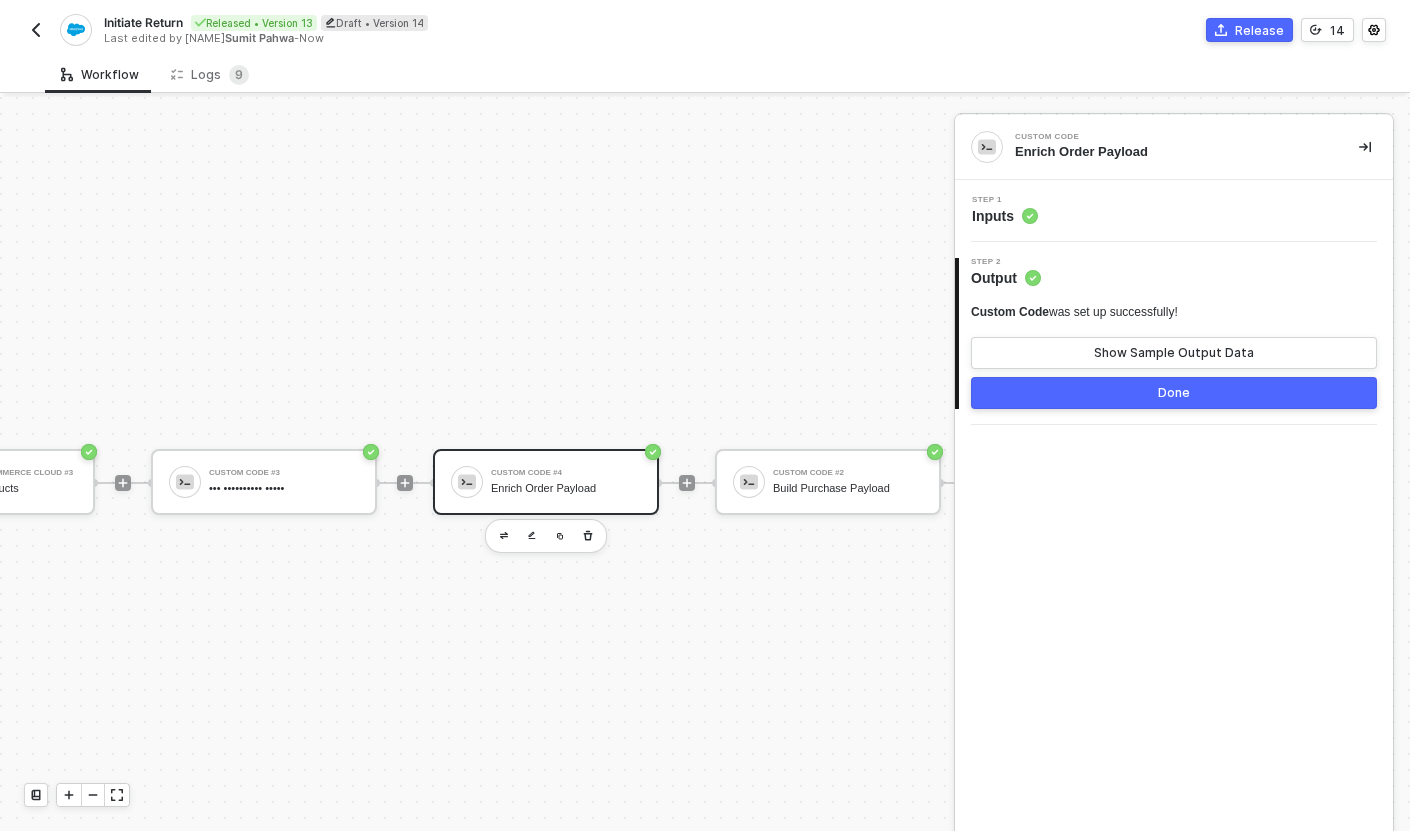click on "Step 1 Inputs" at bounding box center (1176, 211) 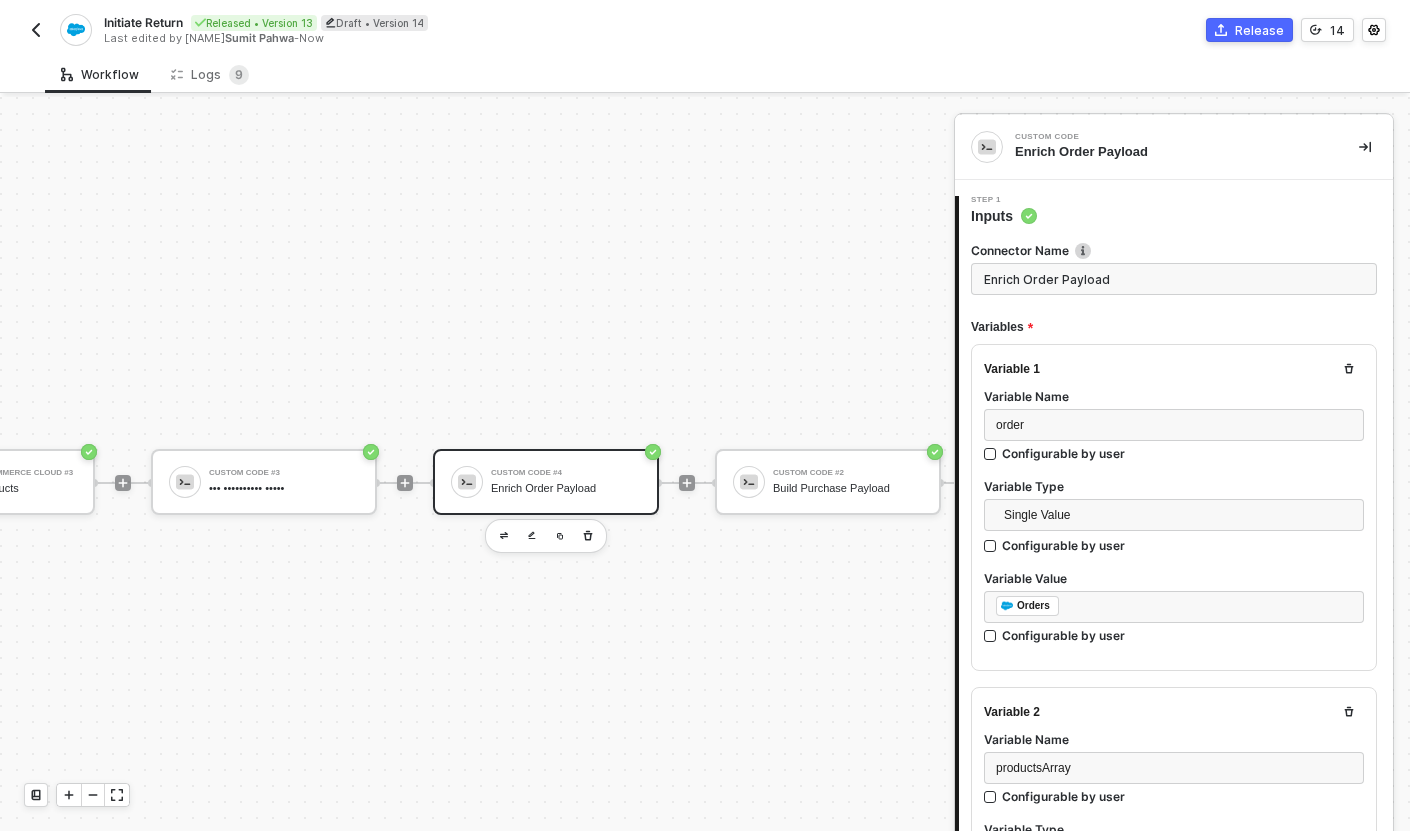 scroll, scrollTop: 147, scrollLeft: 0, axis: vertical 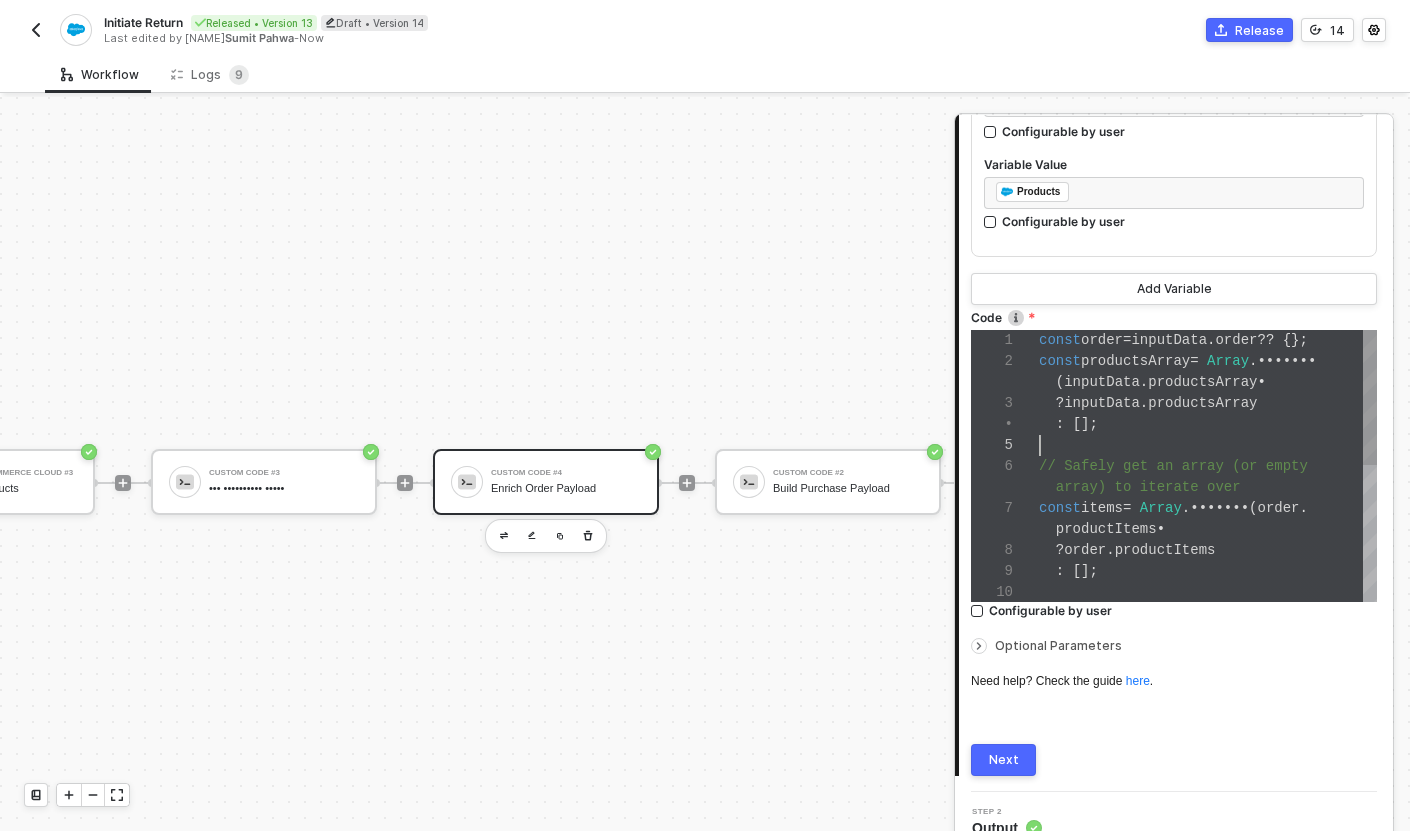 click at bounding box center [1208, 445] 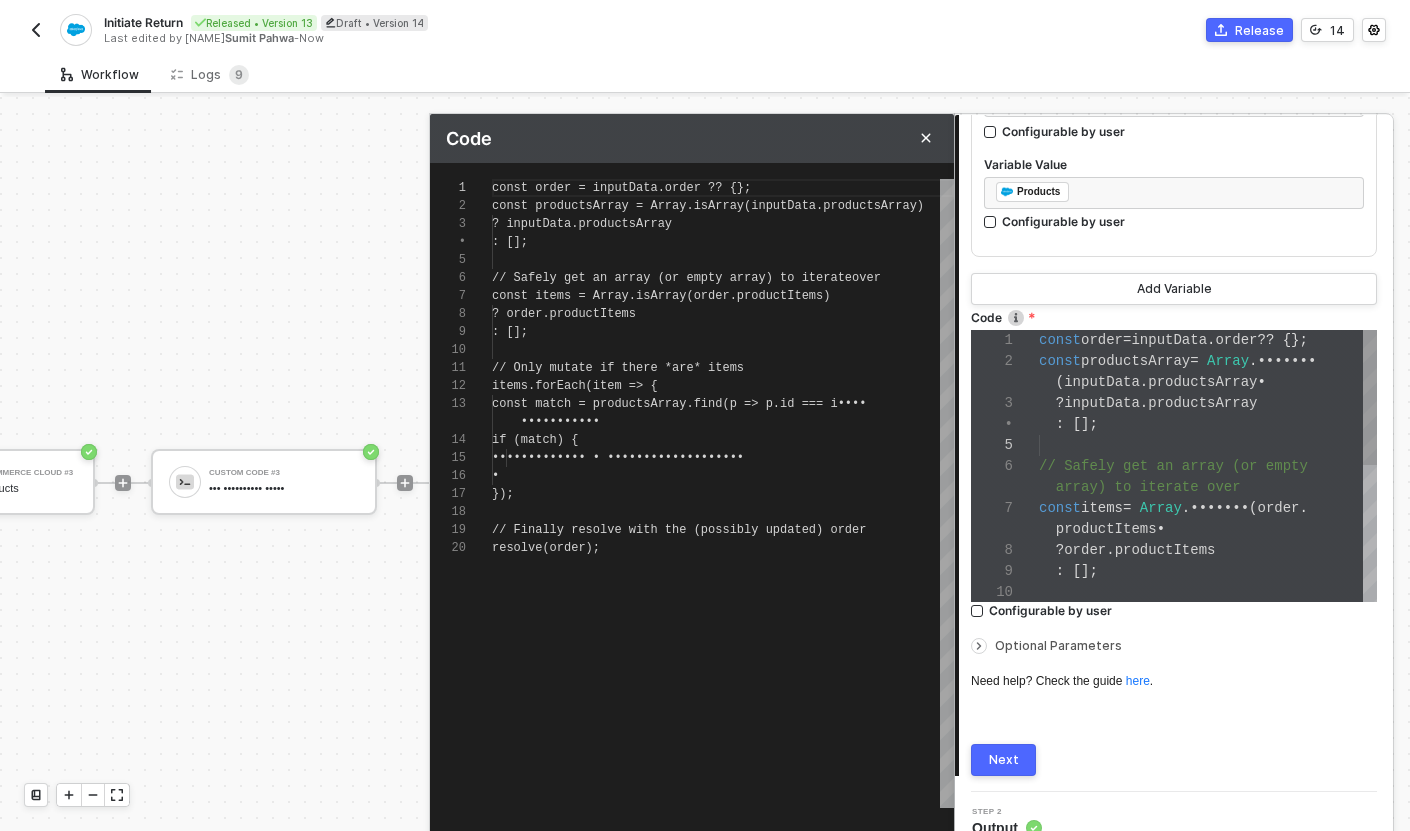 scroll, scrollTop: 180, scrollLeft: 0, axis: vertical 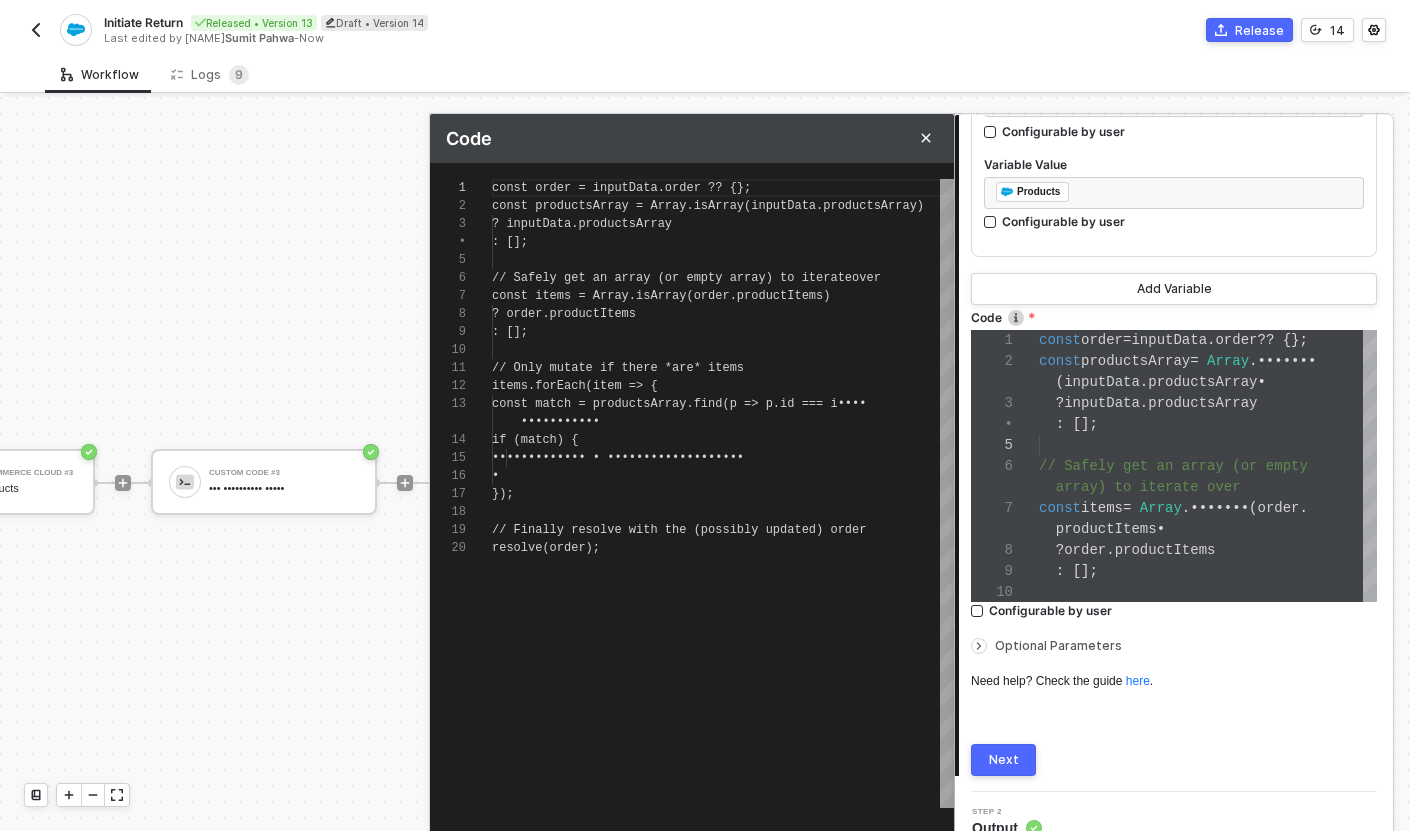 click on "// Only mutate if there *are* items" at bounding box center [723, 368] 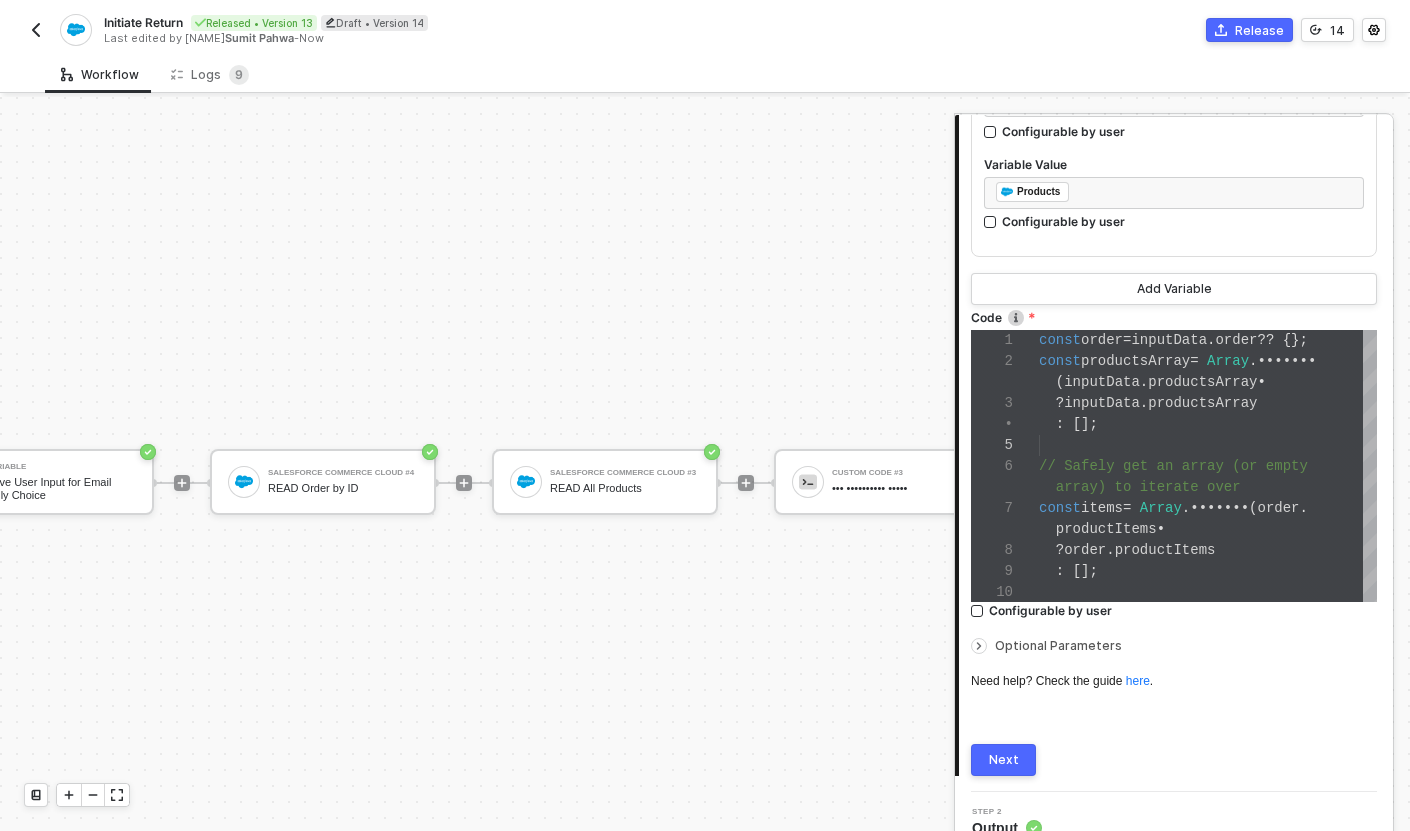 scroll, scrollTop: 33, scrollLeft: 415, axis: both 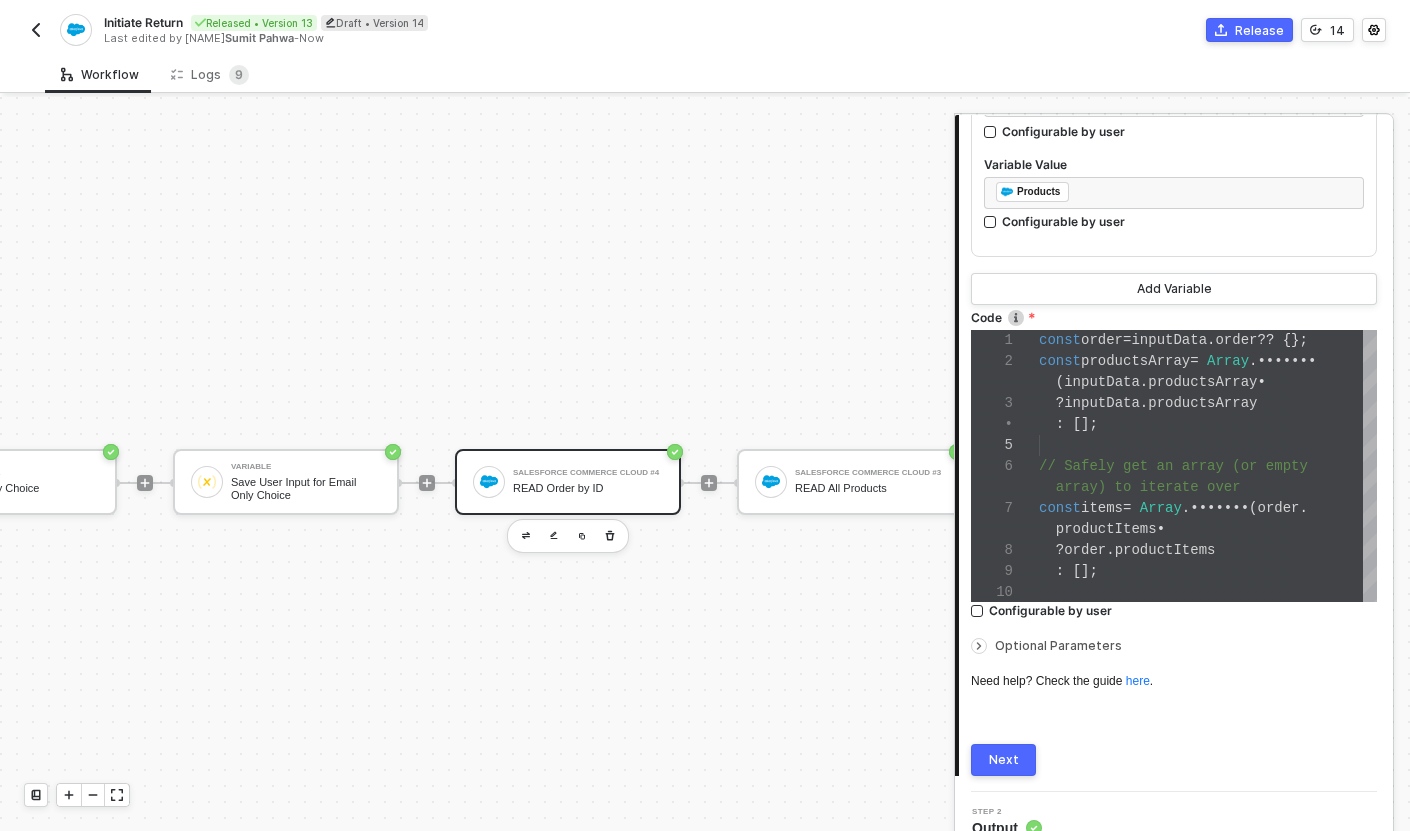 click on "Salesforce Commerce Cloud #4 READ Order by ID" at bounding box center (568, 482) 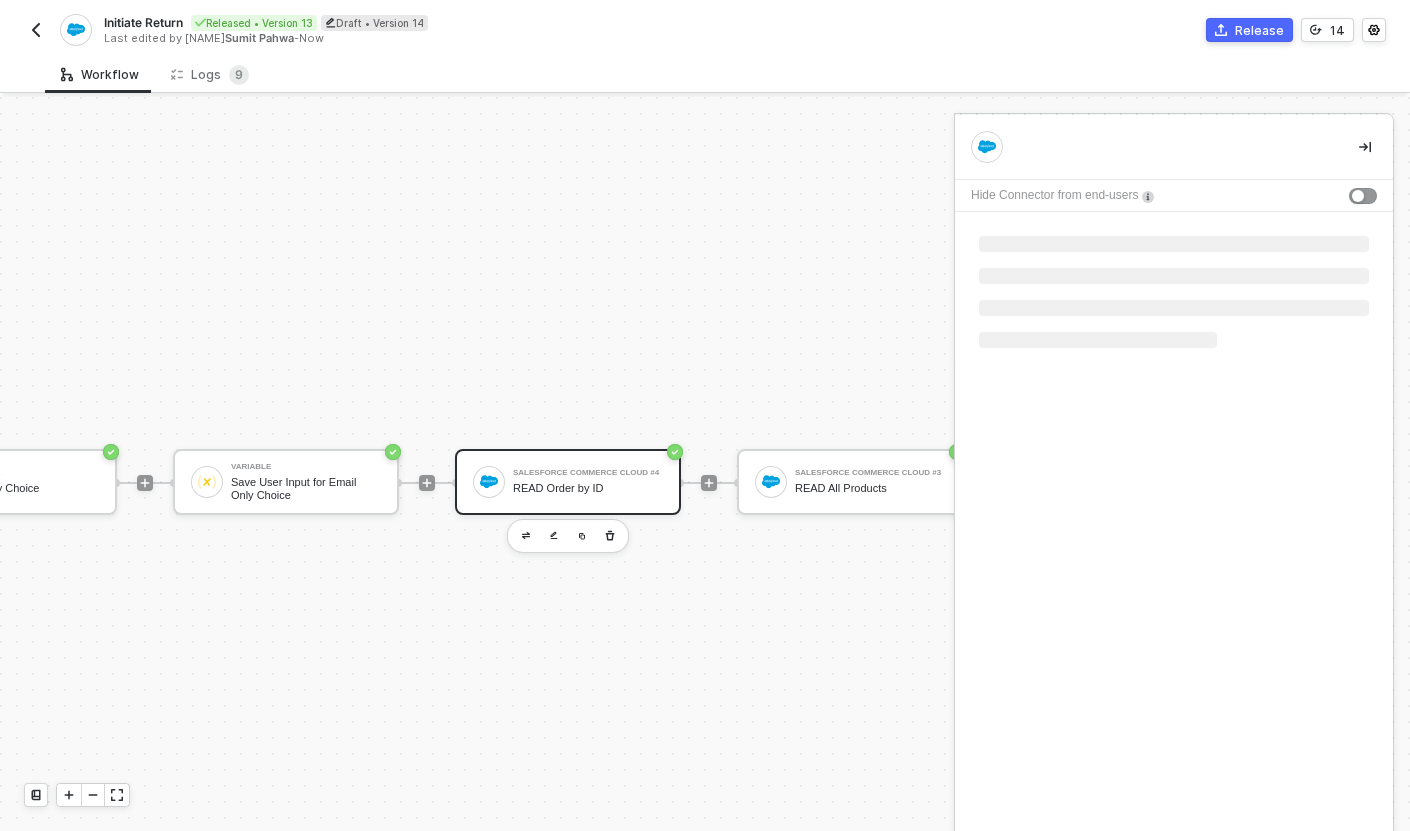 scroll, scrollTop: 0, scrollLeft: 0, axis: both 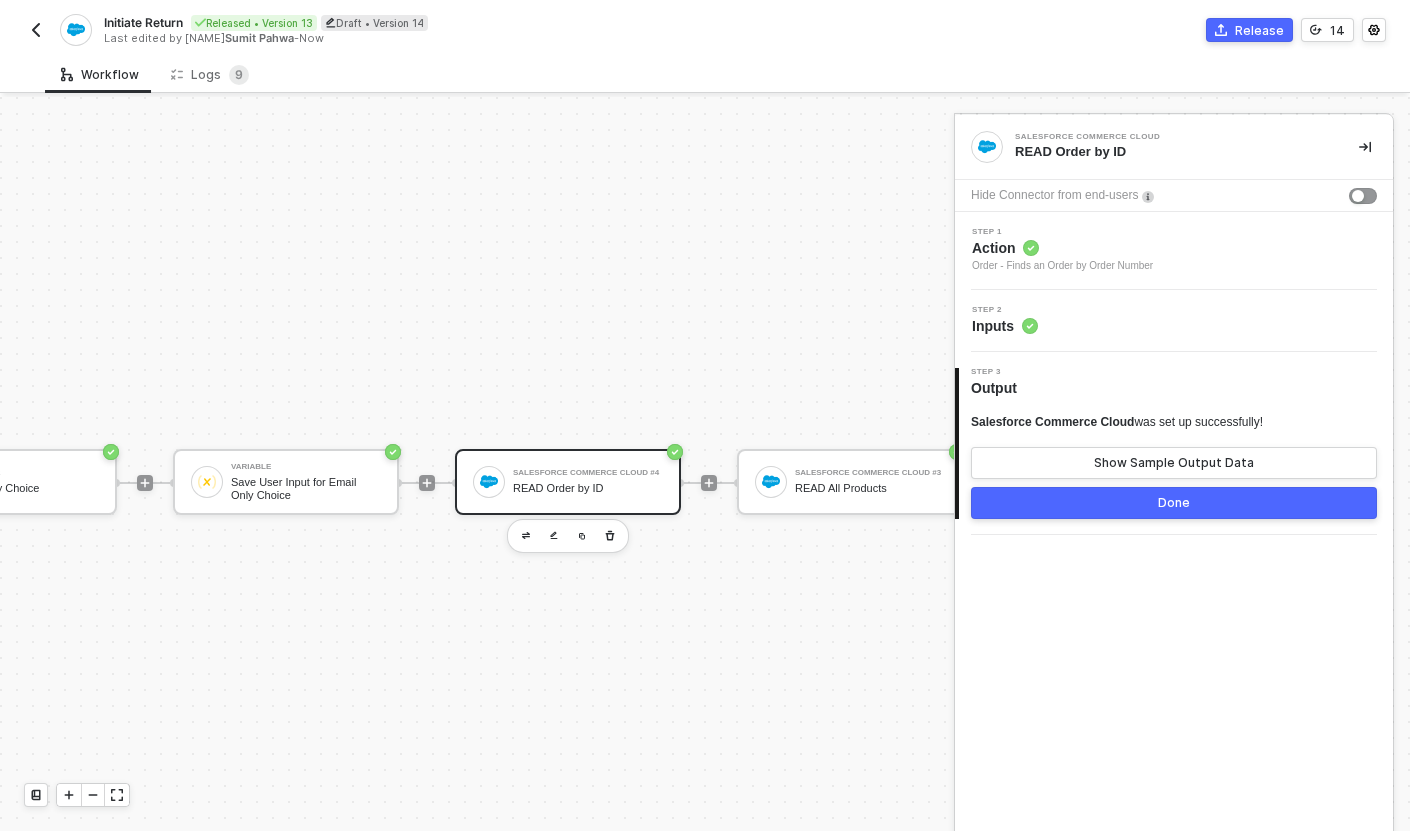 click on "•••• • ••••••" at bounding box center [1176, 383] 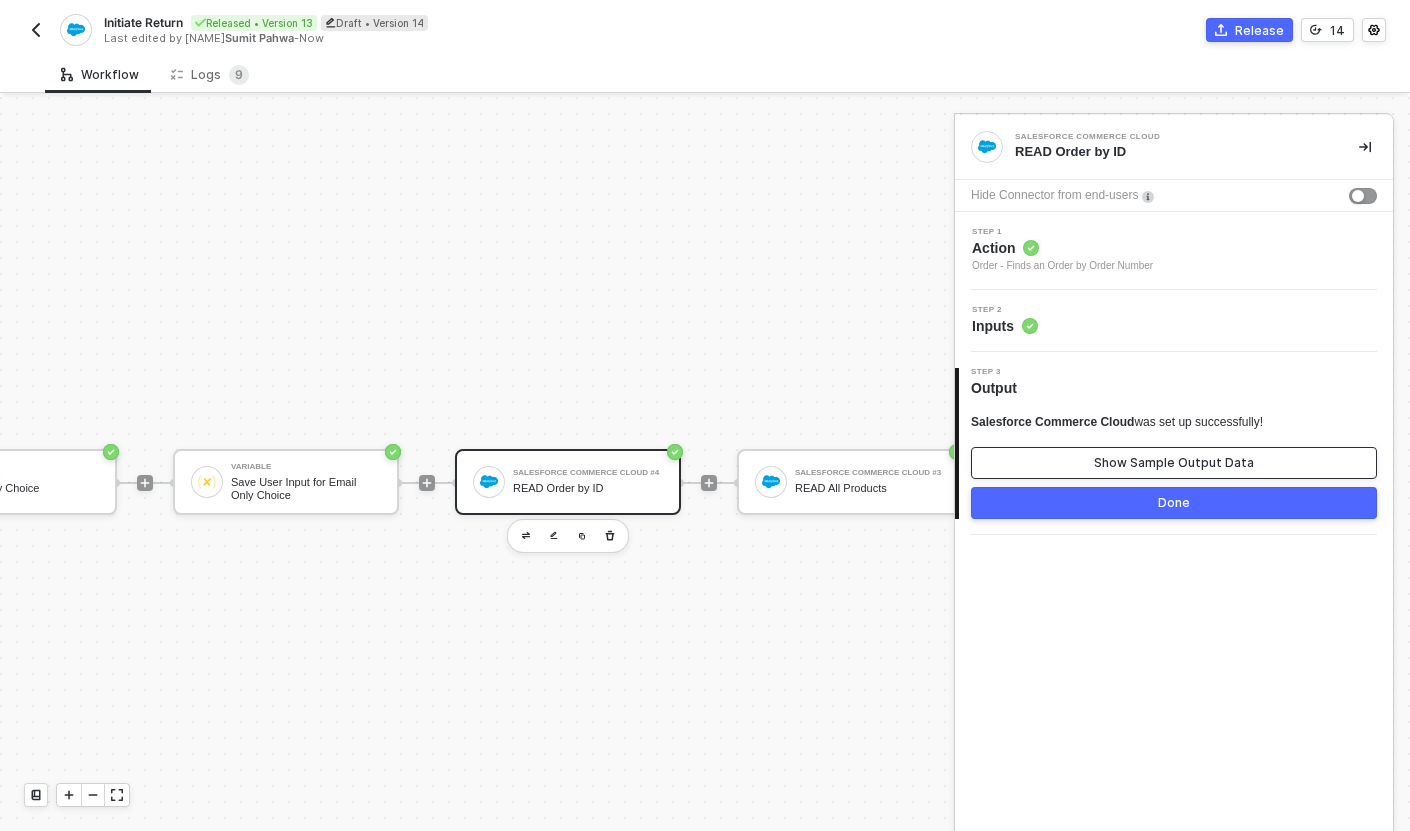 click on "Show Sample Output Data" at bounding box center [1174, 463] 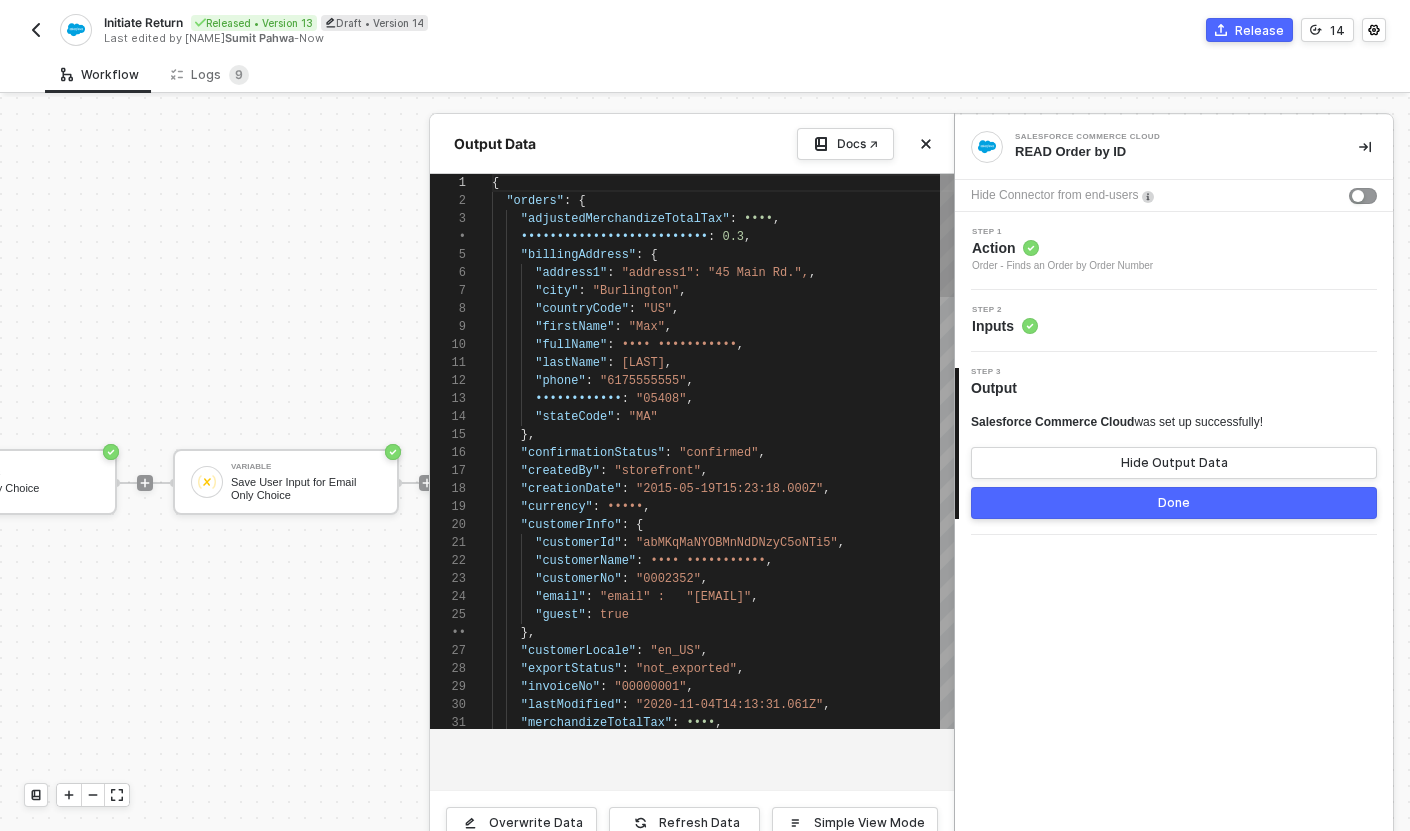 scroll, scrollTop: 180, scrollLeft: 0, axis: vertical 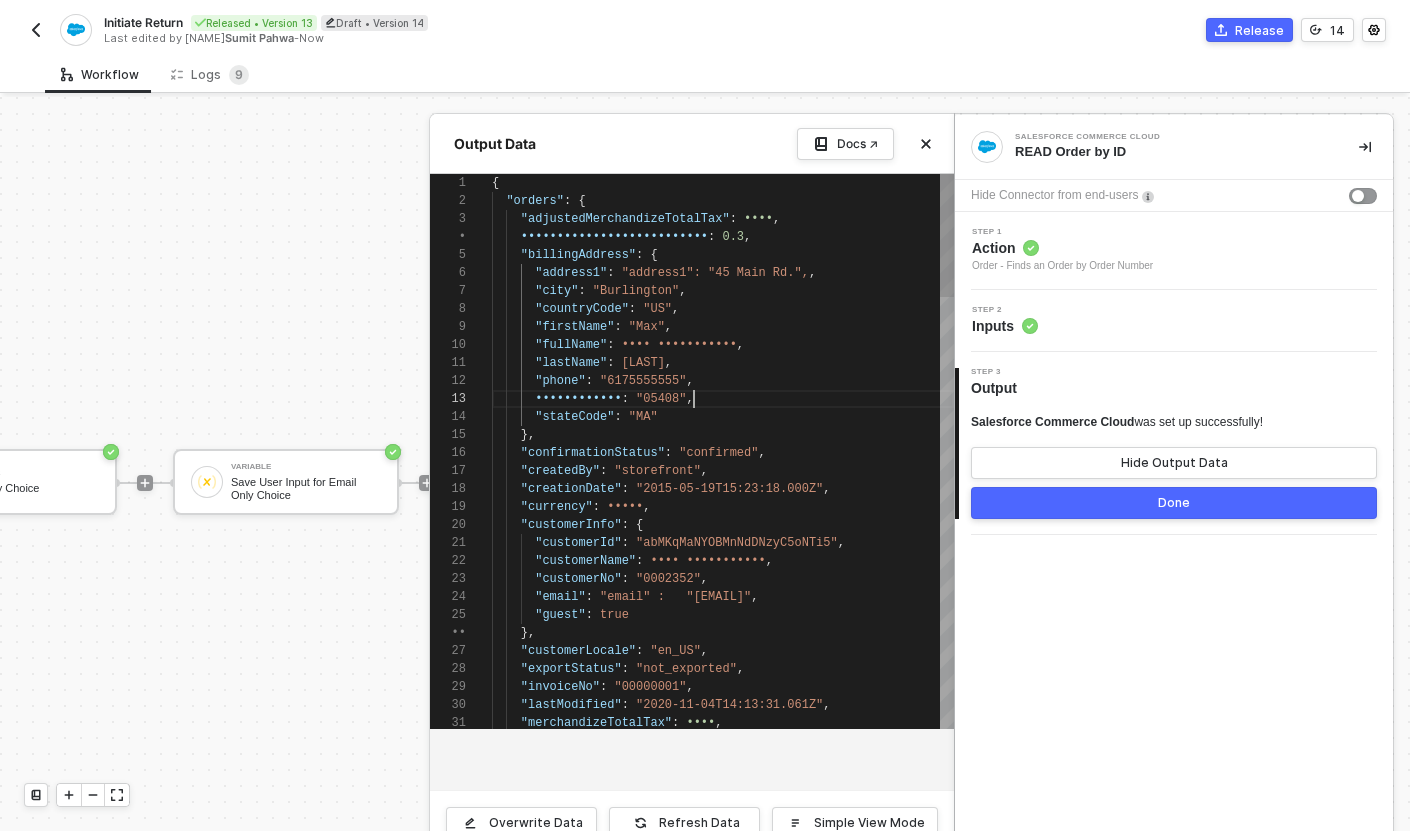 click on ""postalCode" : "05408"," at bounding box center (723, 399) 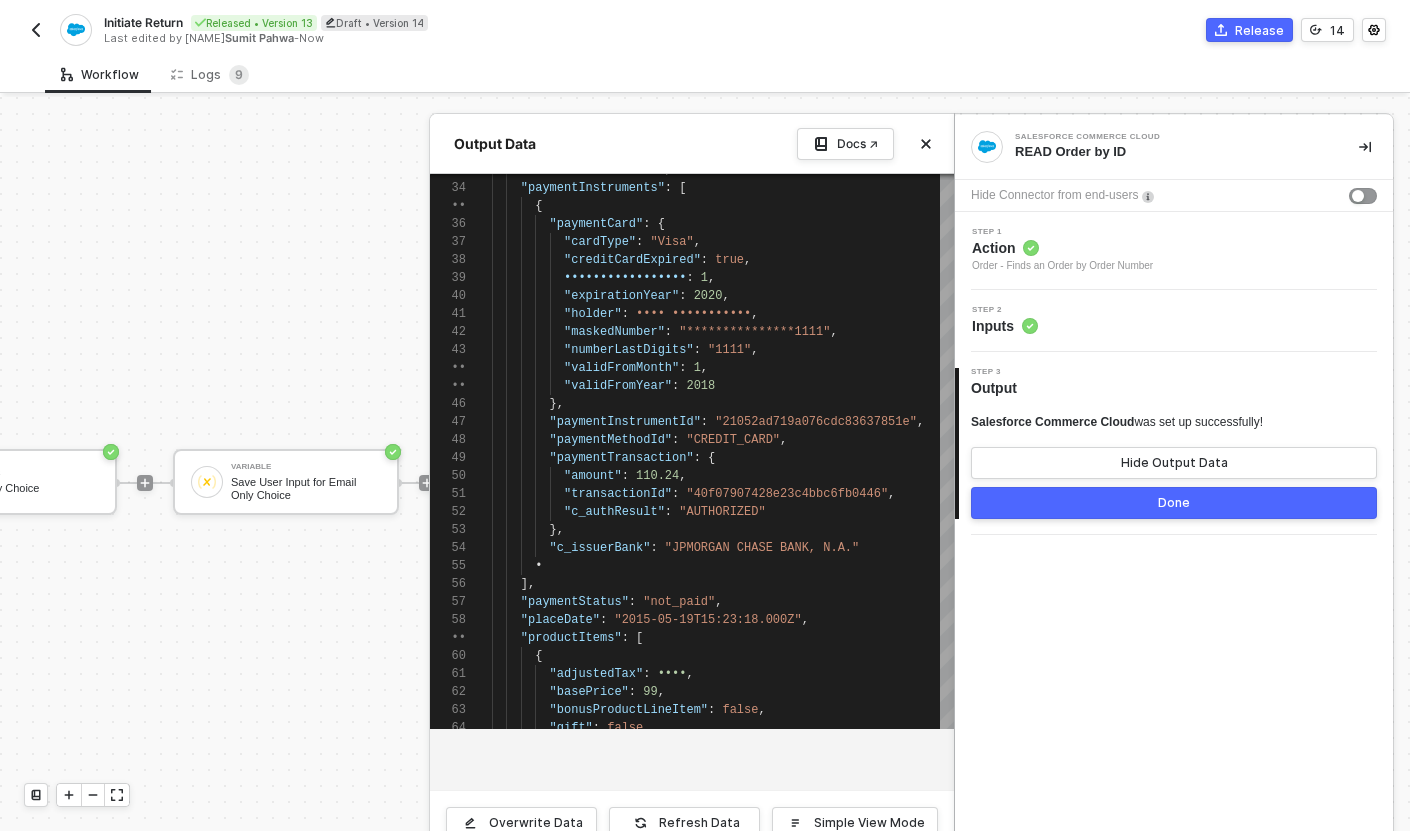 click at bounding box center [705, 484] 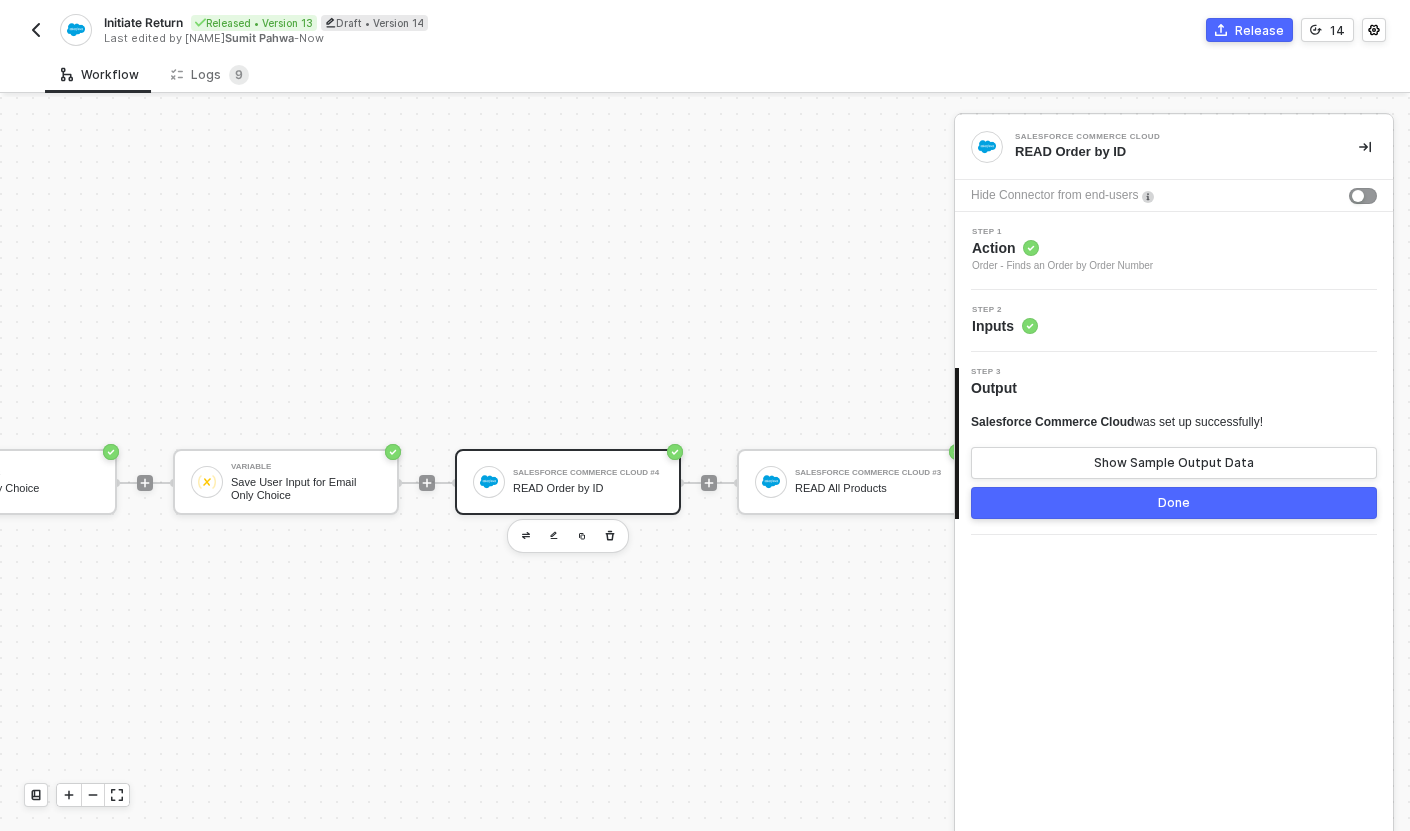 click on "Salesforce Commerce Cloud #4 READ Order by ID" at bounding box center (588, 482) 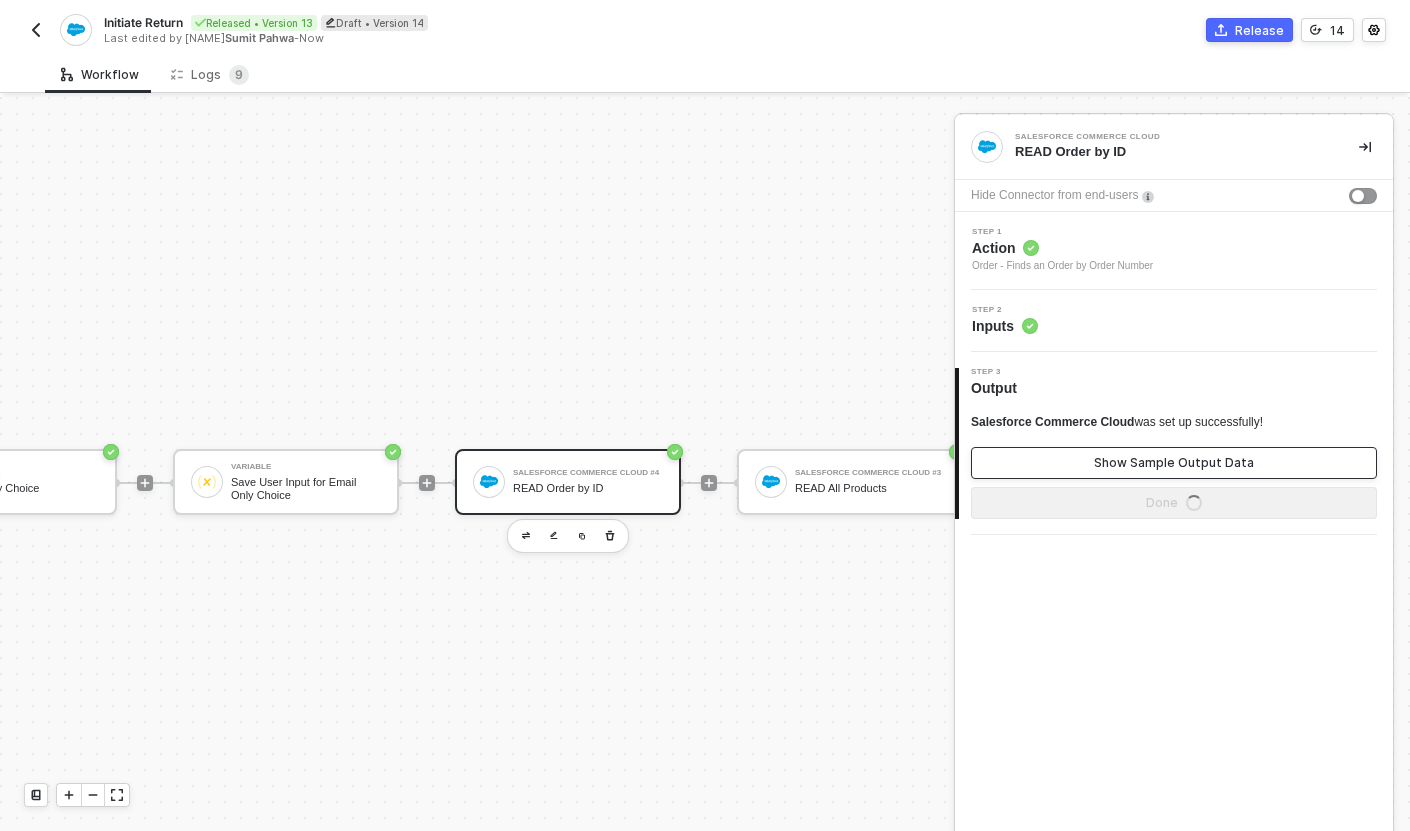 click on "Show Sample Output Data" at bounding box center [1174, 463] 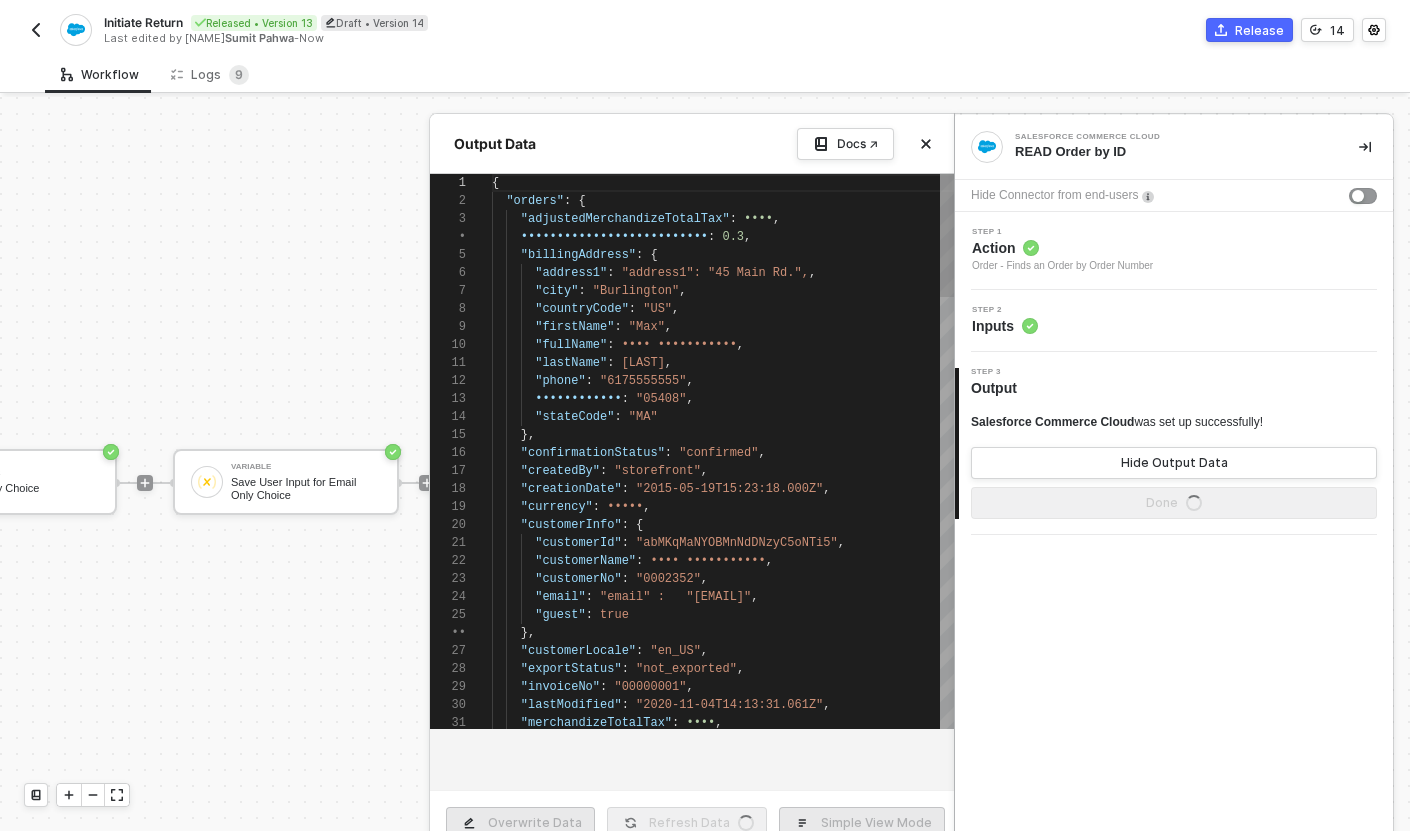 scroll, scrollTop: 180, scrollLeft: 0, axis: vertical 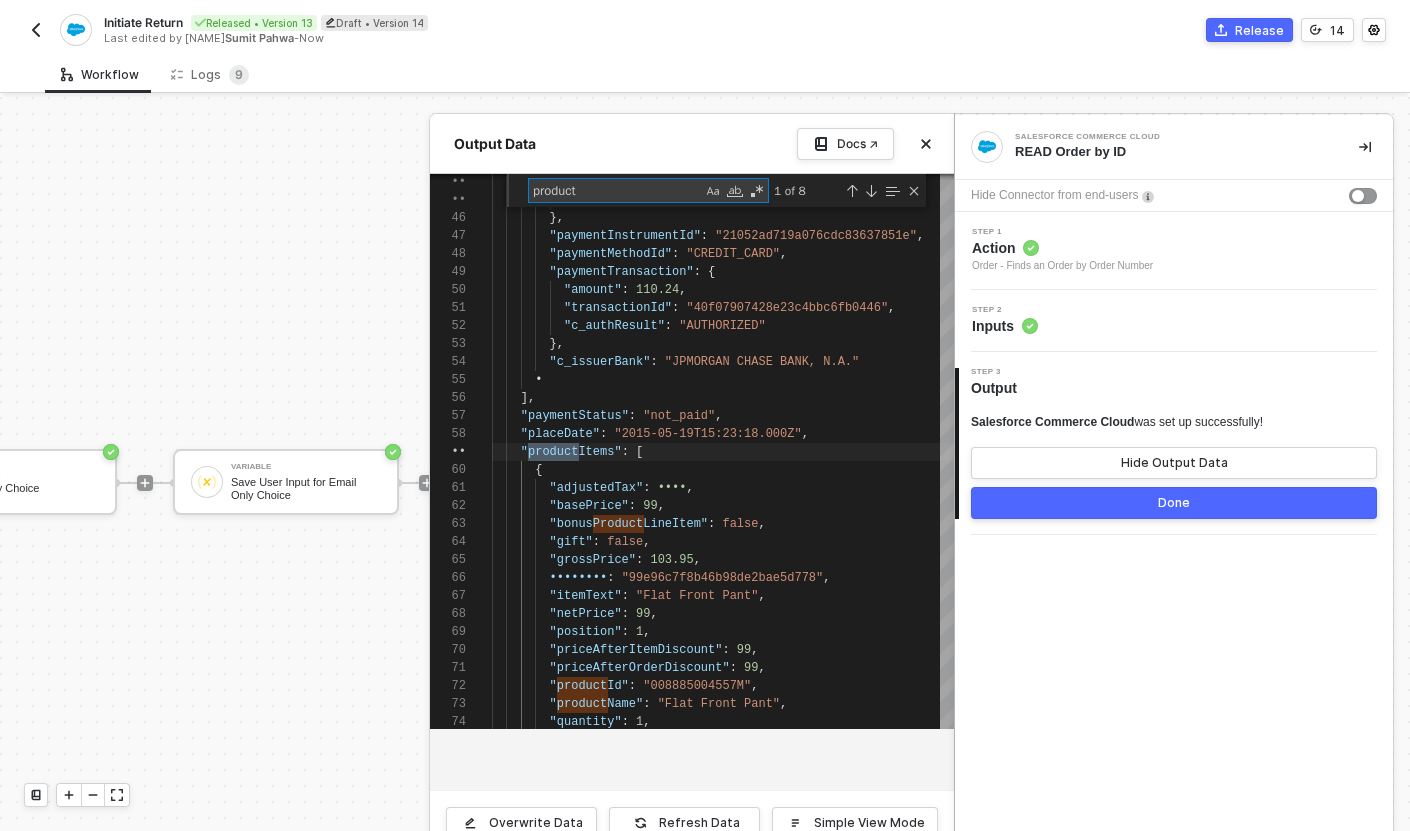type on "product" 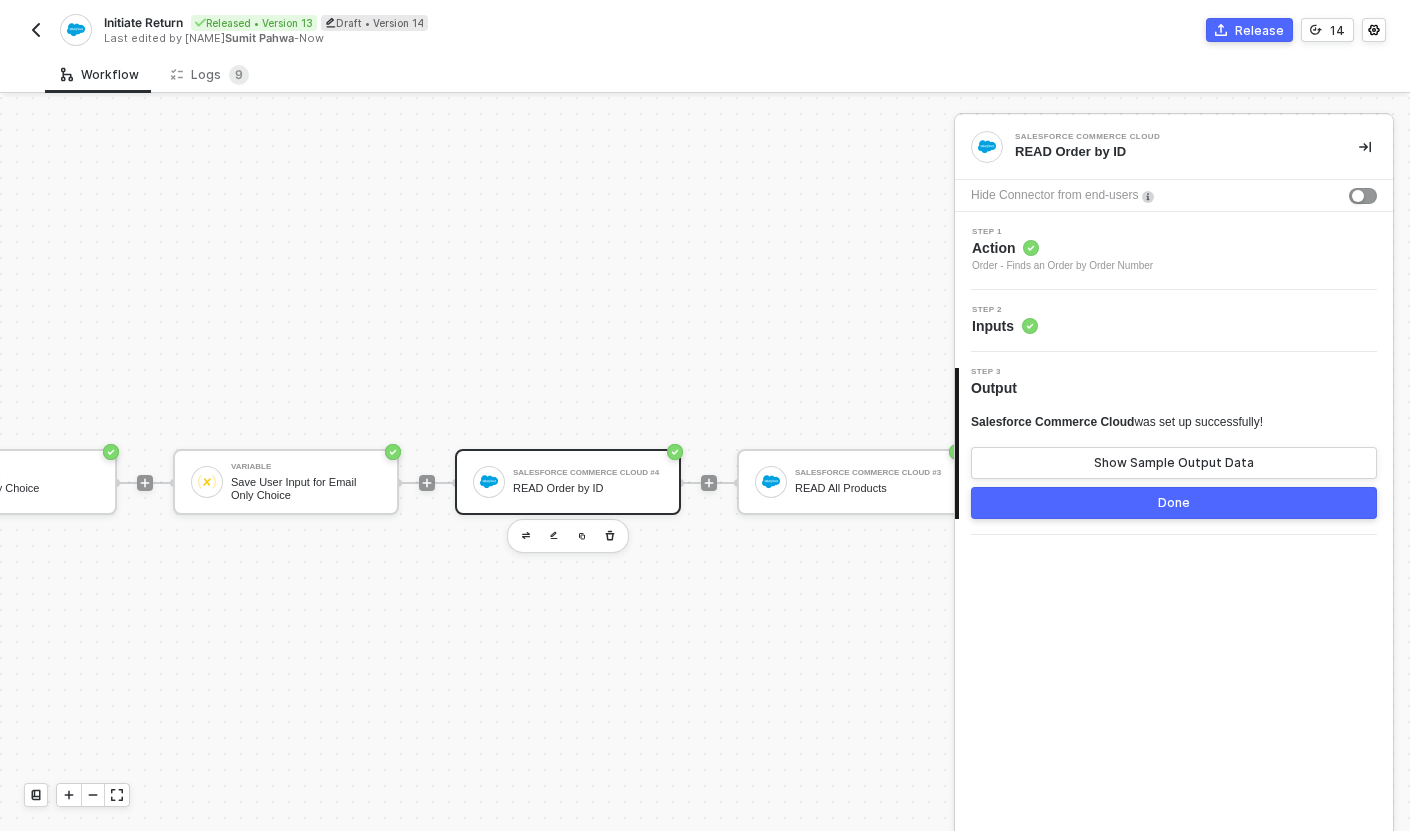 click on "TRIGGER Happy Returns Return Initiated Variable #2 Email Only Choice Variable Save User Input for Email Only Choice Salesforce Commerce Cloud #4 READ Order by ID Salesforce Commerce Cloud #3 READ All Products Custom Code #3 Set 'mailOnly' Value Custom Code #4 Enrich Order Payload Custom Code #2 Build Purchase Payload Stream Data Stream Data" at bounding box center [856, 482] 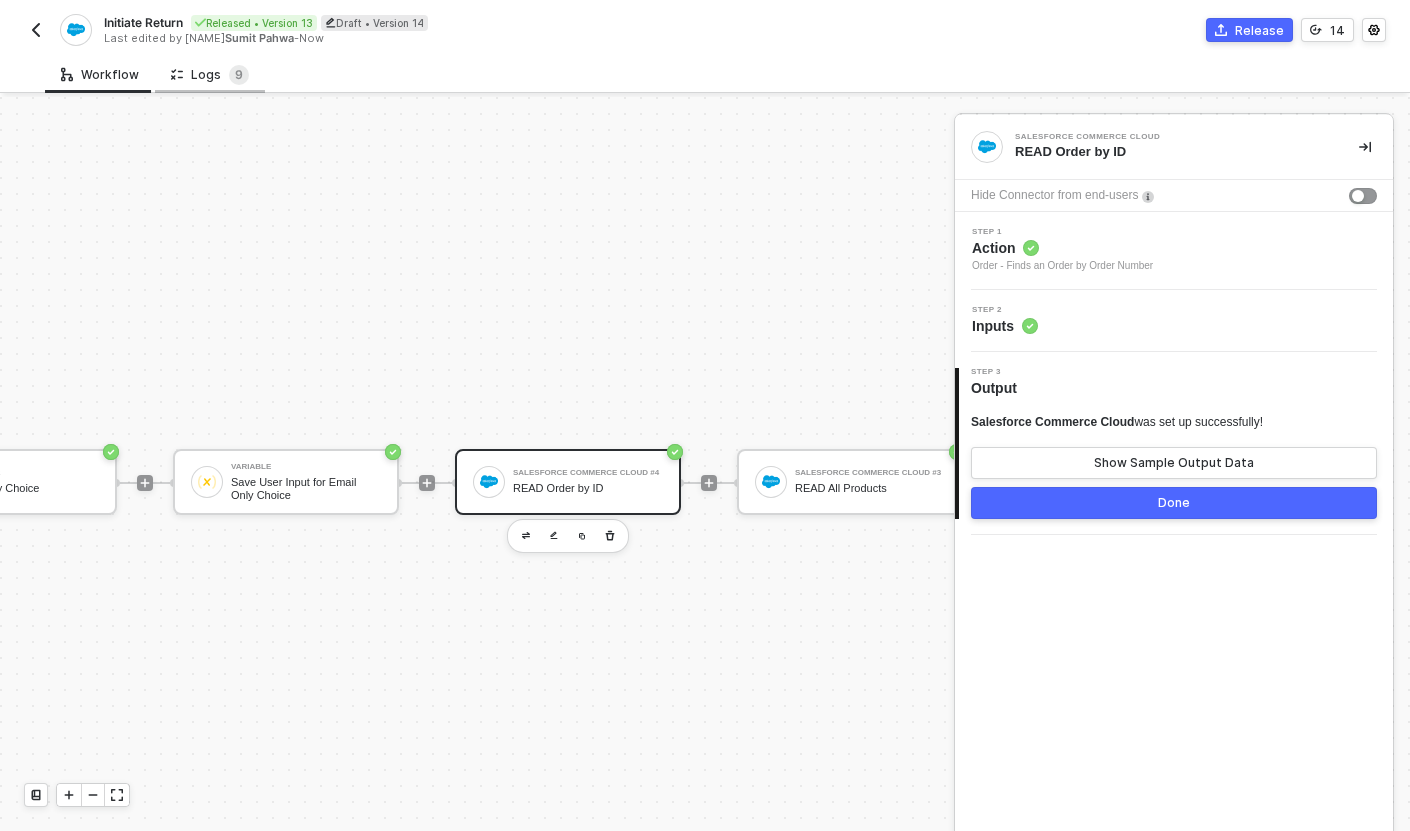 click on "Logs 9" at bounding box center [210, 75] 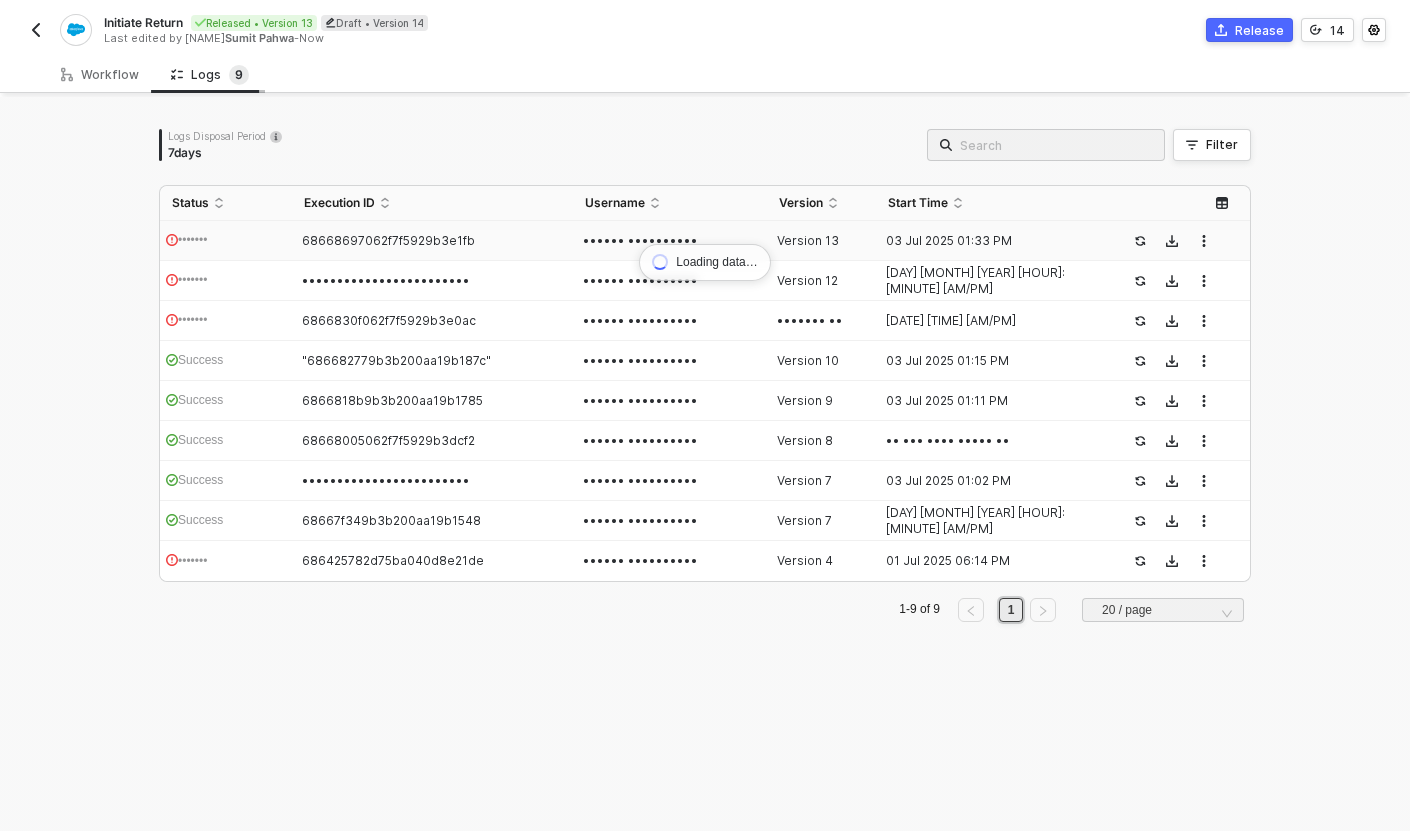 scroll, scrollTop: 0, scrollLeft: 0, axis: both 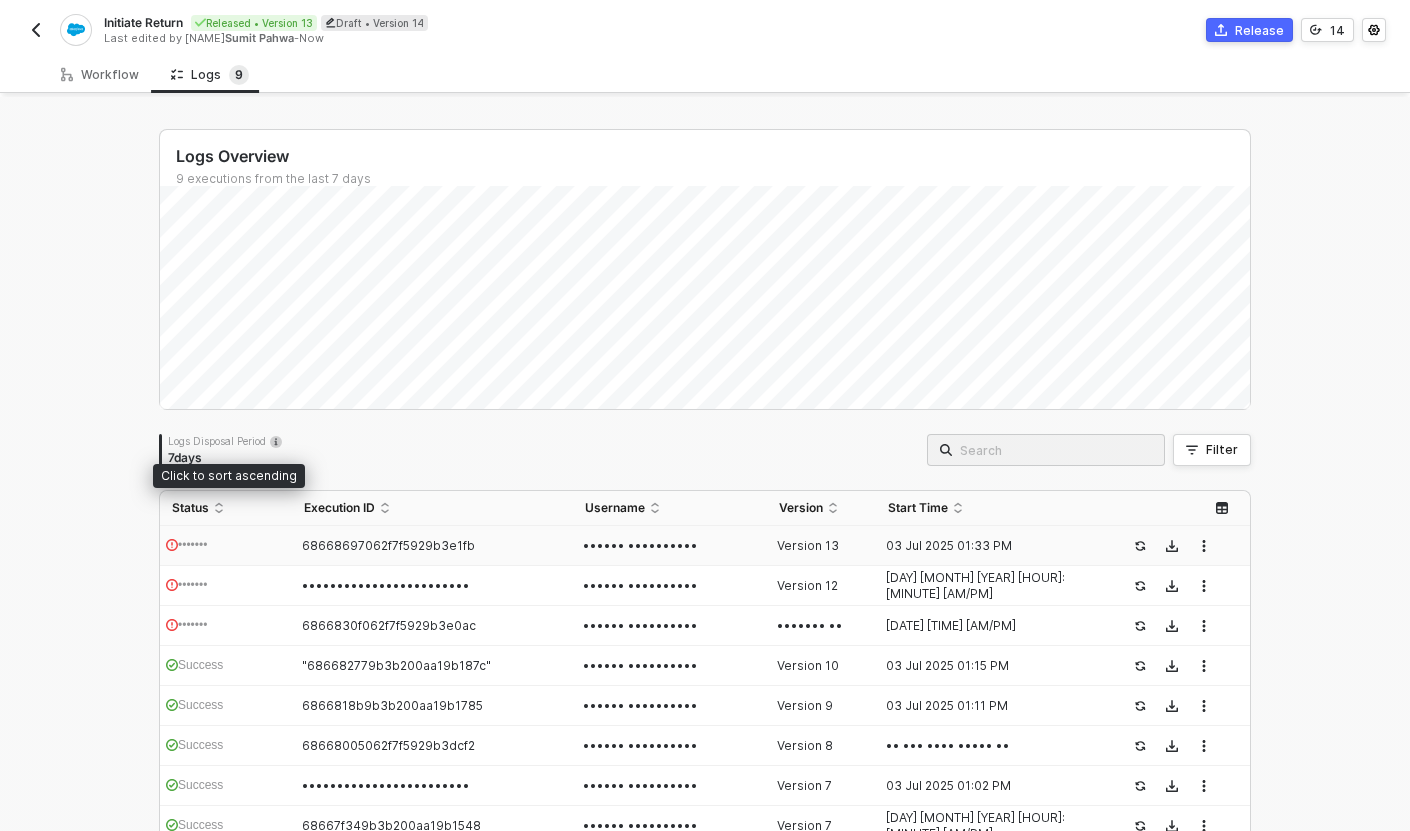click on "•••••••" at bounding box center [226, 546] 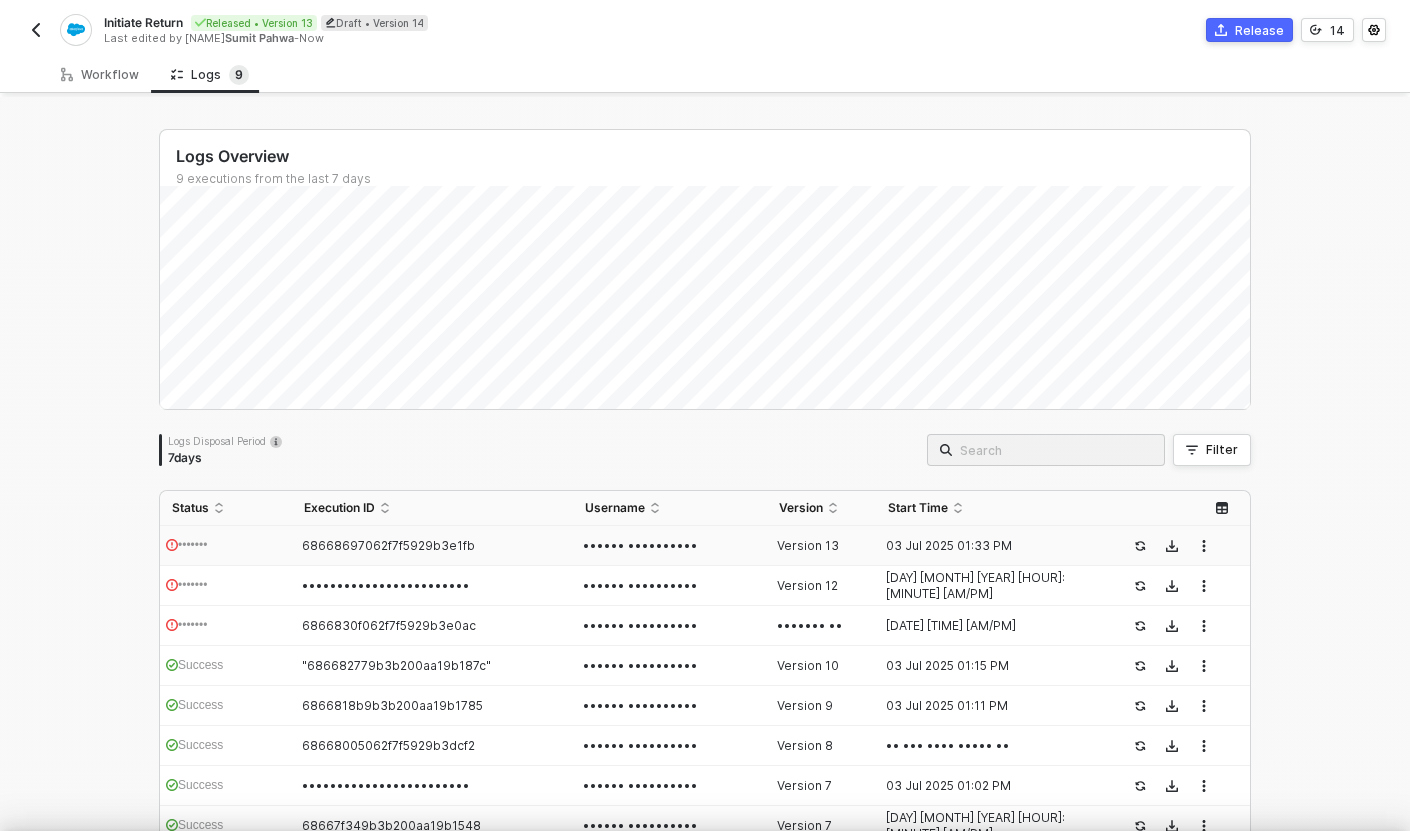 scroll, scrollTop: 126, scrollLeft: 0, axis: vertical 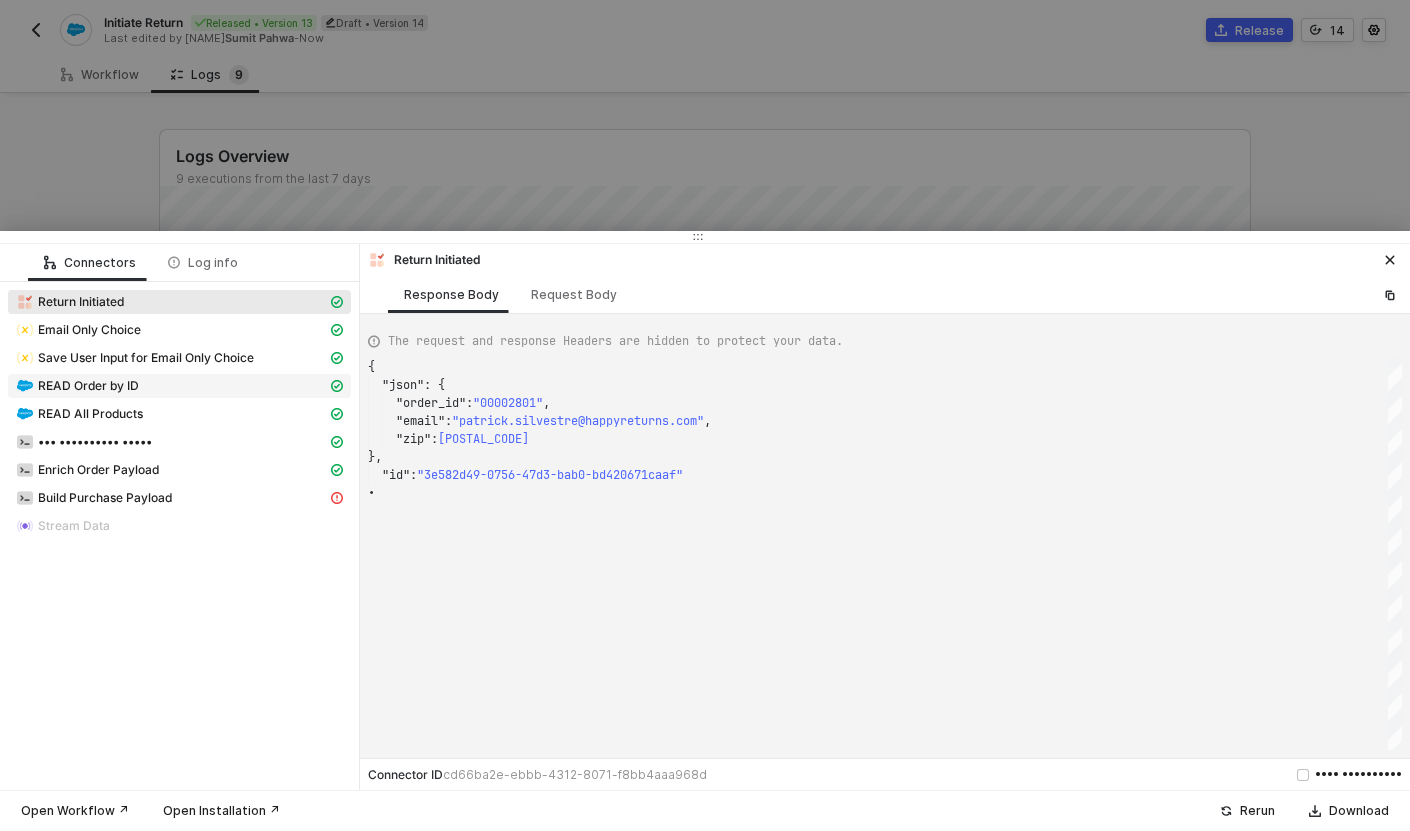 click on "READ Order by ID" at bounding box center (81, 302) 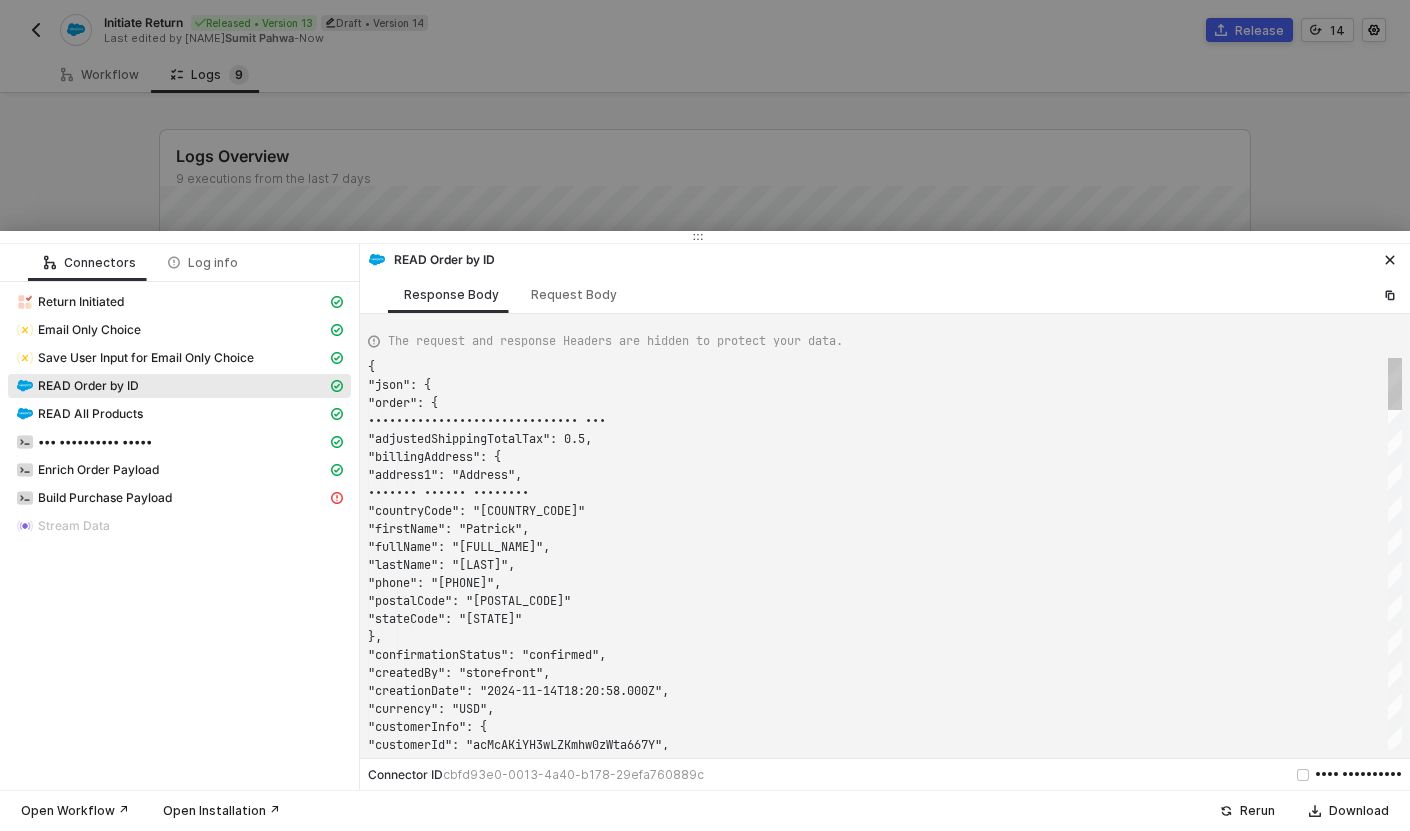 scroll, scrollTop: 180, scrollLeft: 0, axis: vertical 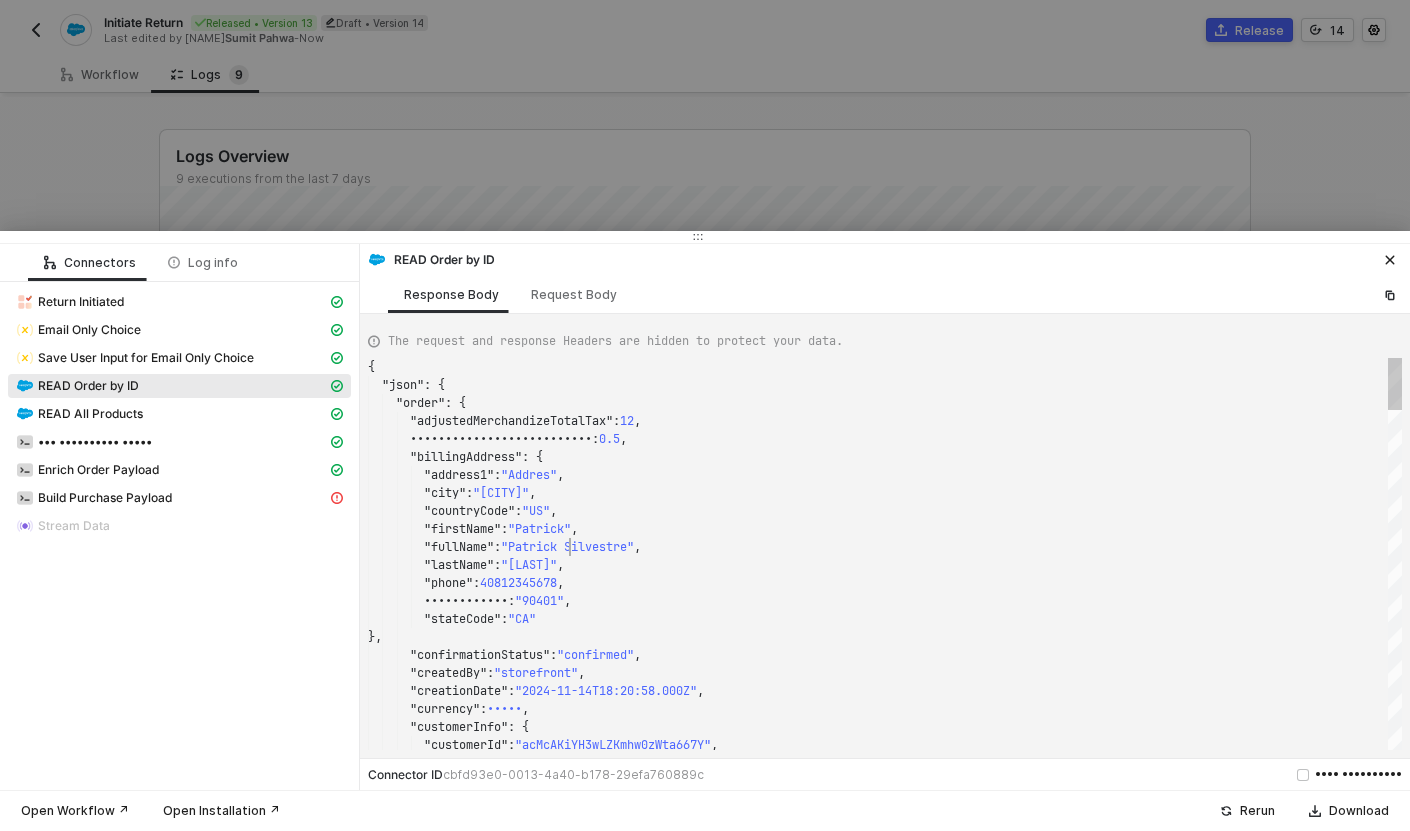 click on ""Patrick Silvestre"" at bounding box center [627, 421] 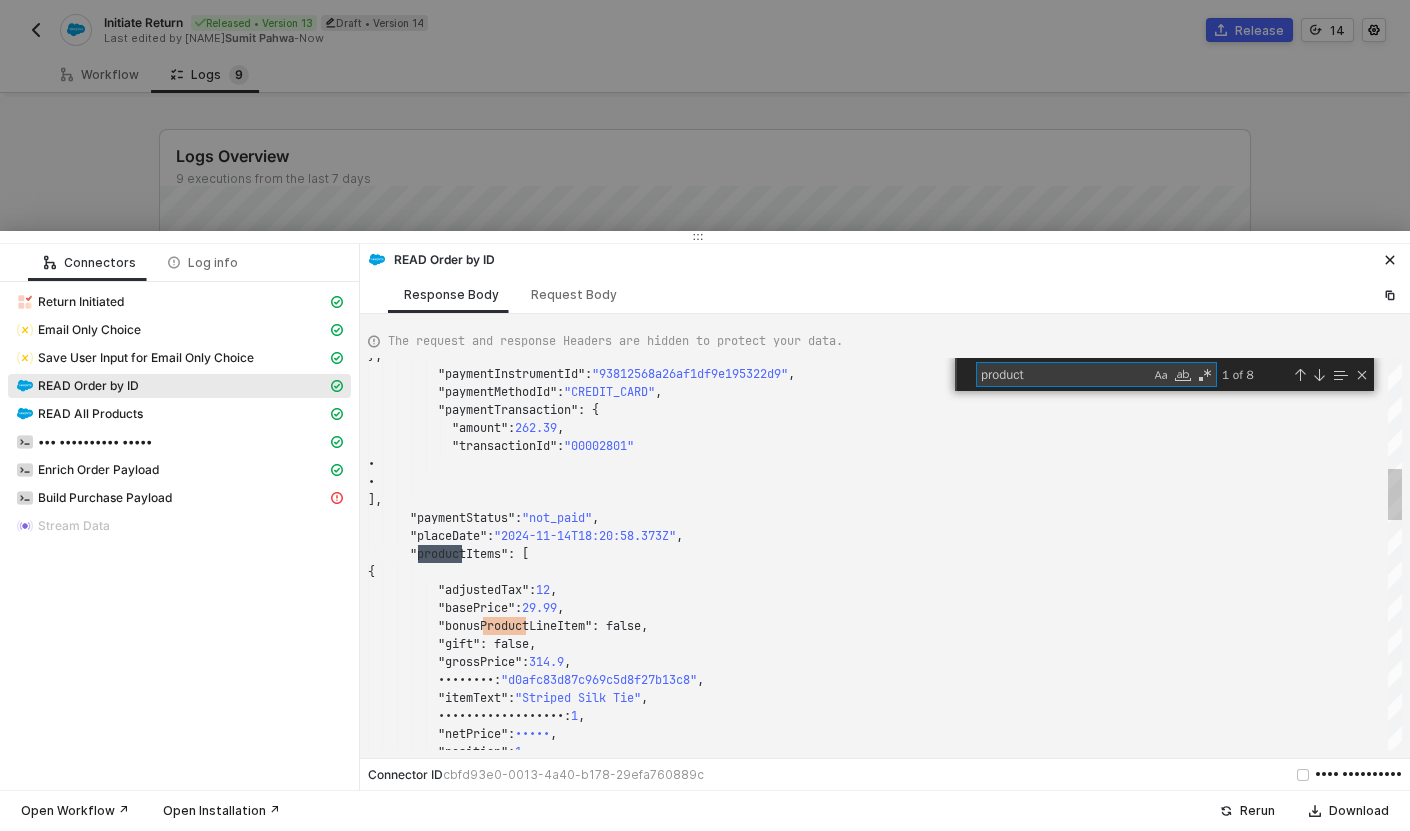 scroll, scrollTop: 180, scrollLeft: 101, axis: both 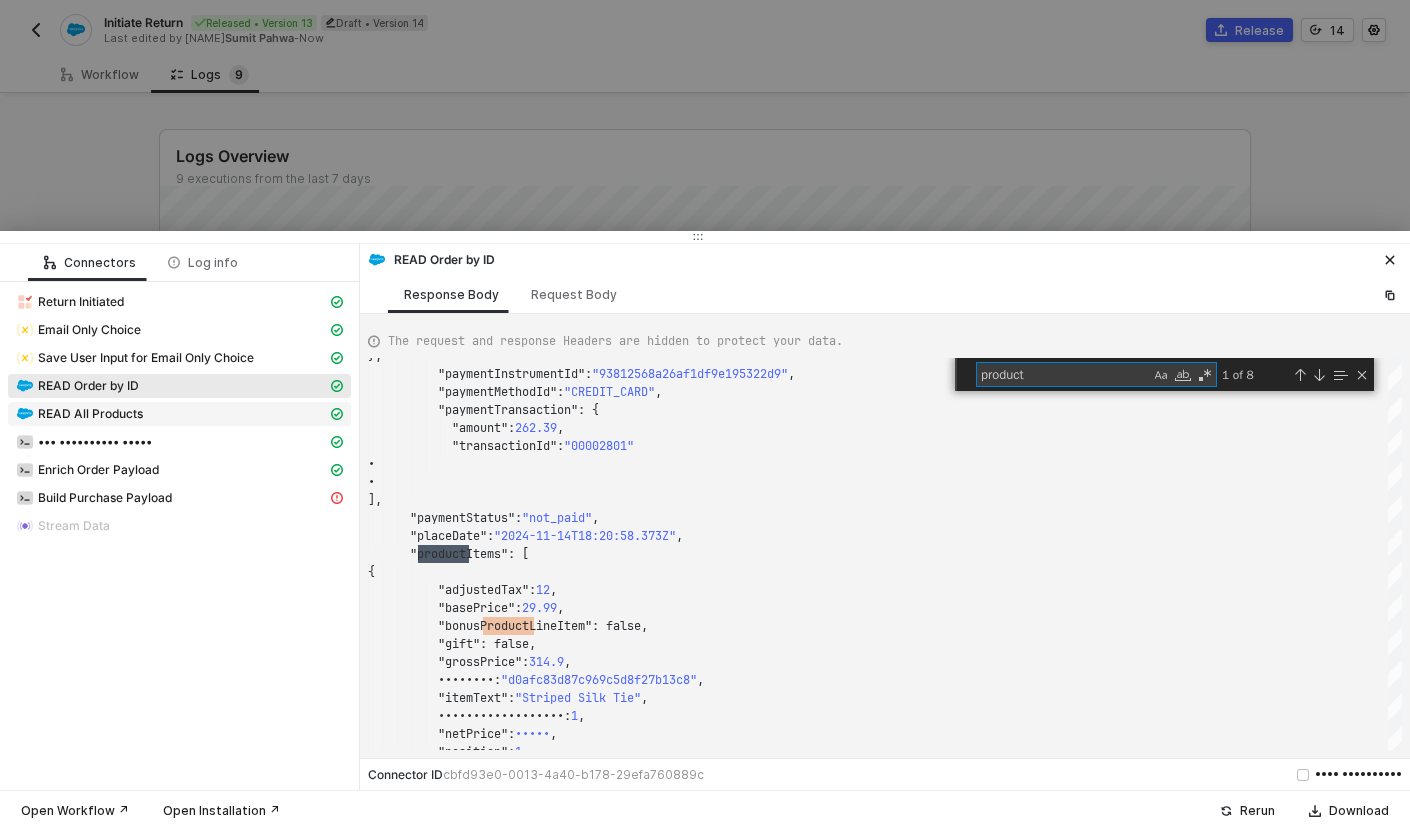 click on "READ All Products" at bounding box center [81, 302] 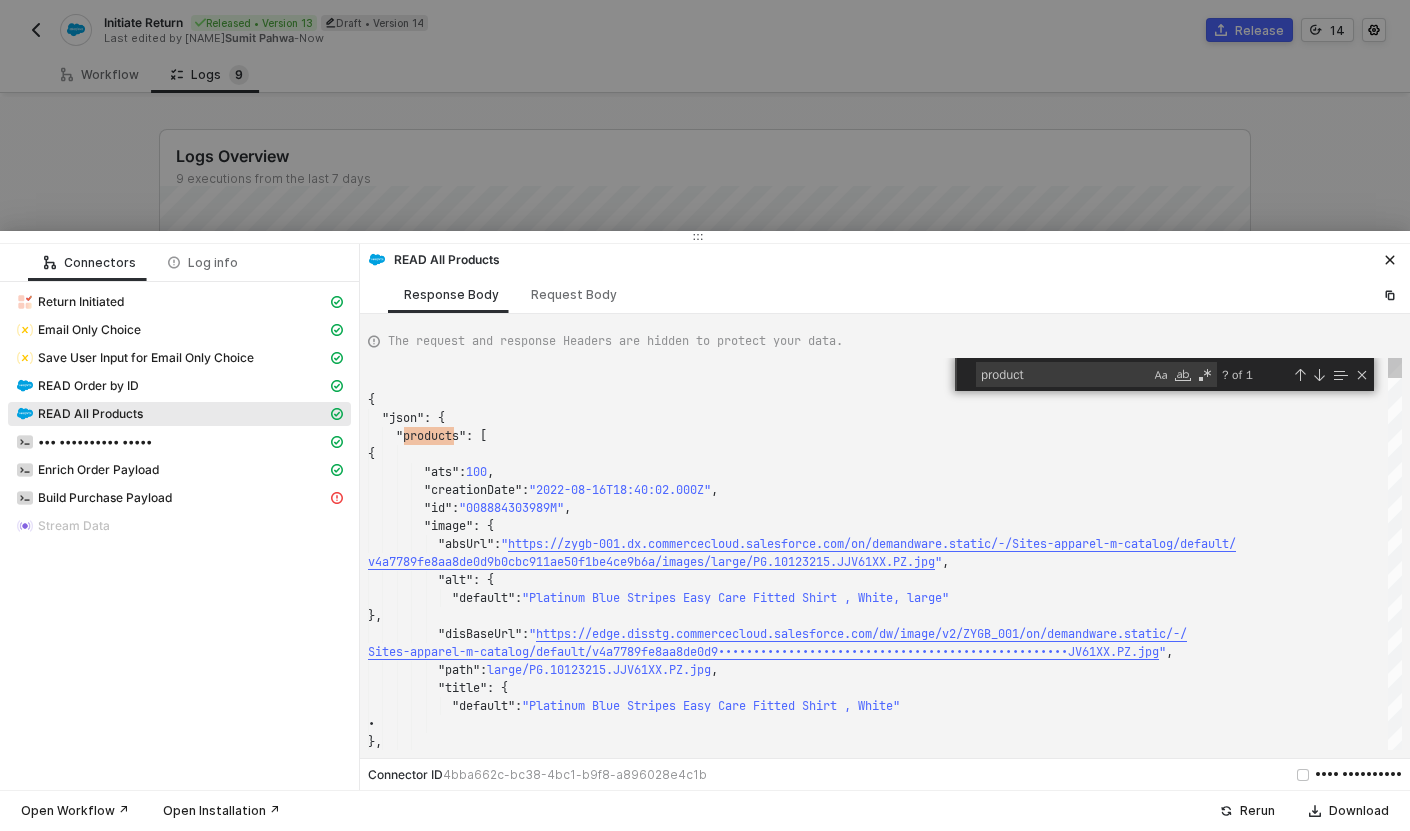 scroll, scrollTop: 162, scrollLeft: 0, axis: vertical 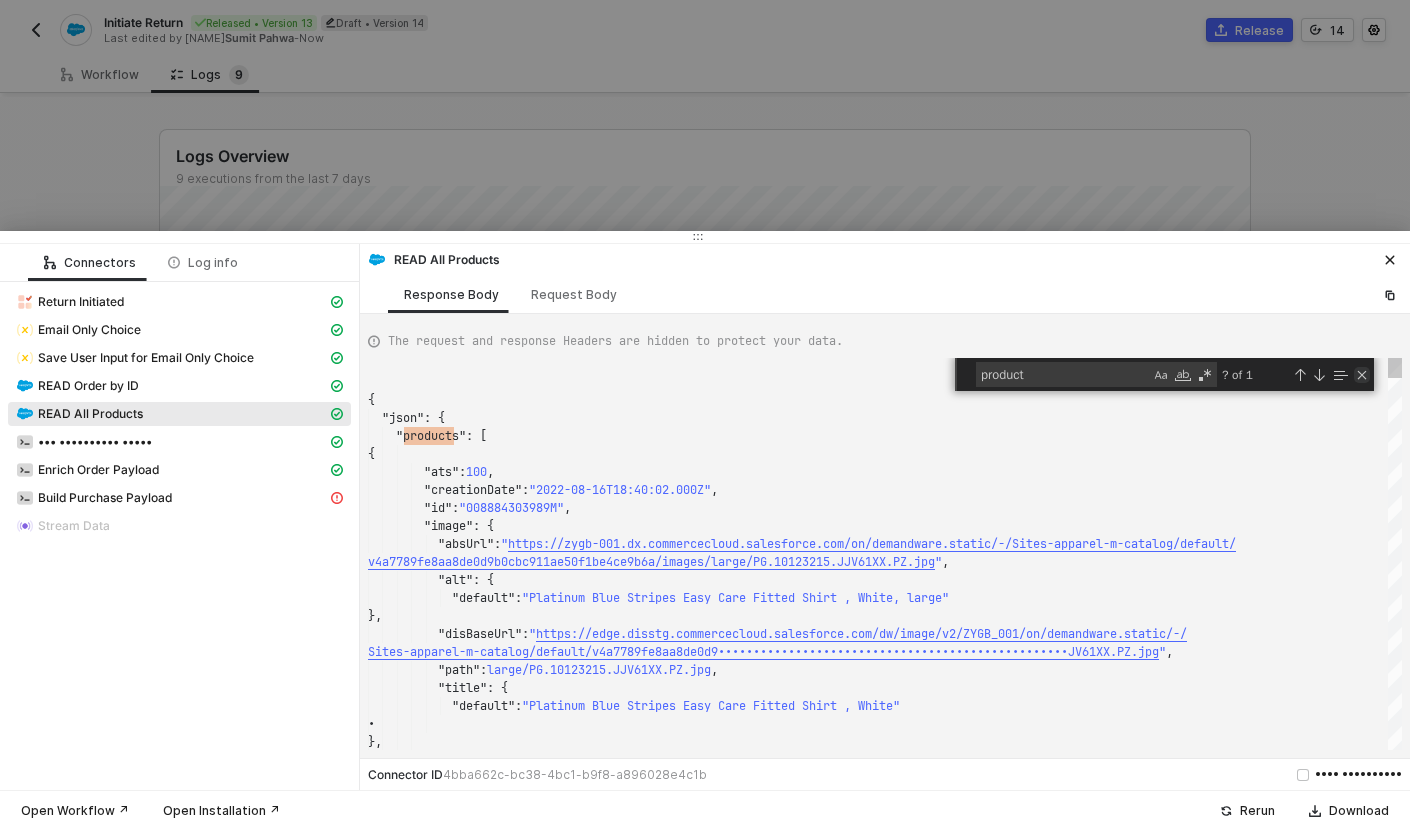 click at bounding box center [1362, 375] 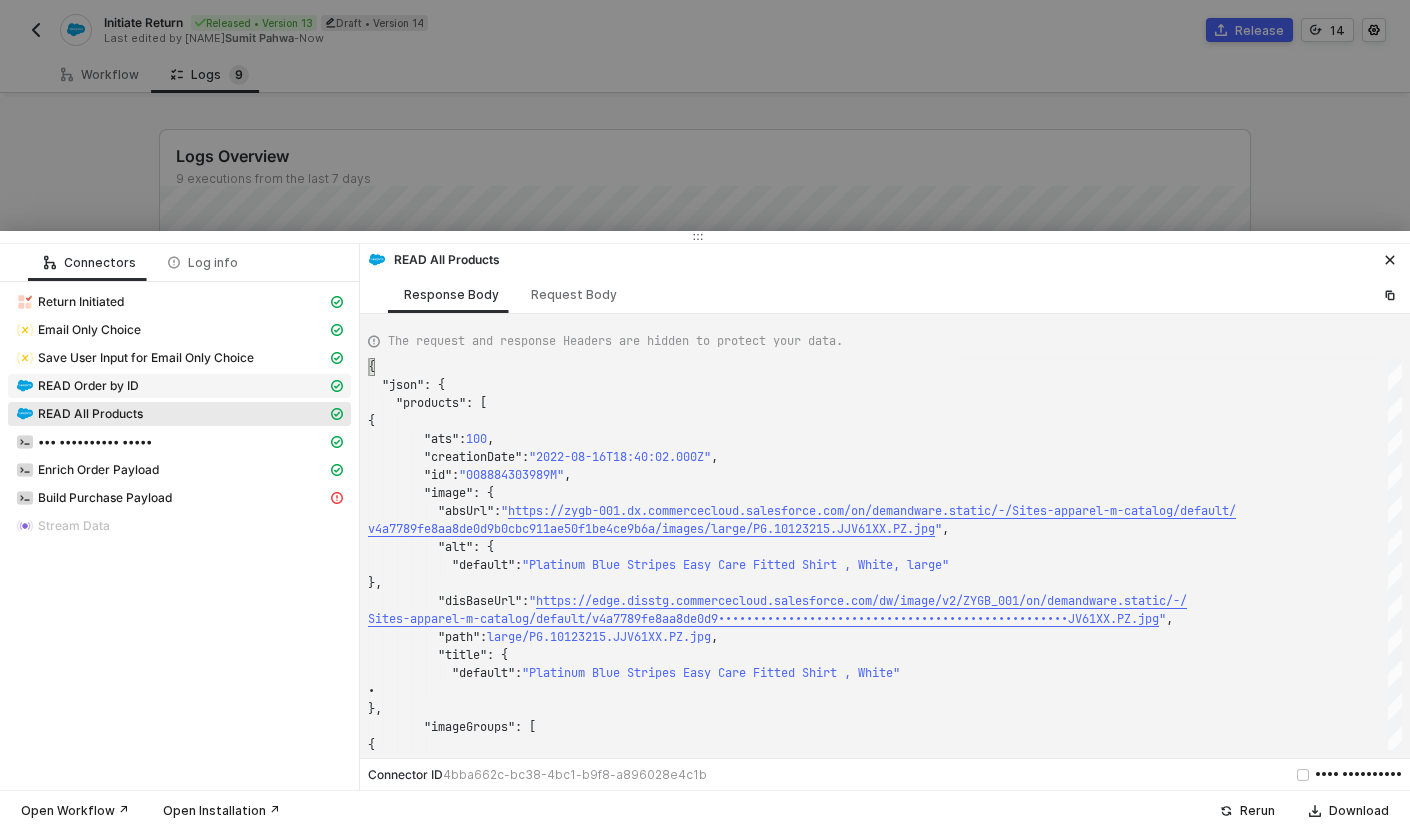 click on "READ Order by ID" at bounding box center (171, 302) 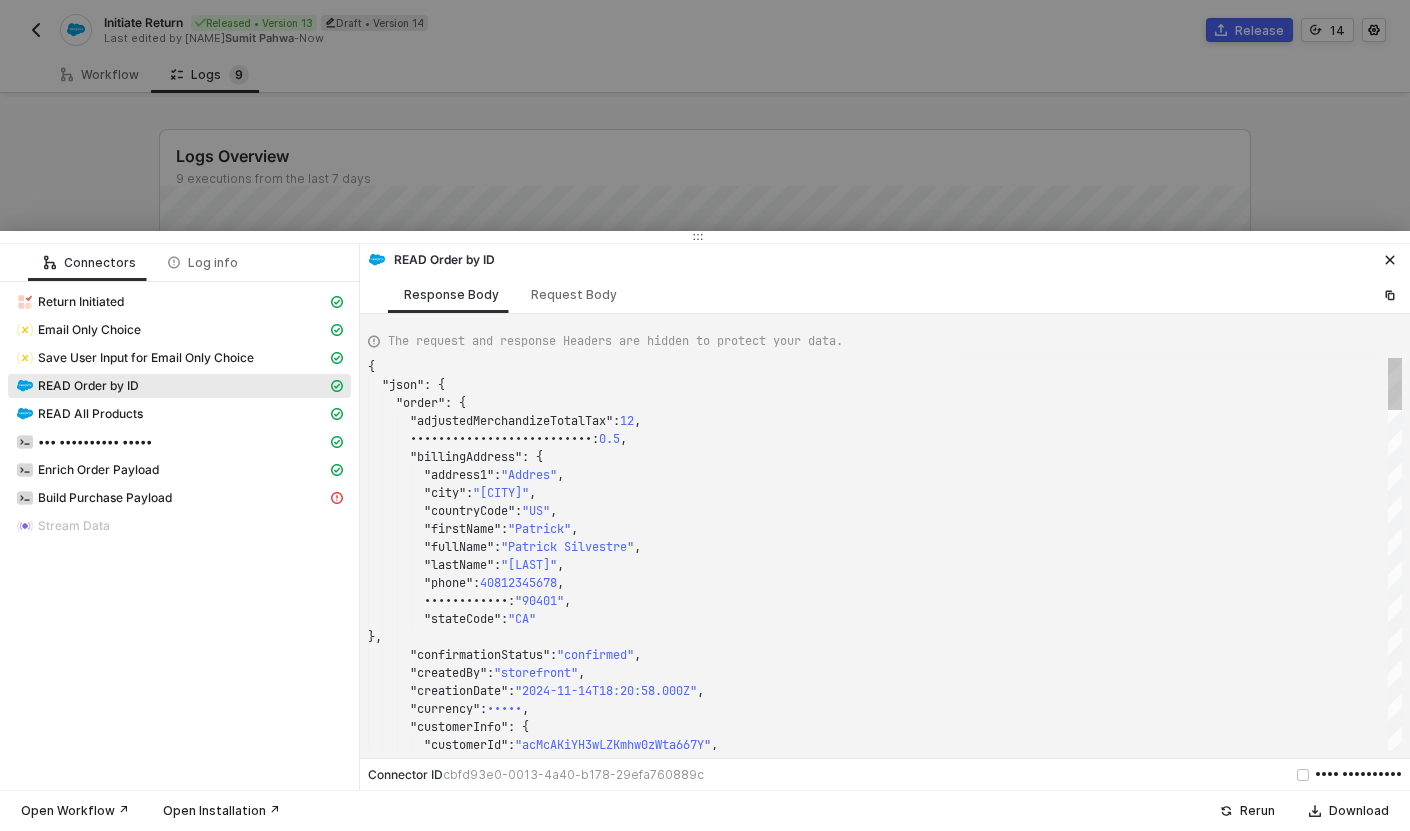 click on "{
"json": {
"order": {
"adjustedMerchandizeTotalTax": 12,
"adjustedShippingTotalTax": 0.5,
"billingAddress": {
"address1": "Addres",
"city": "Santa Monica",
"countryCode": "US",
"firstName": "[NAME]",
"fullName": "[NAME] [LASTNAME]",
"lastName": "Silvestre",
"phone": "[PHONE]",
"postalCode": "90401",
"stateCode": "CA"
},
"confirmationStatus": "confirmed",
"createdBy": "storefront",
"creationDate": "2024-11-14T18:20:58.000Z",
"currency": "USD",
"customerInfo": {
"customerId": "acMcAKiYH3wLZKmhw0zWta667Y", product product ? of 1" at bounding box center (885, 554) 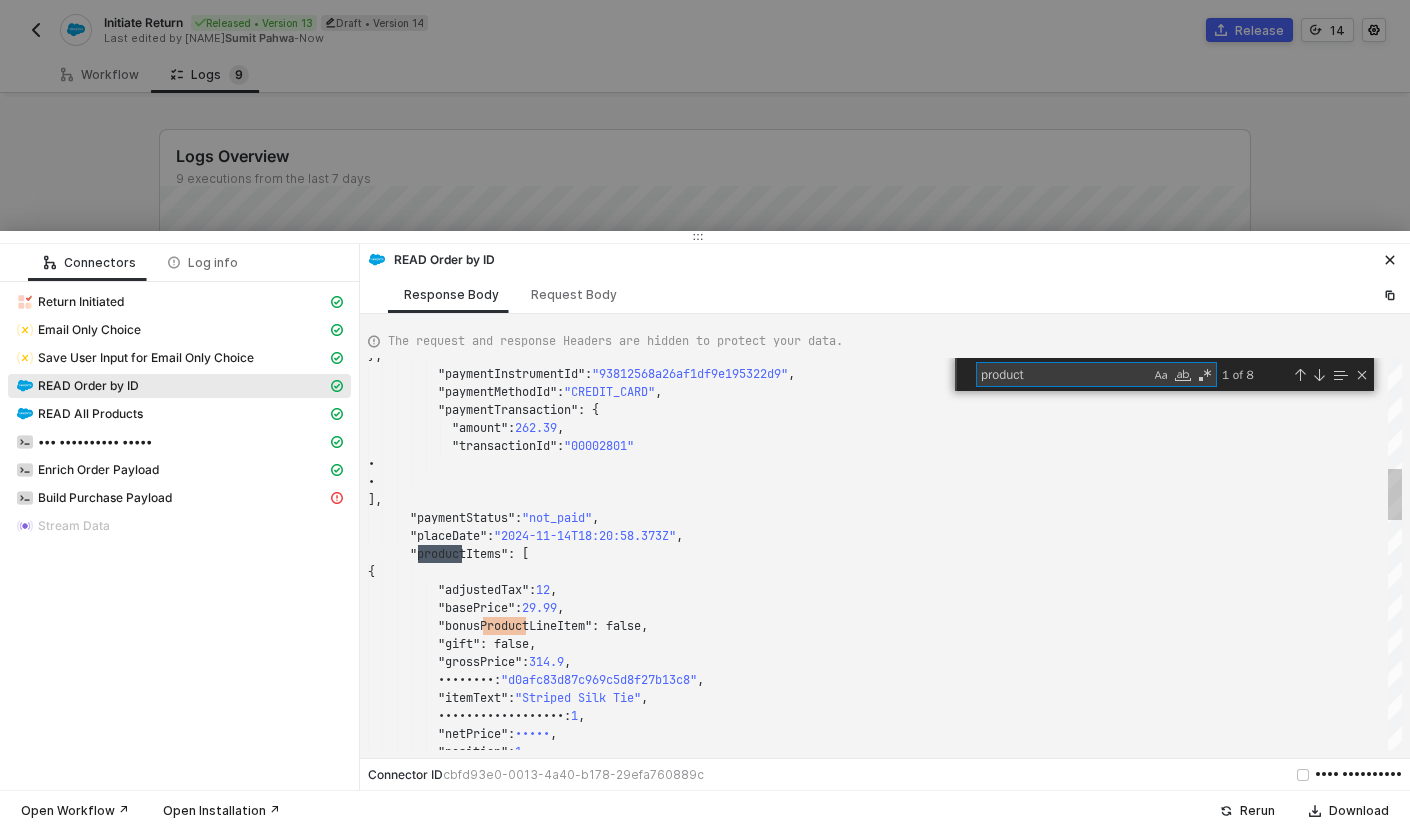 scroll, scrollTop: 180, scrollLeft: 101, axis: both 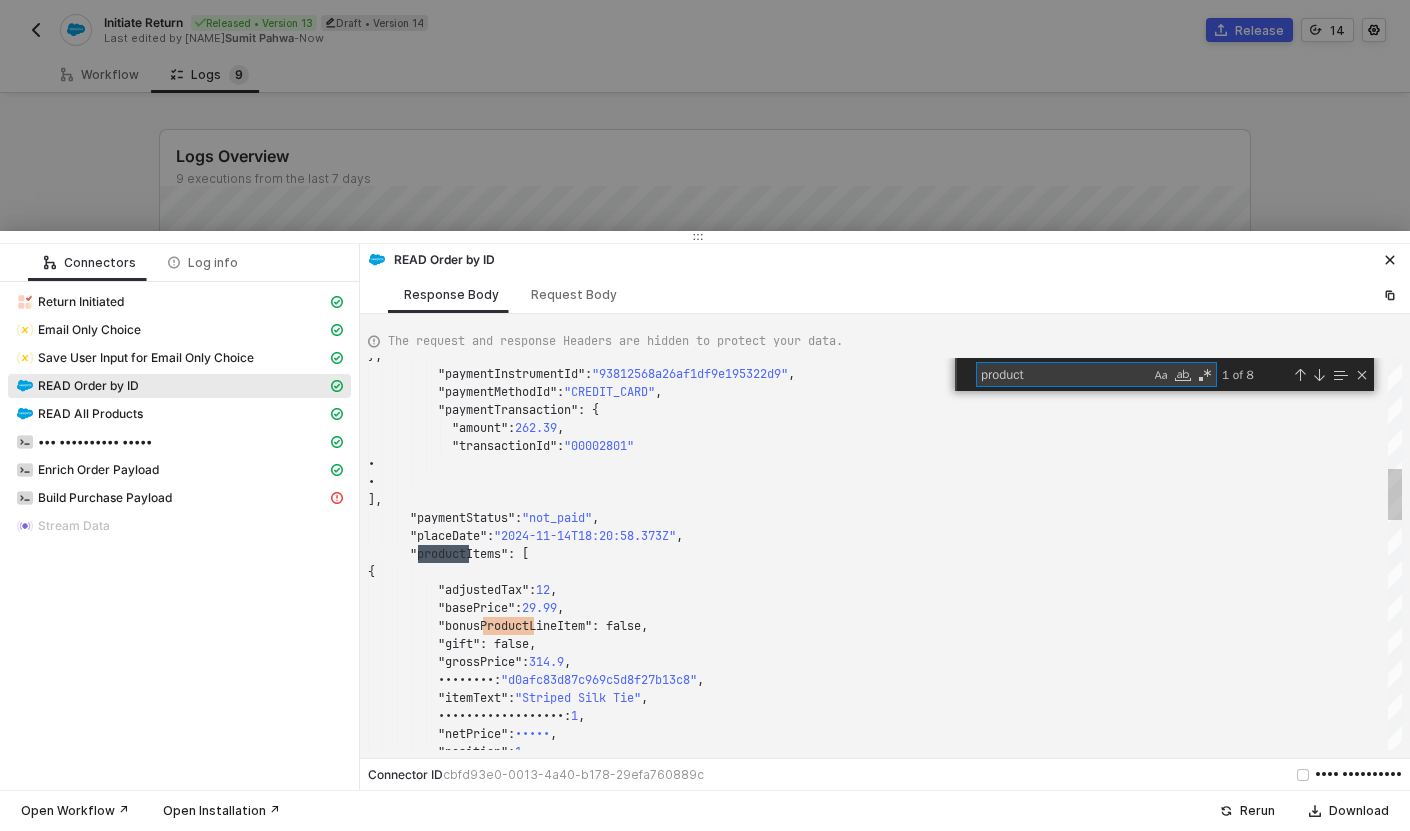 type on "product" 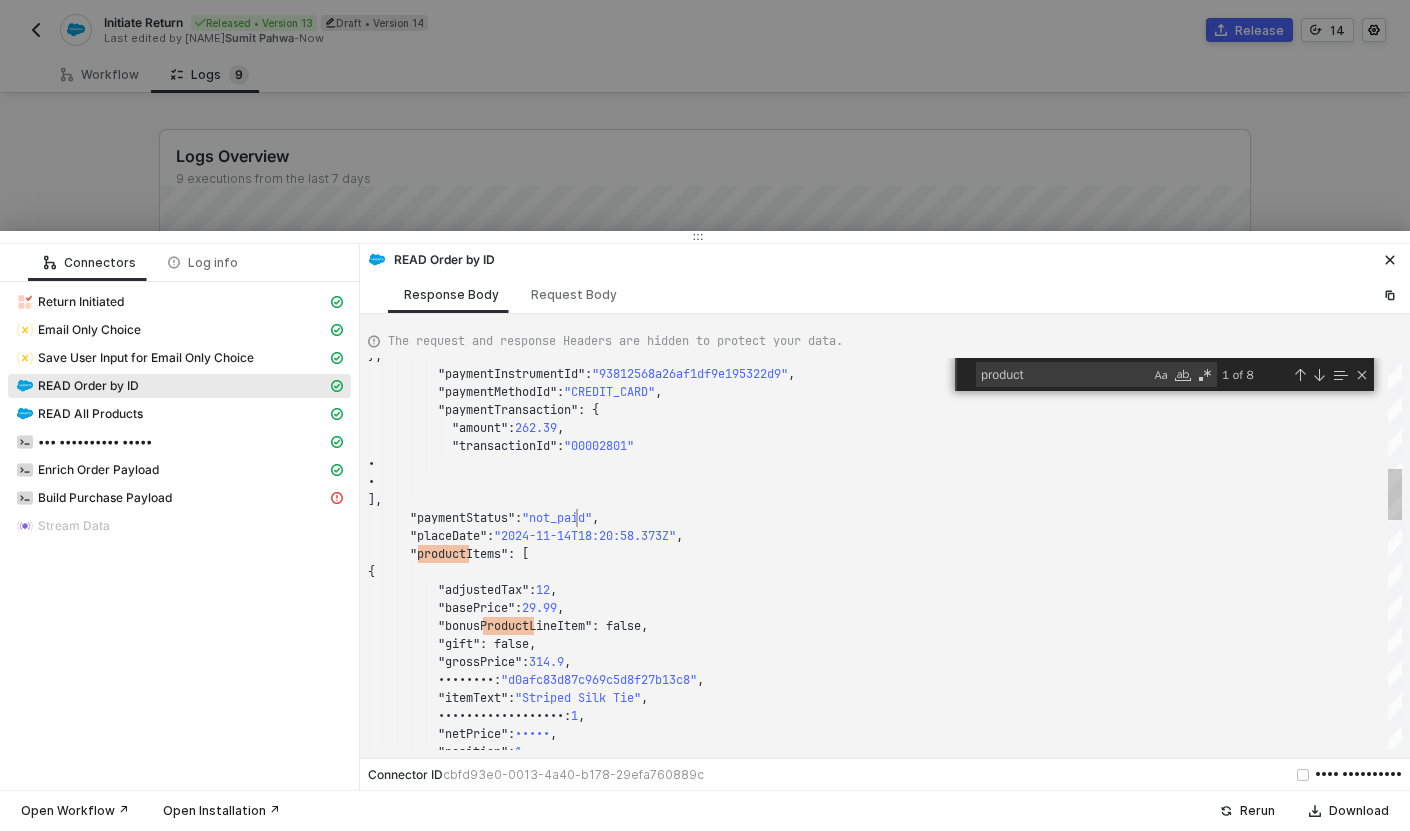 scroll, scrollTop: 54, scrollLeft: 209, axis: both 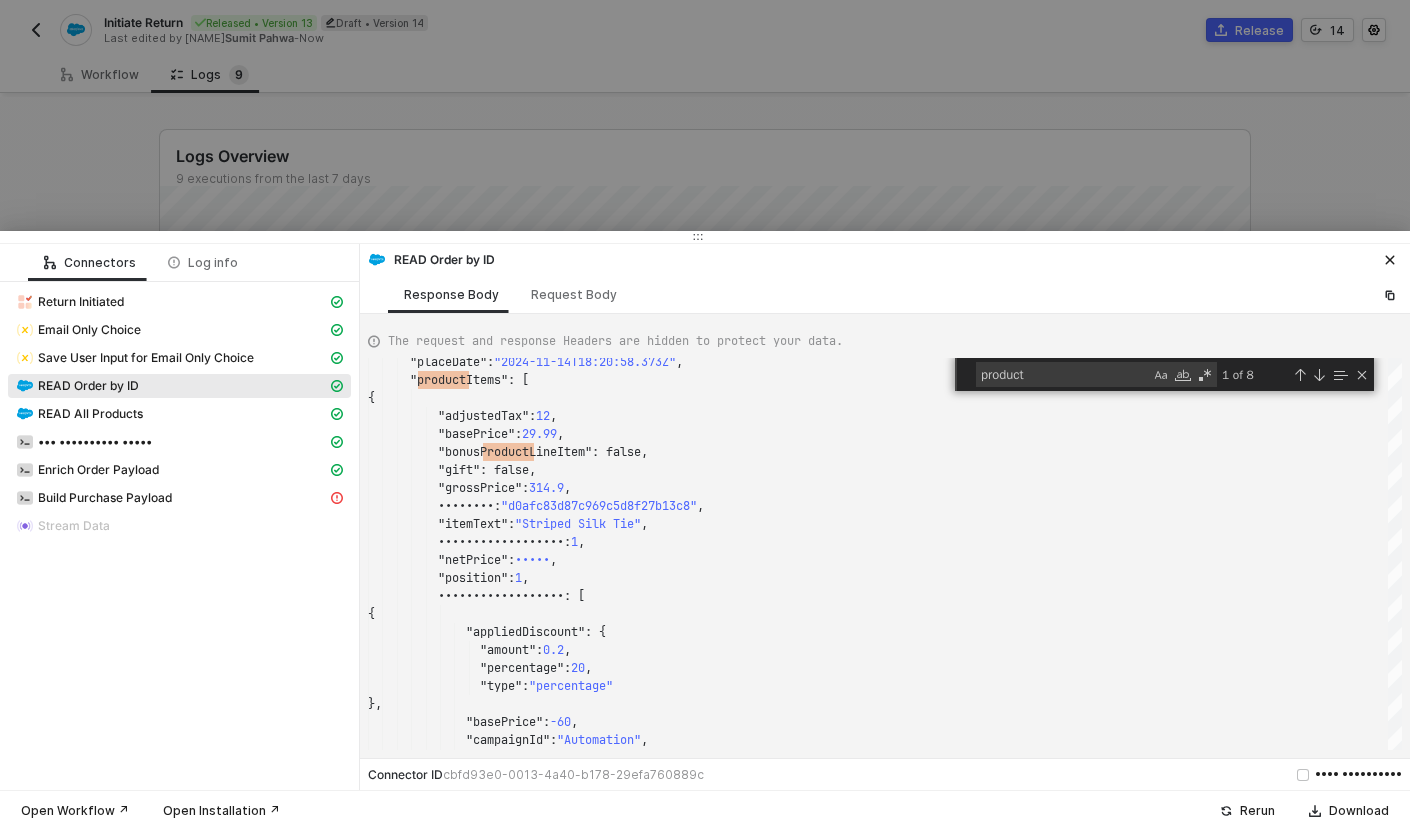 click at bounding box center [705, 415] 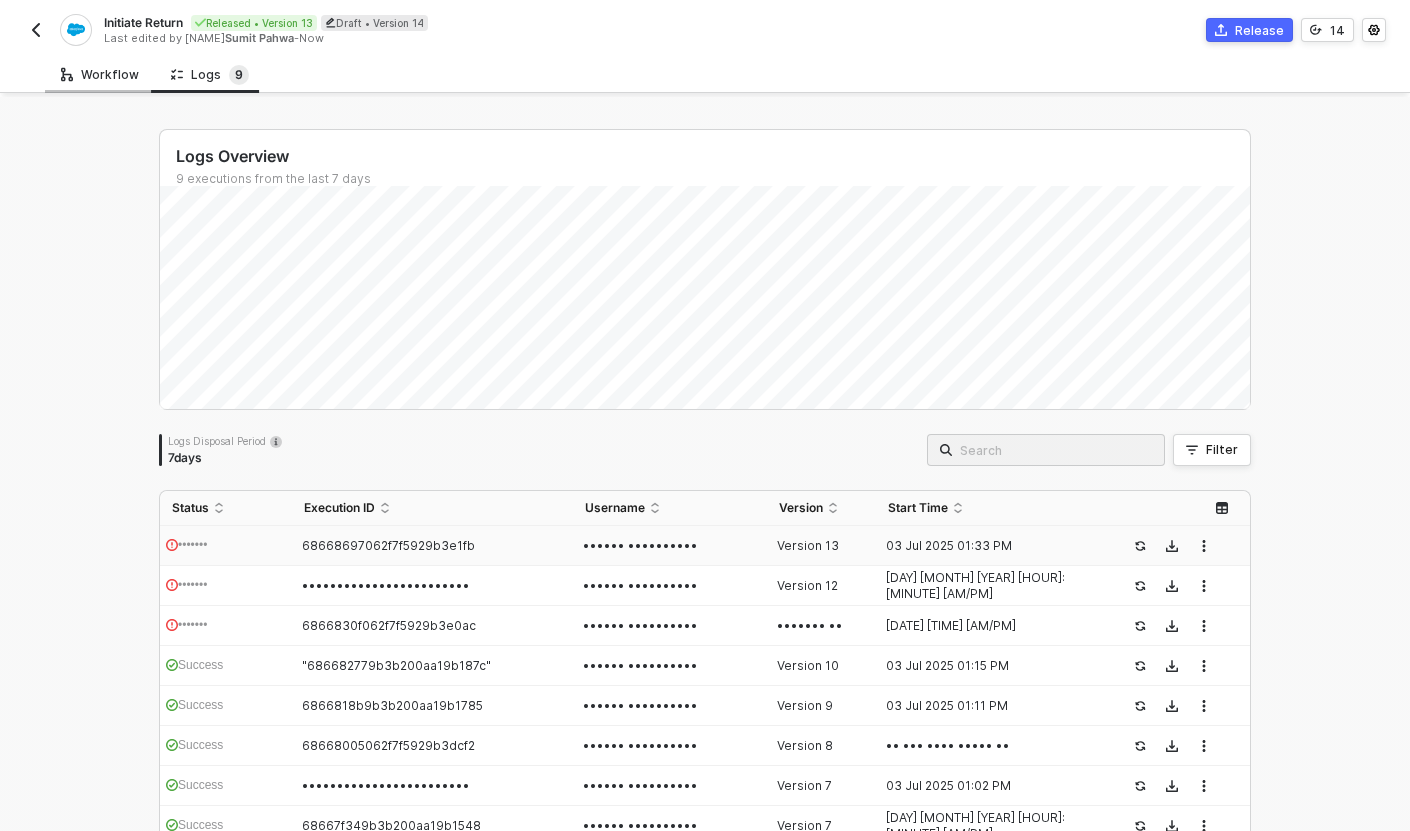 click on "Workflow" at bounding box center (100, 75) 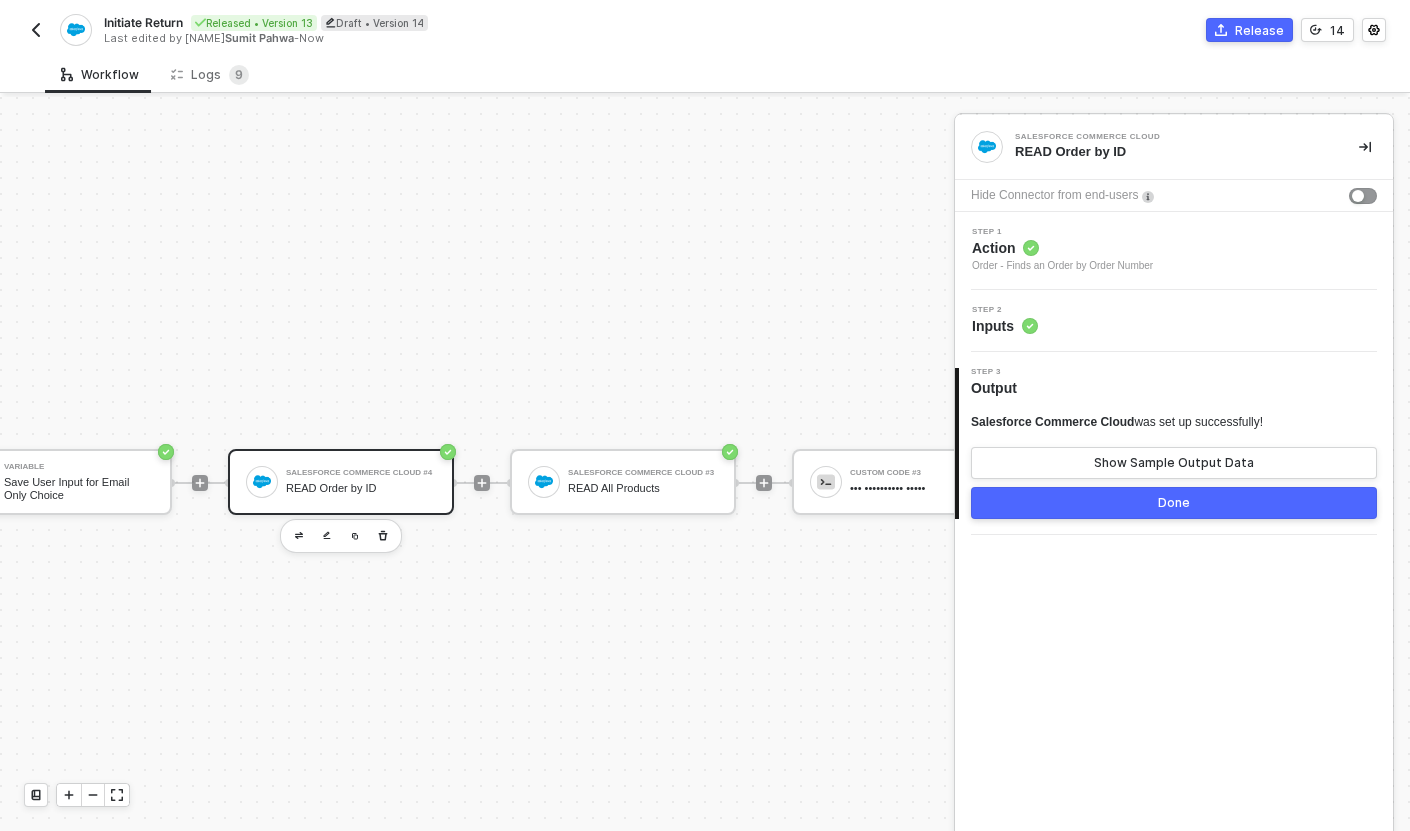 scroll, scrollTop: 33, scrollLeft: 652, axis: both 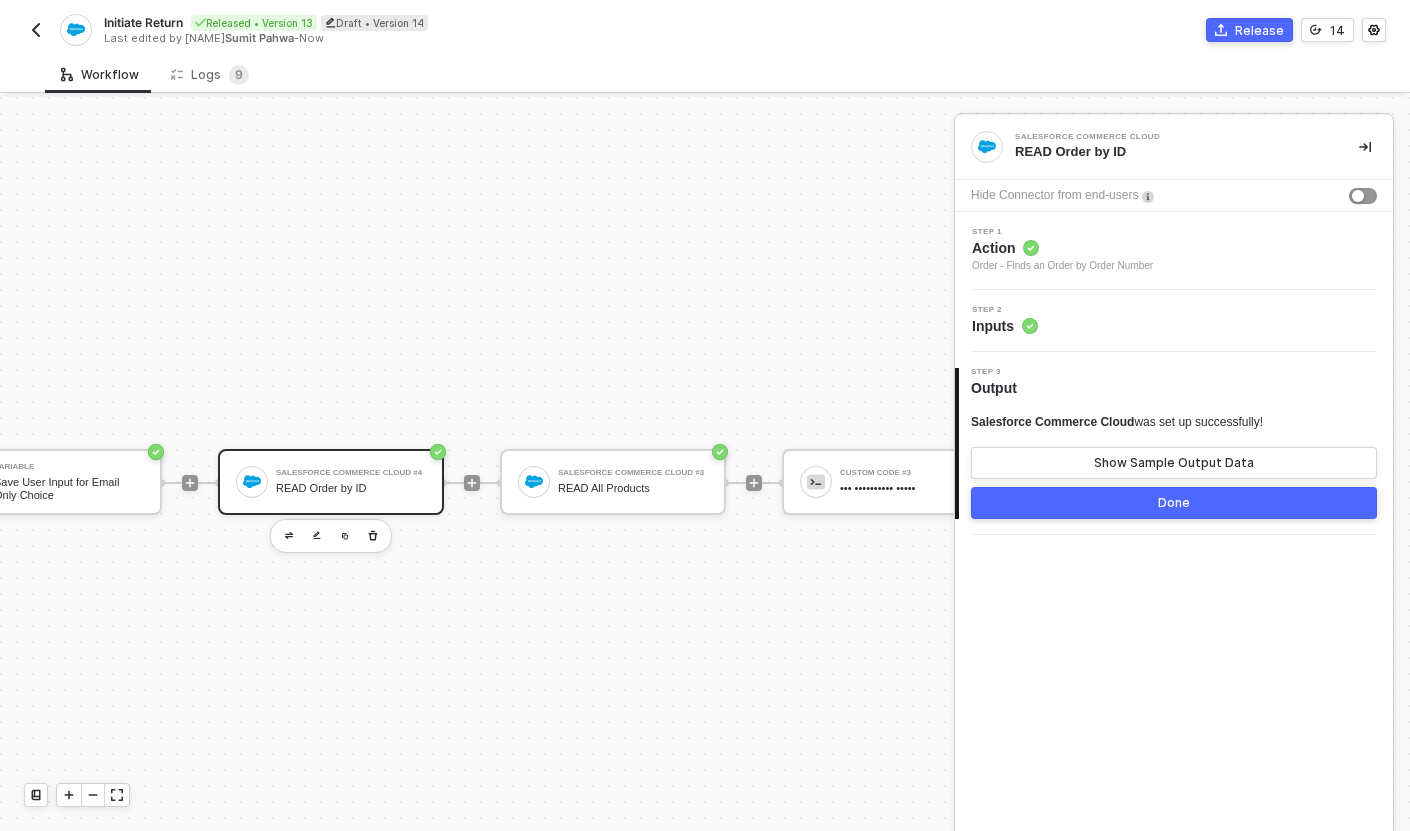 click on "Salesforce Commerce Cloud #3 READ All Products" at bounding box center [633, 482] 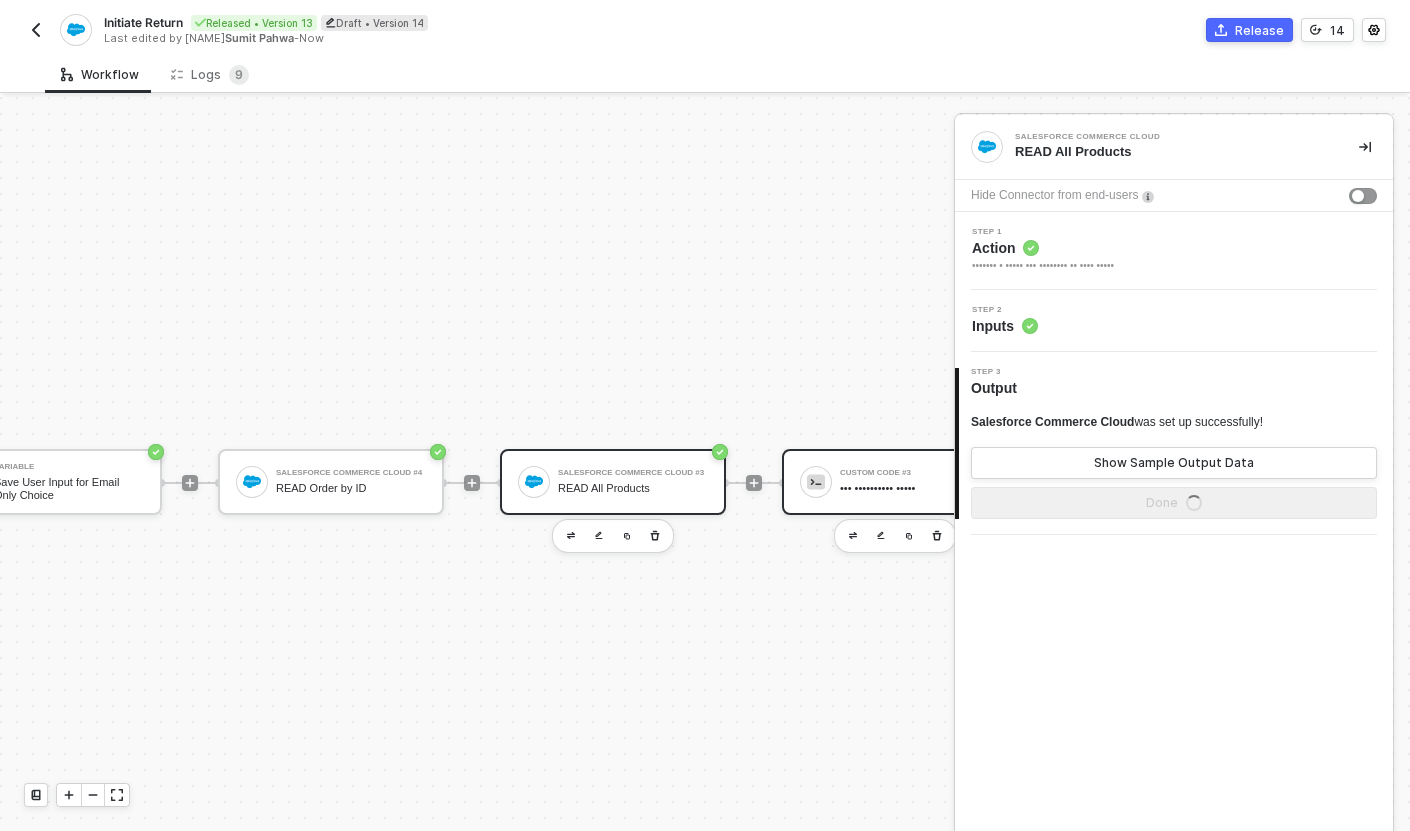 click on "Custom Code #3 Set 'mailOnly' Value" at bounding box center (915, 482) 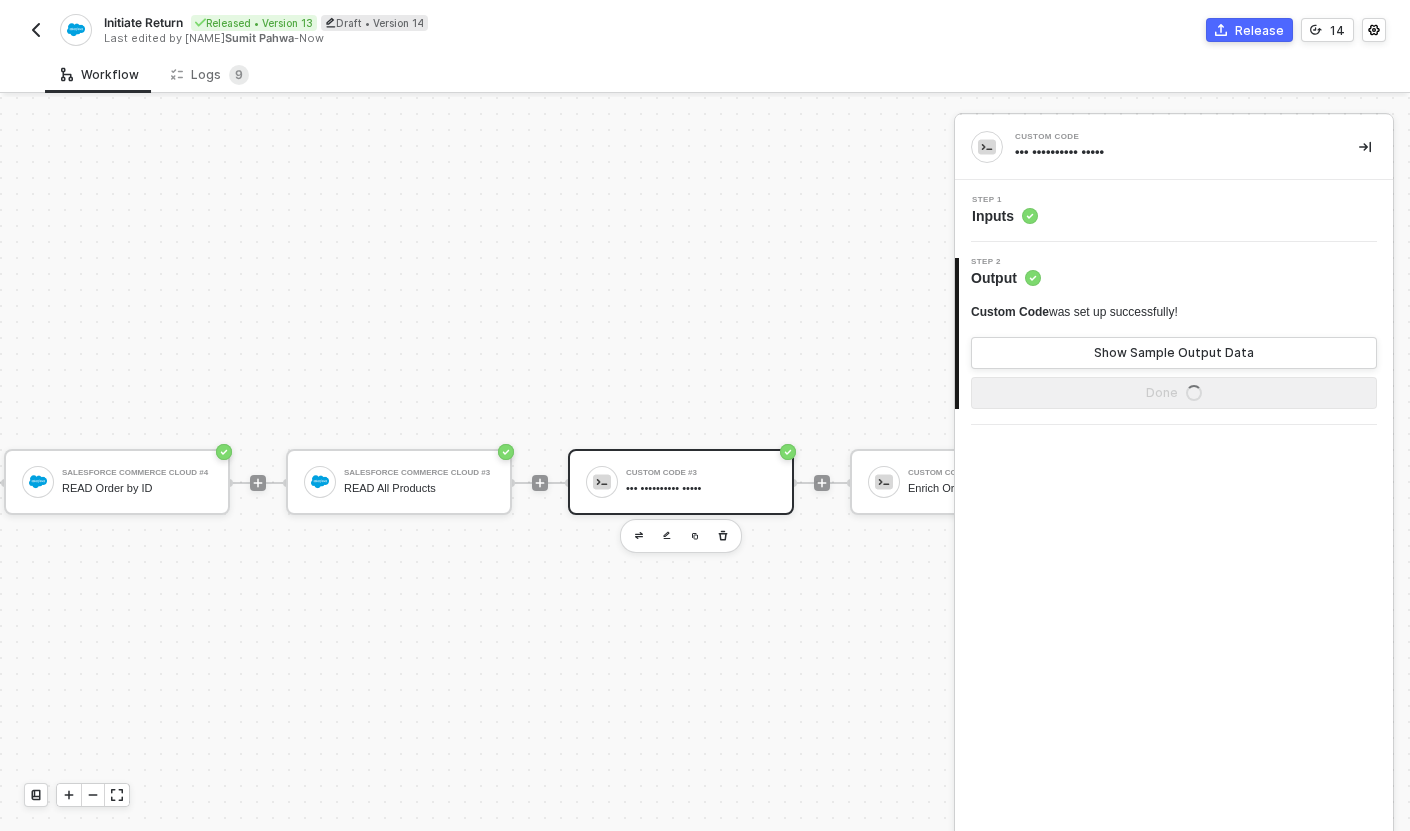 scroll, scrollTop: 33, scrollLeft: 1308, axis: both 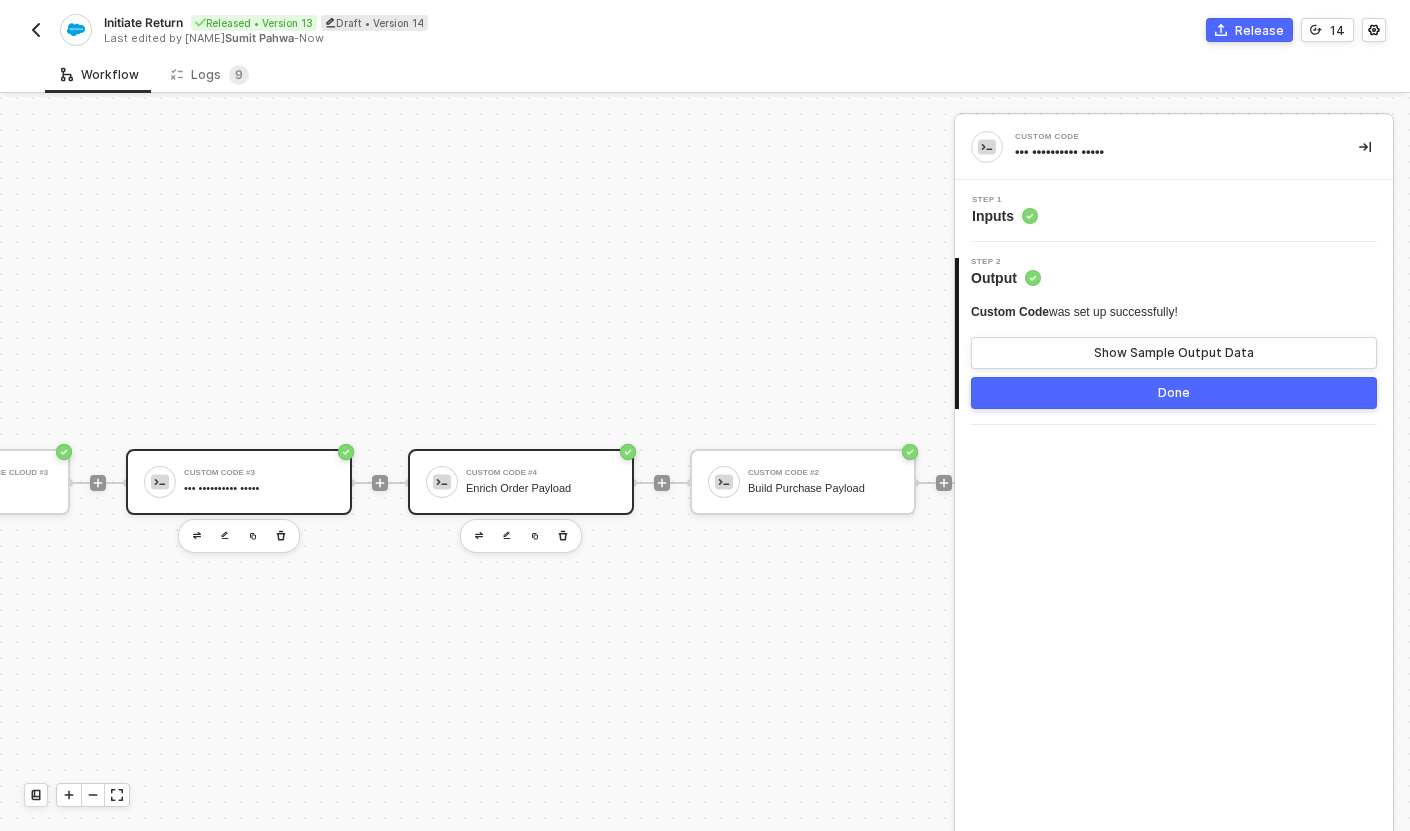click on "Enrich Order Payload" at bounding box center [541, 488] 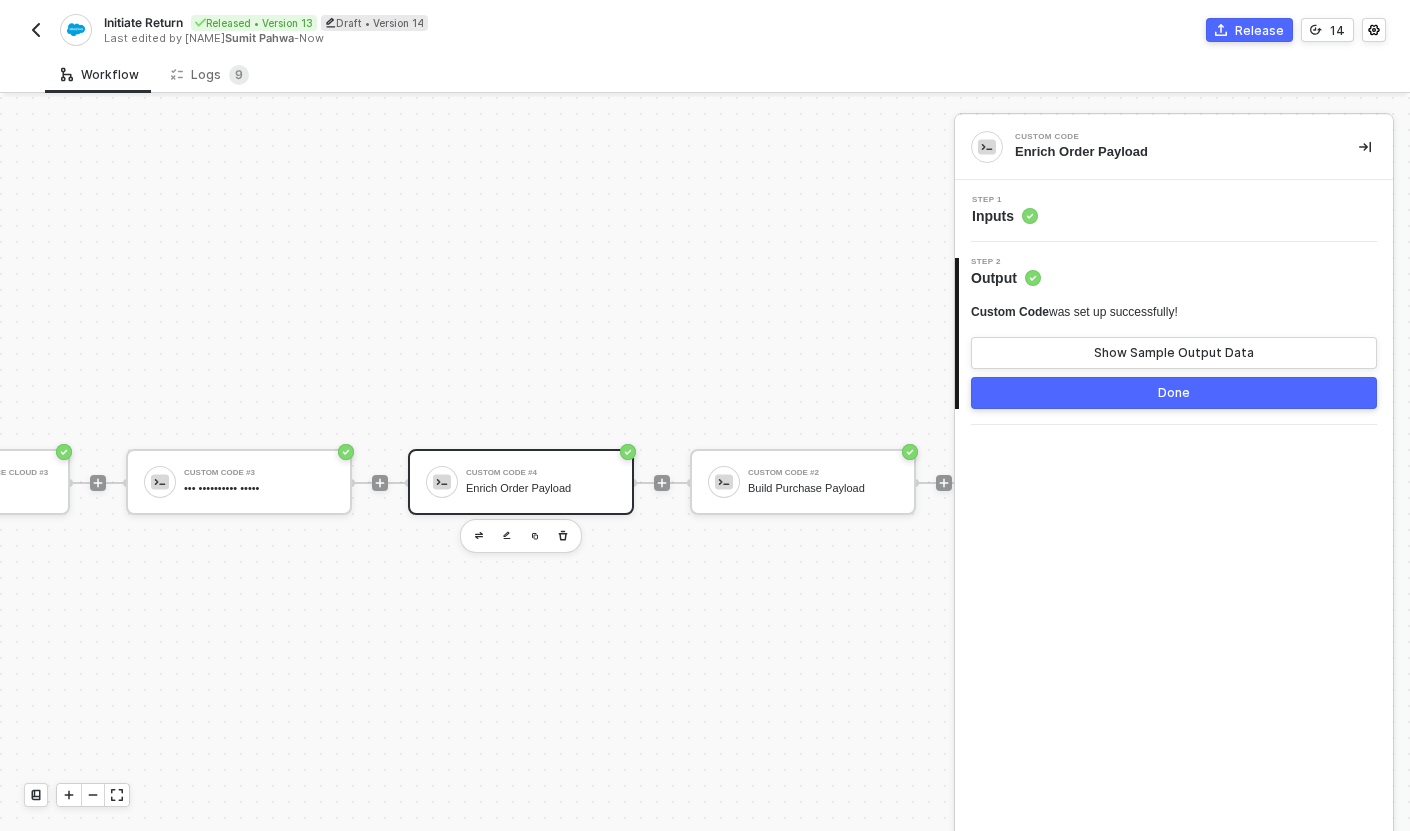click on "Step 1 Inputs" at bounding box center (1176, 211) 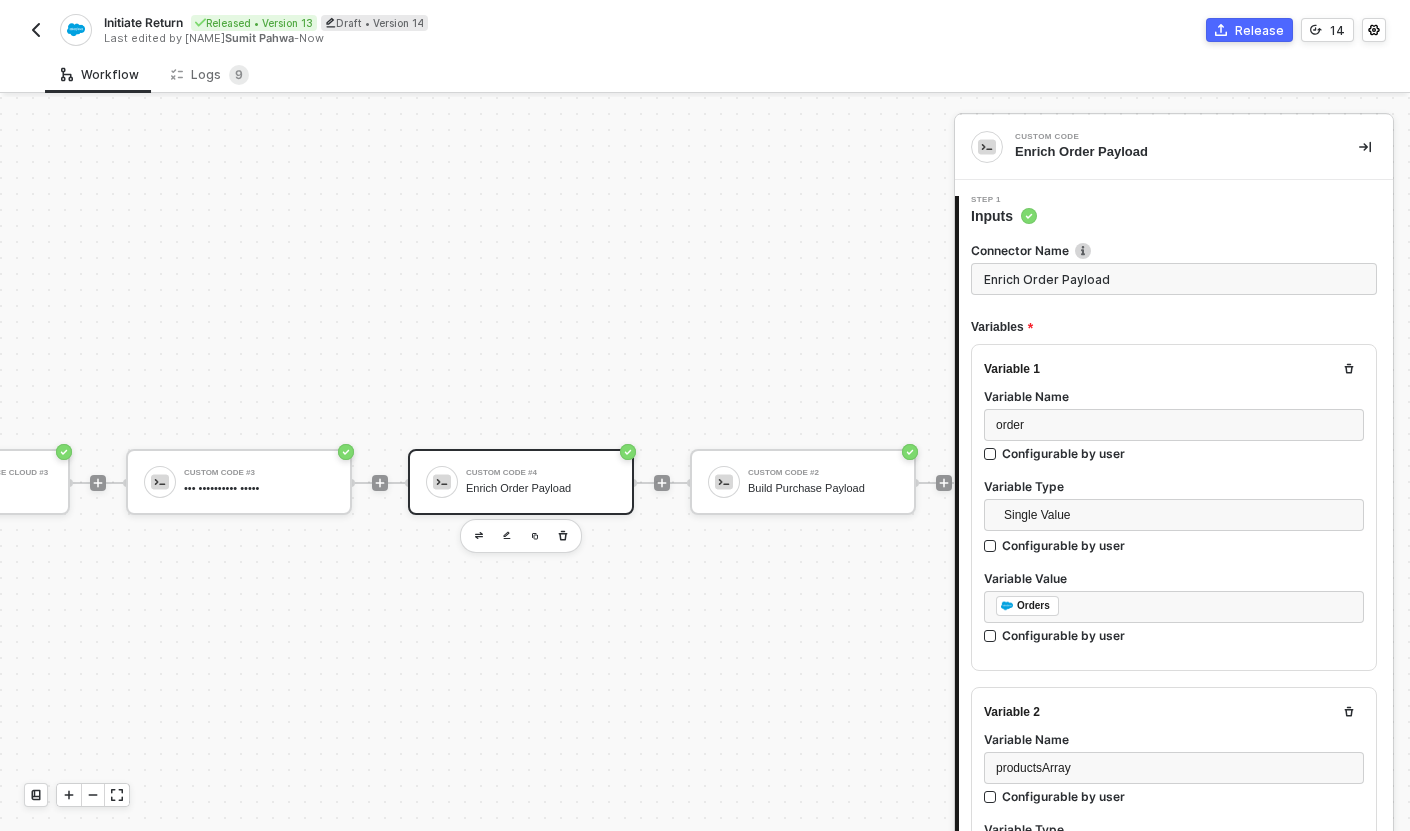 scroll, scrollTop: 147, scrollLeft: 0, axis: vertical 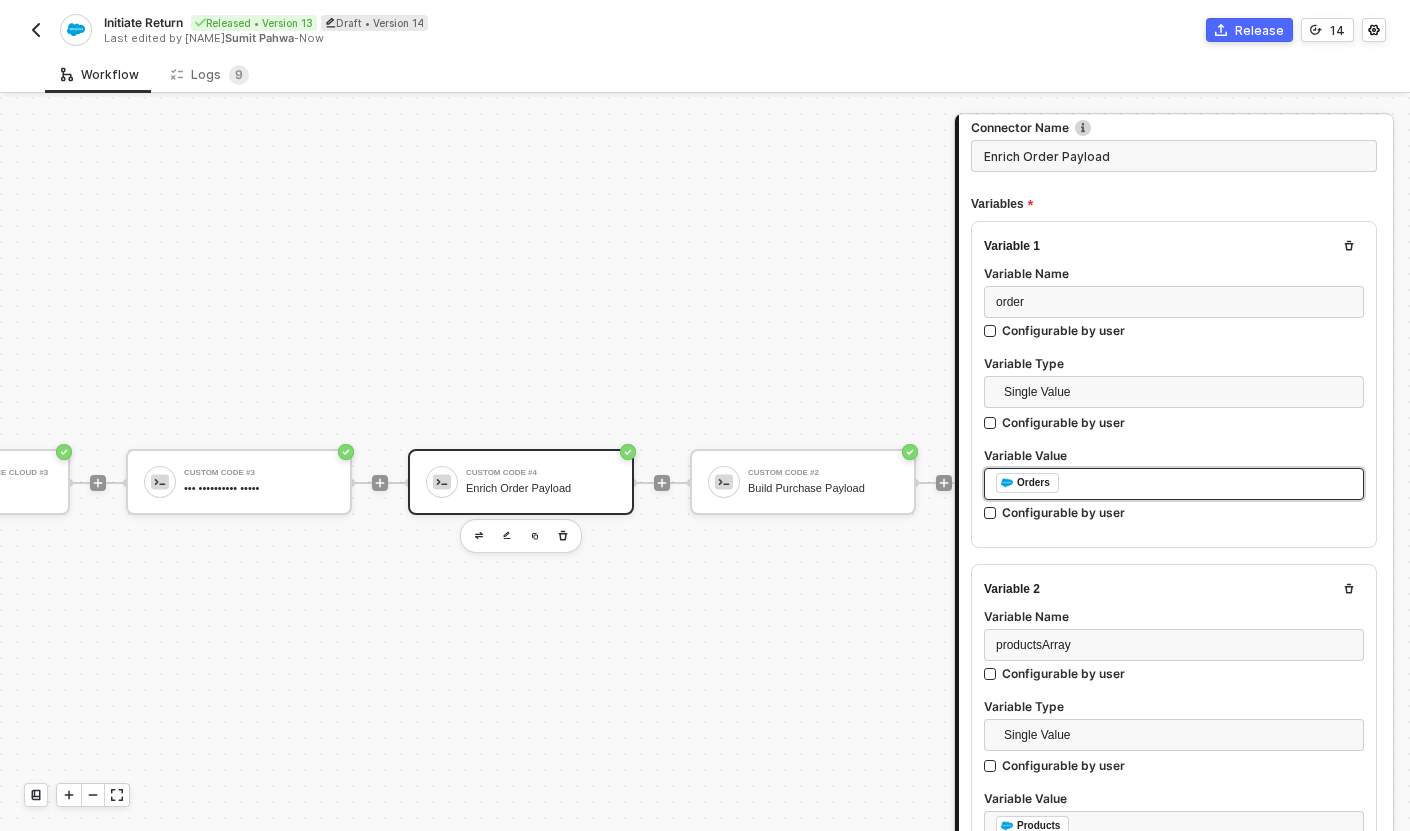 click on "﻿ ﻿ Orders ﻿" at bounding box center (1174, 484) 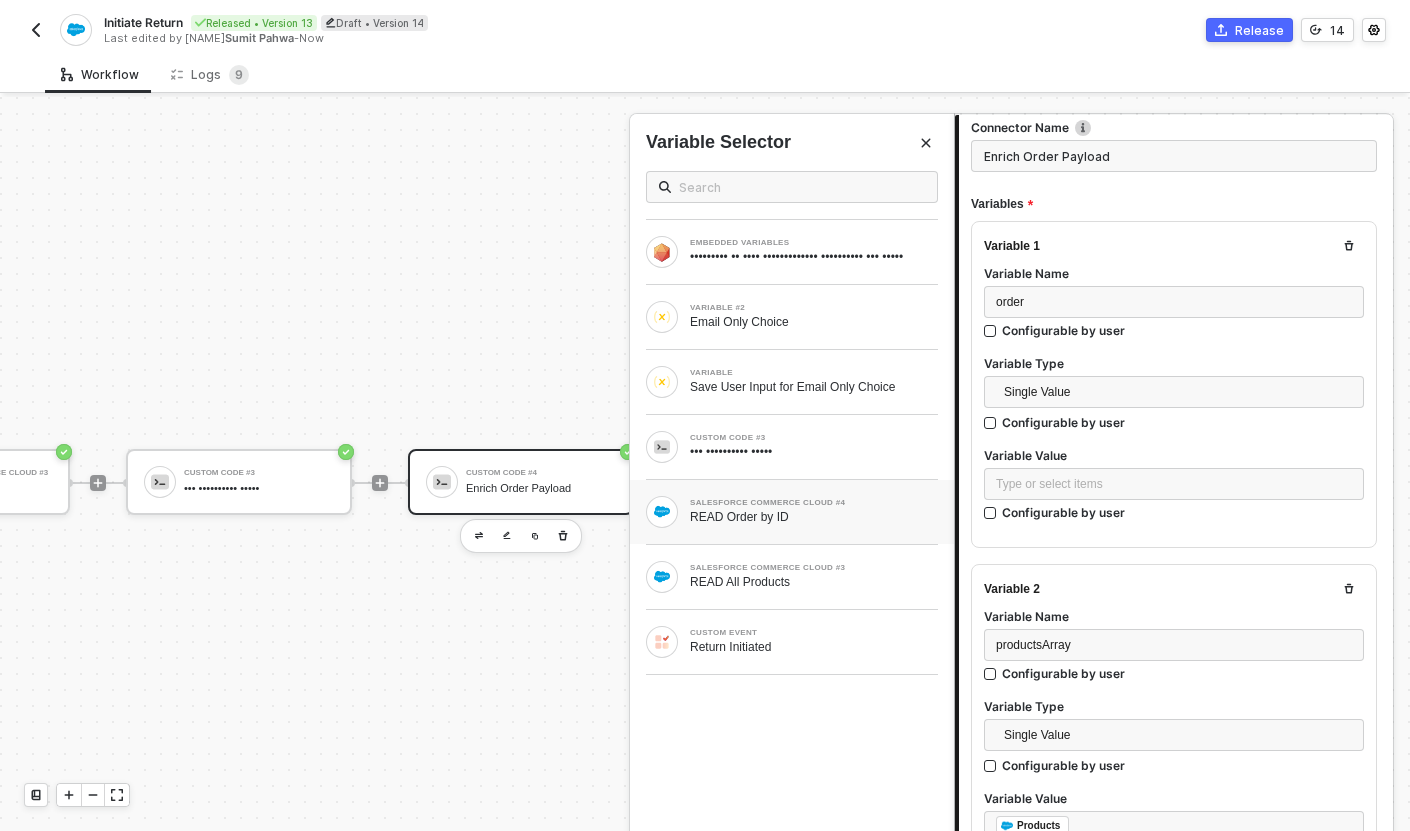 click on "SALESFORCE COMMERCE CLOUD #4 READ Order by ID" at bounding box center [792, 252] 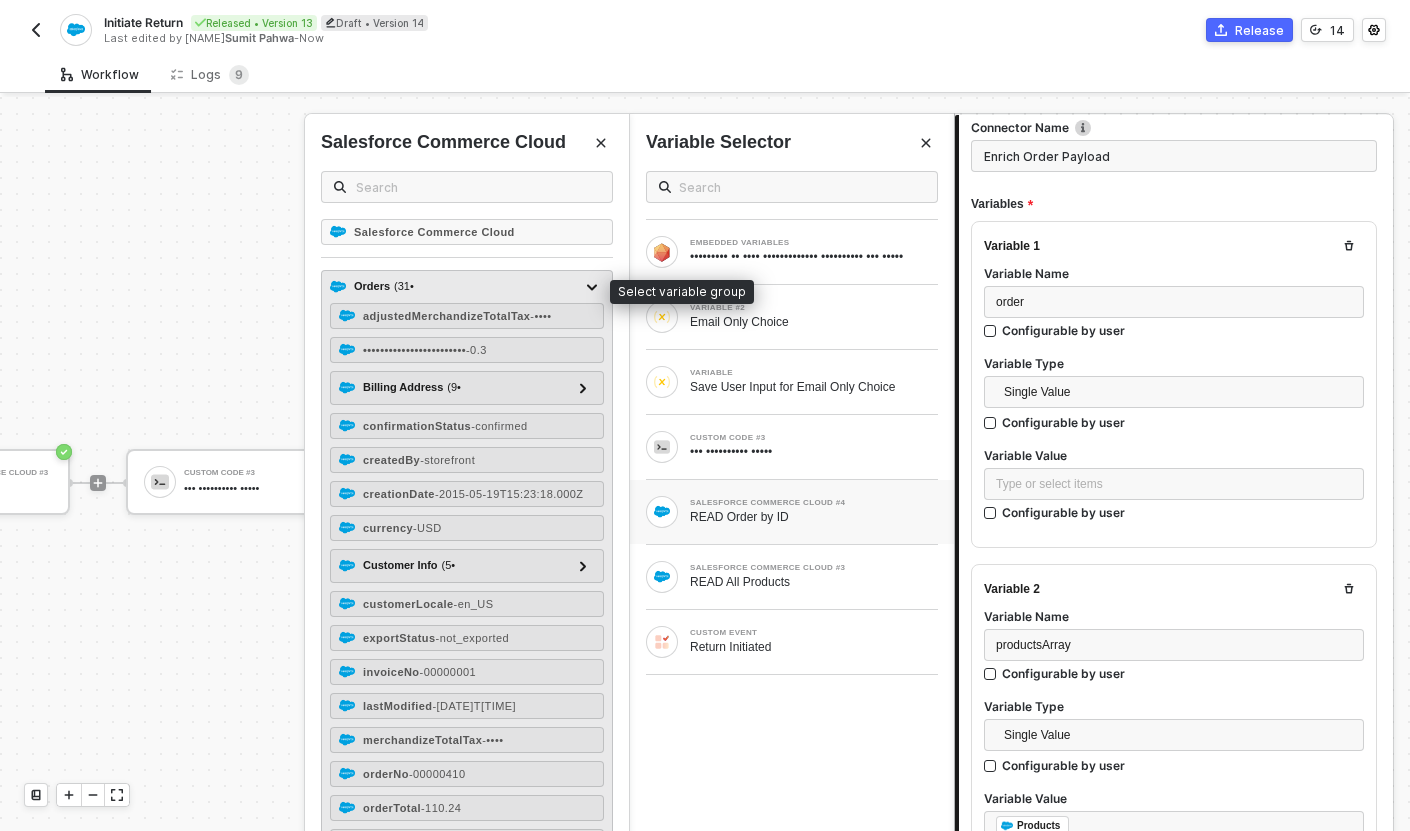 click on "Orders ( 31 )" at bounding box center (455, 287) 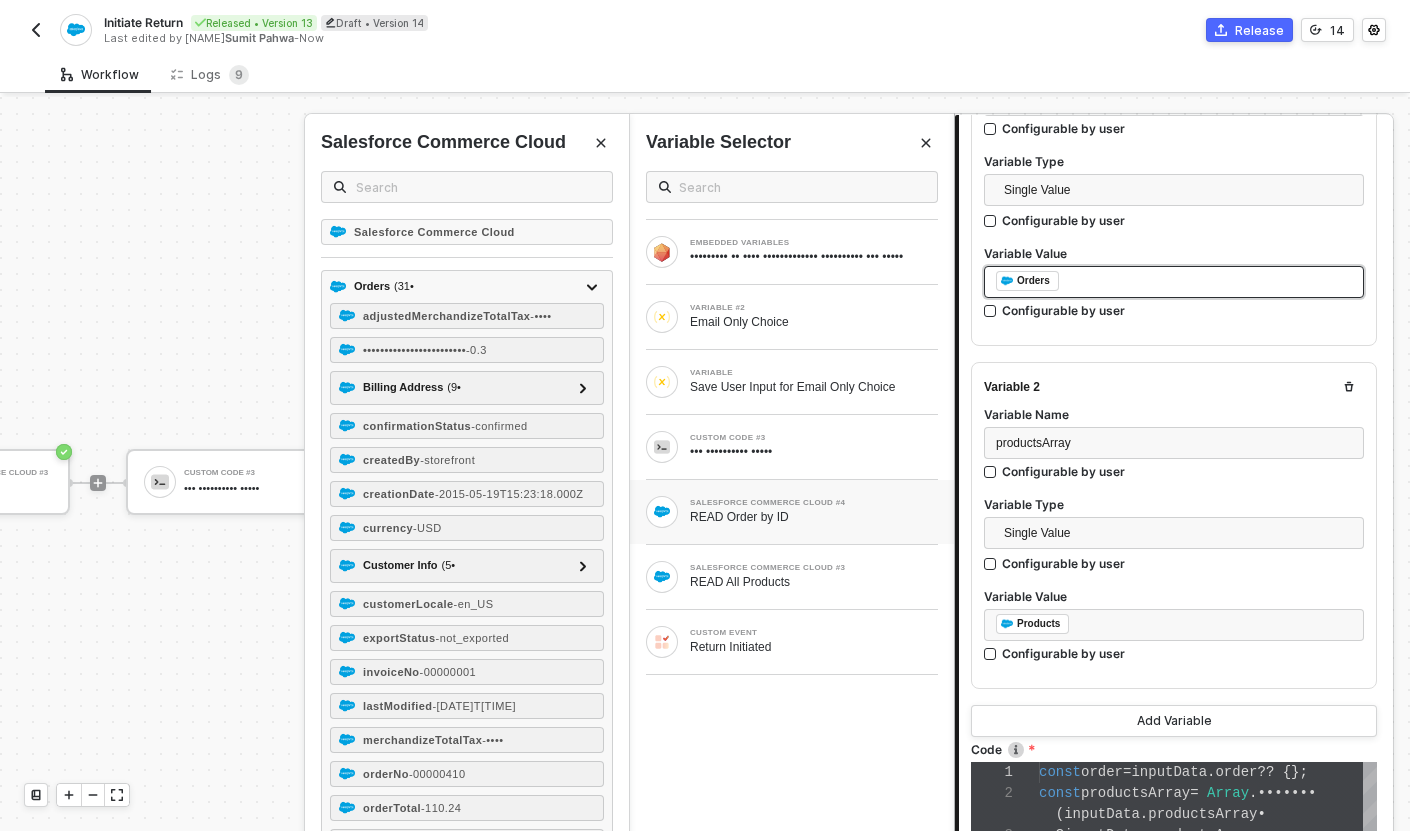 scroll, scrollTop: 327, scrollLeft: 0, axis: vertical 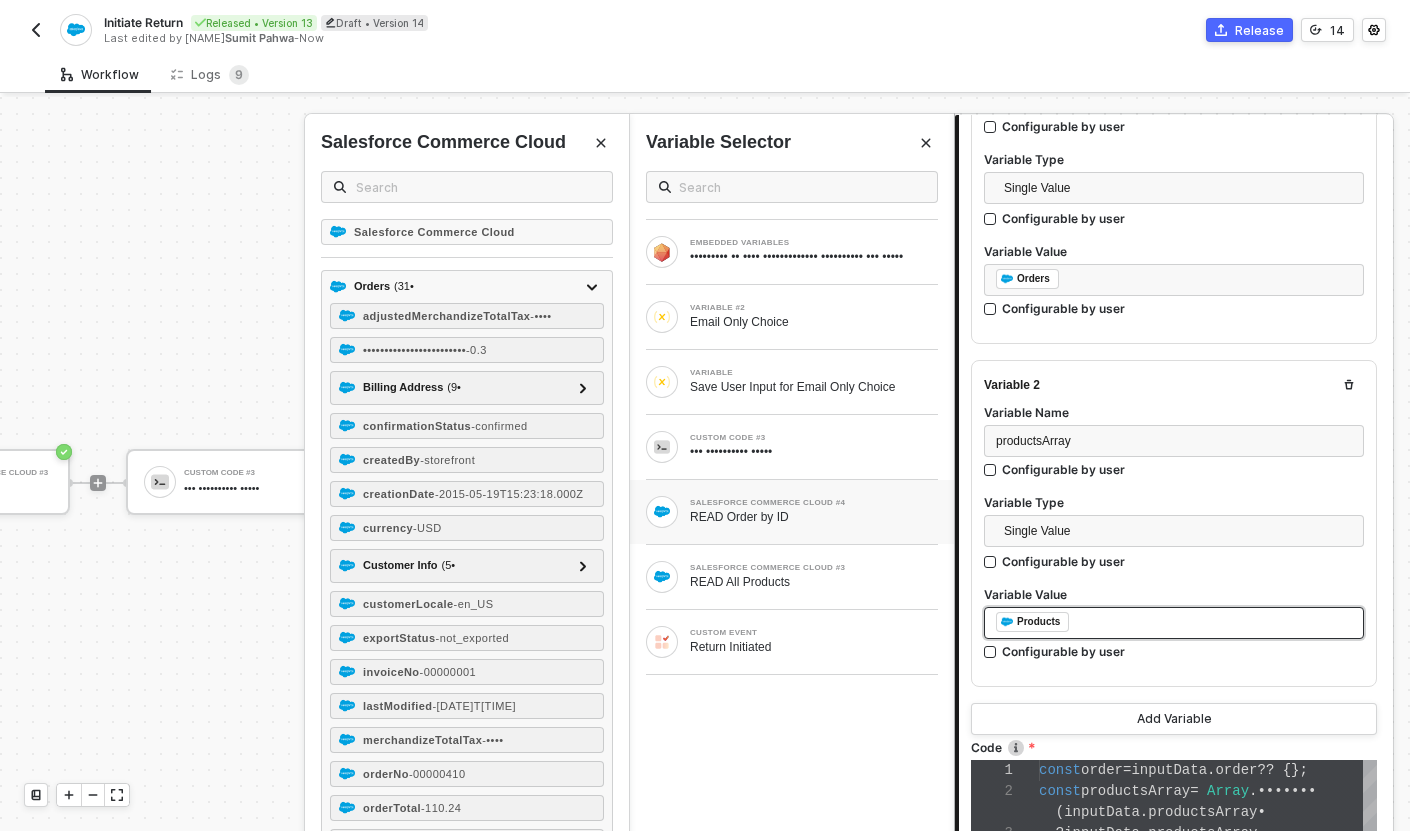 click on "﻿ ﻿ Products ﻿" at bounding box center [1174, 623] 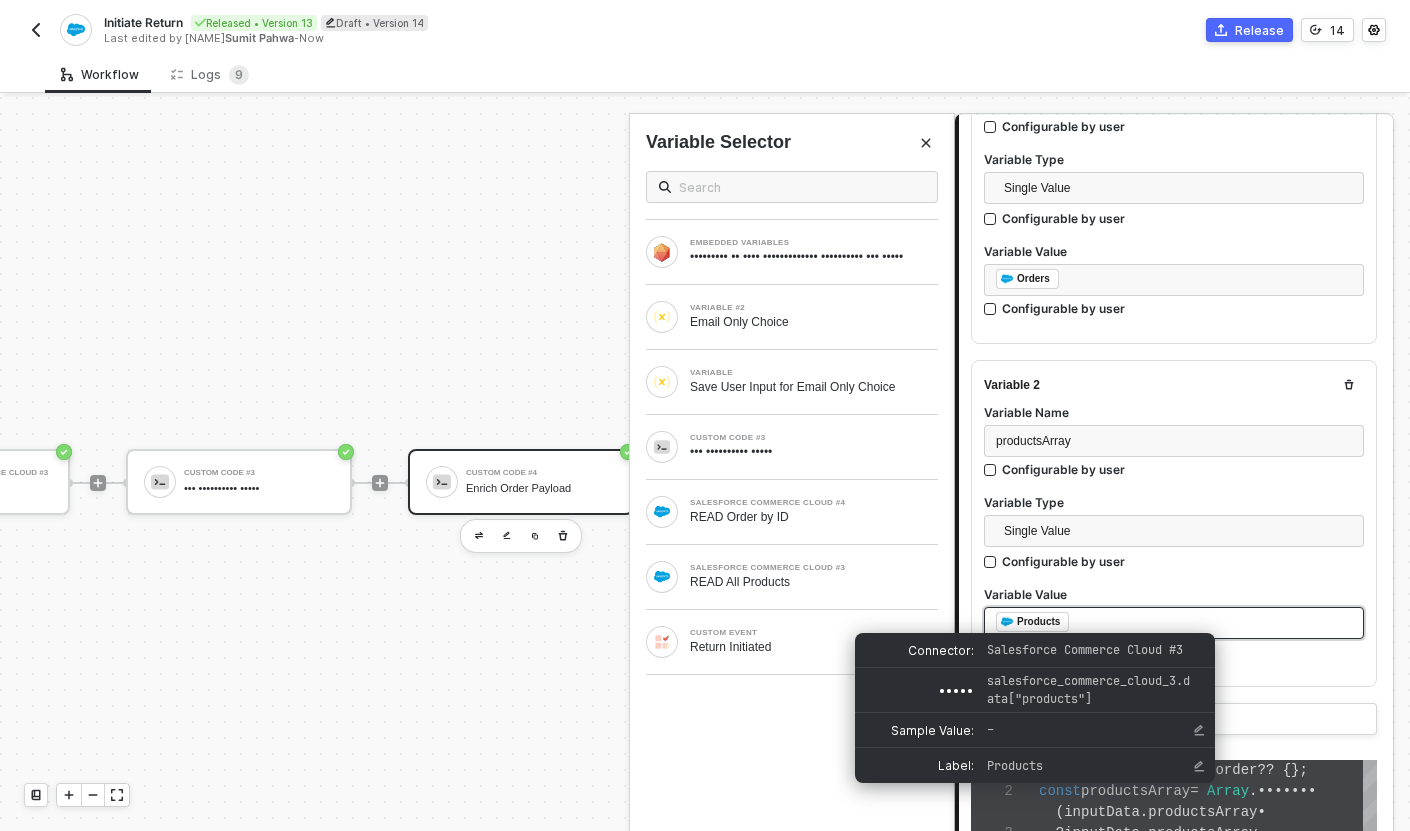 click on "Products" at bounding box center [1032, 622] 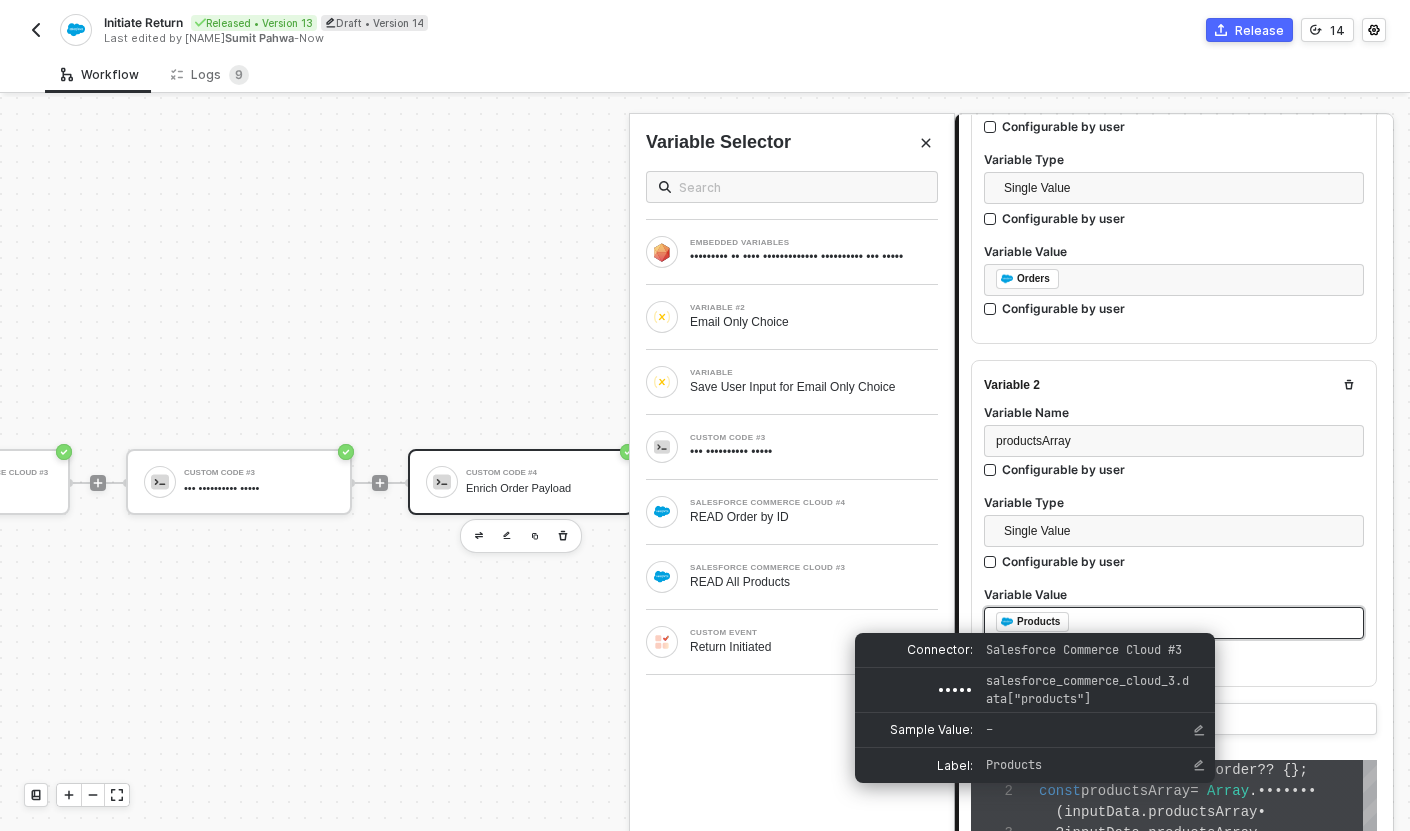 click on "﻿ ﻿ Products ﻿" at bounding box center (1174, 623) 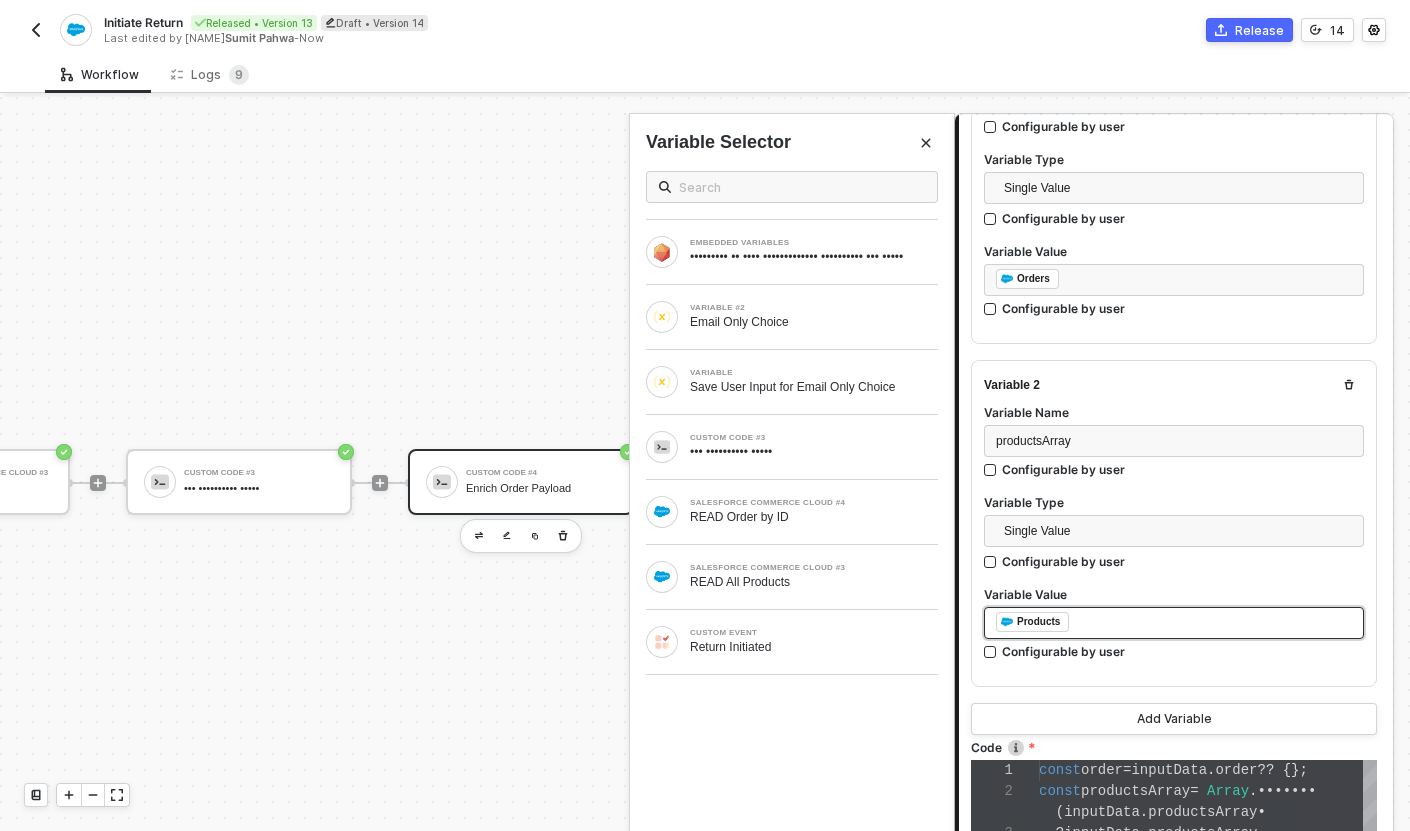 click on "﻿ ﻿ Products ﻿" at bounding box center [1174, 623] 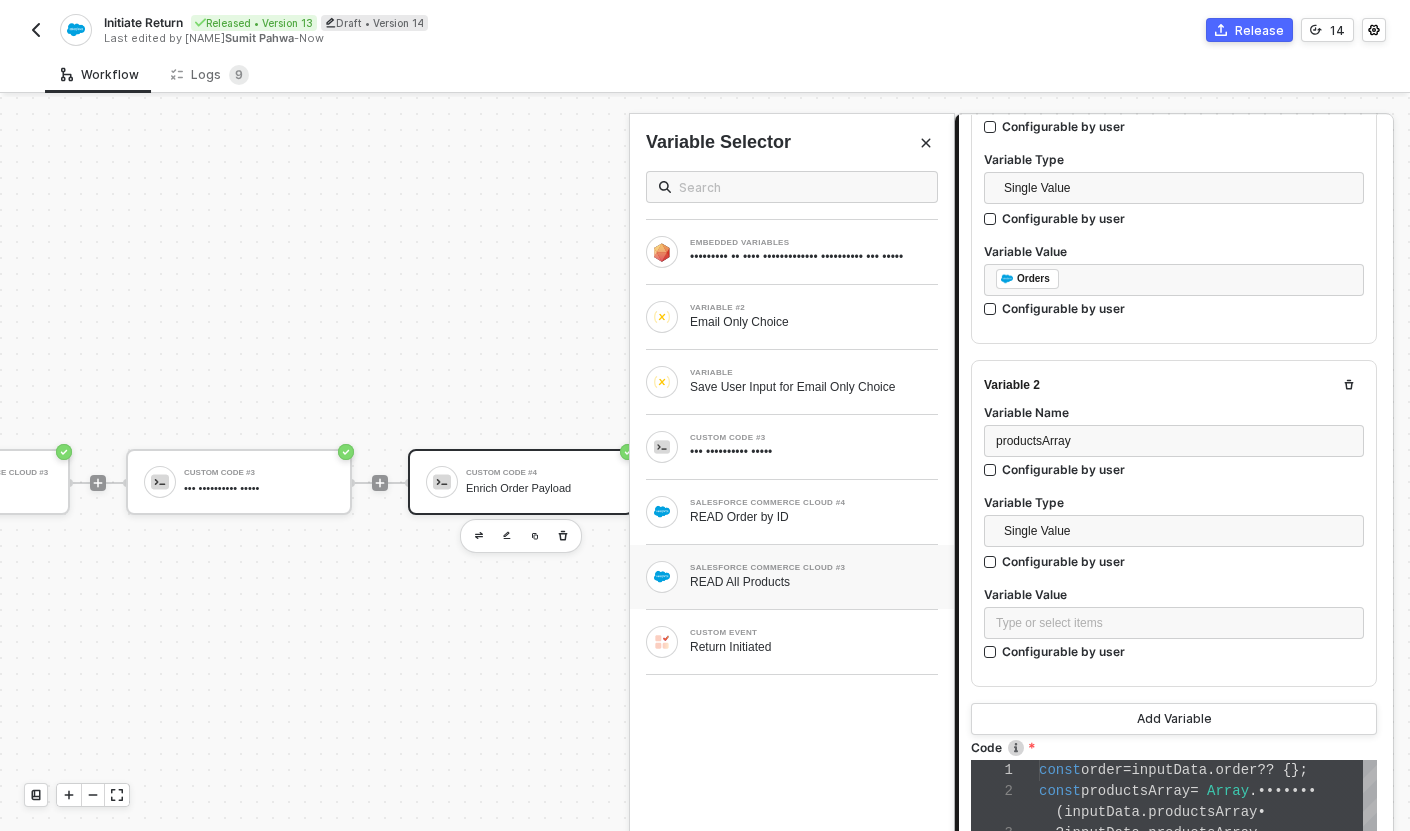 click on "READ All Products" at bounding box center [814, 257] 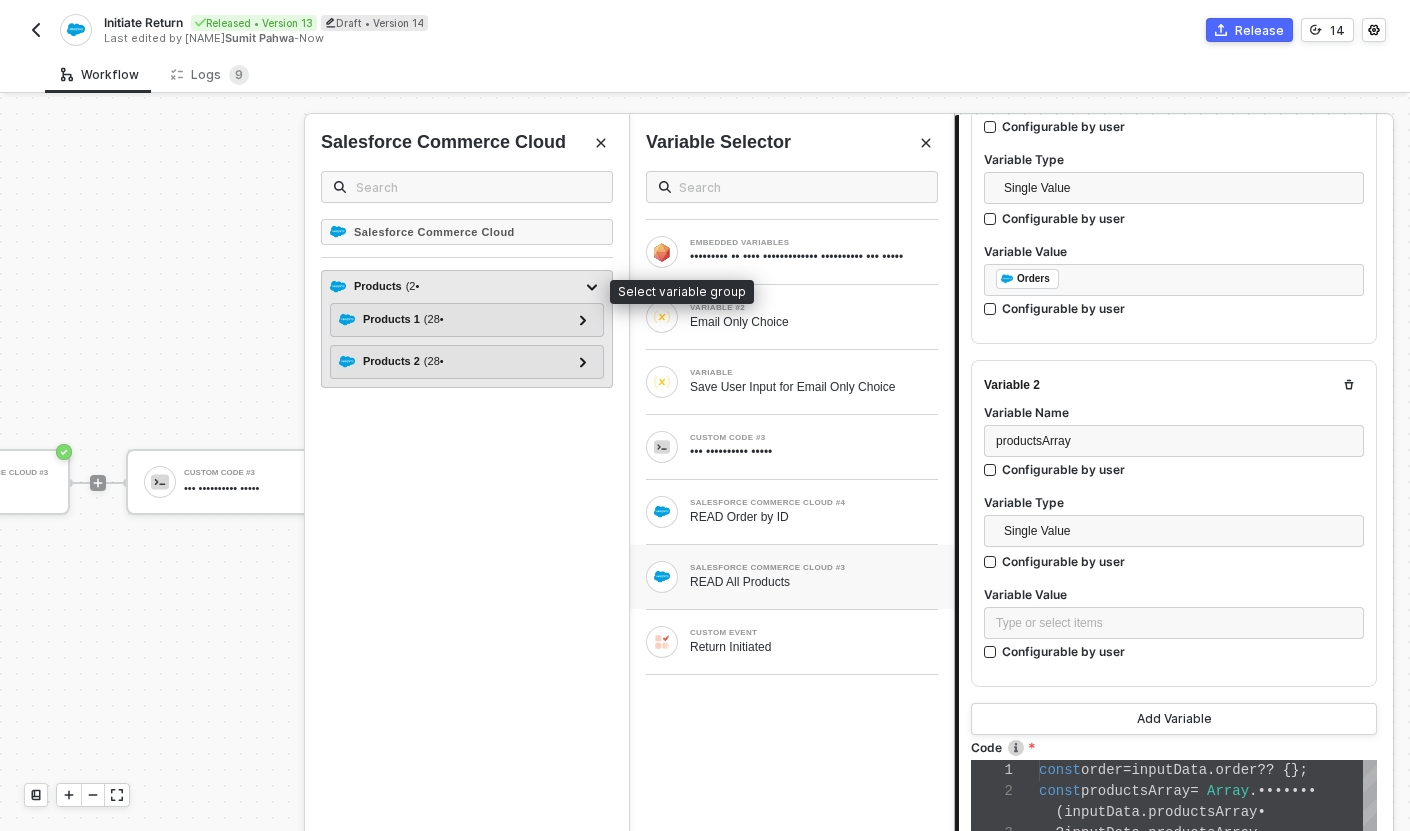 click on "Products ( 2 )" at bounding box center [455, 287] 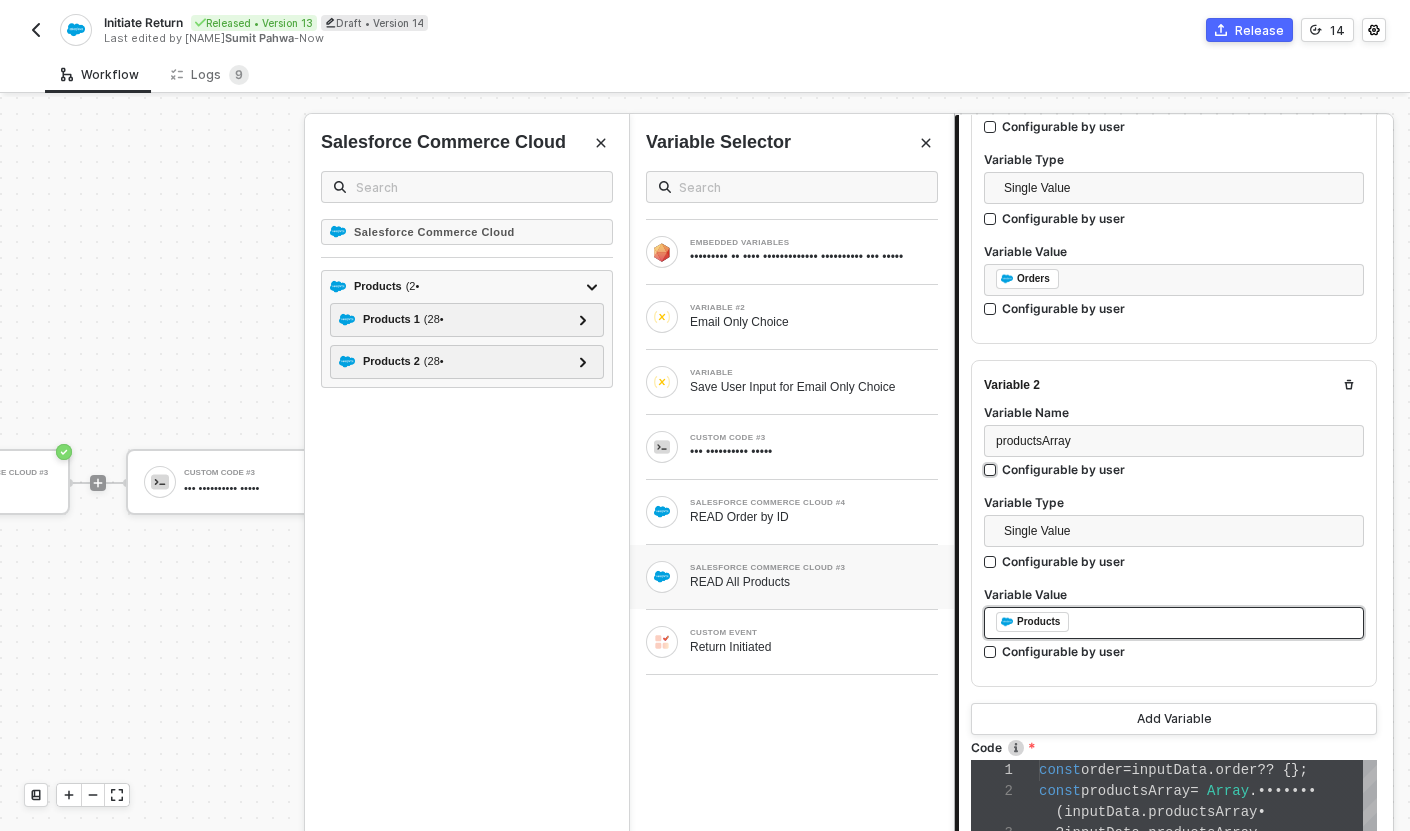 scroll, scrollTop: 792, scrollLeft: 0, axis: vertical 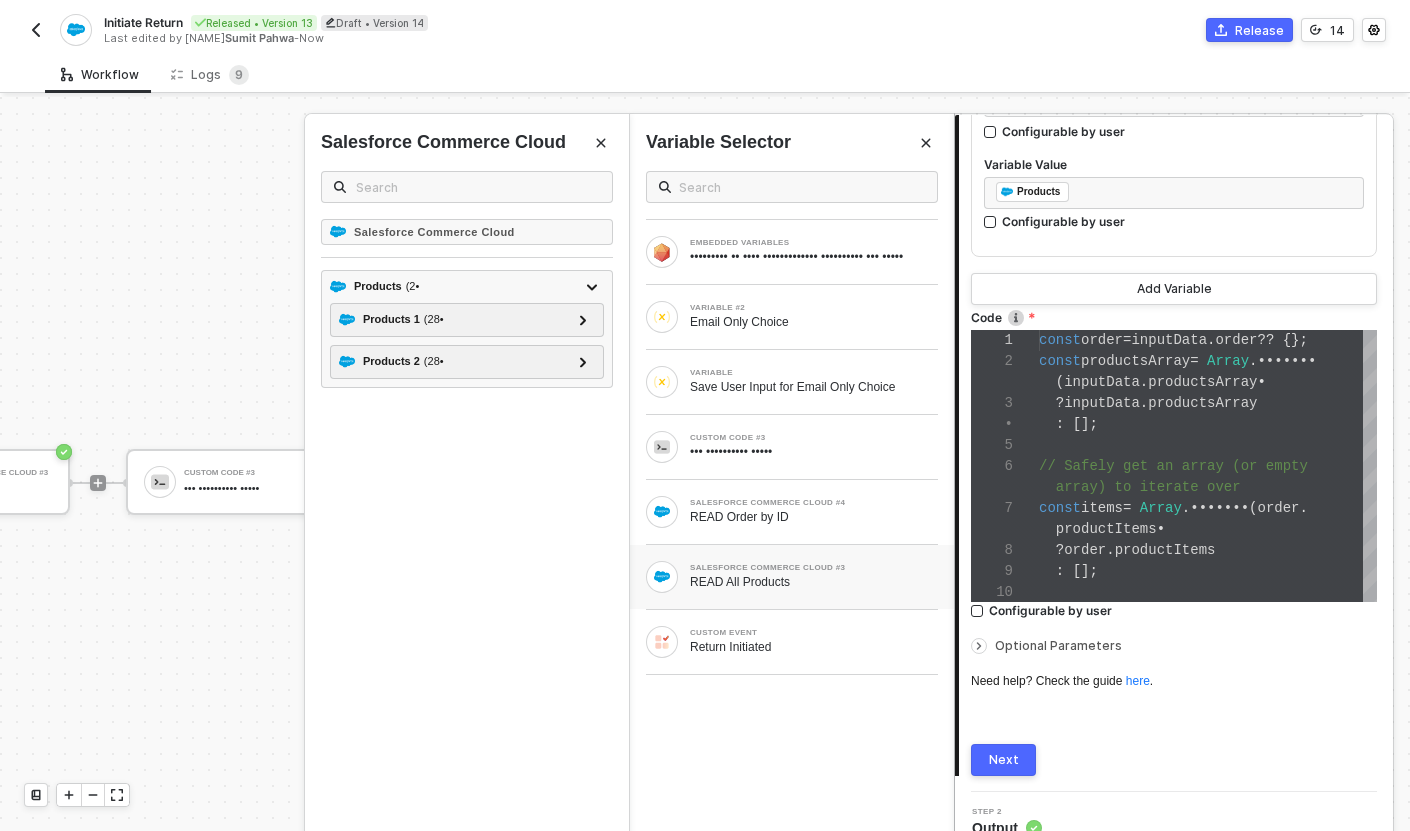 click on "Need help? Check the guide   here ." at bounding box center (1174, 681) 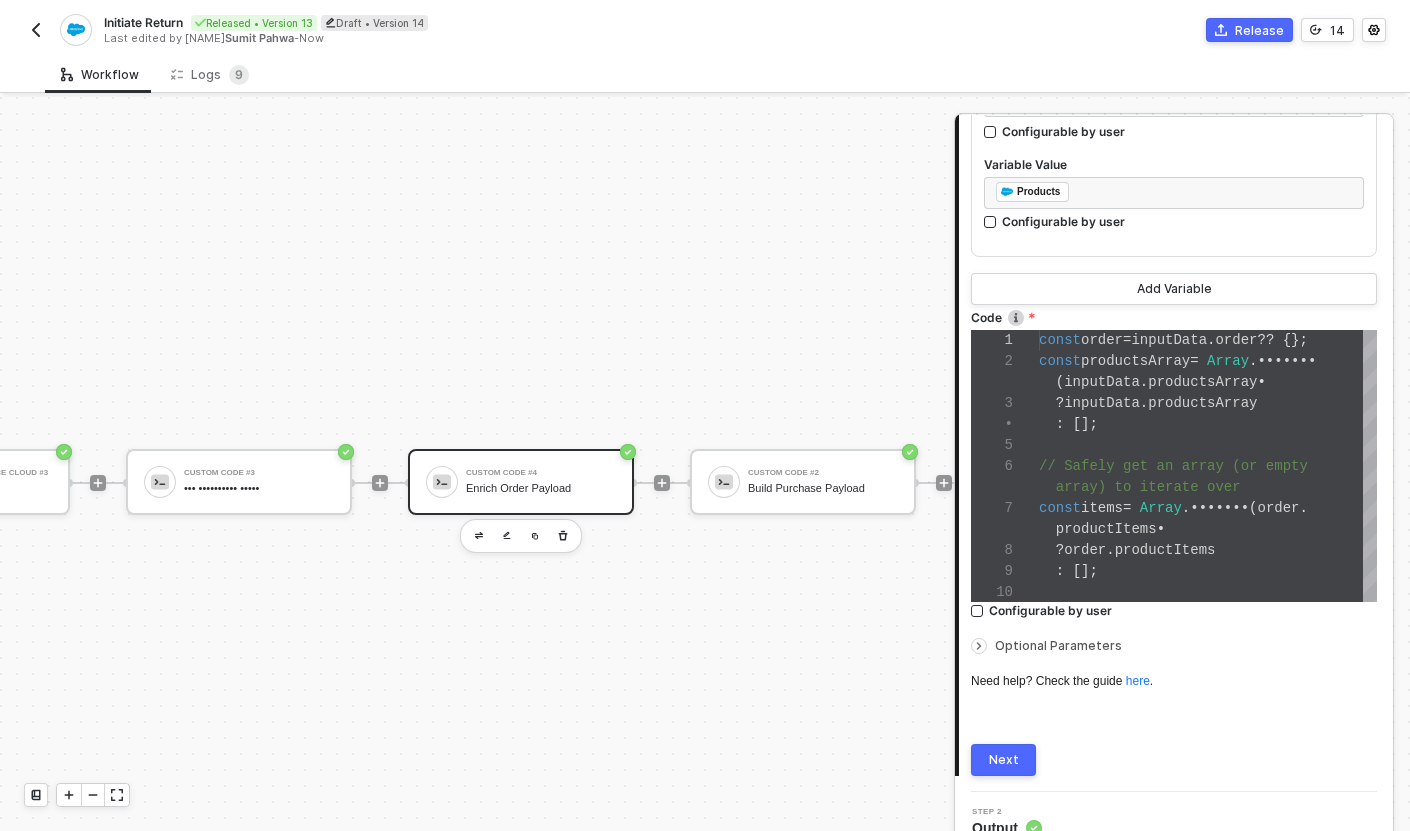 click on "Next" at bounding box center [1003, 760] 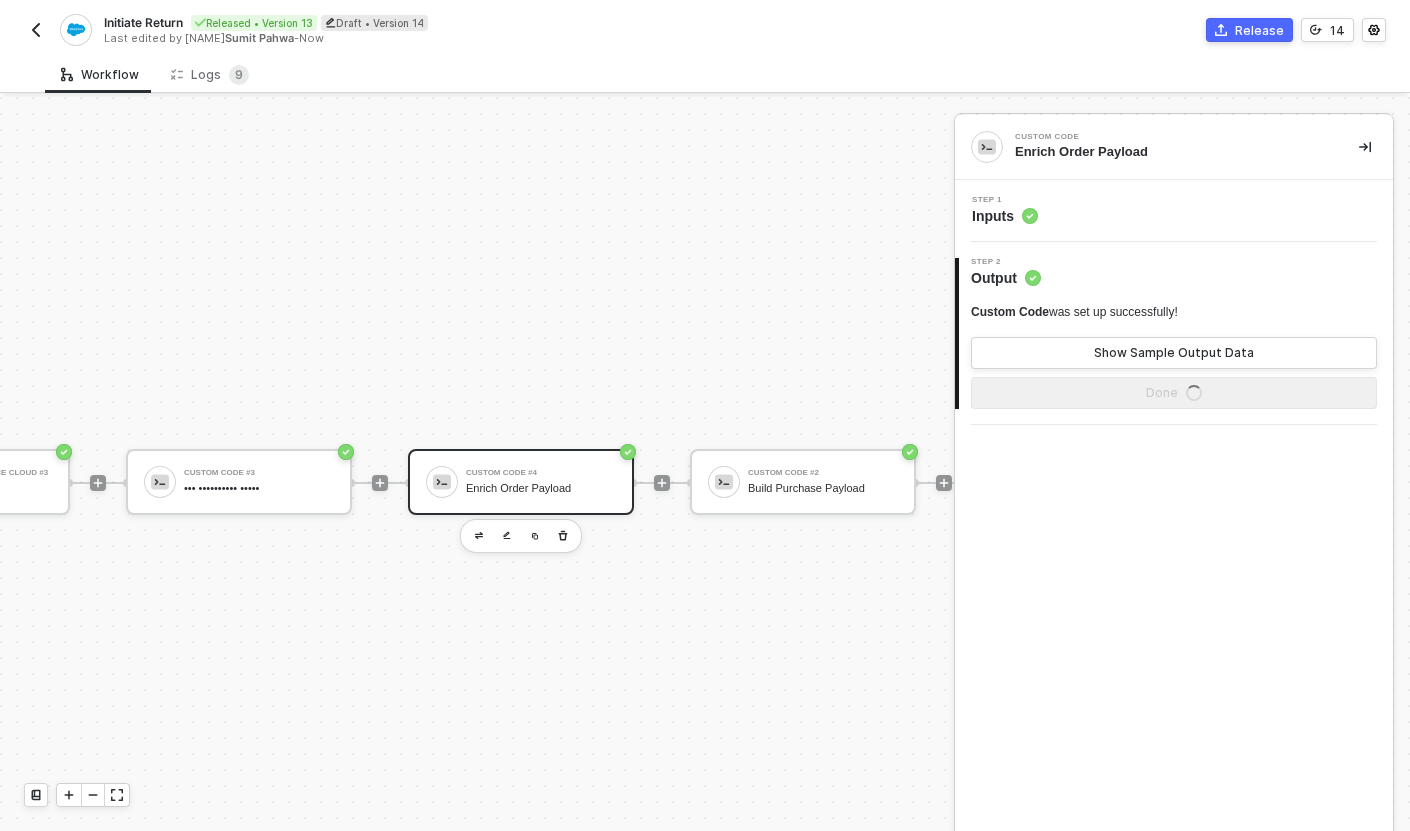 scroll, scrollTop: 0, scrollLeft: 0, axis: both 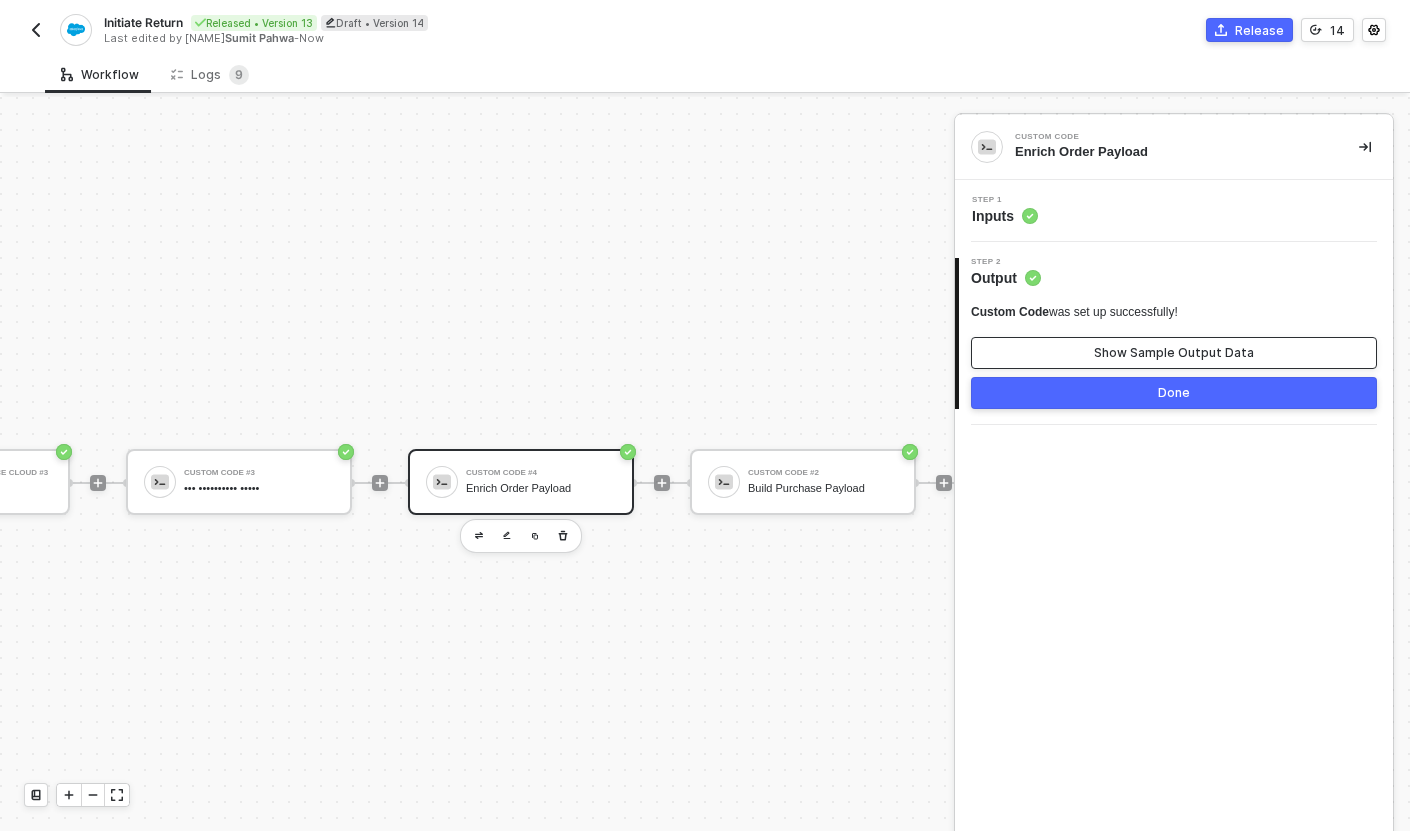 click on "Show Sample Output Data" at bounding box center (1174, 353) 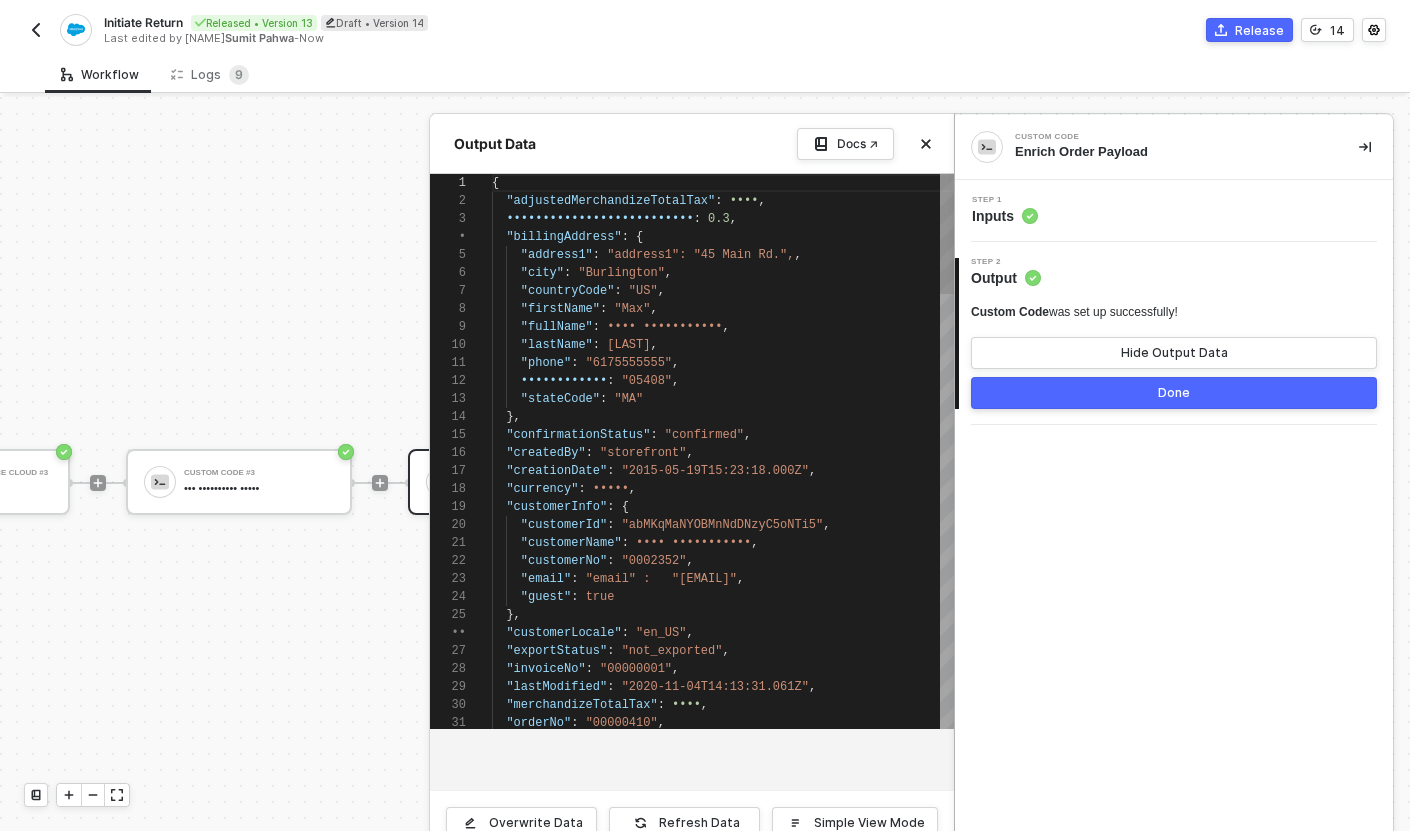 scroll, scrollTop: 180, scrollLeft: 0, axis: vertical 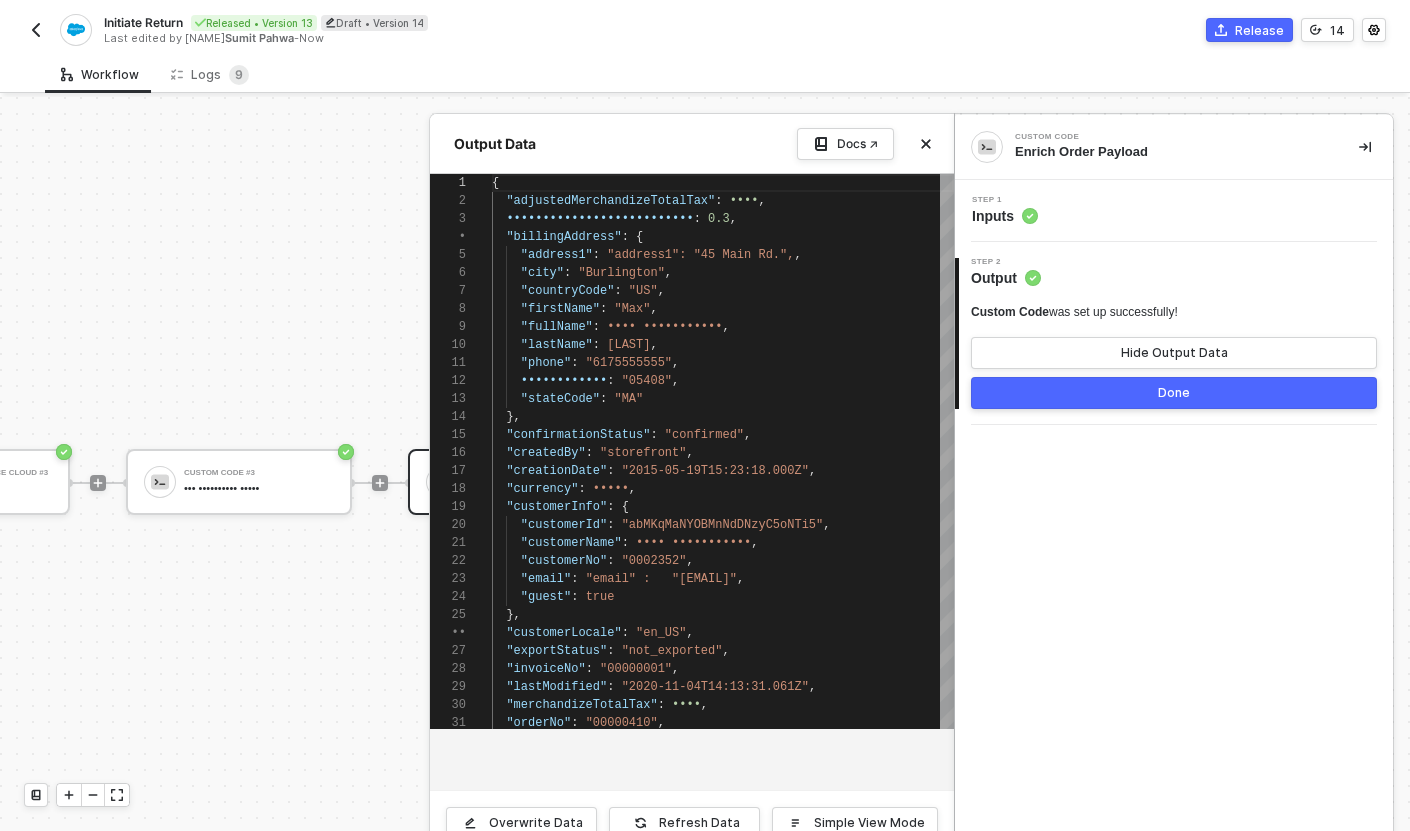 drag, startPoint x: 1189, startPoint y: 402, endPoint x: 1186, endPoint y: 555, distance: 153.0294 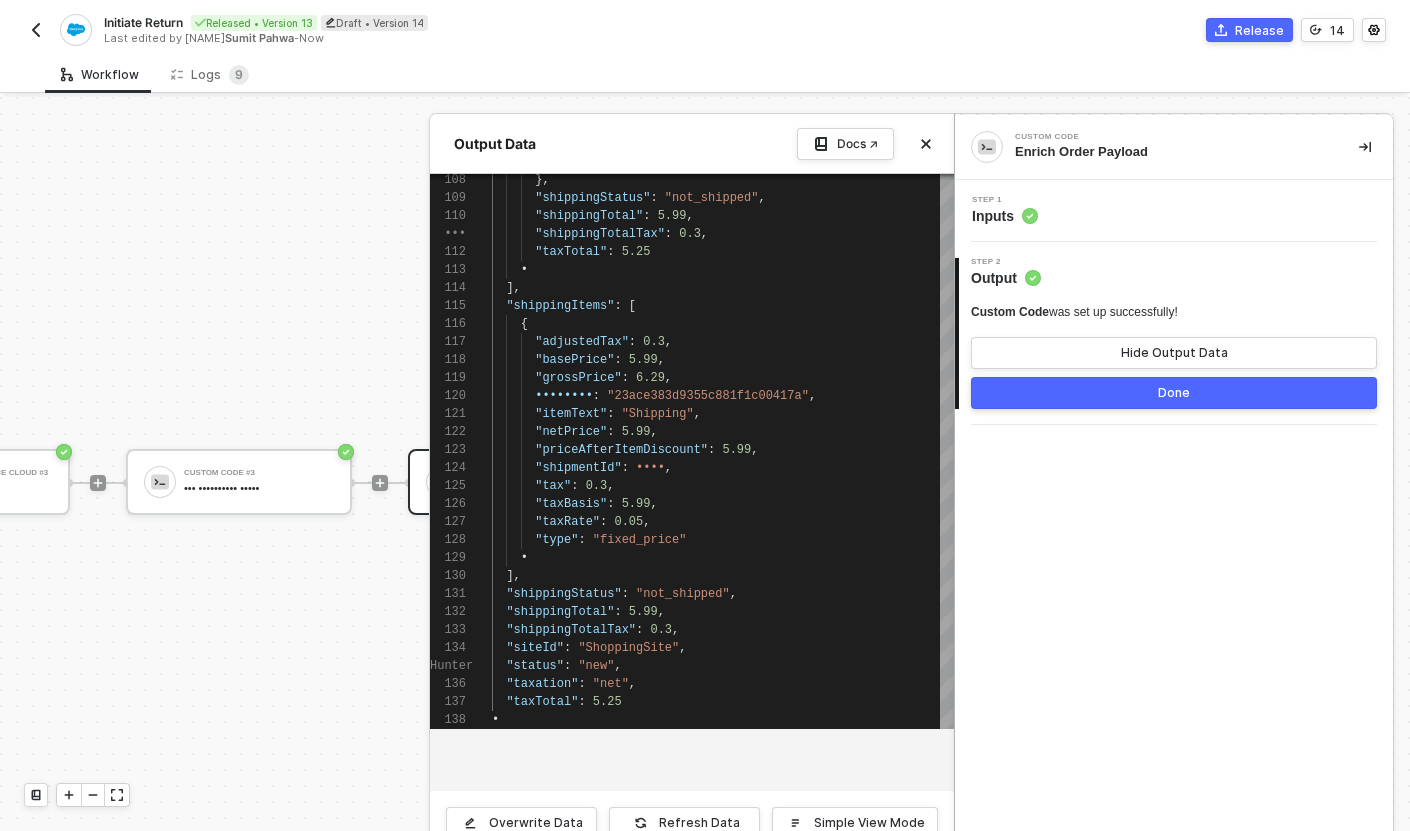 click on "Done" at bounding box center (1174, 393) 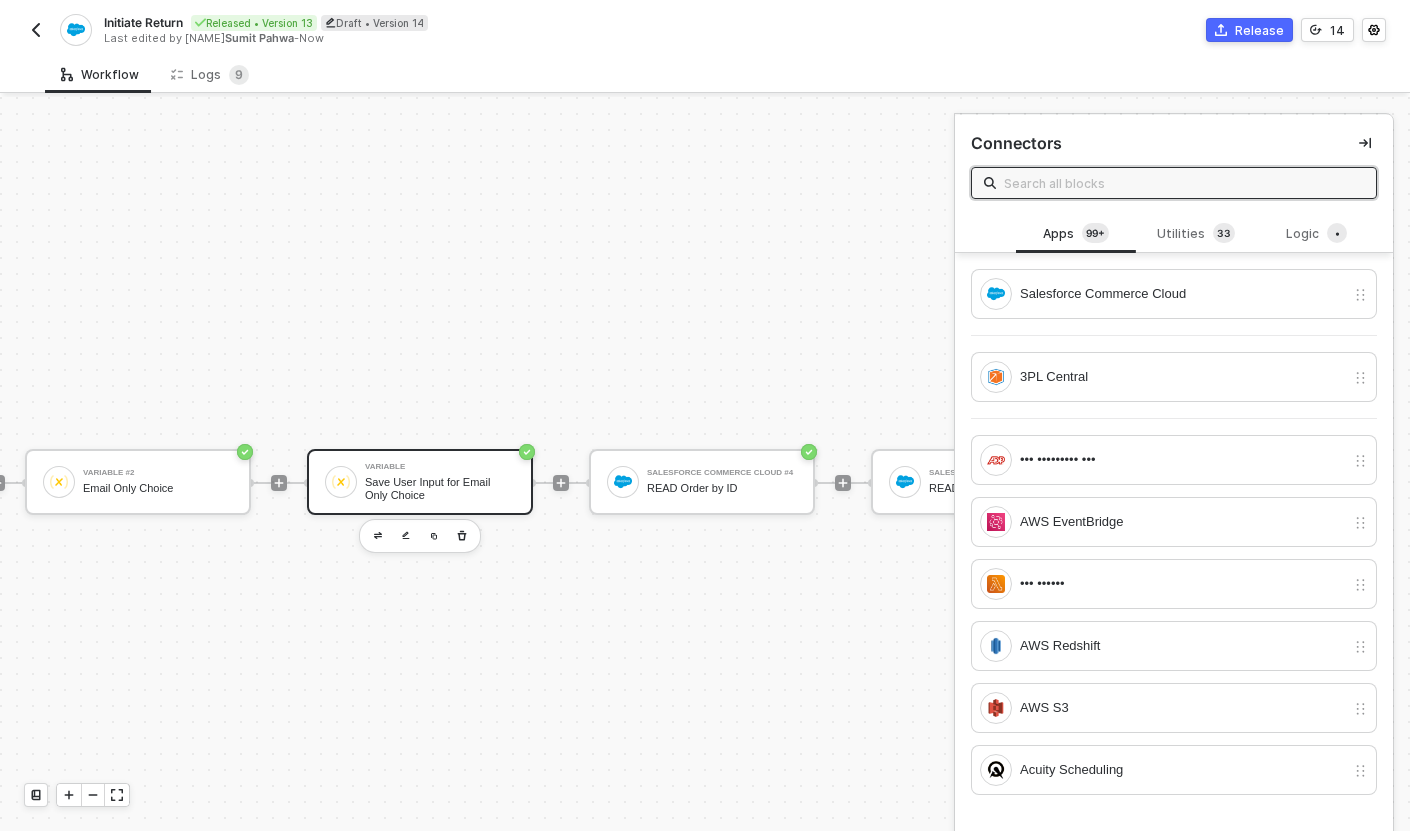 scroll, scrollTop: 33, scrollLeft: 283, axis: both 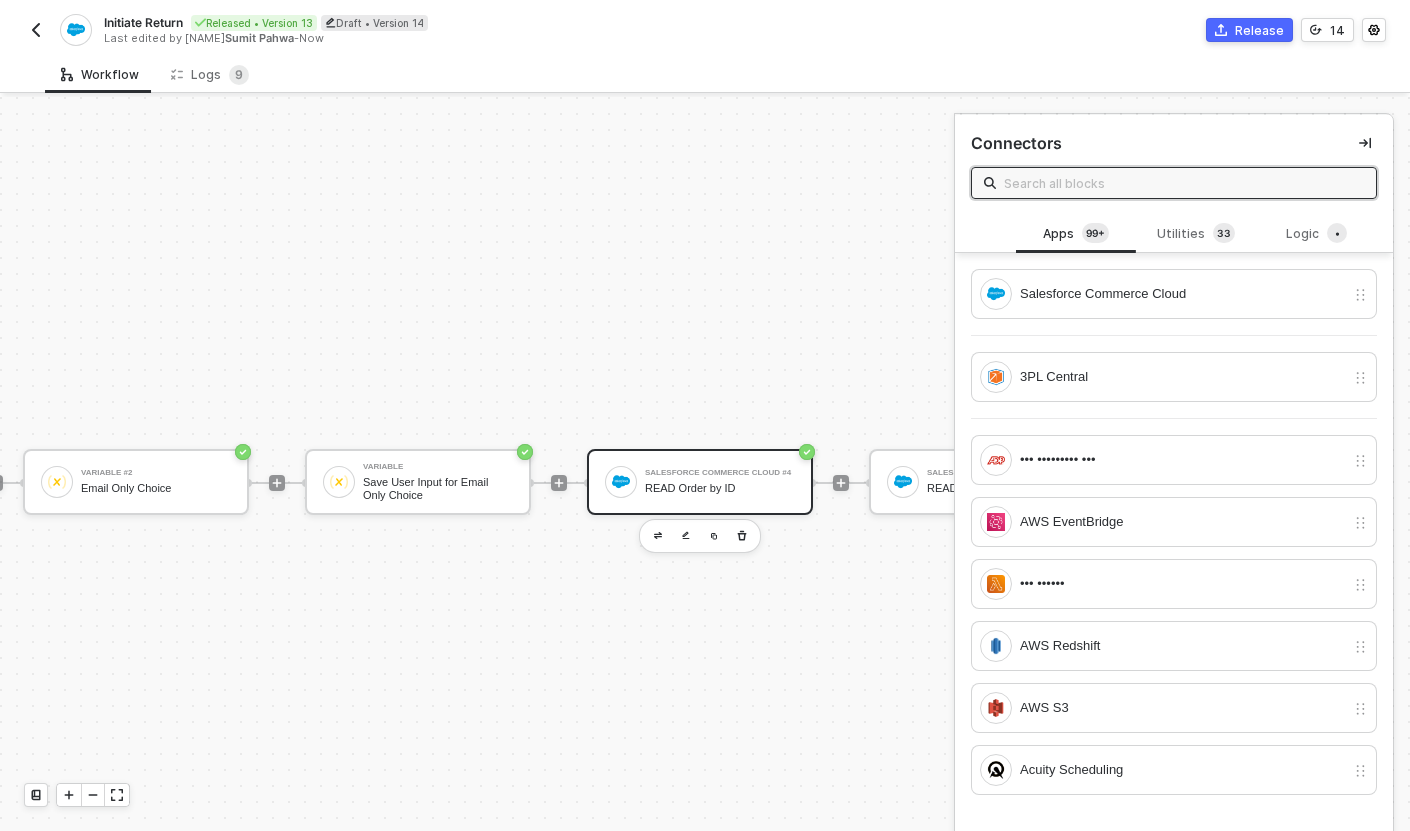 click on "Salesforce Commerce Cloud #4" at bounding box center [720, 473] 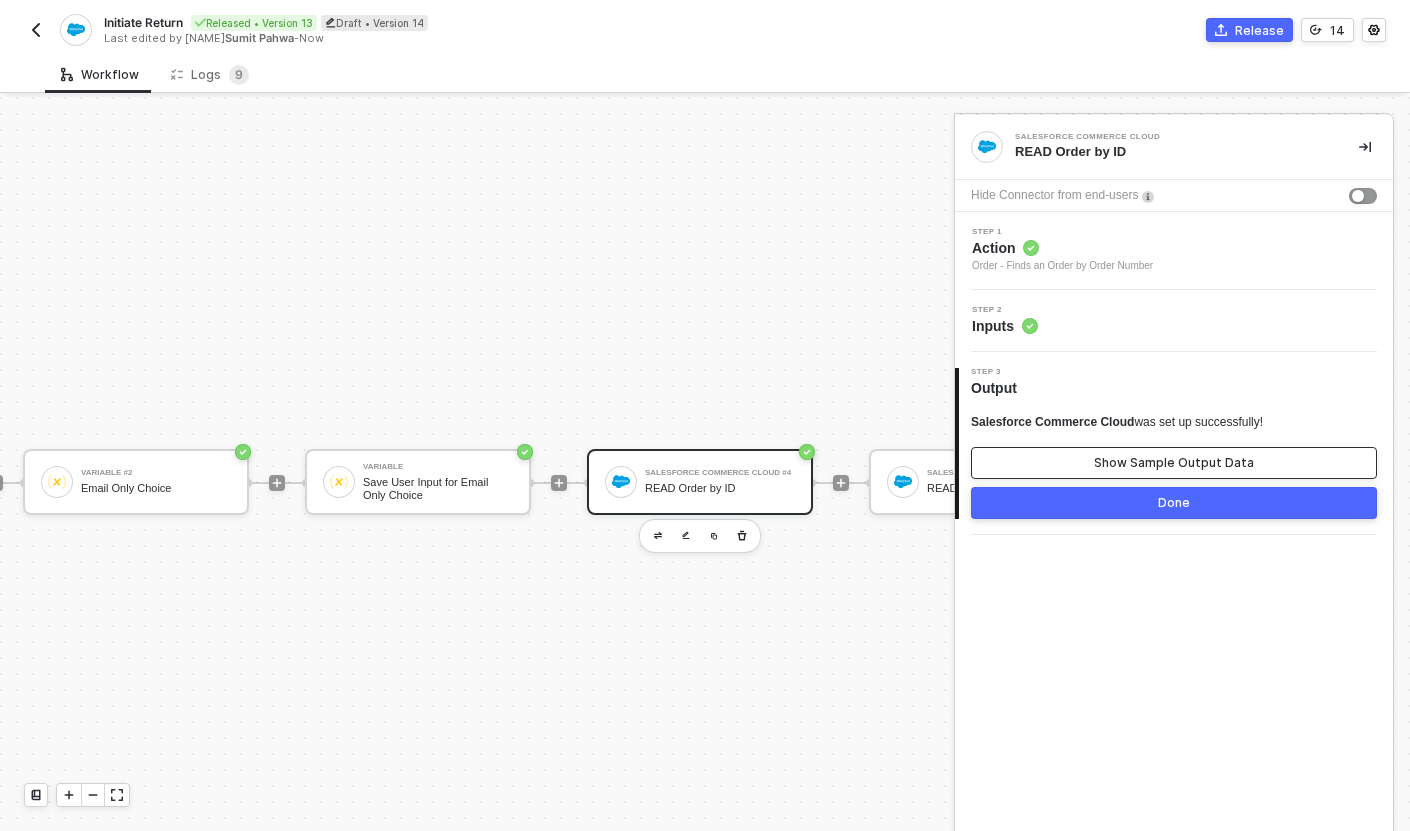 click on "Show Sample Output Data" at bounding box center (1174, 463) 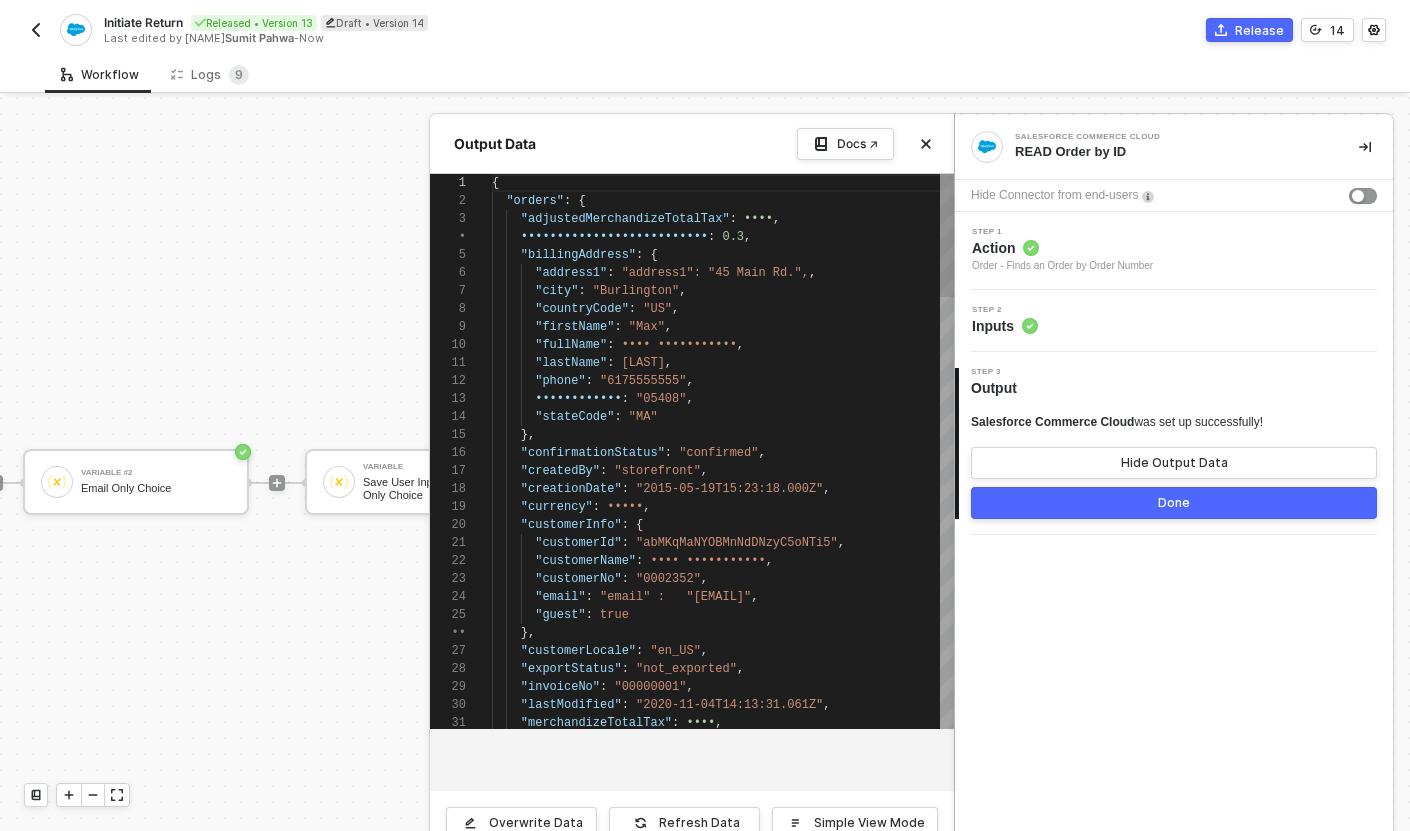 scroll, scrollTop: 180, scrollLeft: 0, axis: vertical 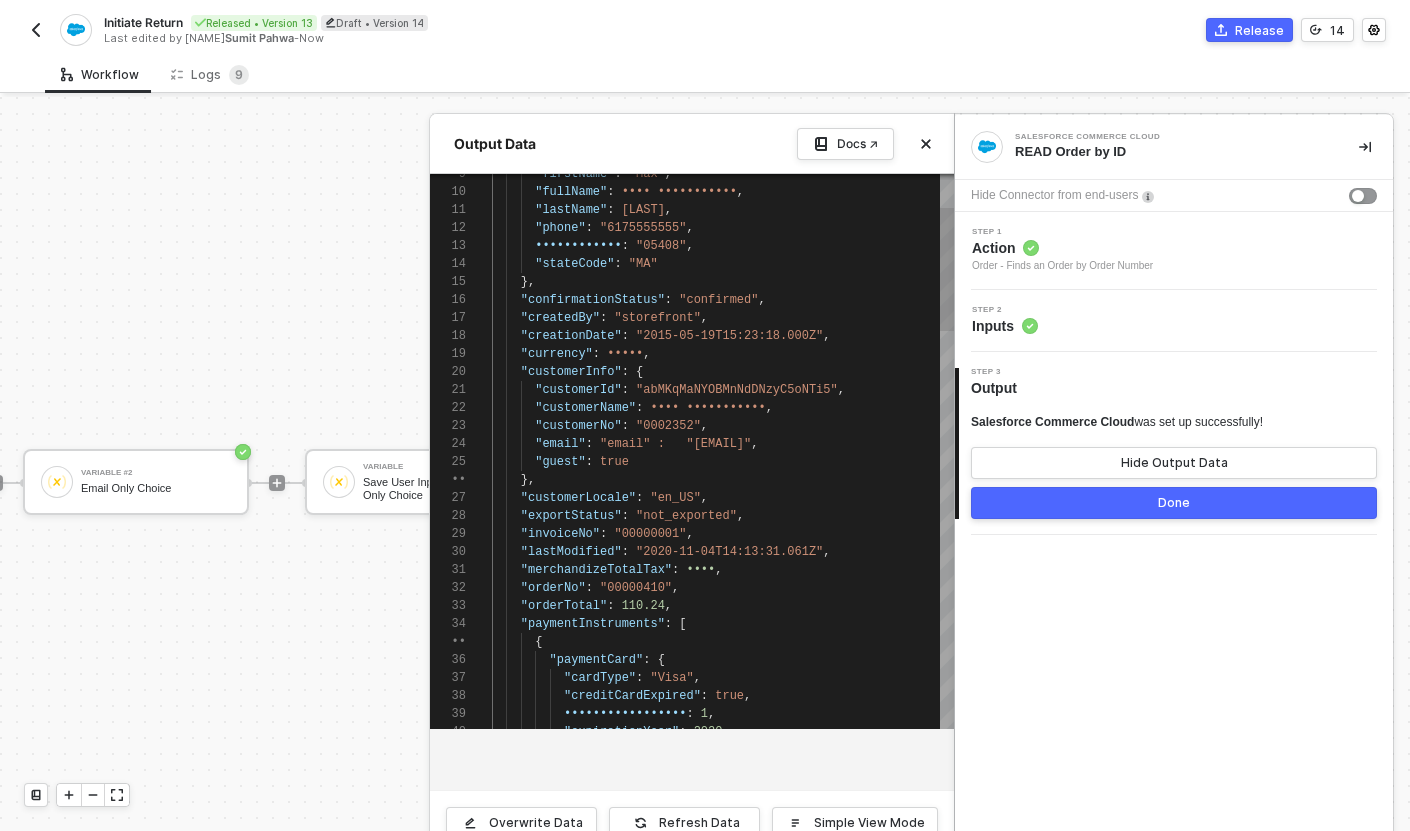 drag, startPoint x: 802, startPoint y: 452, endPoint x: 802, endPoint y: 415, distance: 37 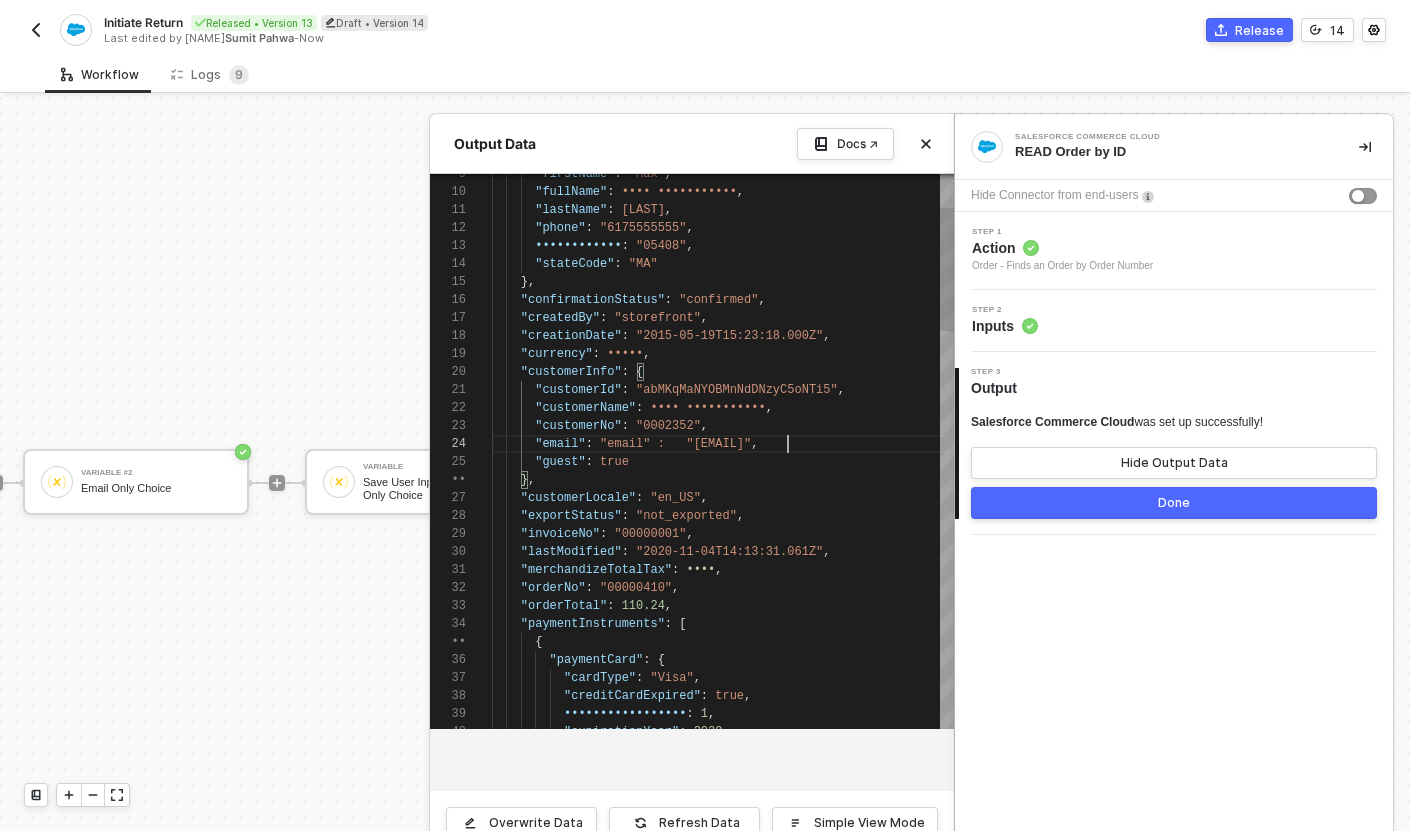 click on ""customerName" :  "[FIRST] [LAST]" ," at bounding box center [723, 408] 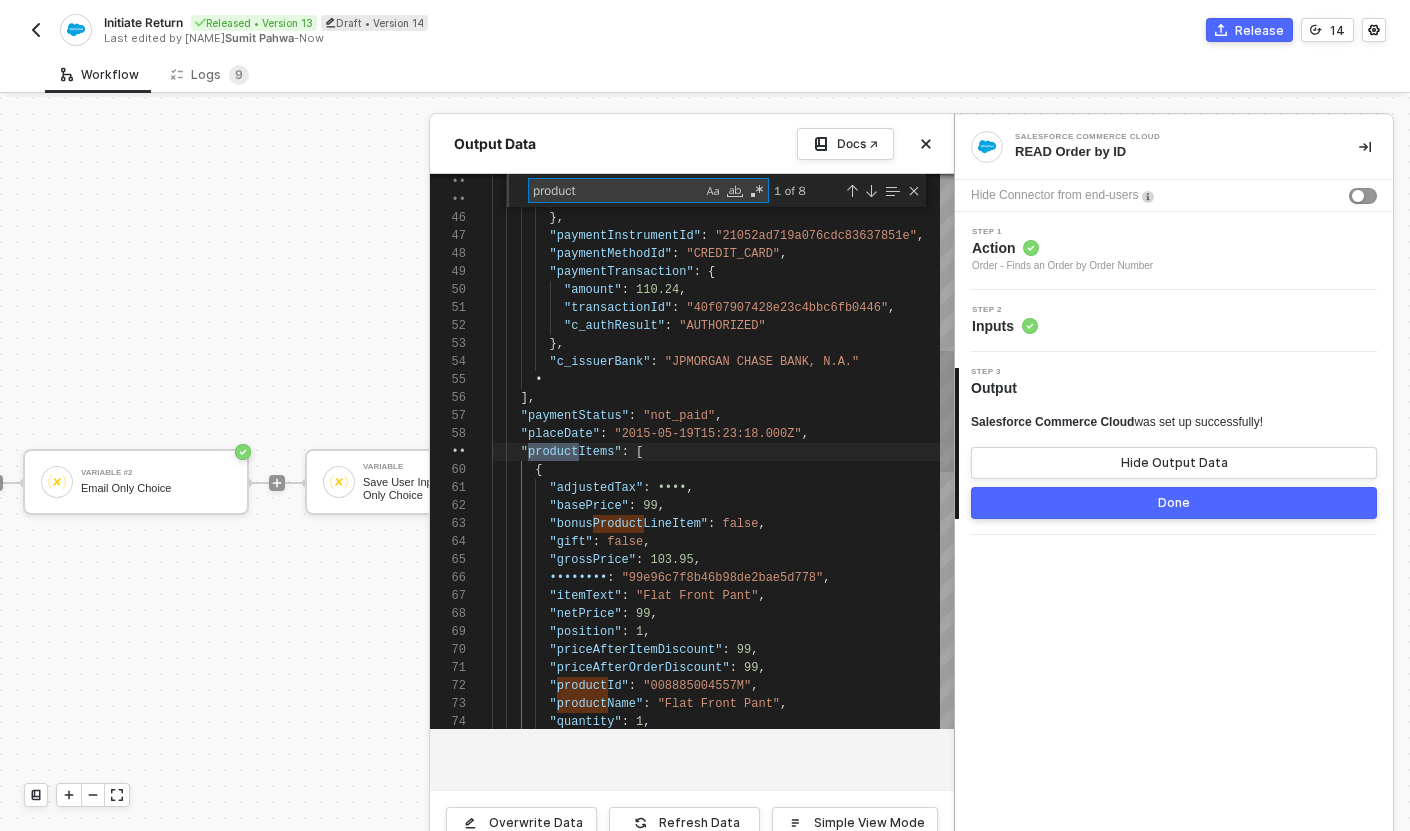 scroll, scrollTop: 180, scrollLeft: 87, axis: both 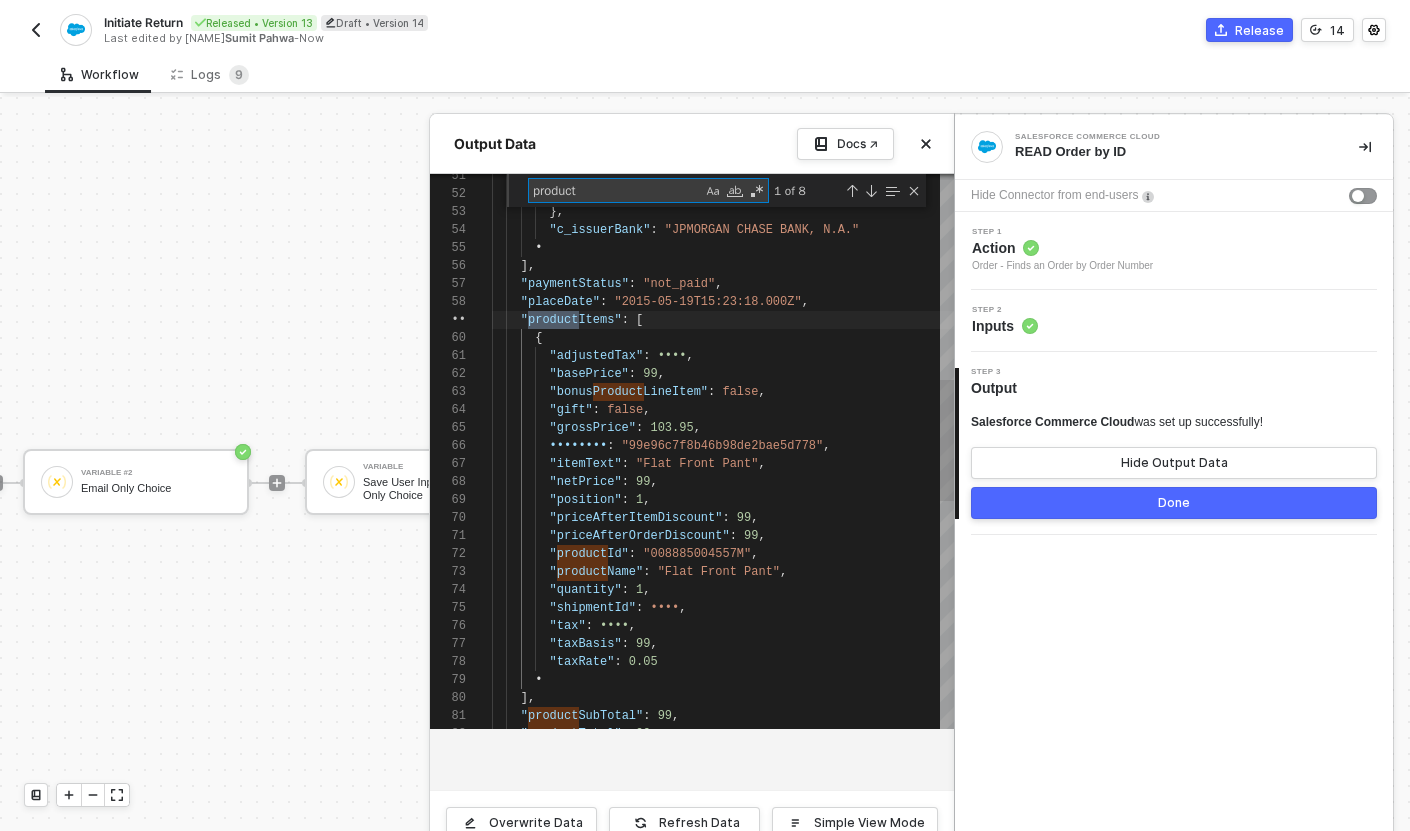 type on "product" 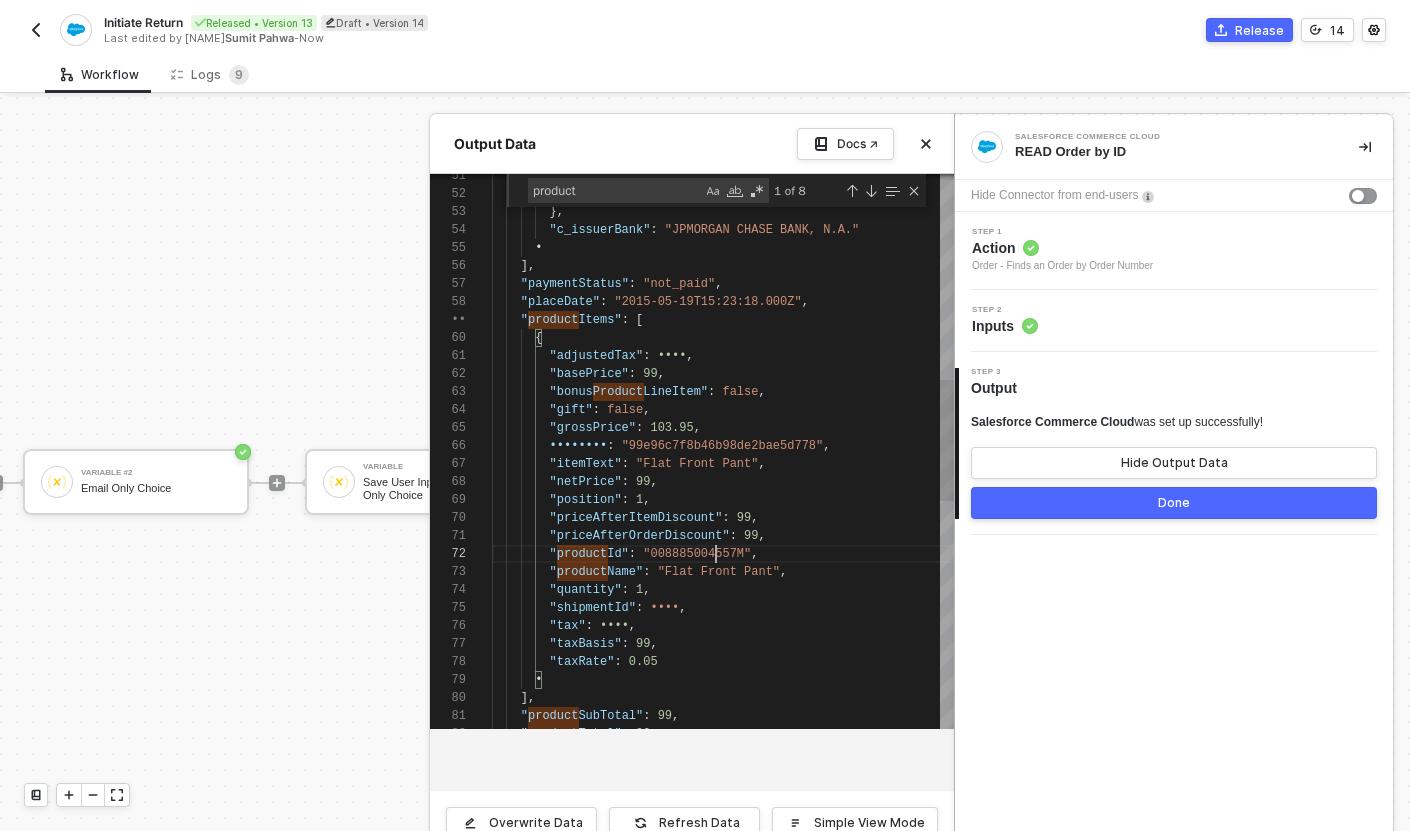 scroll, scrollTop: 18, scrollLeft: 253, axis: both 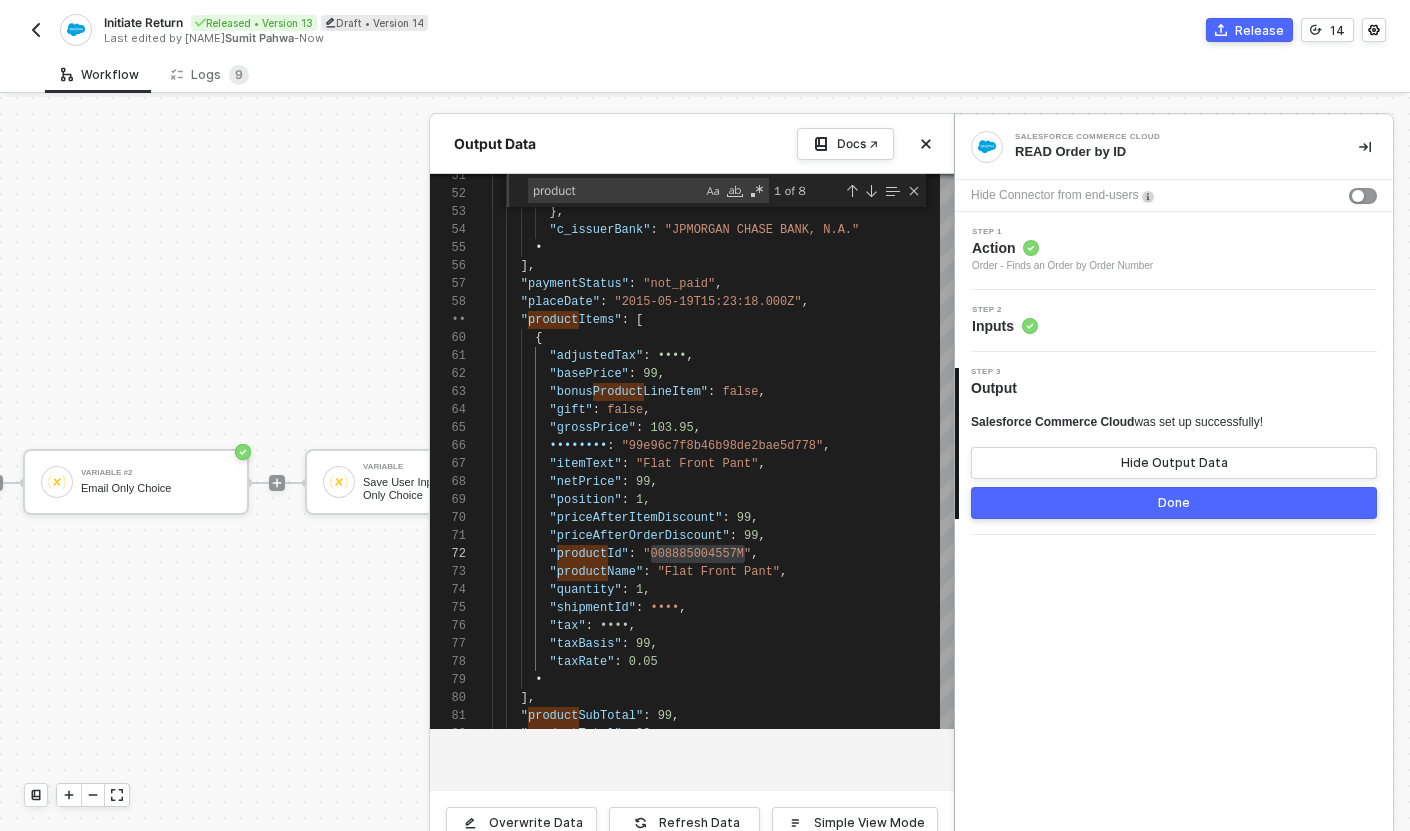 click at bounding box center (705, 484) 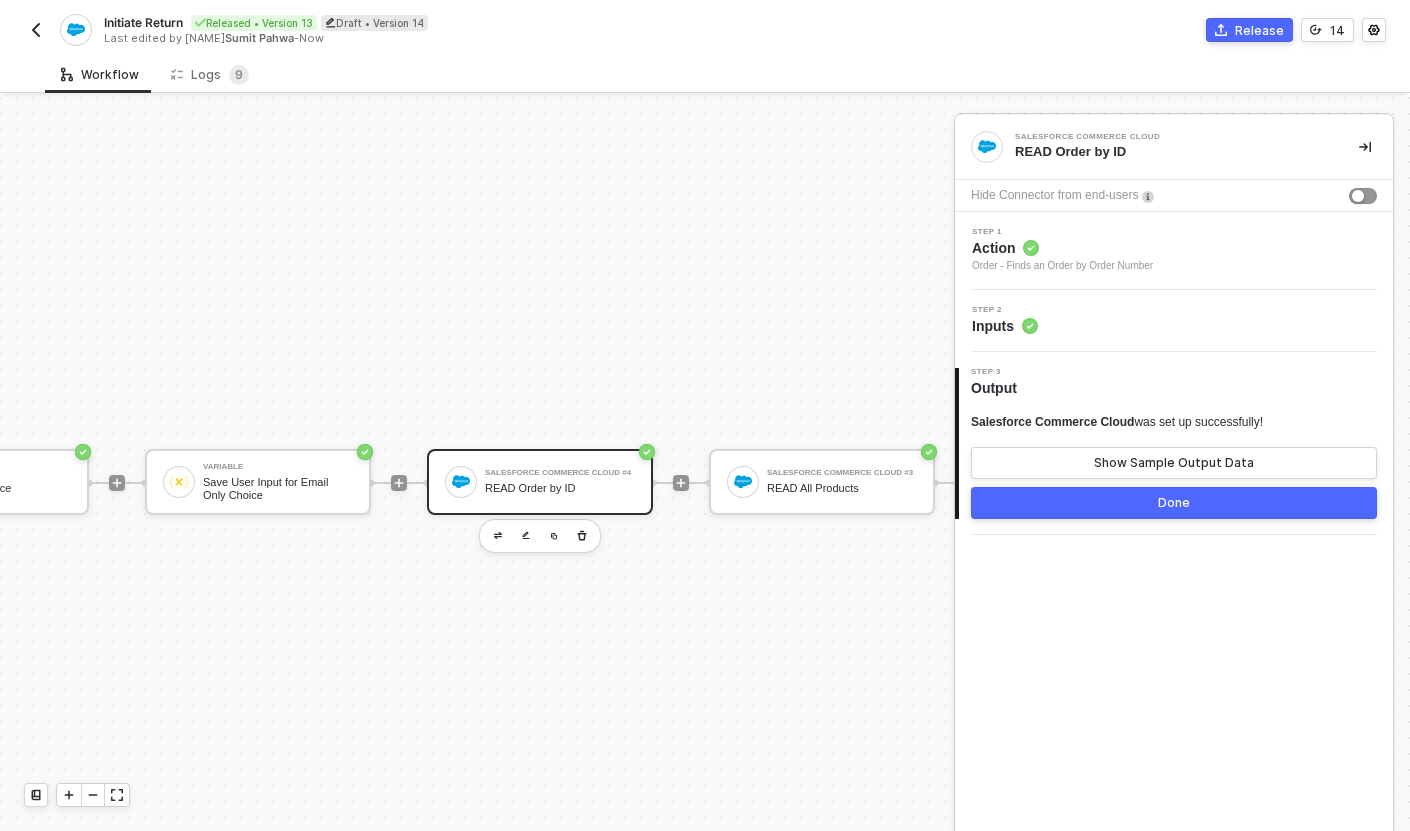 scroll, scrollTop: 33, scrollLeft: 695, axis: both 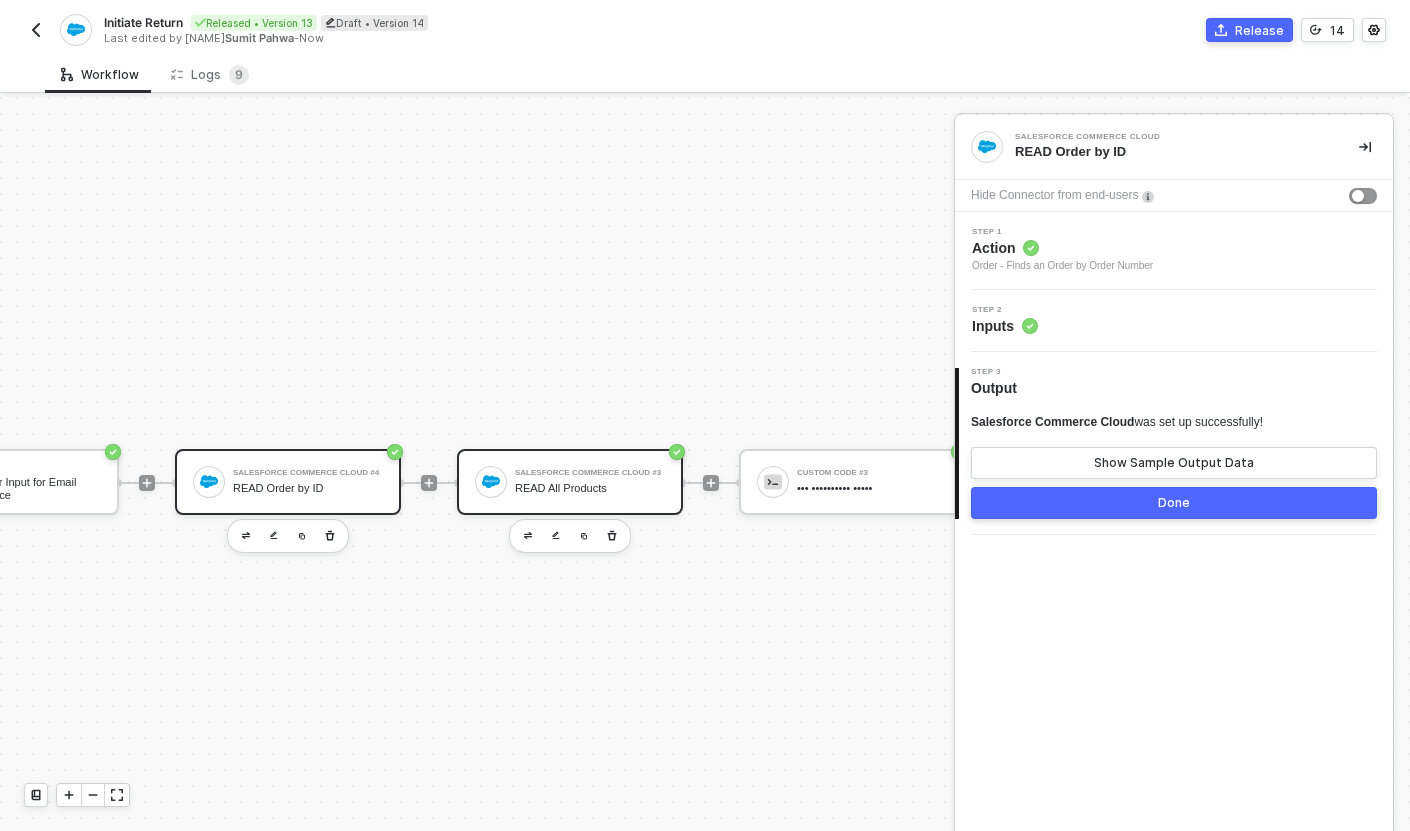 click on "READ All Products" at bounding box center (590, 488) 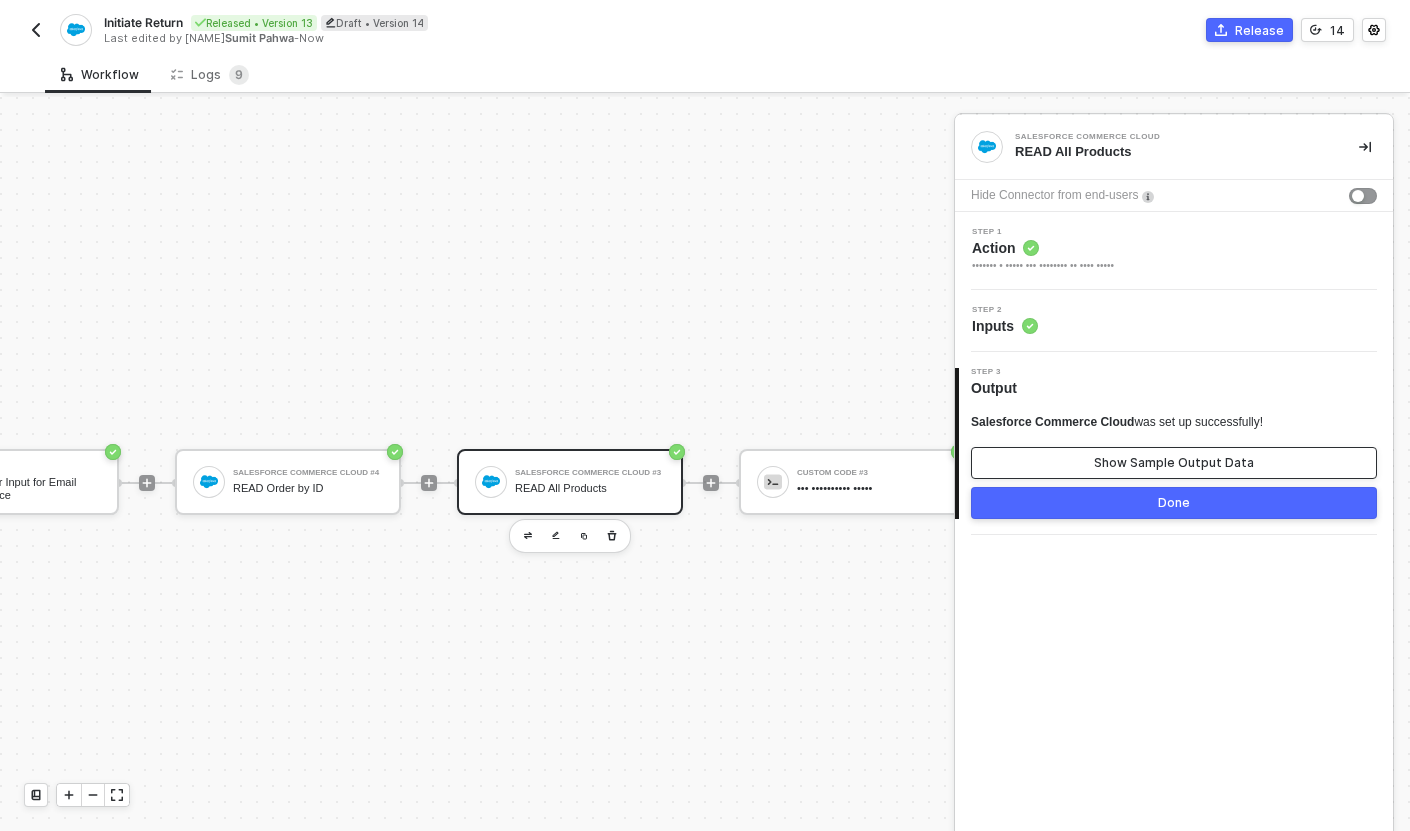 click on "Show Sample Output Data" at bounding box center [1174, 463] 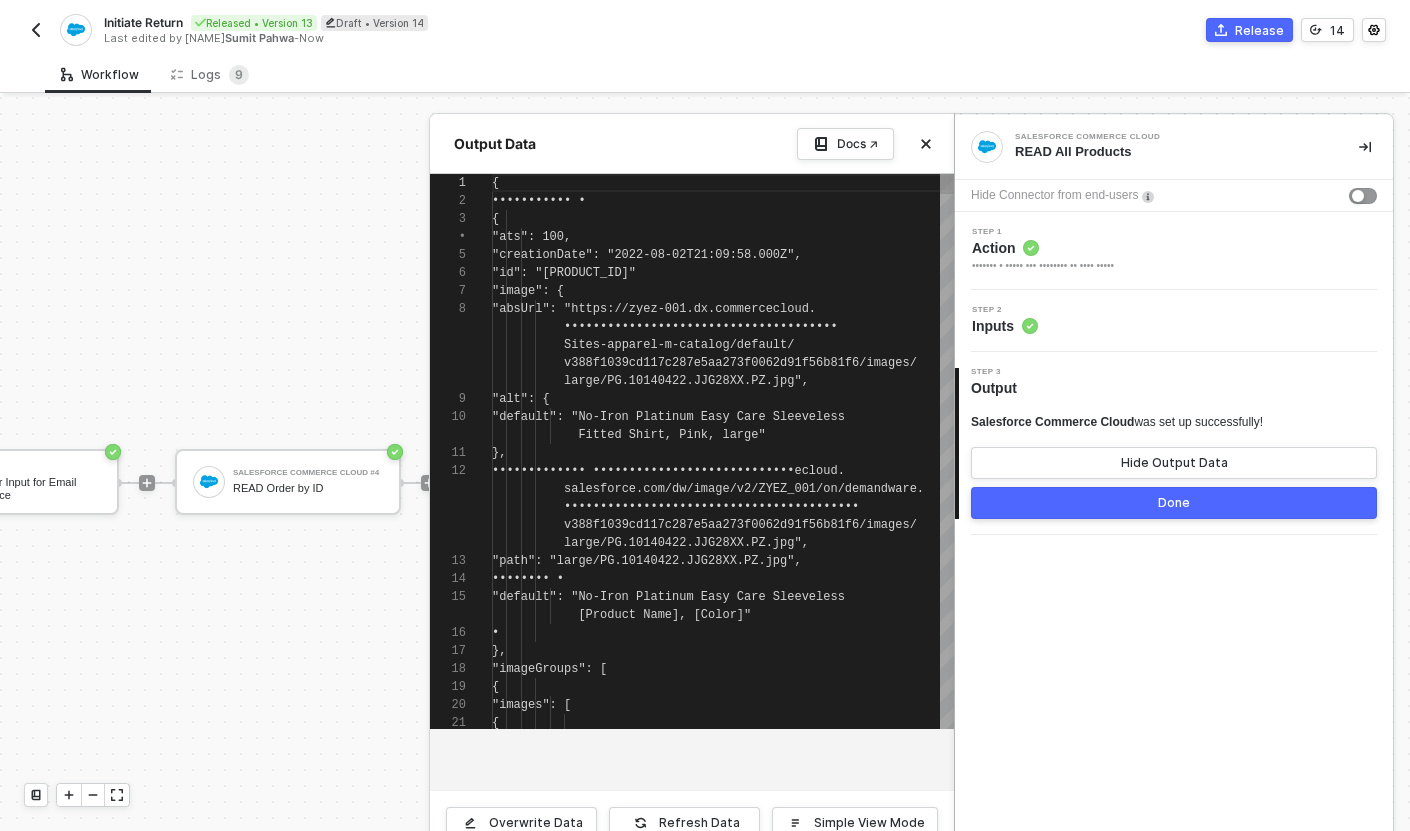 scroll, scrollTop: 126, scrollLeft: 0, axis: vertical 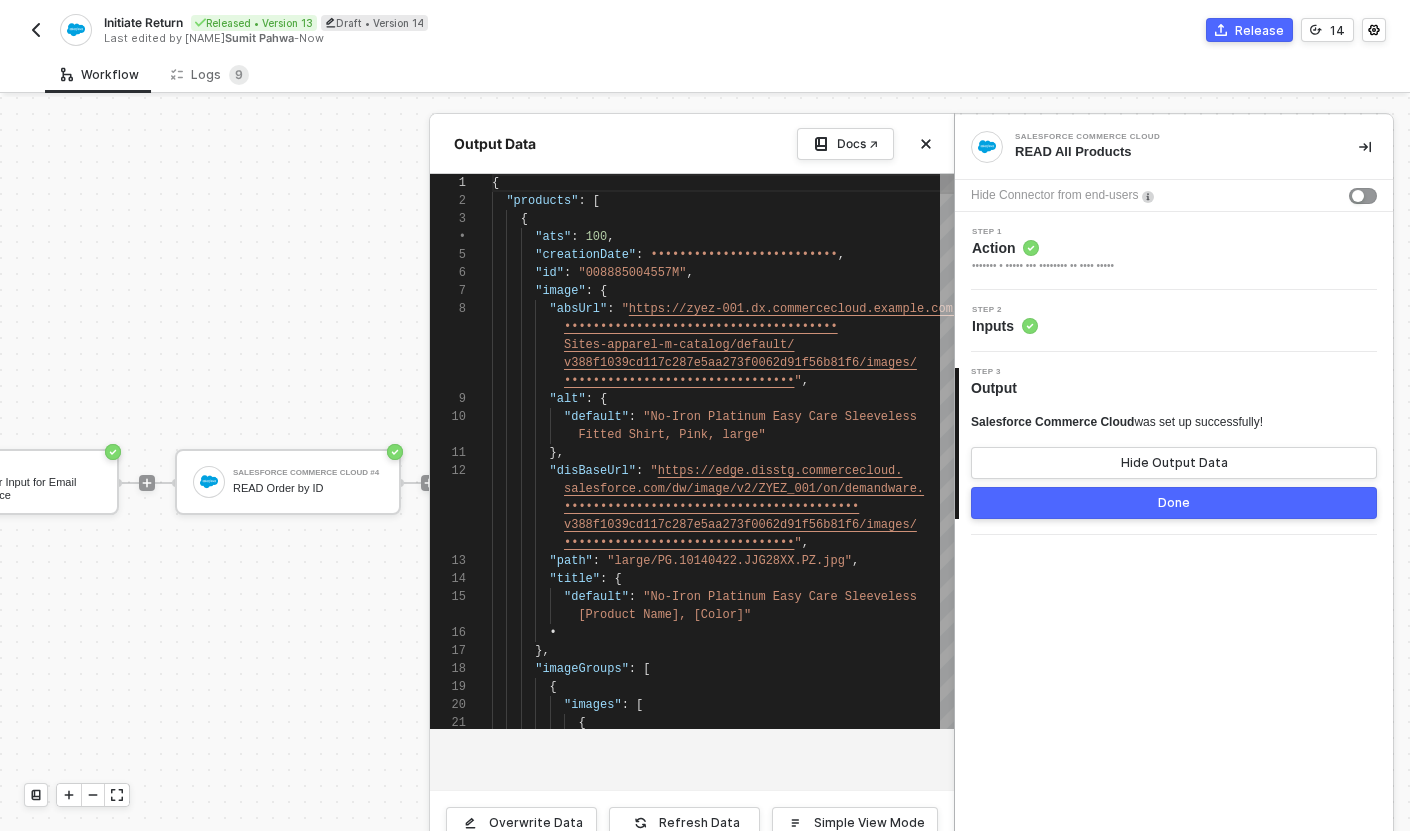 click on "1 2 3 4 5 6 7 8 9 10 11 12 13 14 15 16 17 18 19 20 21 {
"products" :  [
{
"ats" :  100 ,
"creationDate" :  "2022-08-02T21:09:58.000Z" ,
"id" :  "008885004557M" ,
"image" :  {
"absUrl" :  " https://zyez-001.dx.commercecloud.
salesforce.com/on/demandware.static/-/
Sites-apparel-m-catalog/default/
v388f1039cd117c287e5aa273f0062d91f56b81f6/images/
large/PG.10140422.JJG28XX.PZ.jpg " ,
"alt" :  {
"default" :  "No-Iron Platinum Easy Care Sleeveless               Fitted Shirt, Pink, large"
},
"disBaseUrl" :  " https://edge.disstg.commercecloud.
salesforce.com/dw/image/v2/ZYEZ_001/on/demandware.
static/-/Sites-apparel-m-catalog/default/
" ,
"path"" at bounding box center [692, 451] 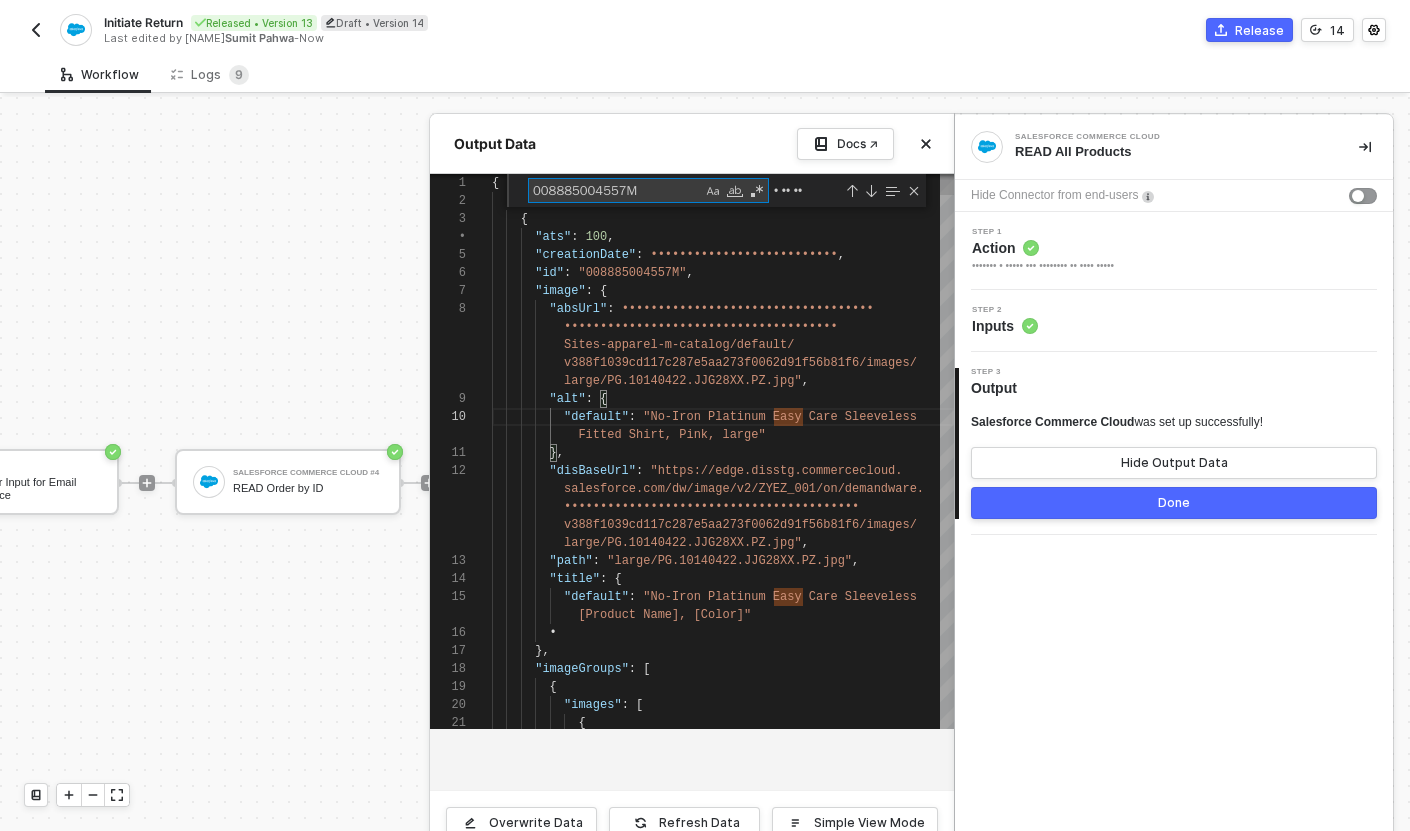 scroll, scrollTop: 126, scrollLeft: 188, axis: both 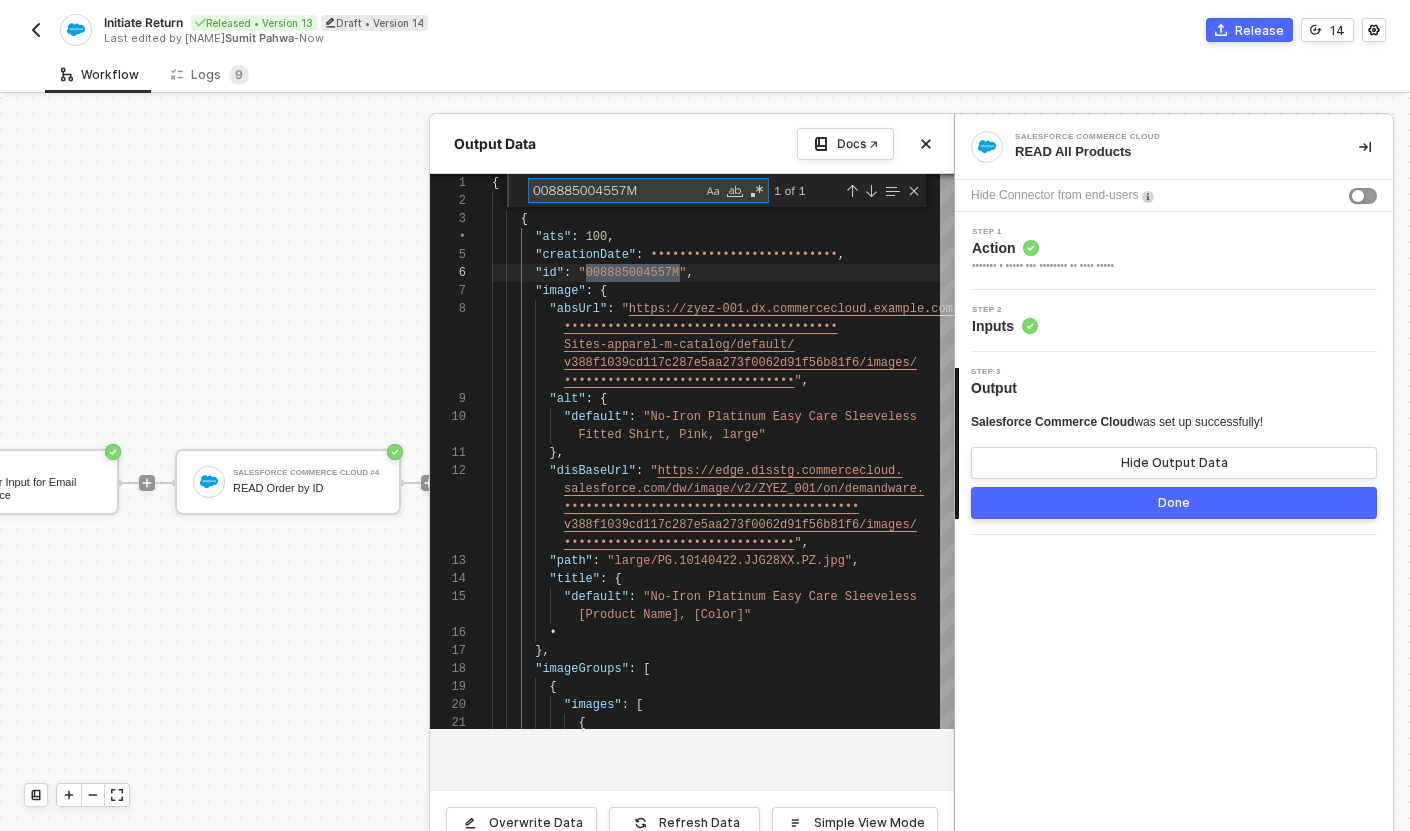 type on "008885004557M" 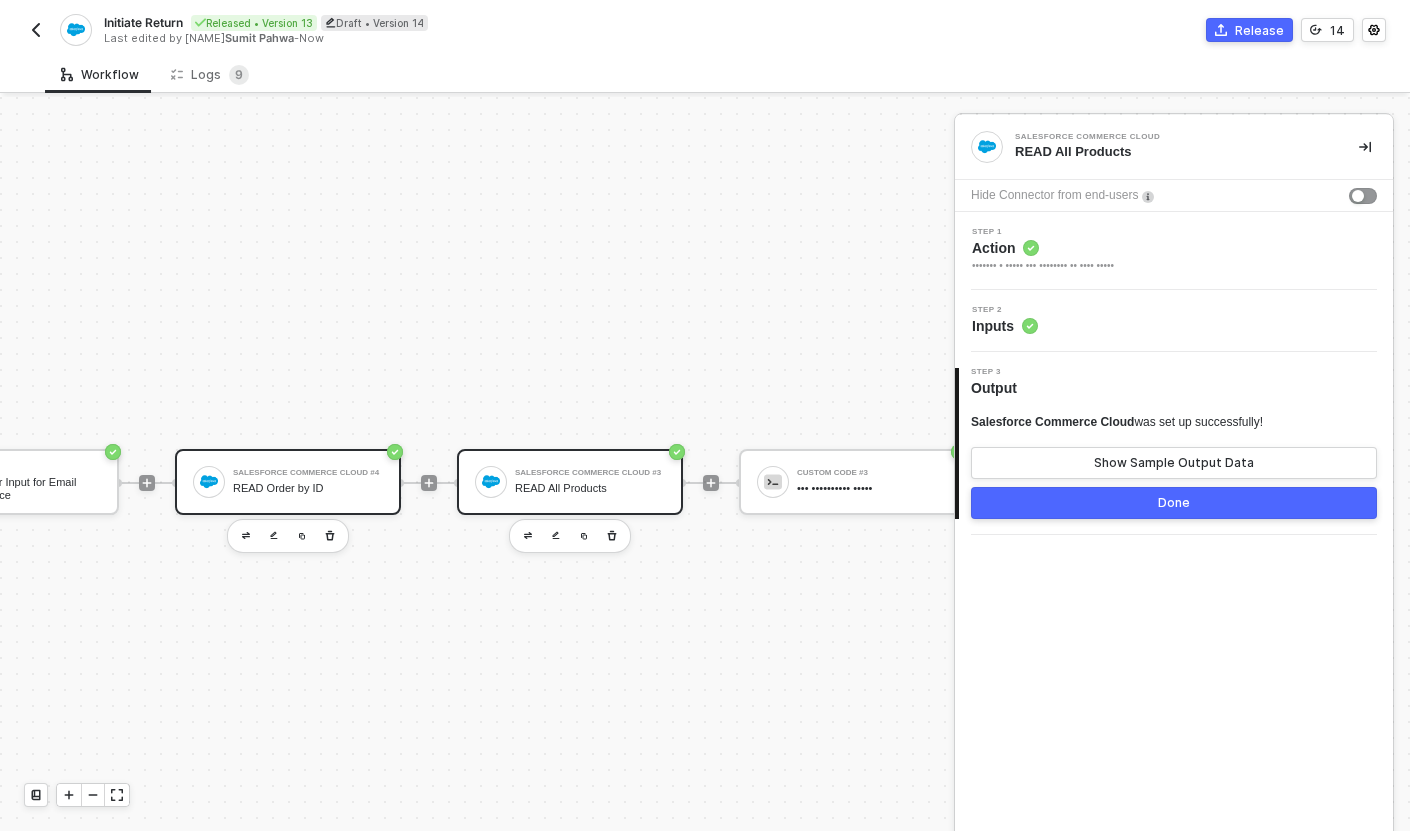 click on "Salesforce Commerce Cloud #4" at bounding box center [308, 473] 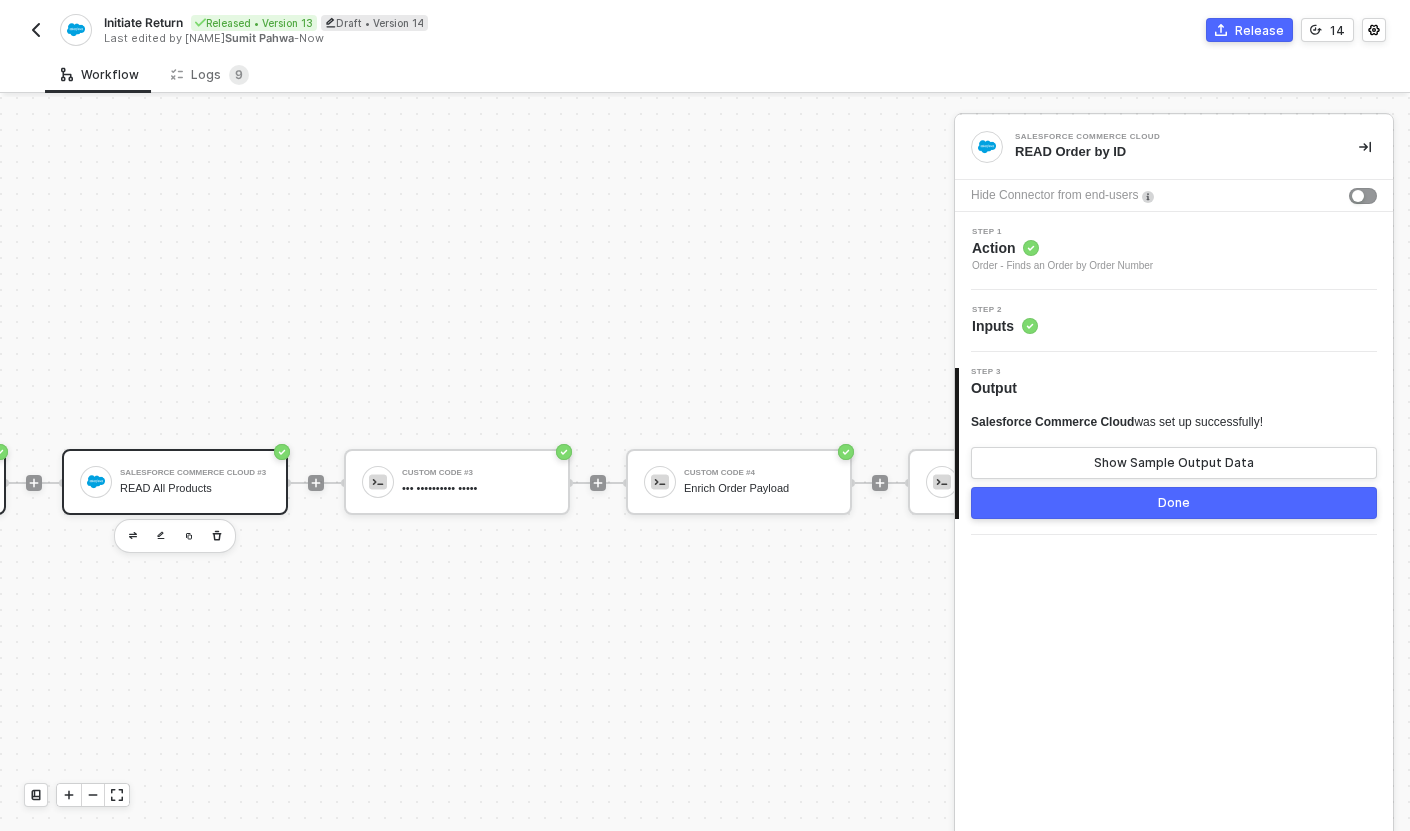 scroll, scrollTop: 33, scrollLeft: 1175, axis: both 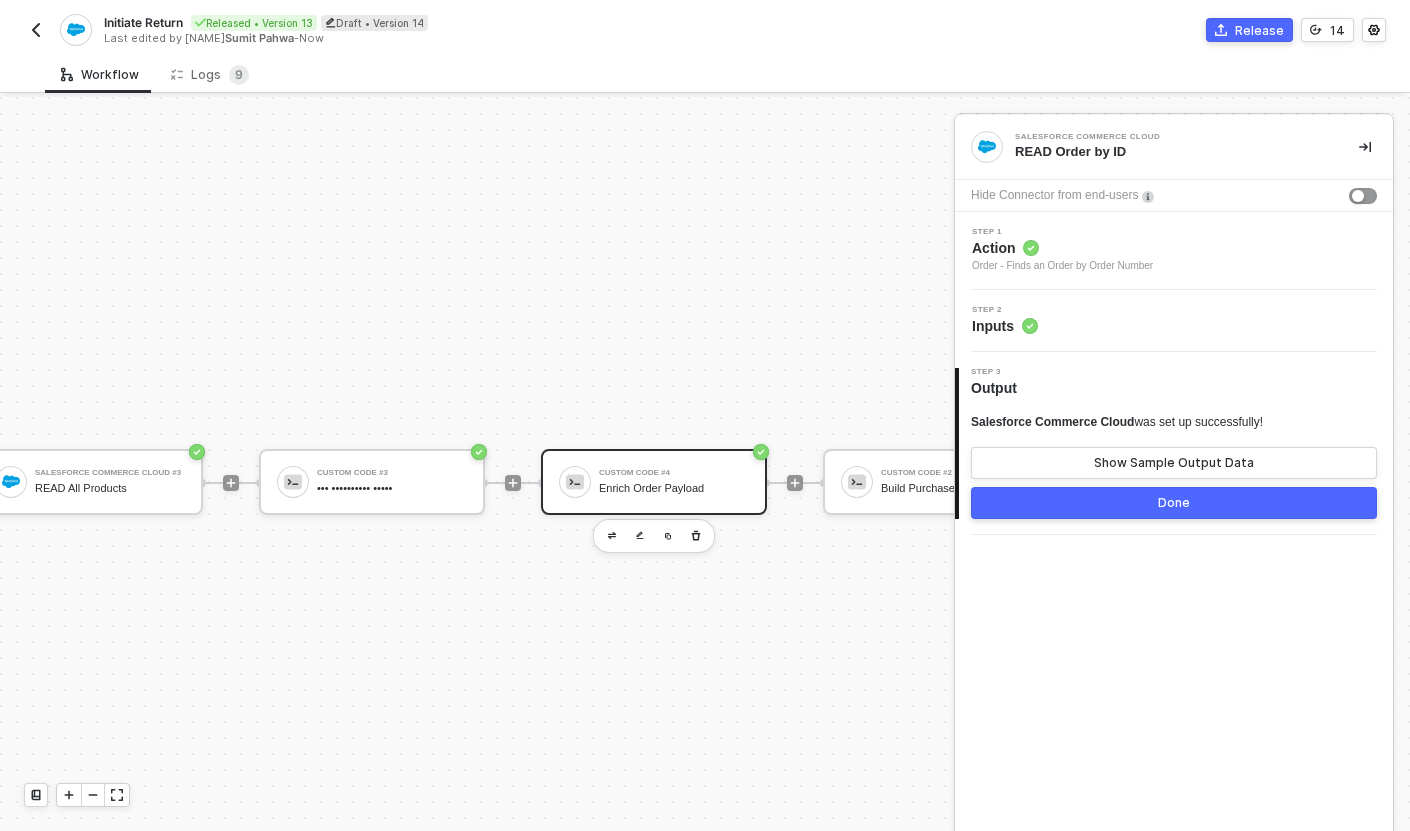 click on "Custom Code #4 Enrich Order Payload" at bounding box center (674, 482) 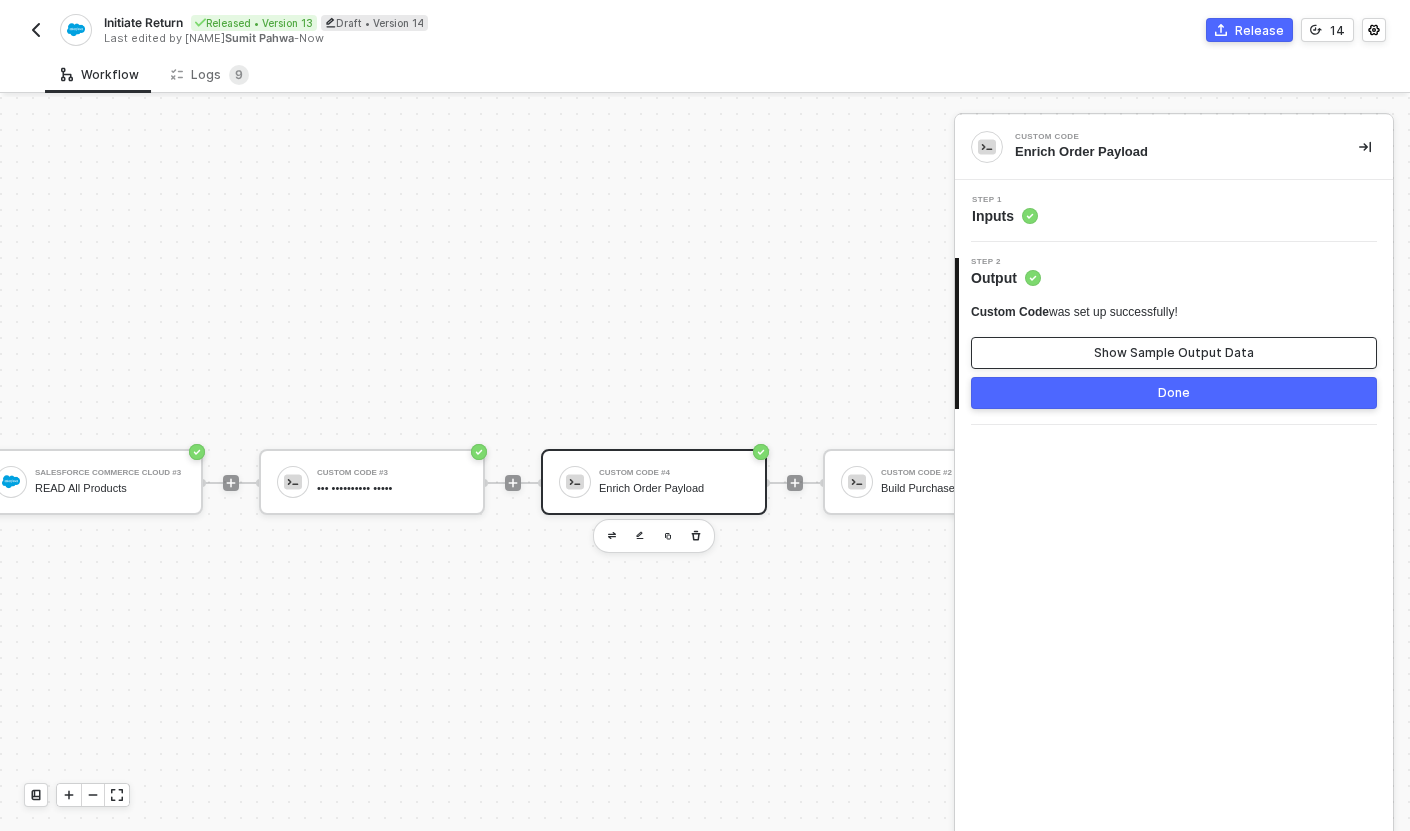 click on "Show Sample Output Data" at bounding box center [1174, 353] 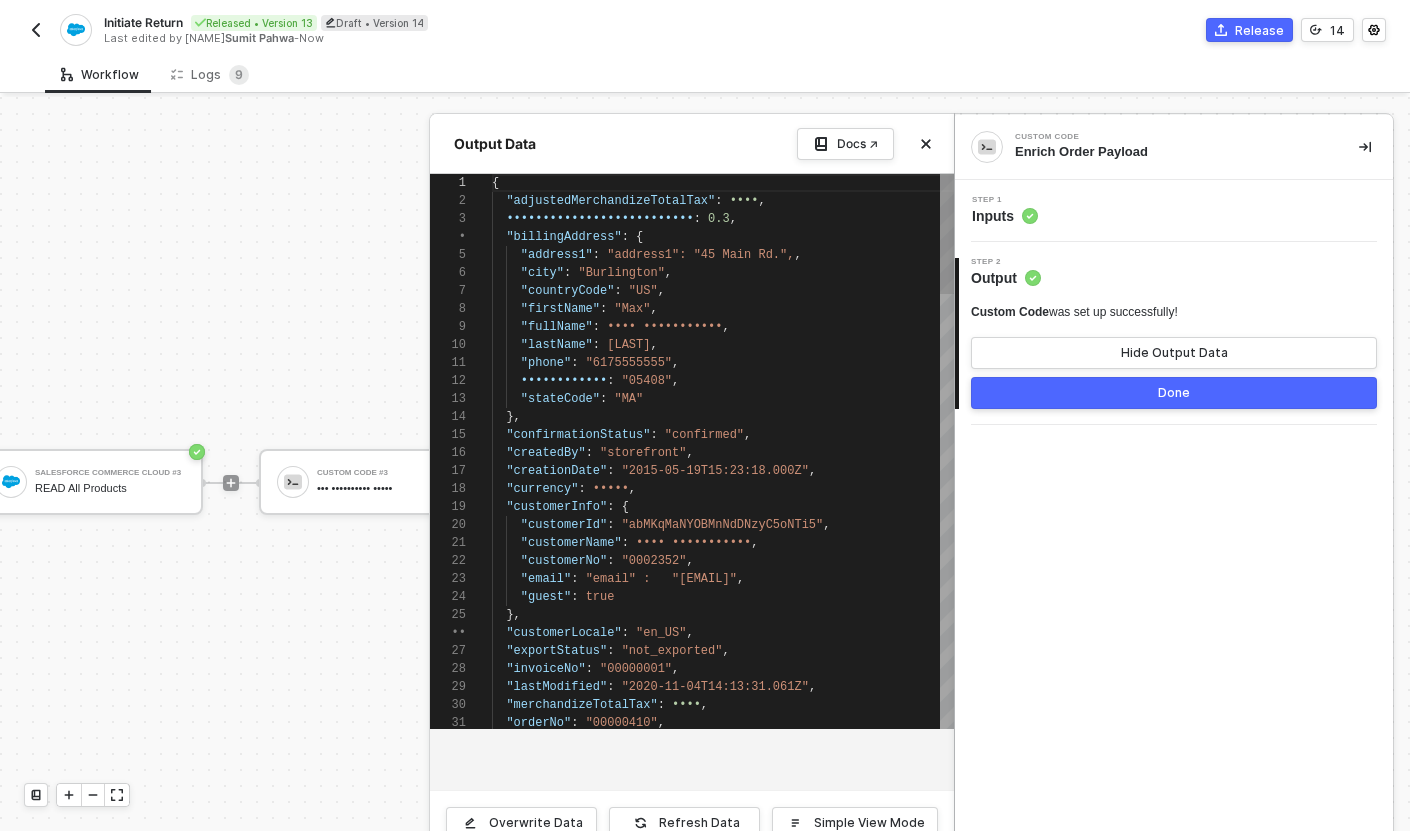 scroll, scrollTop: 180, scrollLeft: 0, axis: vertical 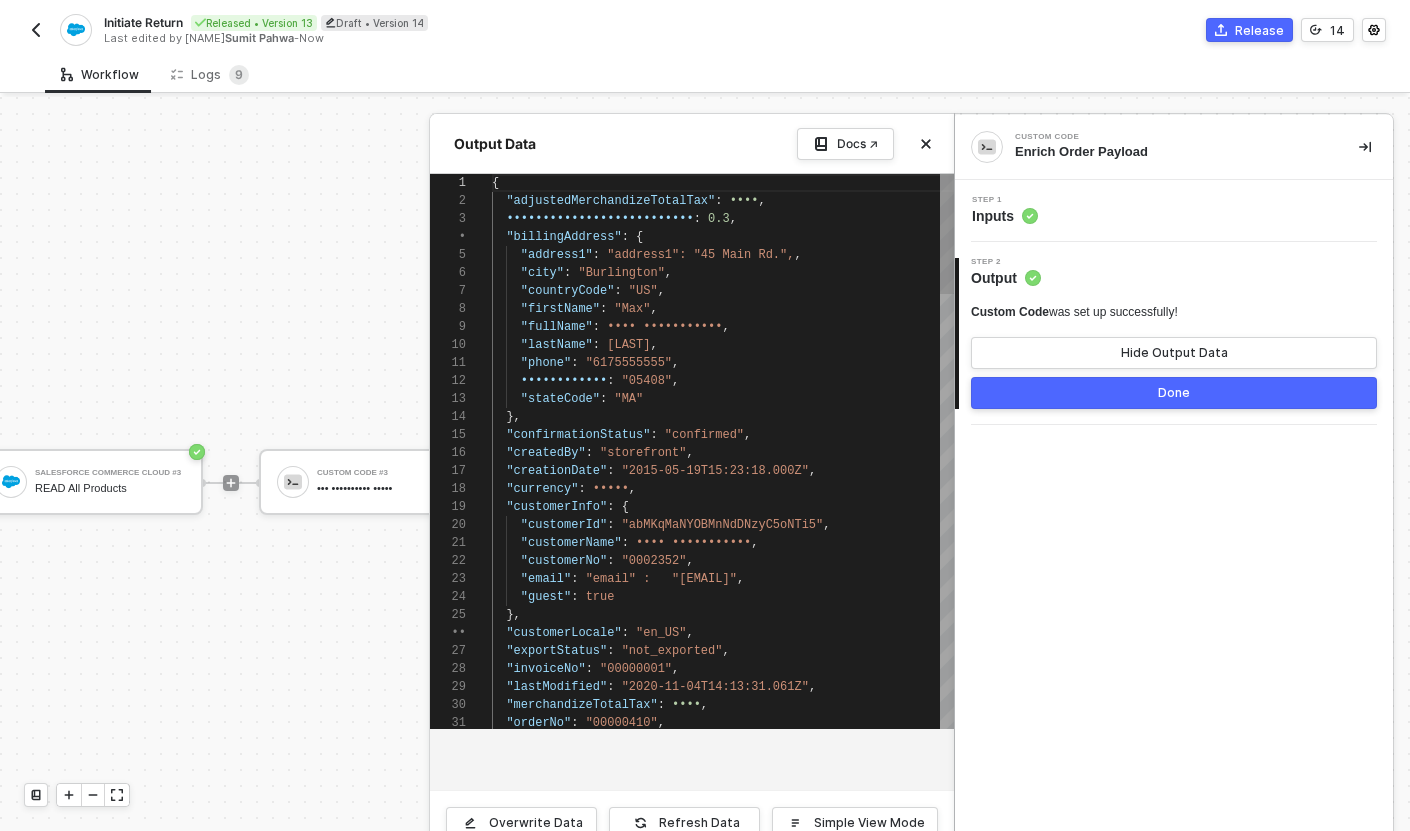 click on "Overwrite Data Refresh Data Simple View Mode" at bounding box center [692, 822] 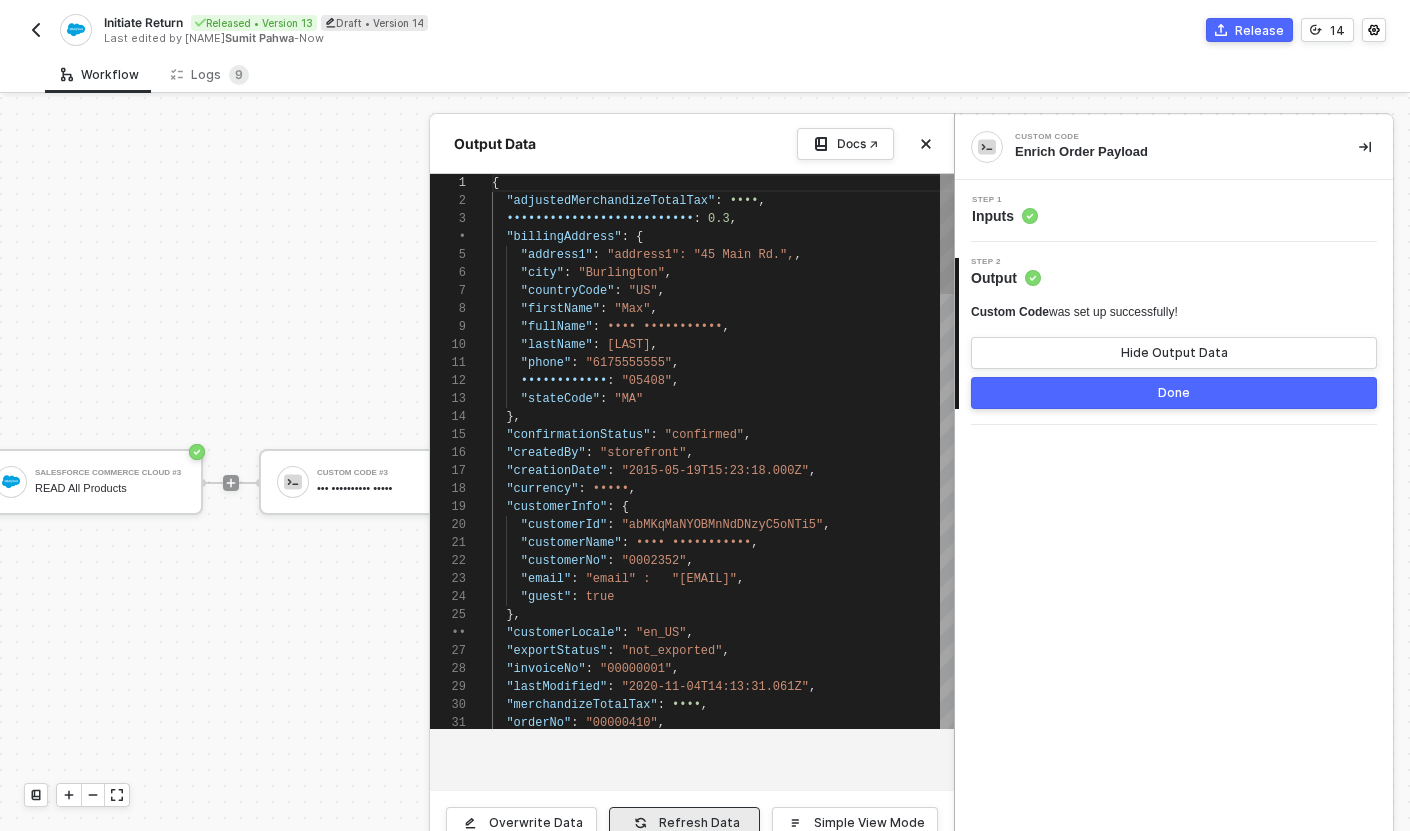 click on "Refresh Data" at bounding box center (536, 823) 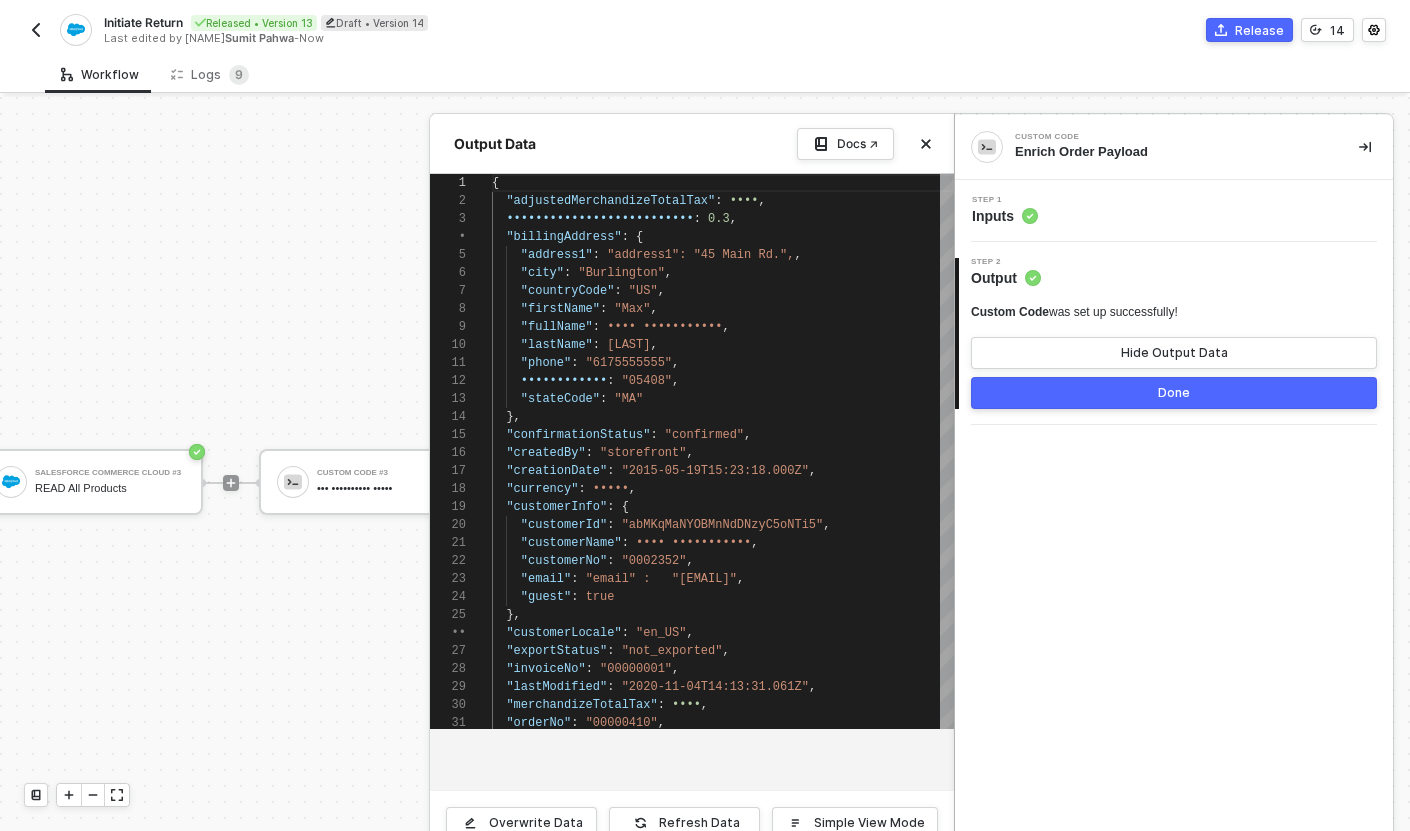 click at bounding box center [705, 484] 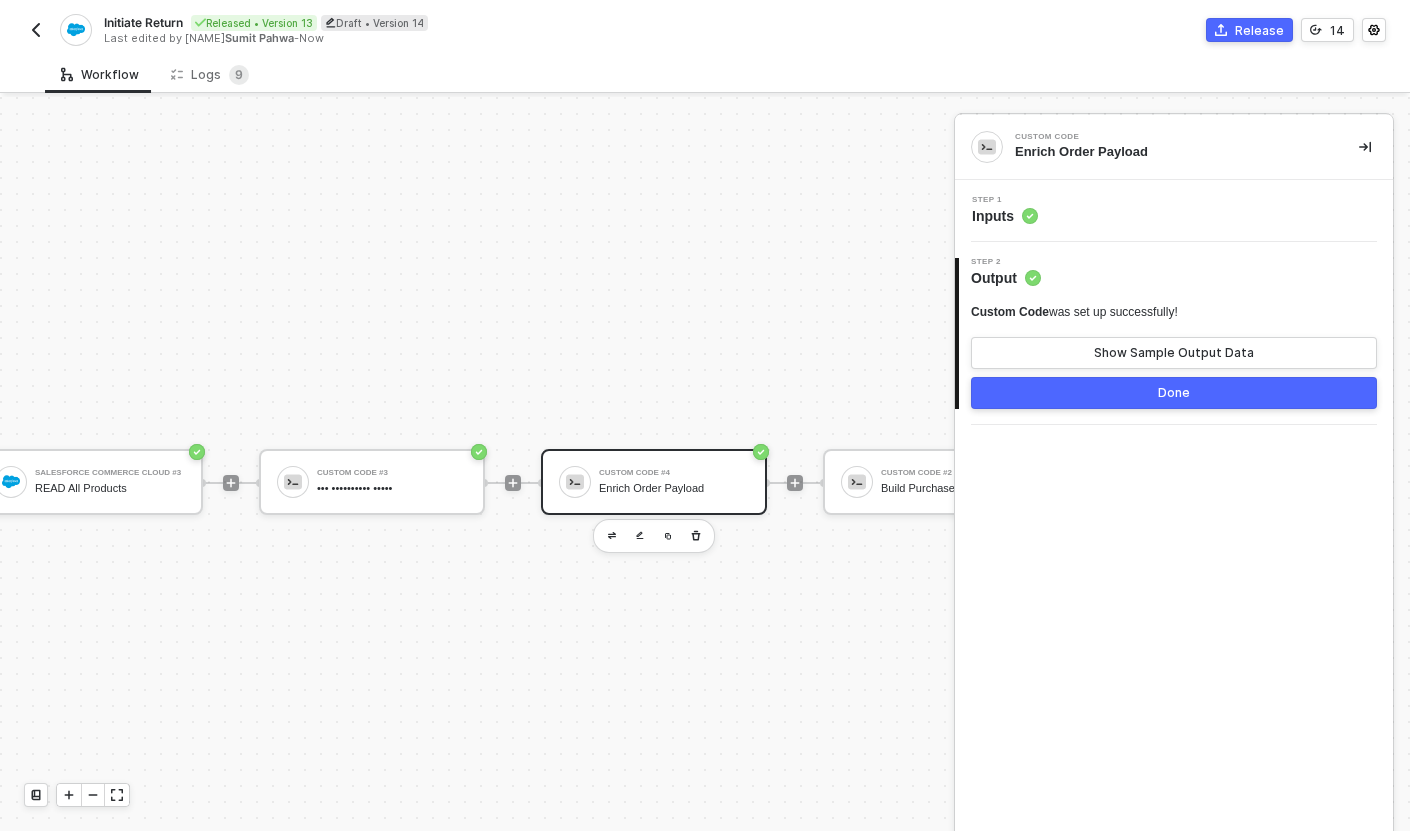 click on "Custom Code Enrich Order Payload Step 1 Inputs    2 Step 2 Output    Custom Code  was set up successfully! Show Sample Output Data Done" at bounding box center [1174, 484] 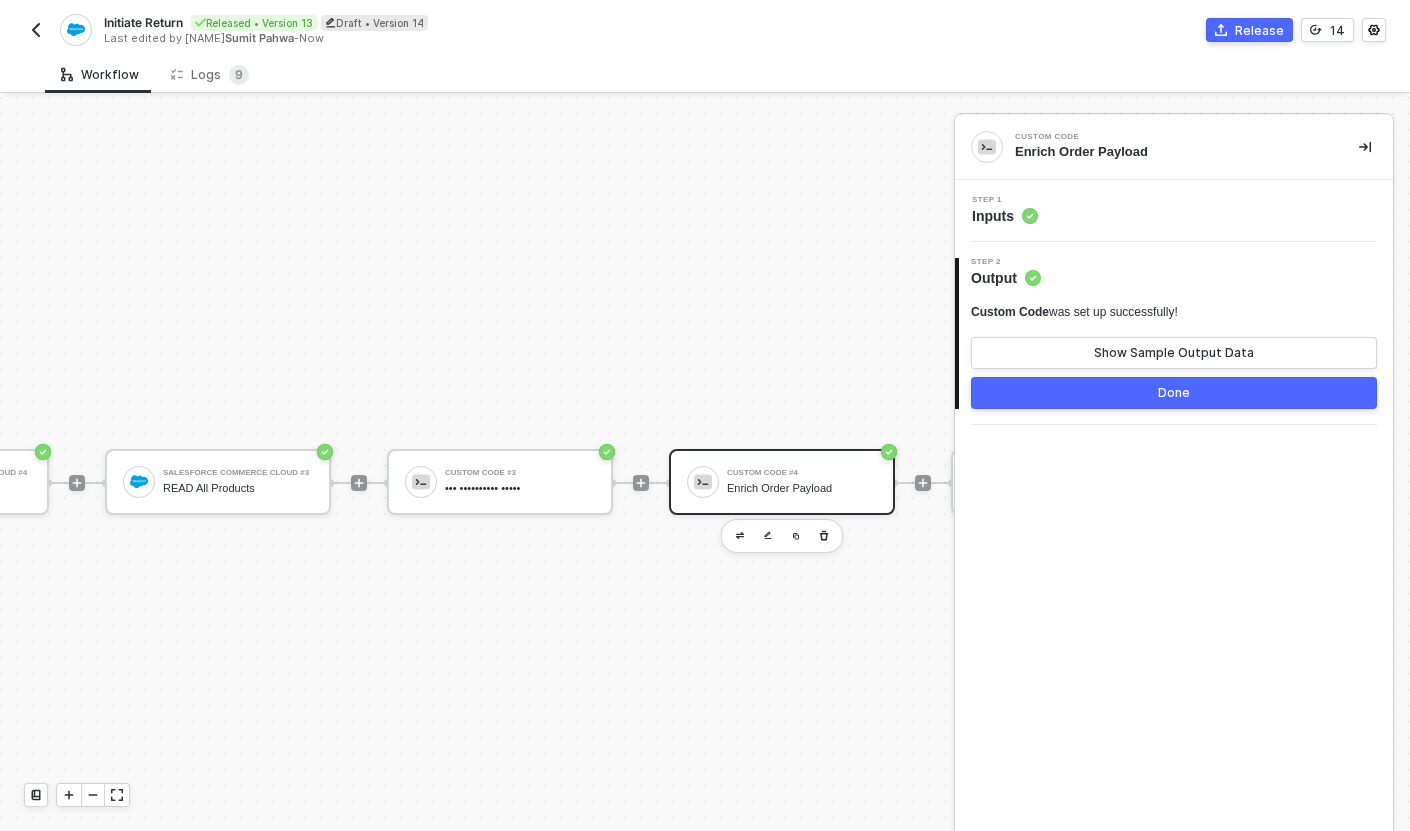 scroll, scrollTop: 33, scrollLeft: 1046, axis: both 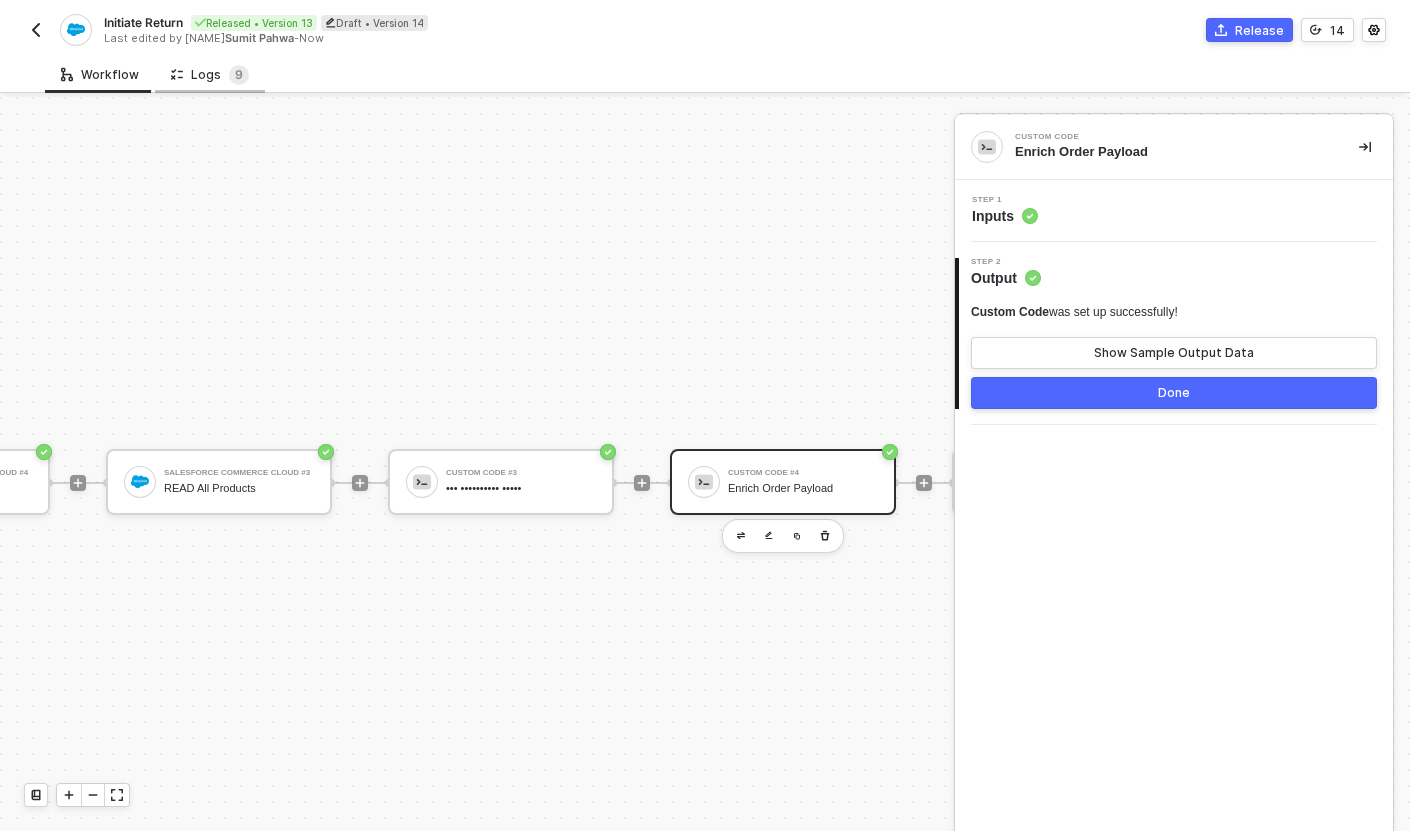 click on "Logs 9" at bounding box center [210, 75] 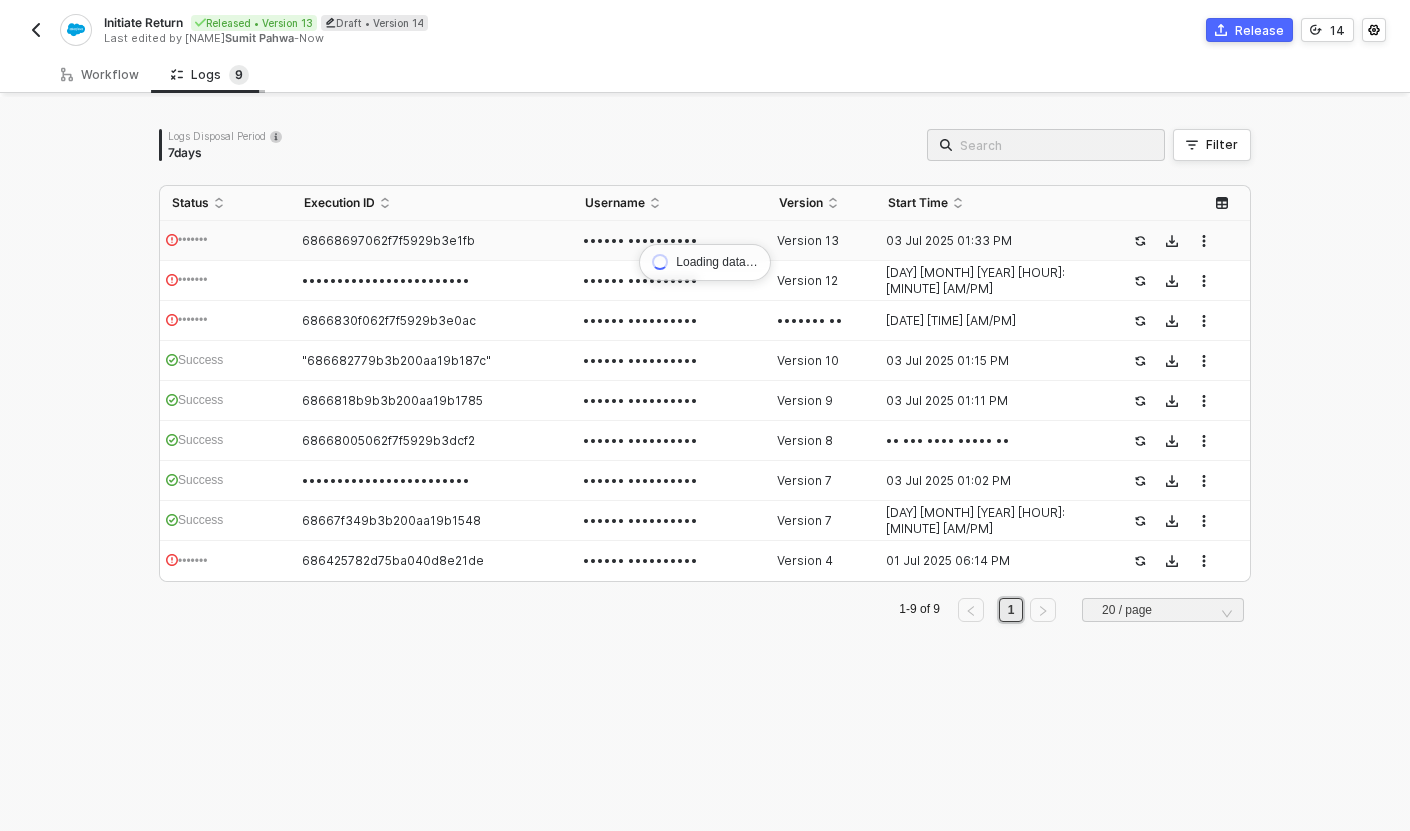 scroll, scrollTop: 0, scrollLeft: 0, axis: both 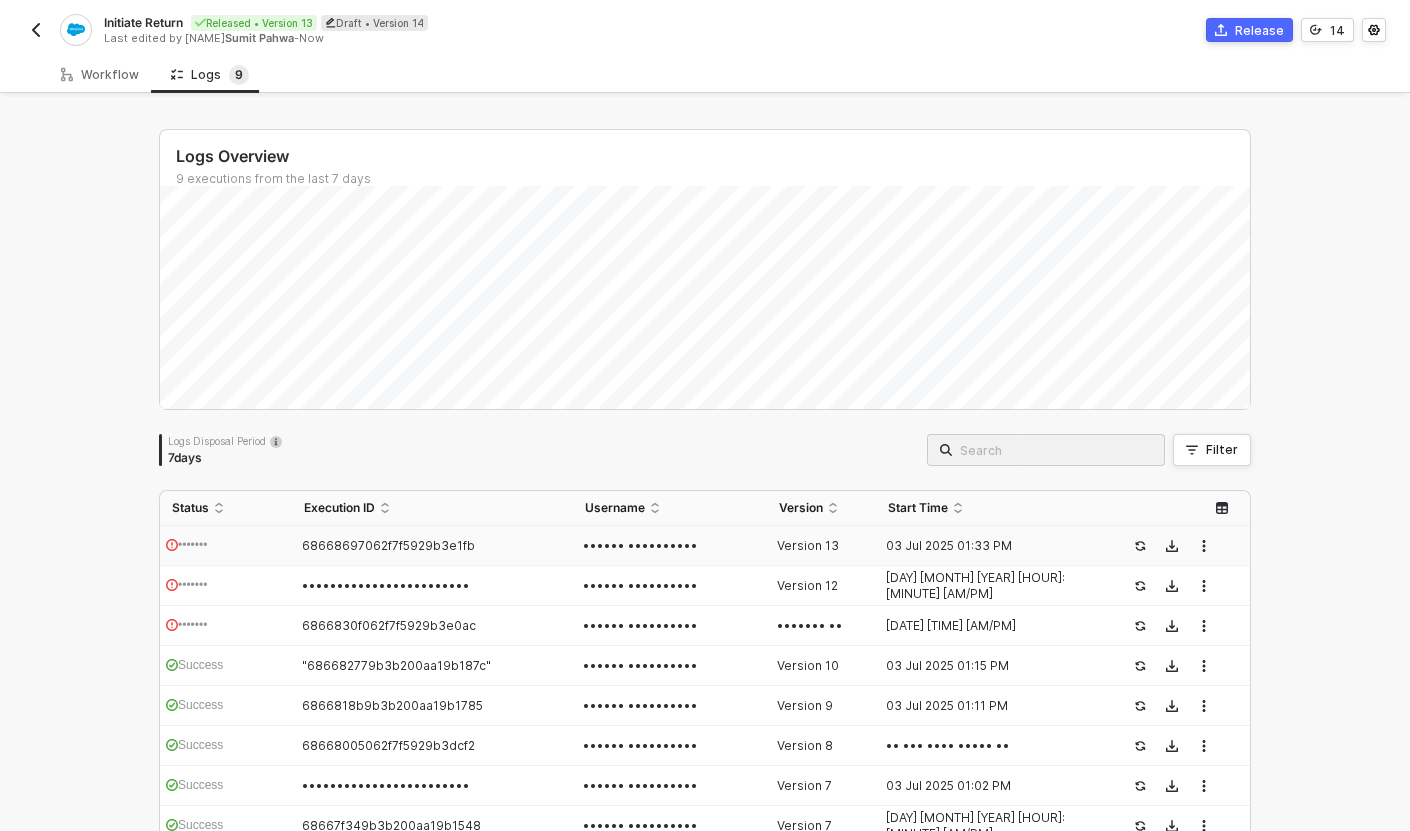 click on "68668697062f7f5929b3e1fb" at bounding box center (432, 546) 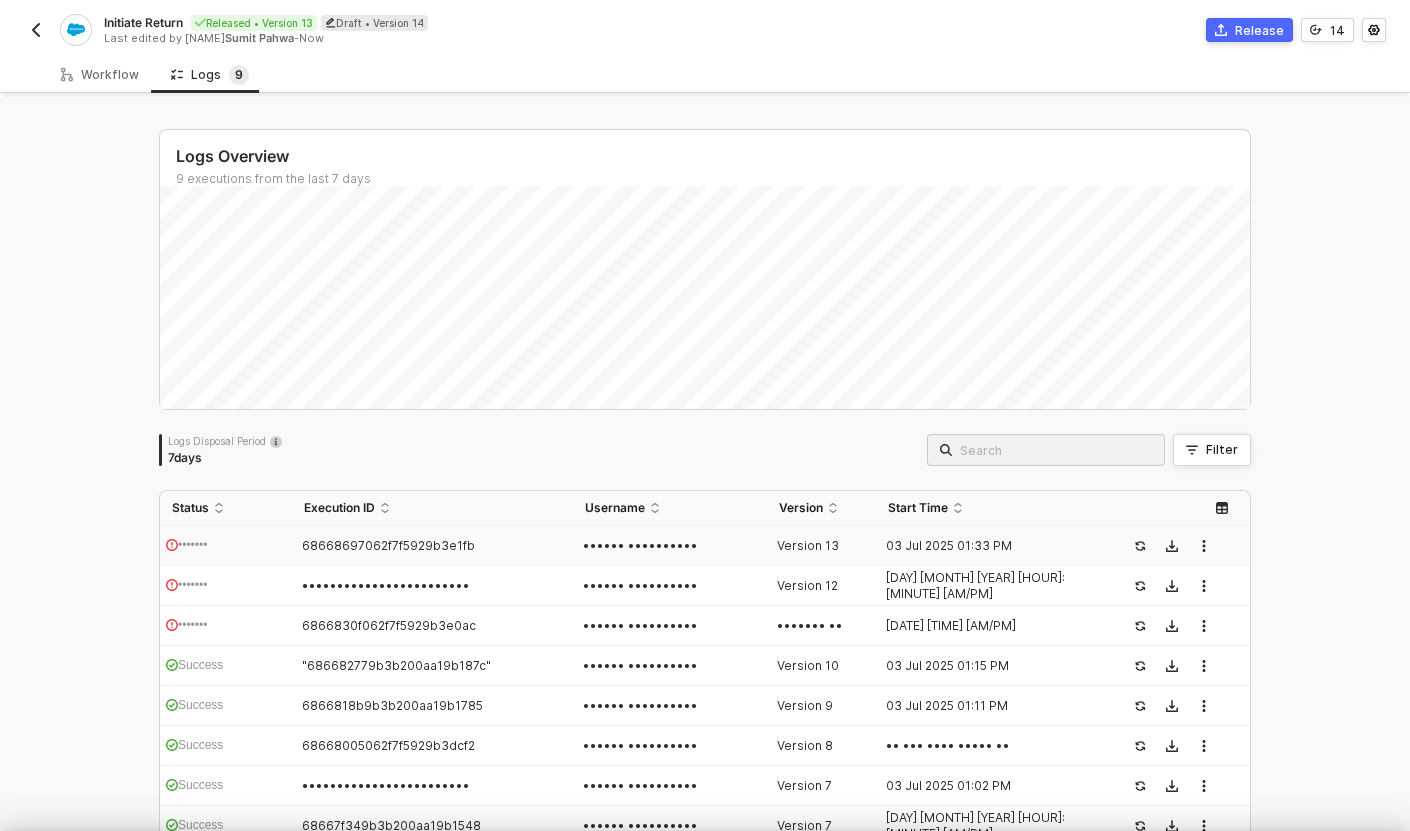 scroll, scrollTop: 126, scrollLeft: 0, axis: vertical 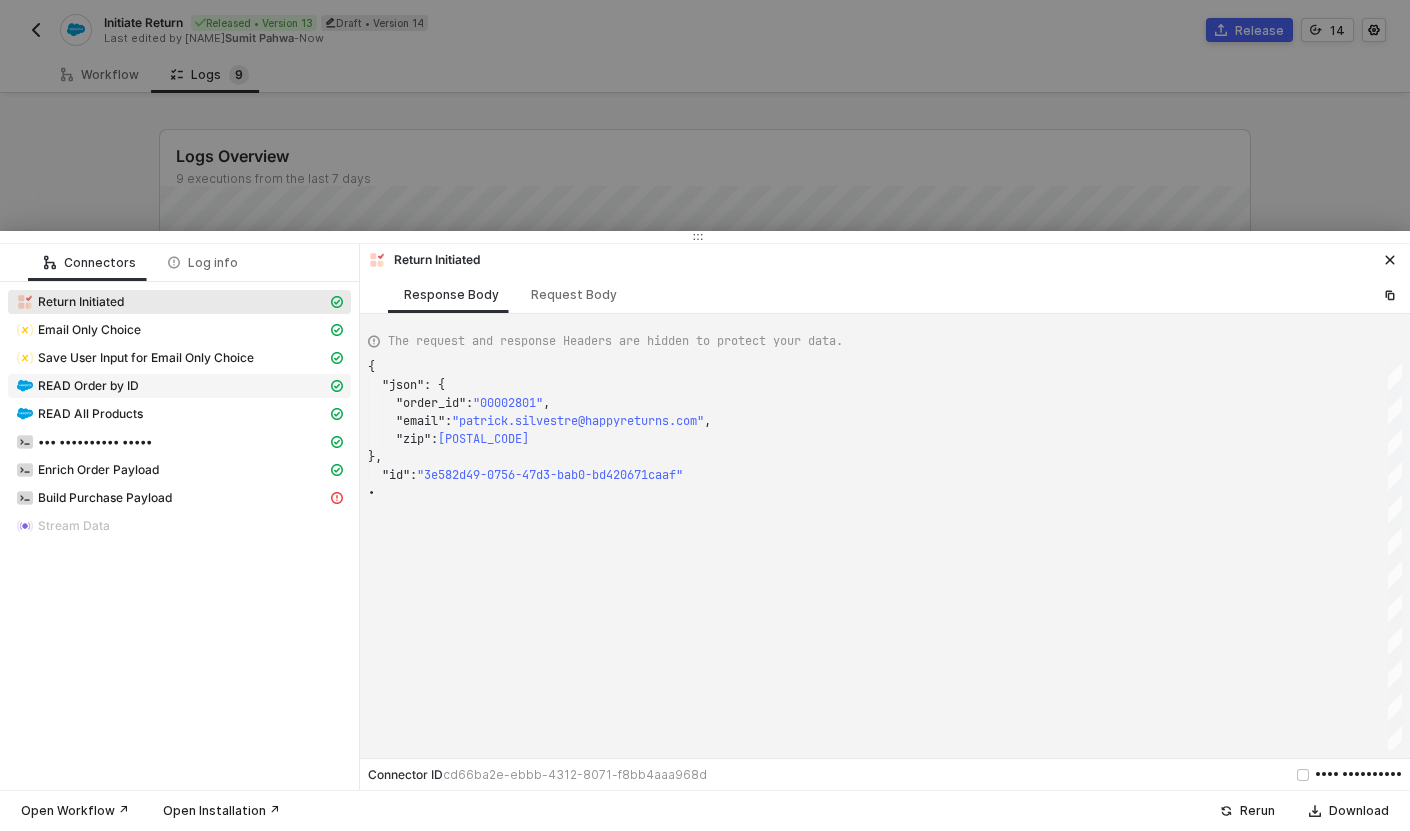 click on "READ Order by ID" at bounding box center (171, 302) 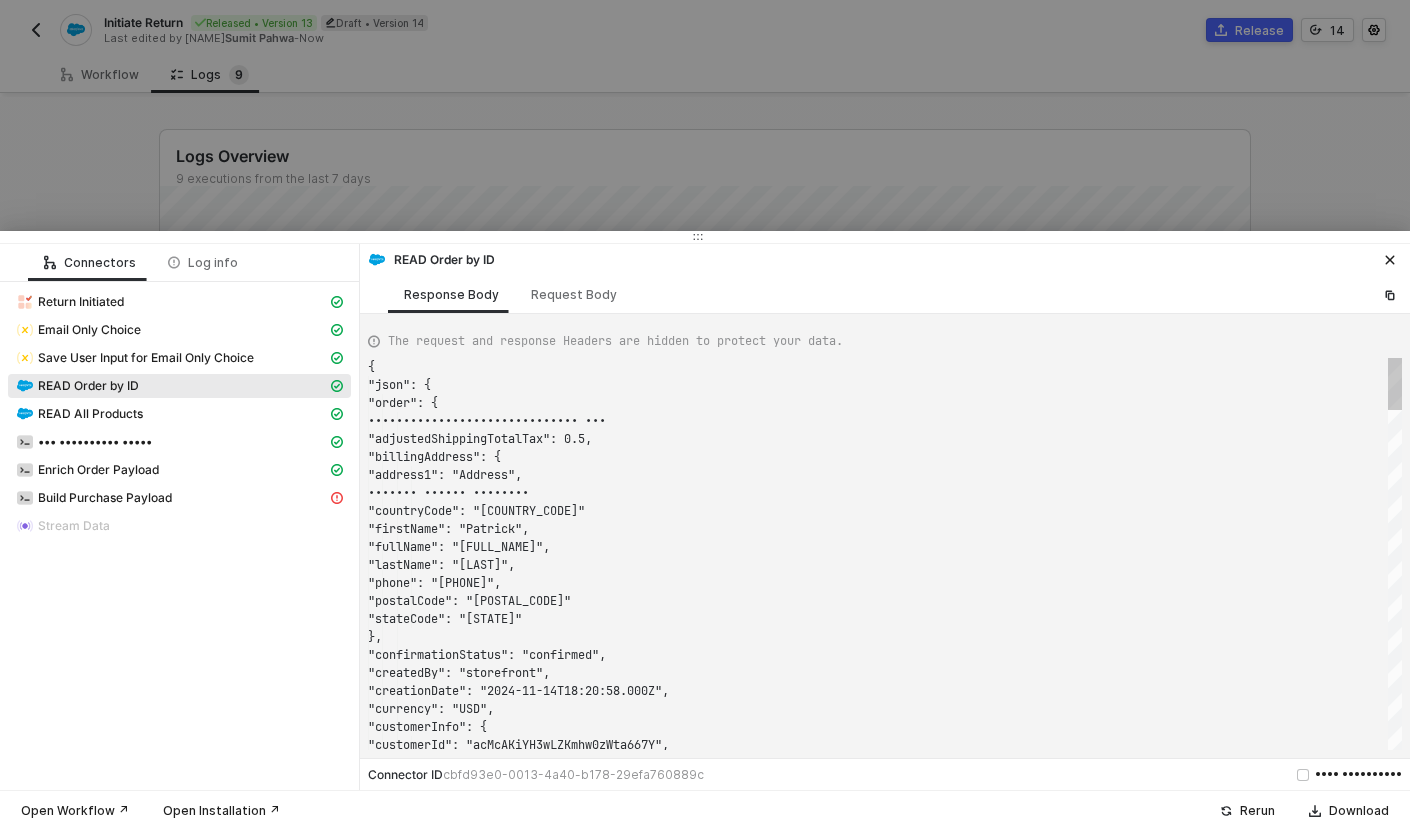 scroll, scrollTop: 180, scrollLeft: 0, axis: vertical 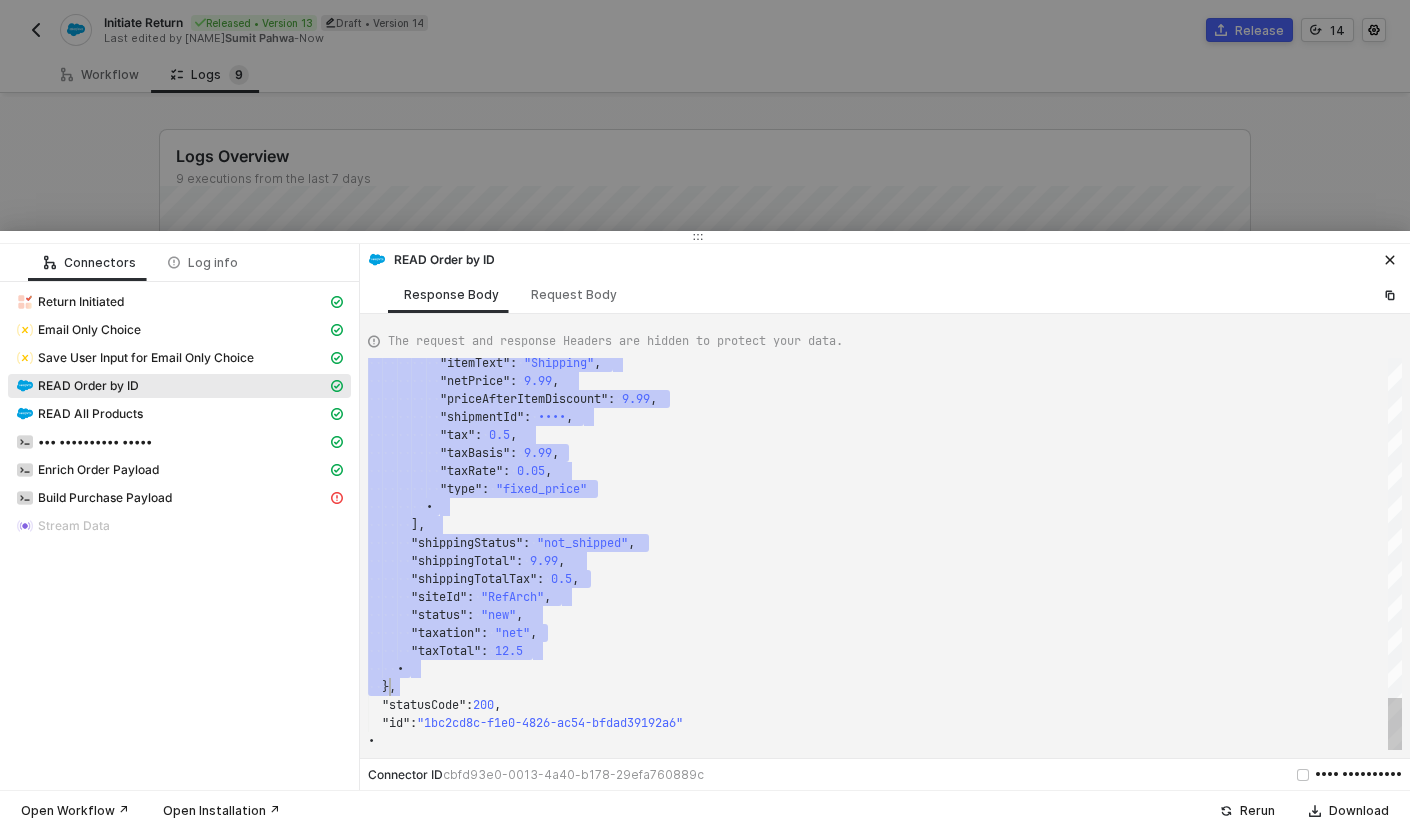 drag, startPoint x: 462, startPoint y: 402, endPoint x: 386, endPoint y: 686, distance: 293.9932 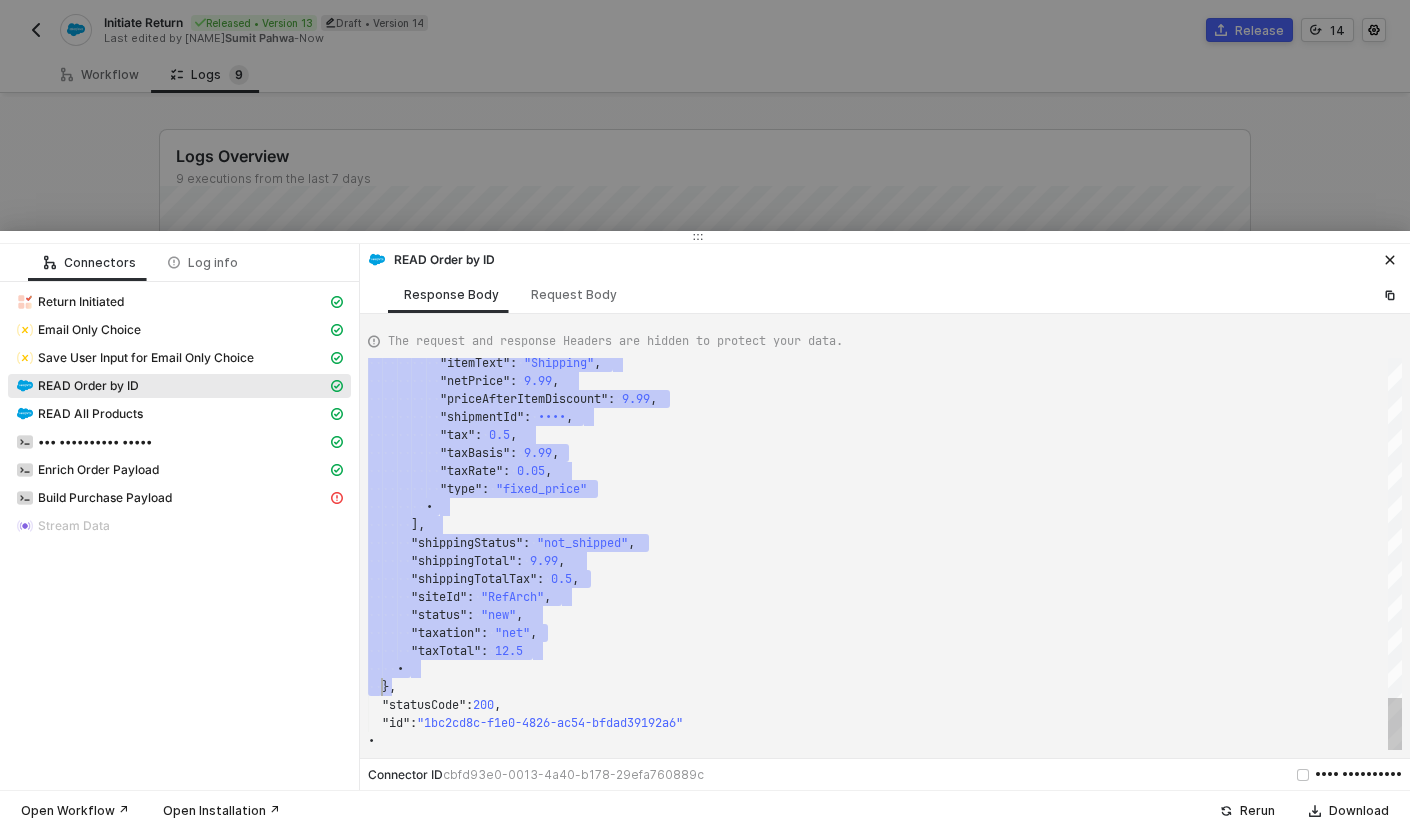 scroll, scrollTop: 36, scrollLeft: 14, axis: both 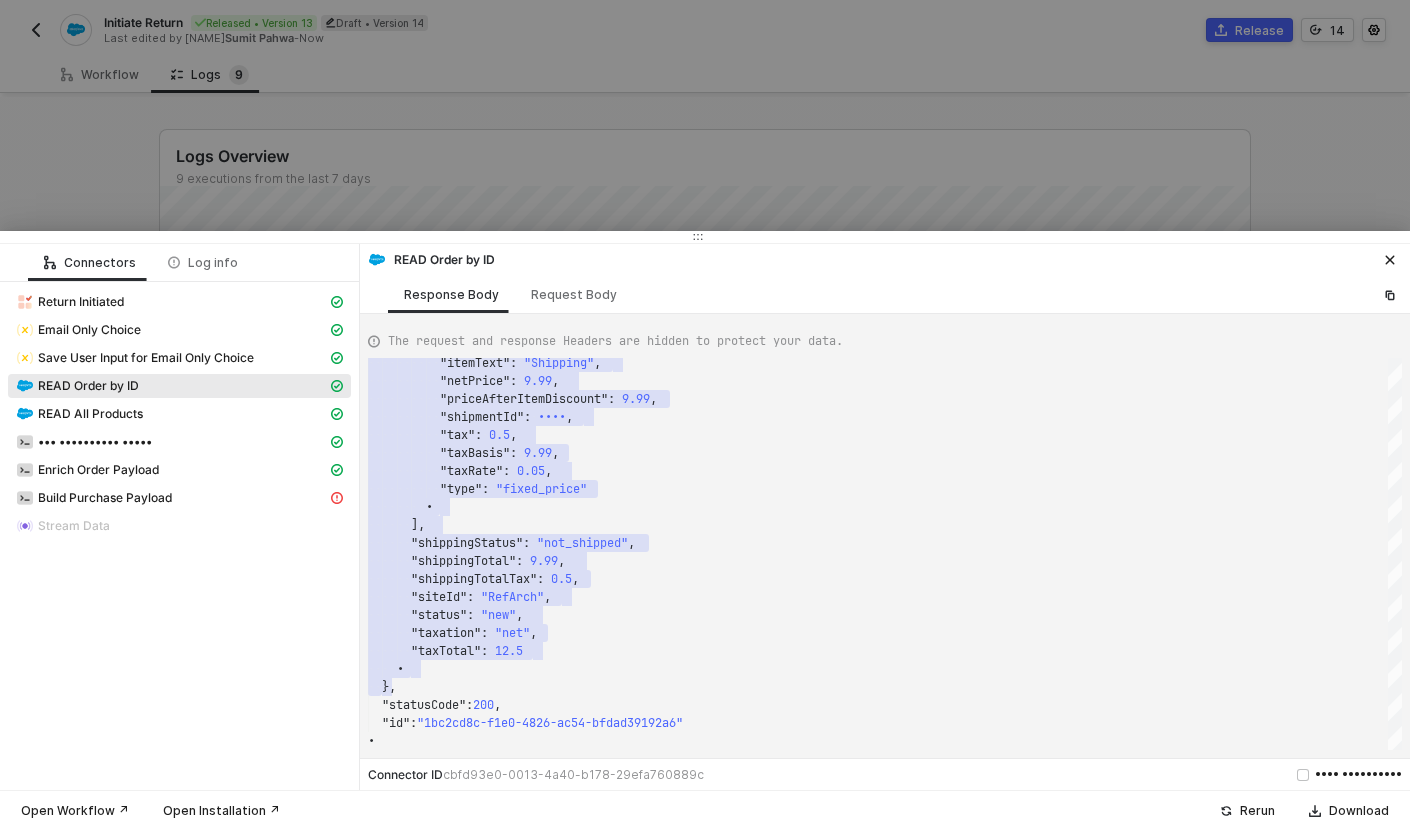 click at bounding box center (705, 415) 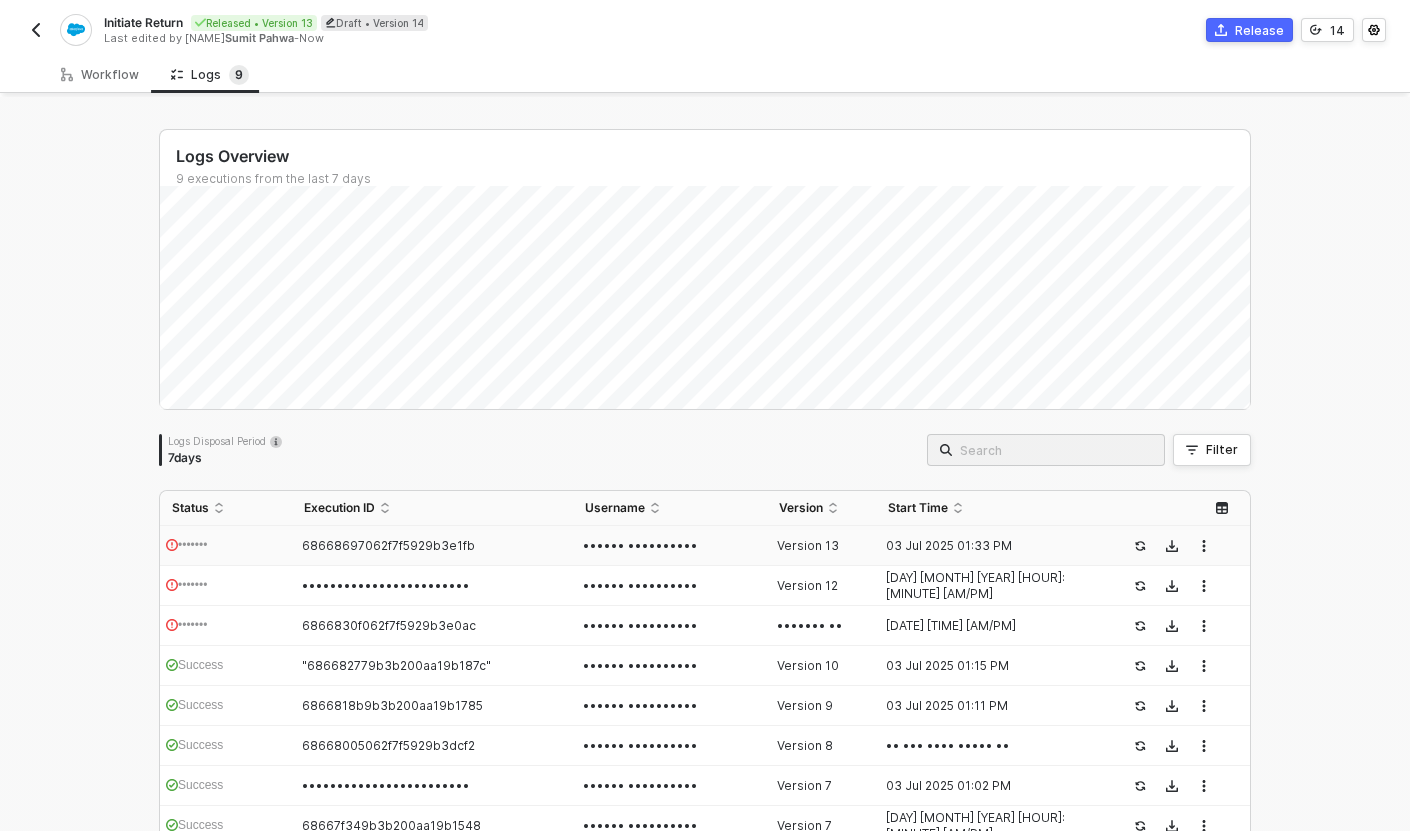 click on "•••••••" at bounding box center (226, 546) 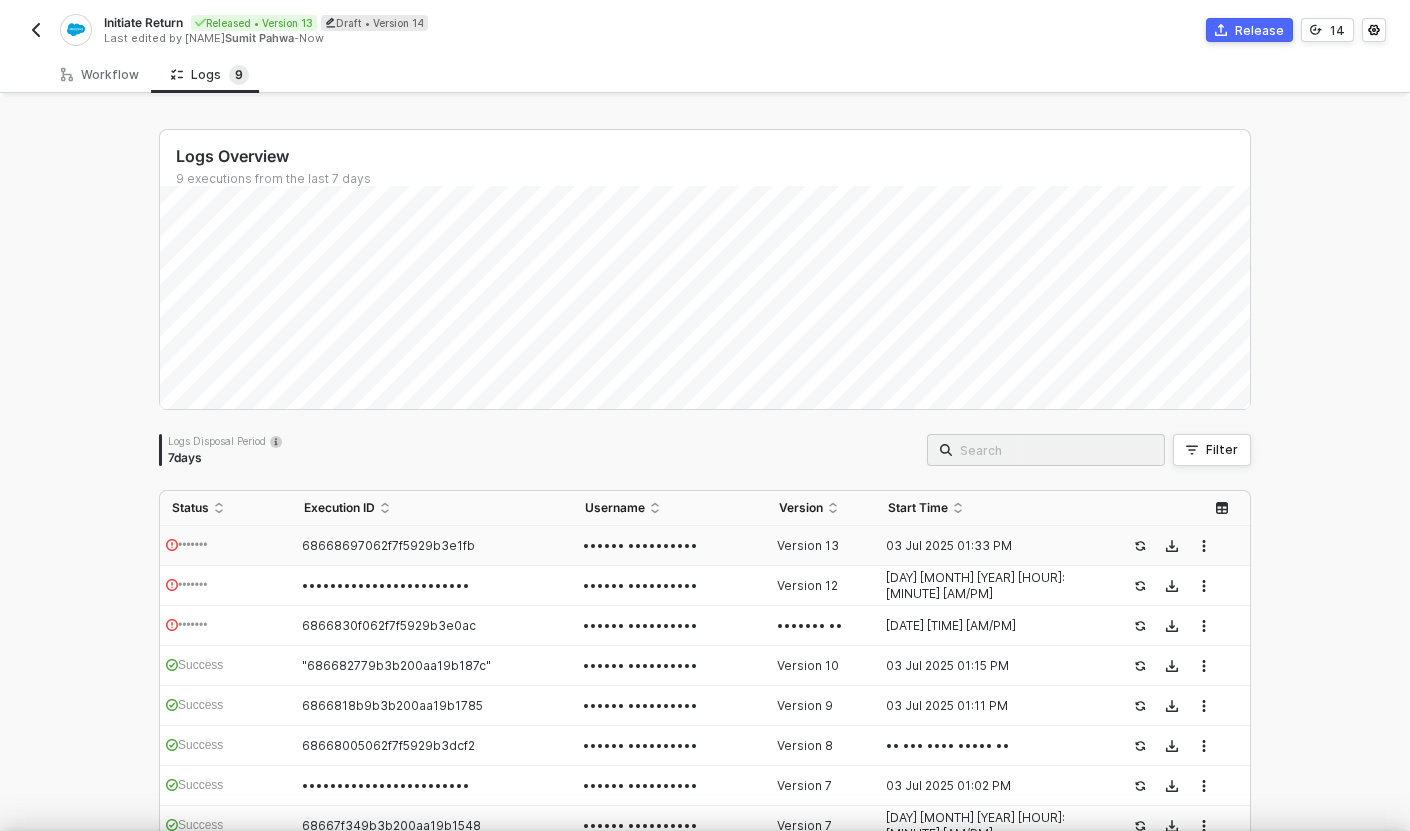 scroll, scrollTop: 126, scrollLeft: 0, axis: vertical 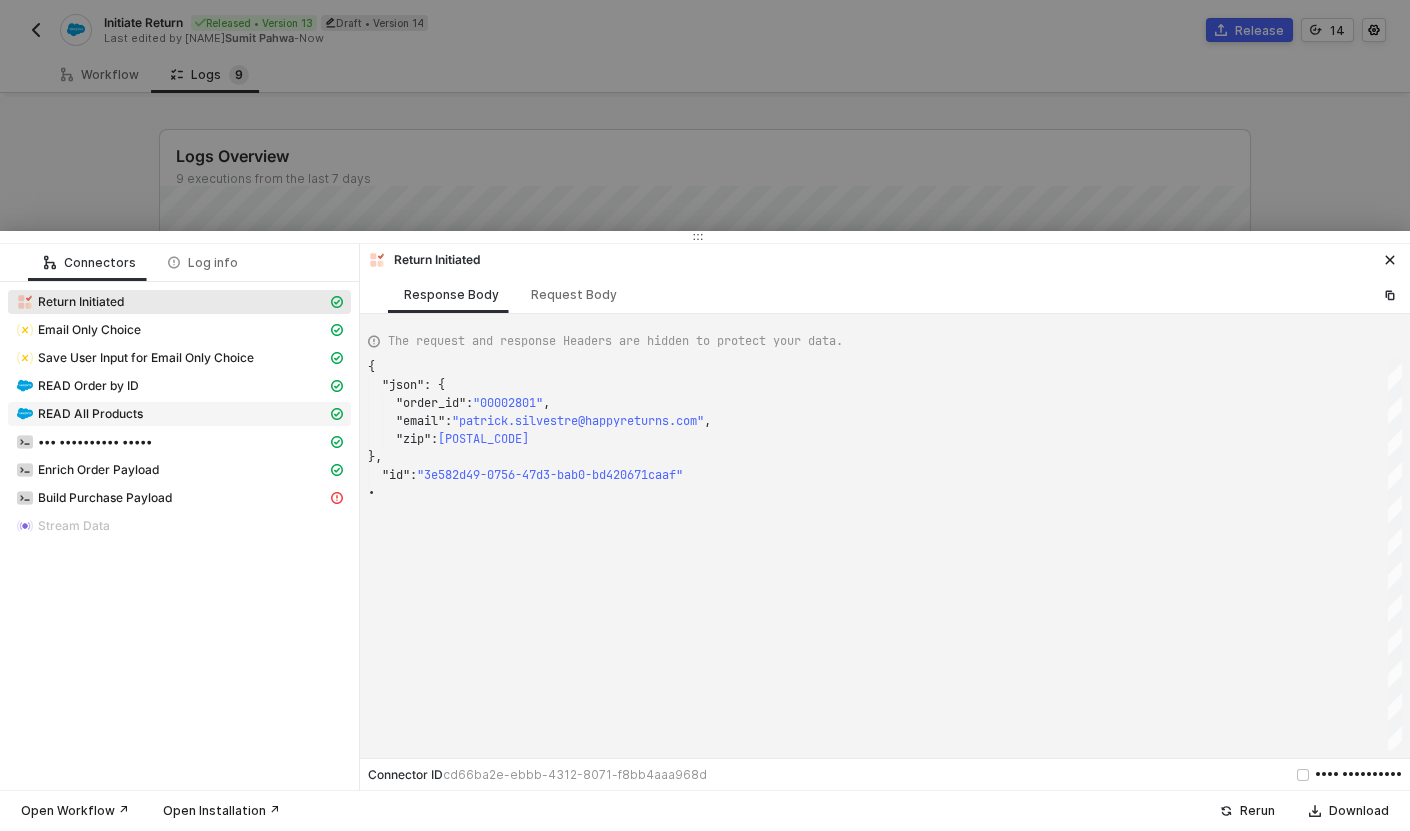 click on "READ All Products" at bounding box center [171, 302] 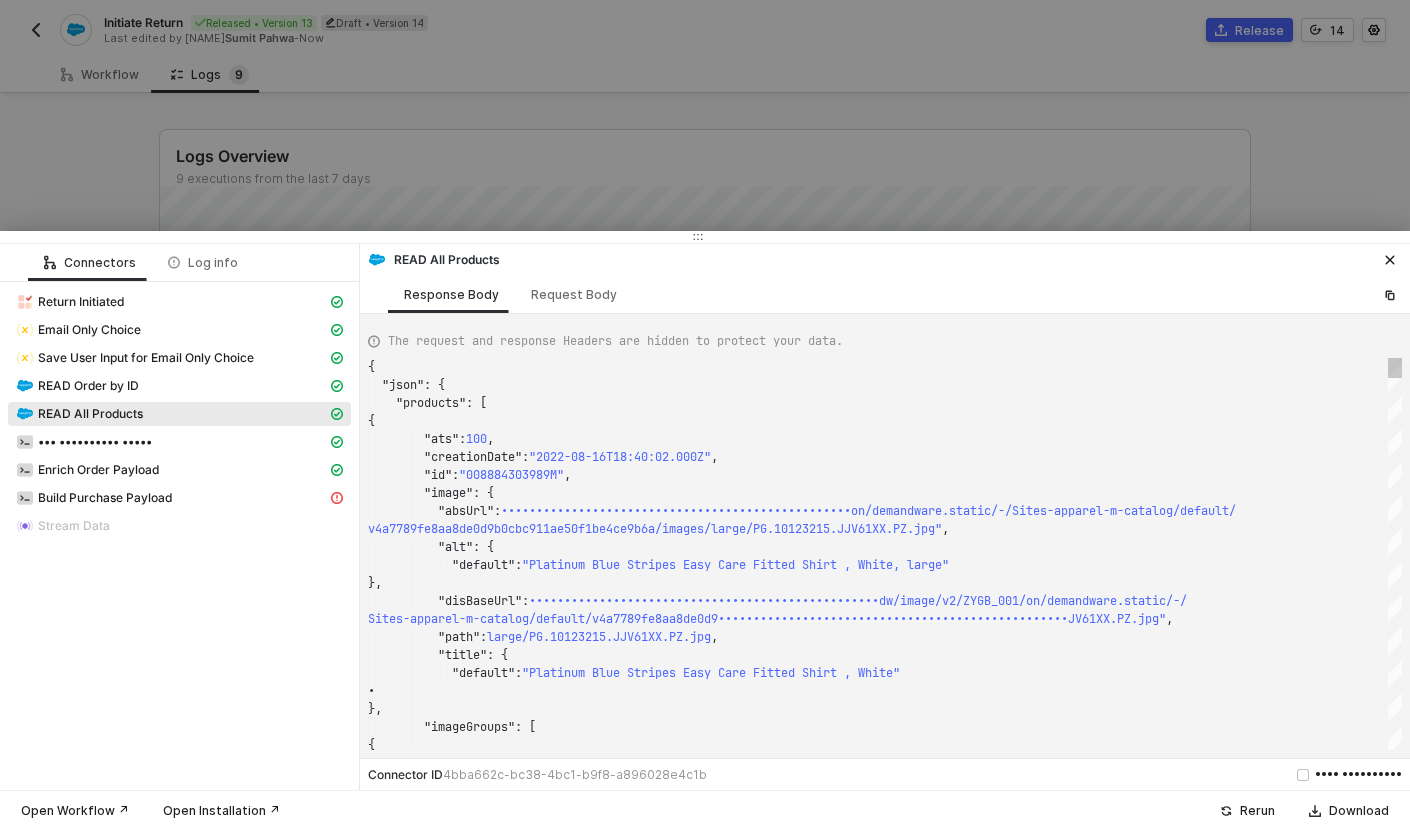scroll, scrollTop: 162, scrollLeft: 0, axis: vertical 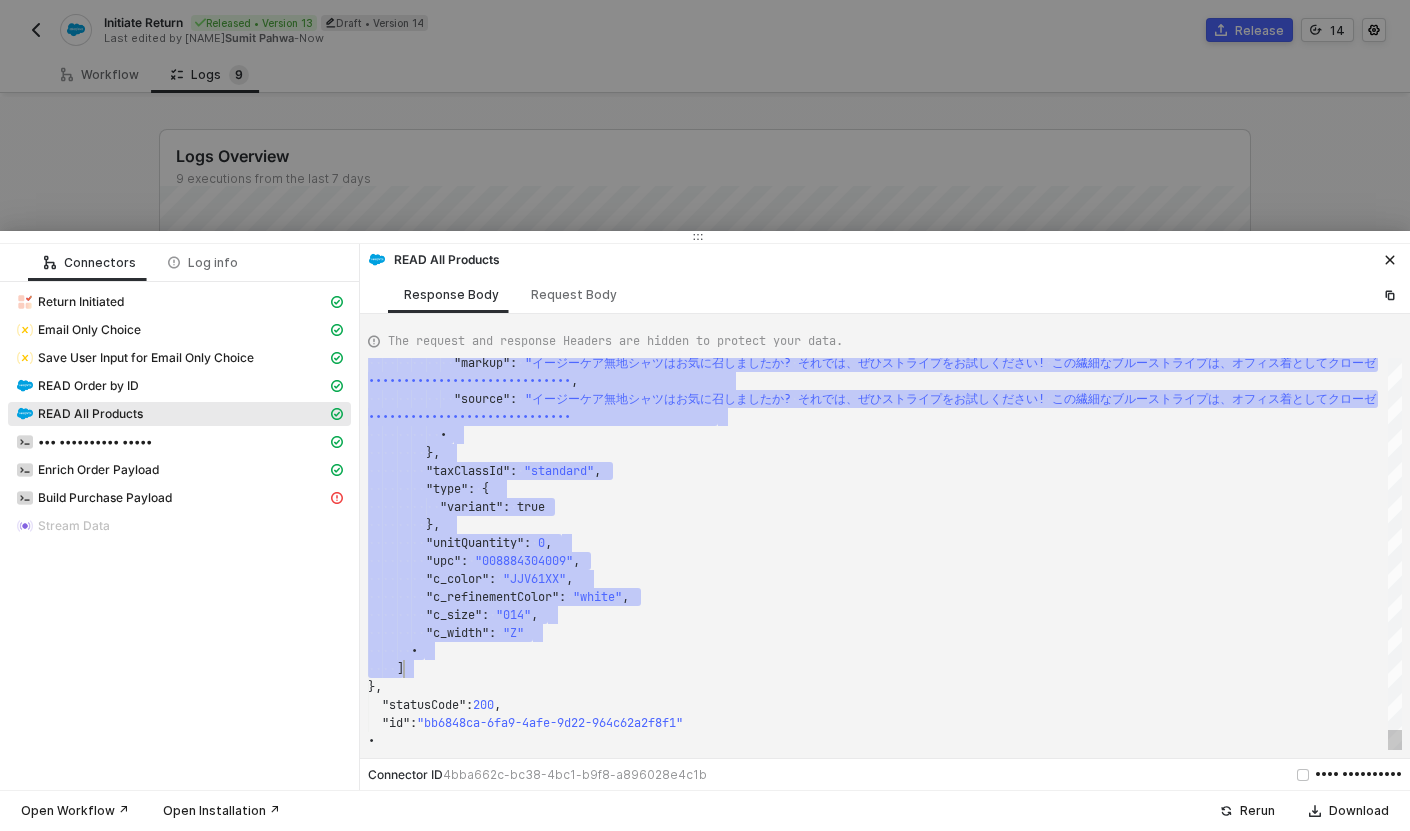 drag, startPoint x: 484, startPoint y: 403, endPoint x: 401, endPoint y: 666, distance: 275.78616 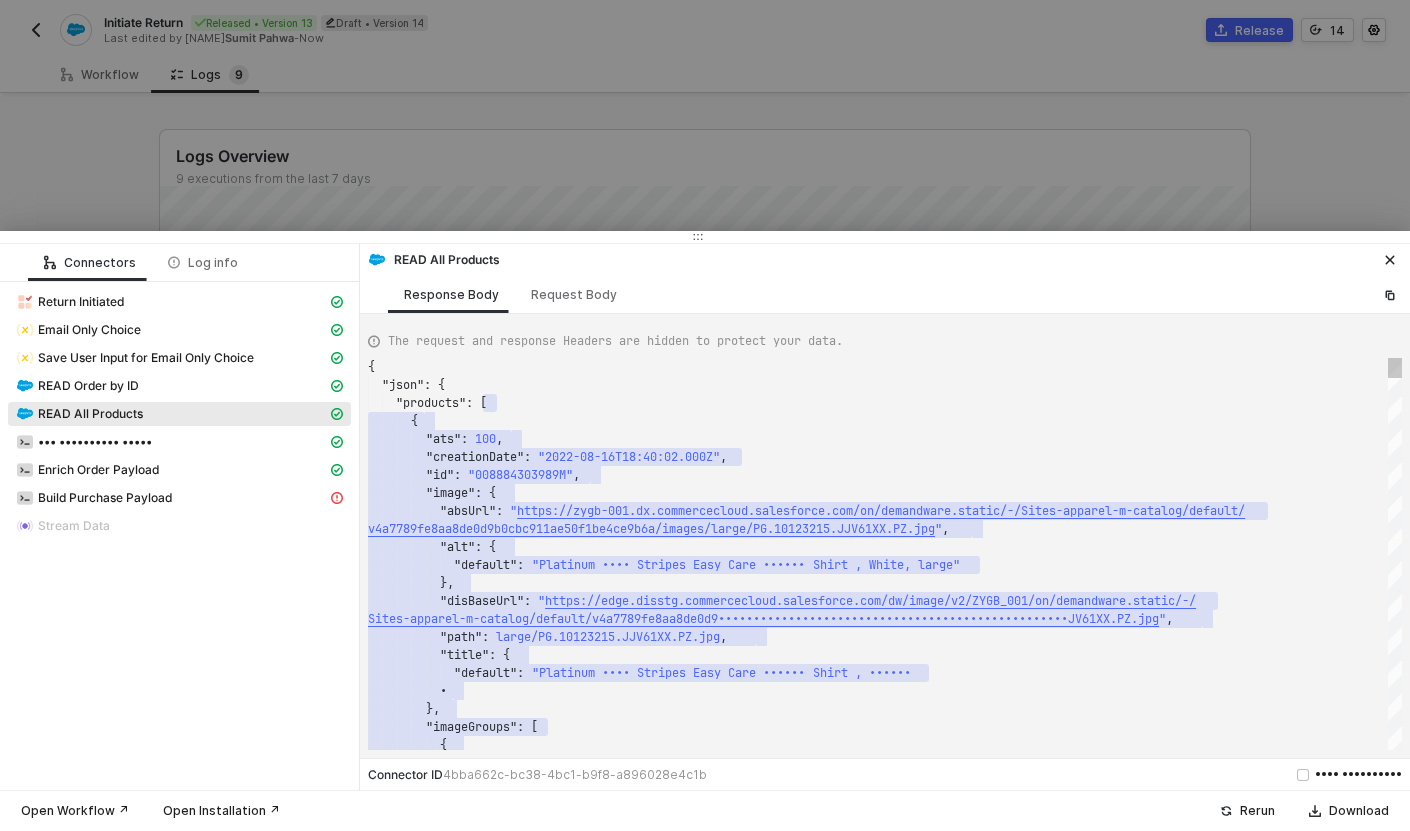 click on ""json" : {" at bounding box center [885, 385] 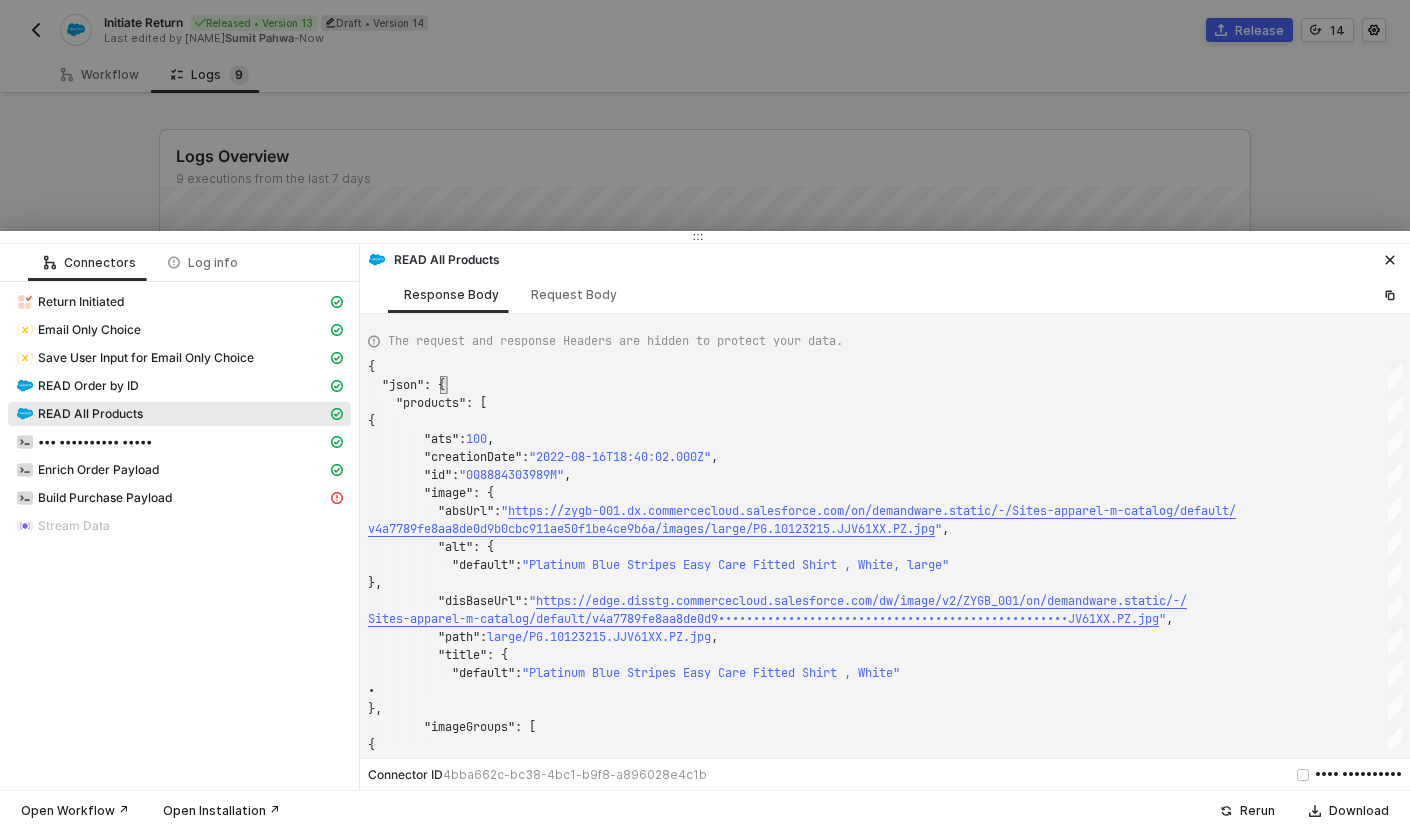 click at bounding box center (705, 415) 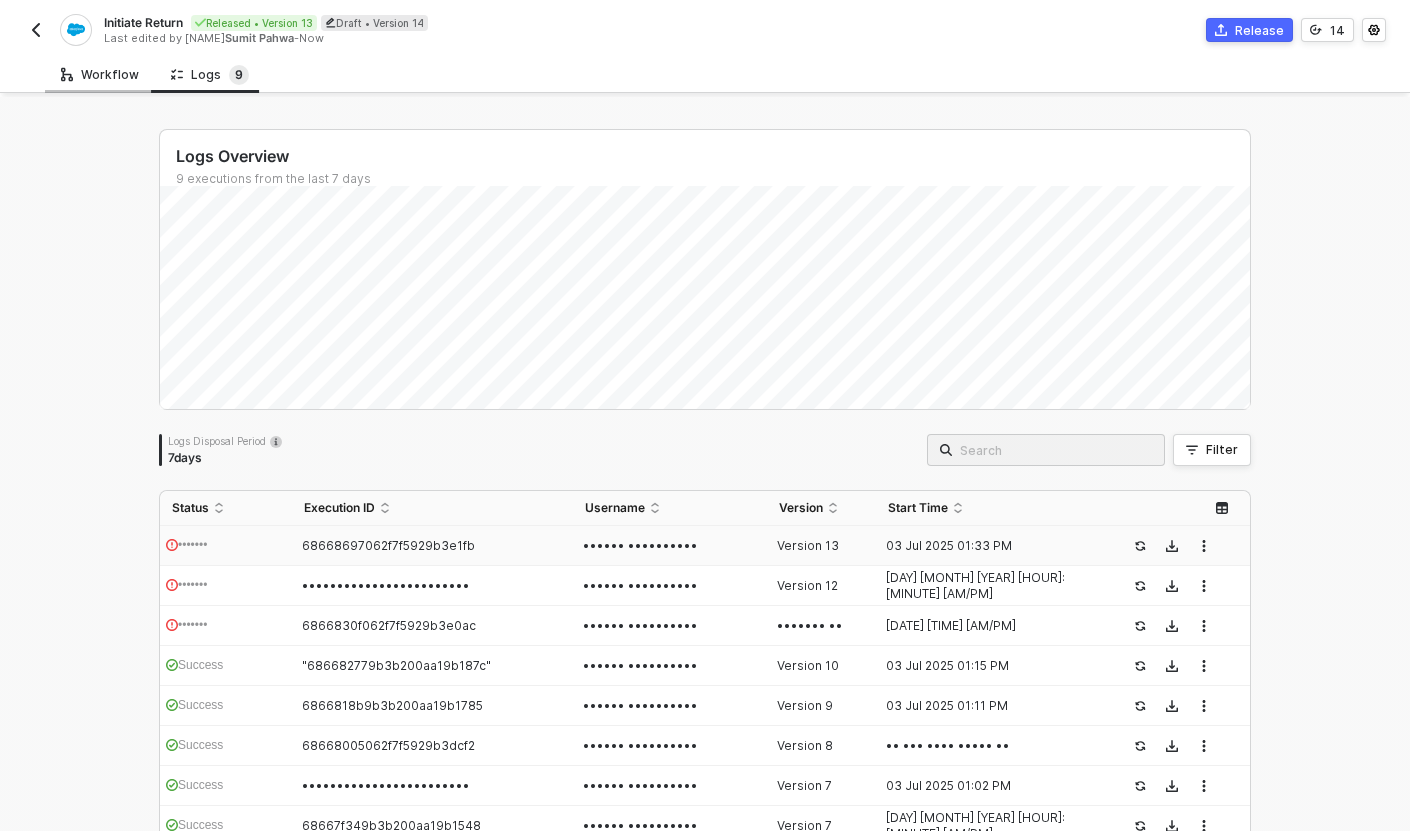 click on "Workflow" at bounding box center [100, 75] 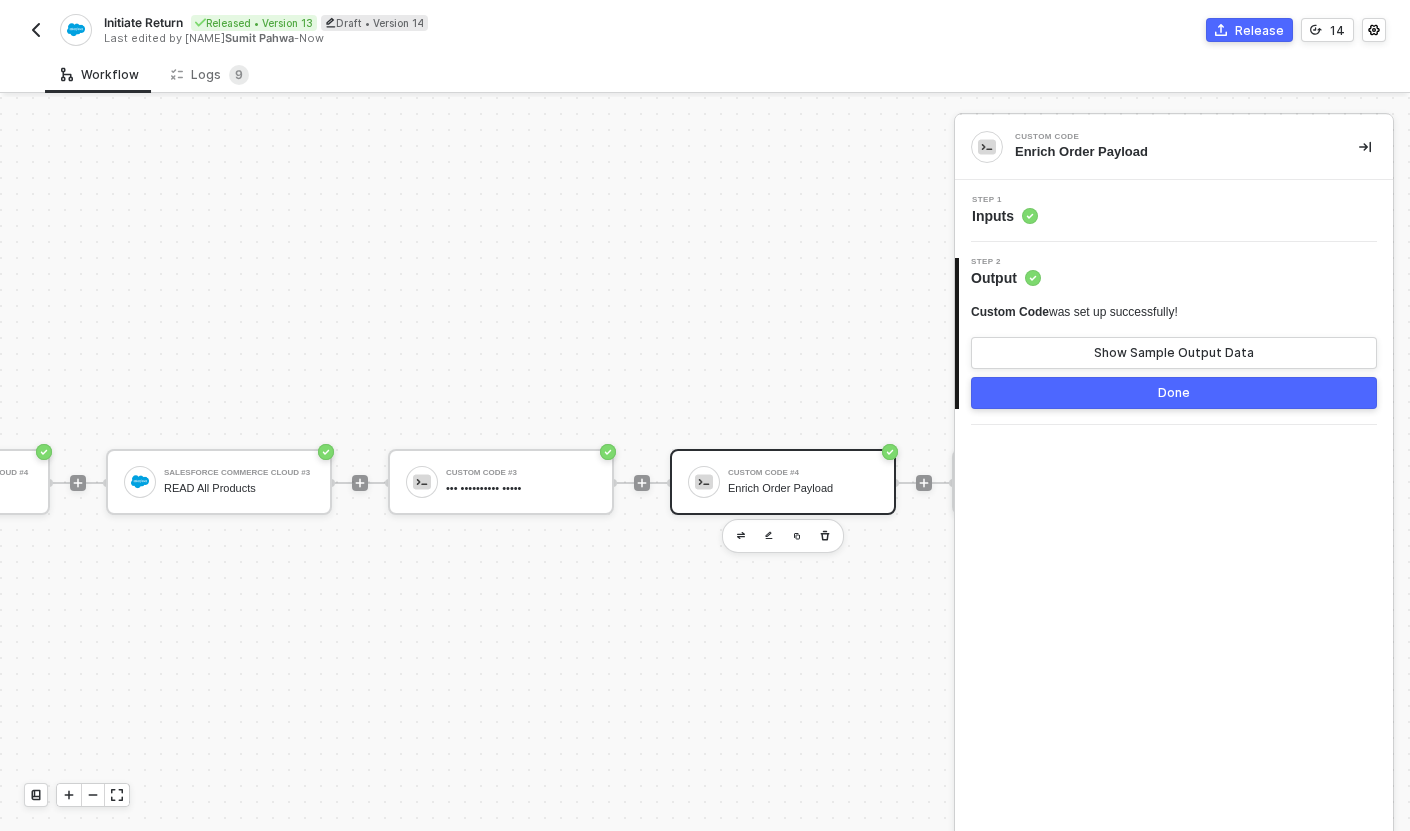 click on "Step 1 Inputs" at bounding box center [1176, 211] 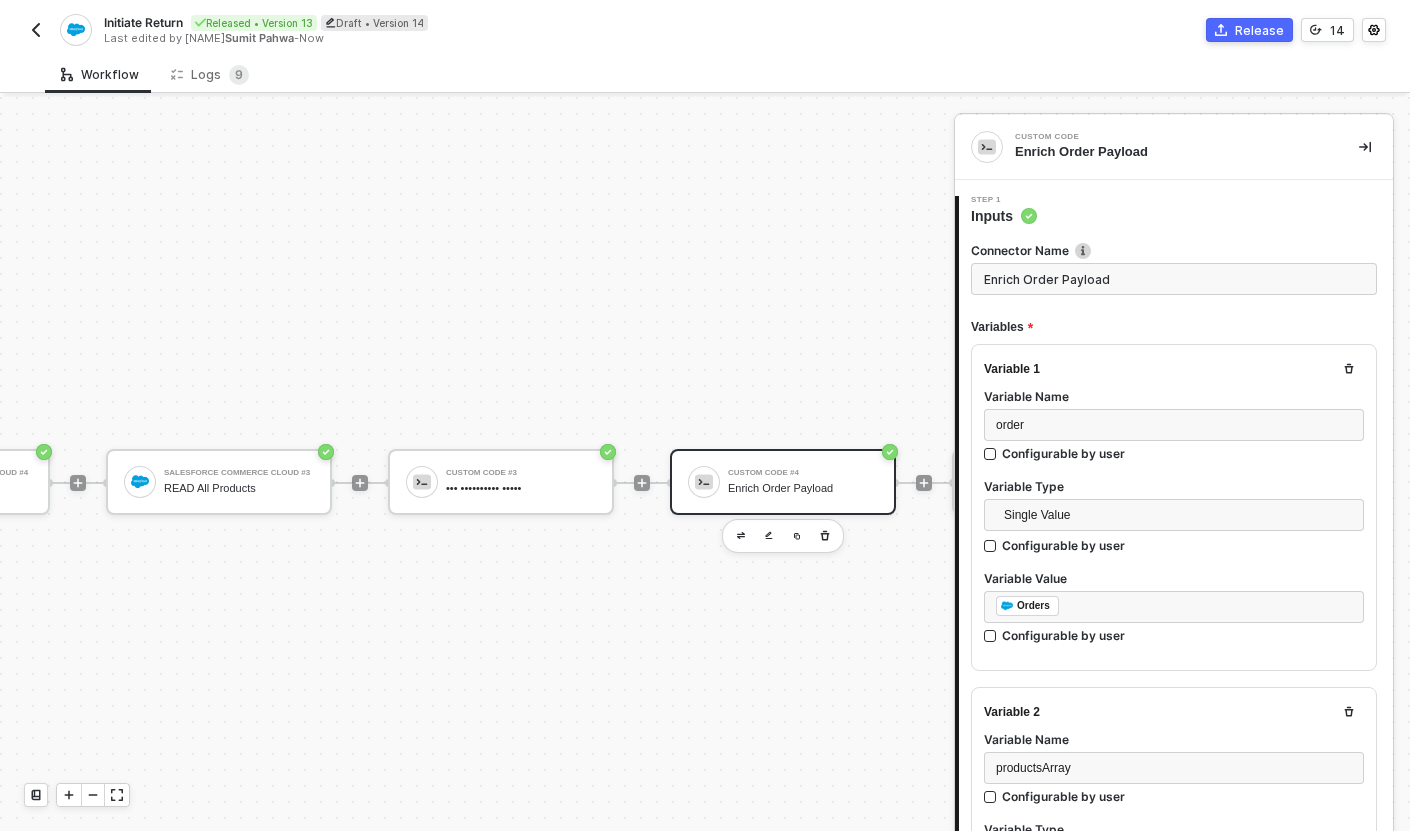 scroll, scrollTop: 147, scrollLeft: 0, axis: vertical 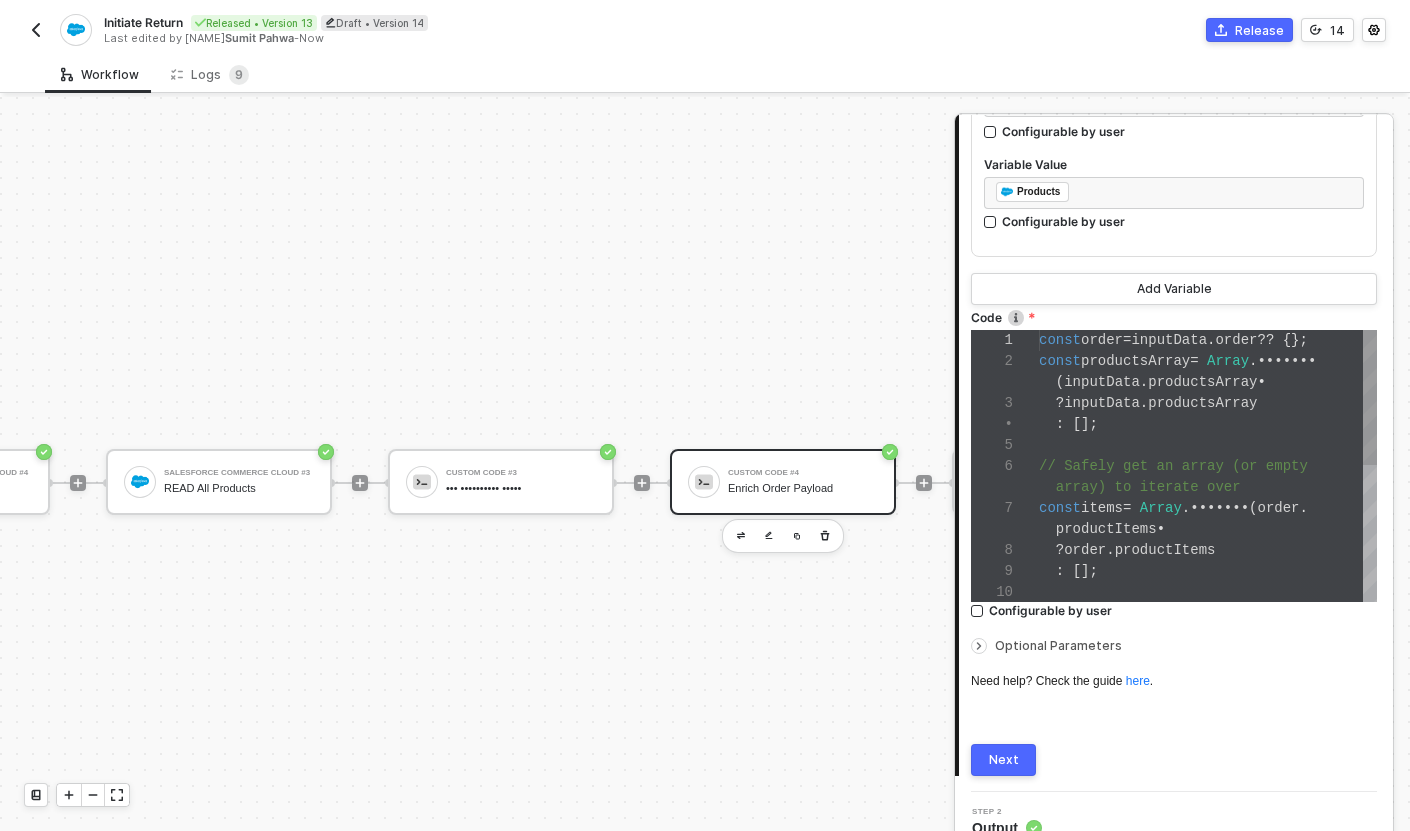 click on "items" at bounding box center [1102, 340] 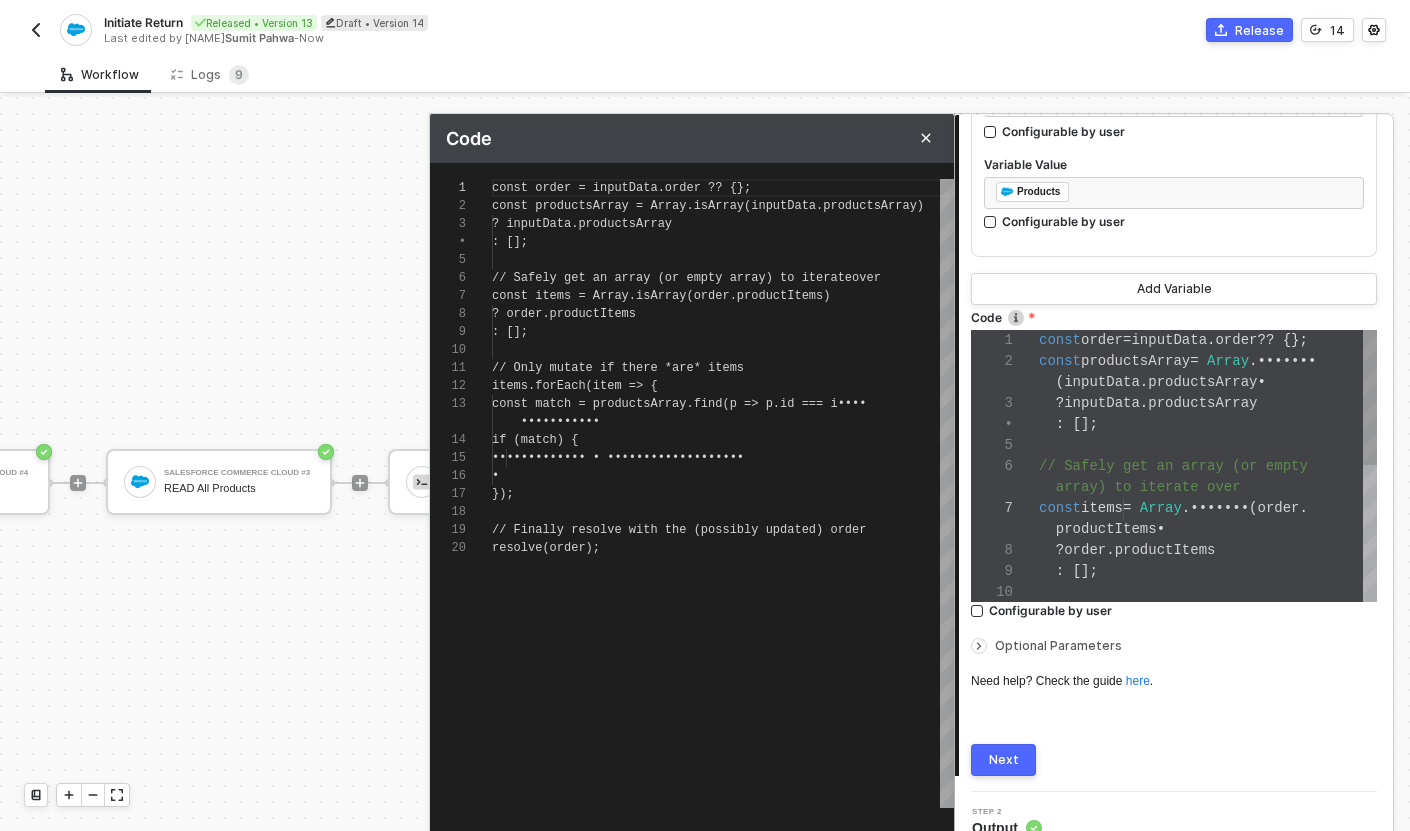 scroll, scrollTop: 180, scrollLeft: 0, axis: vertical 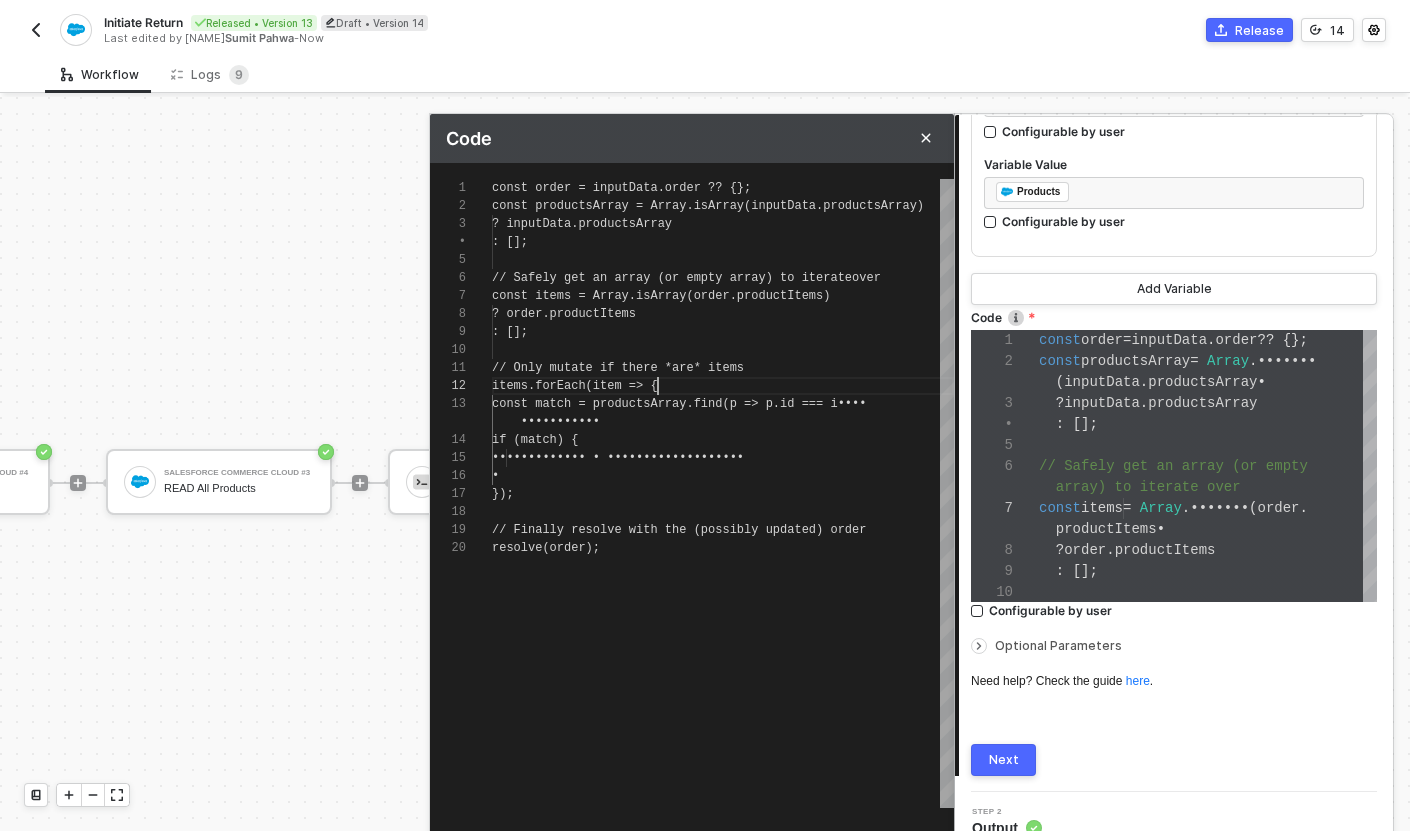 click on "const match = productsArray.find(p => p.id === i" at bounding box center (621, 188) 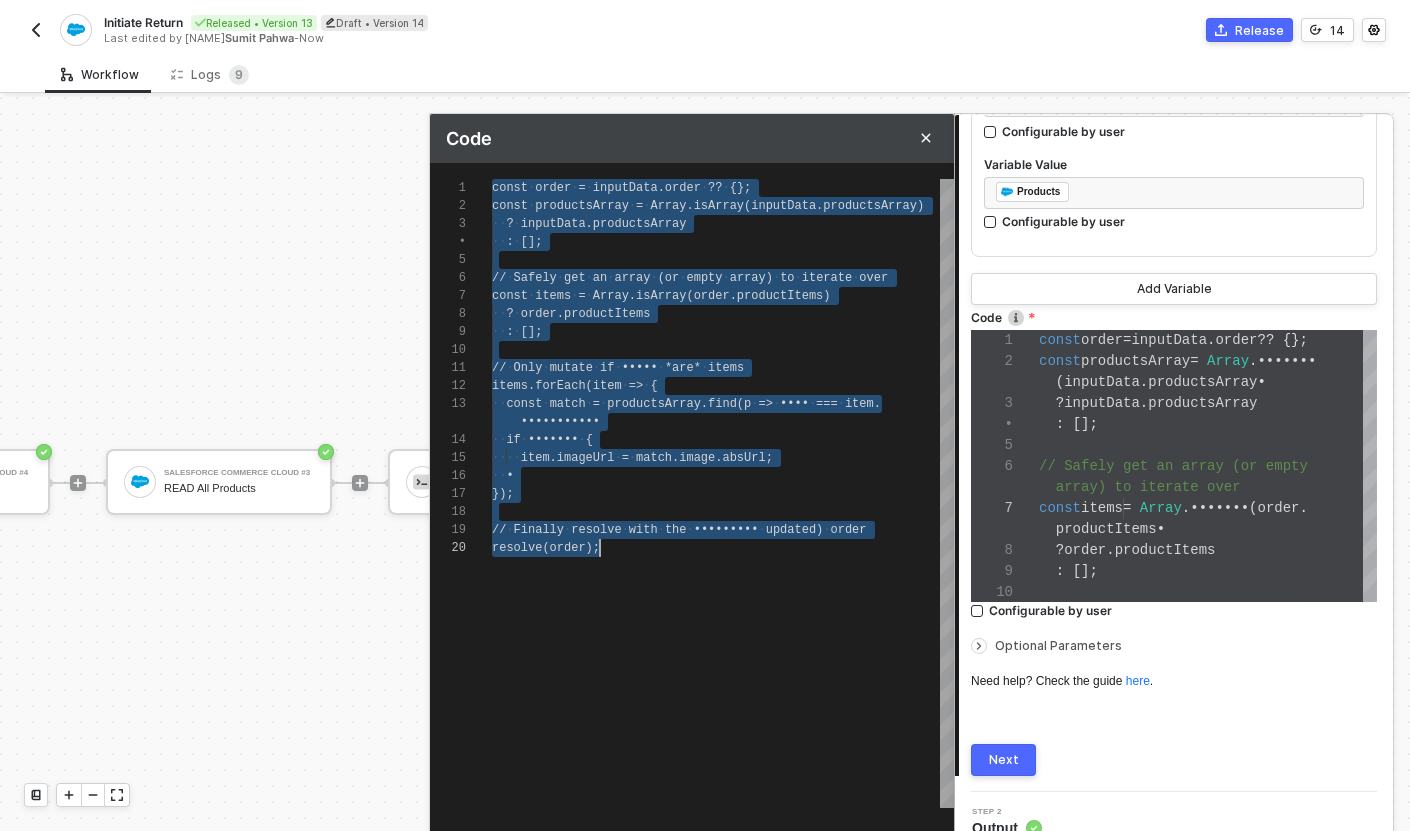 scroll, scrollTop: 0, scrollLeft: 108, axis: horizontal 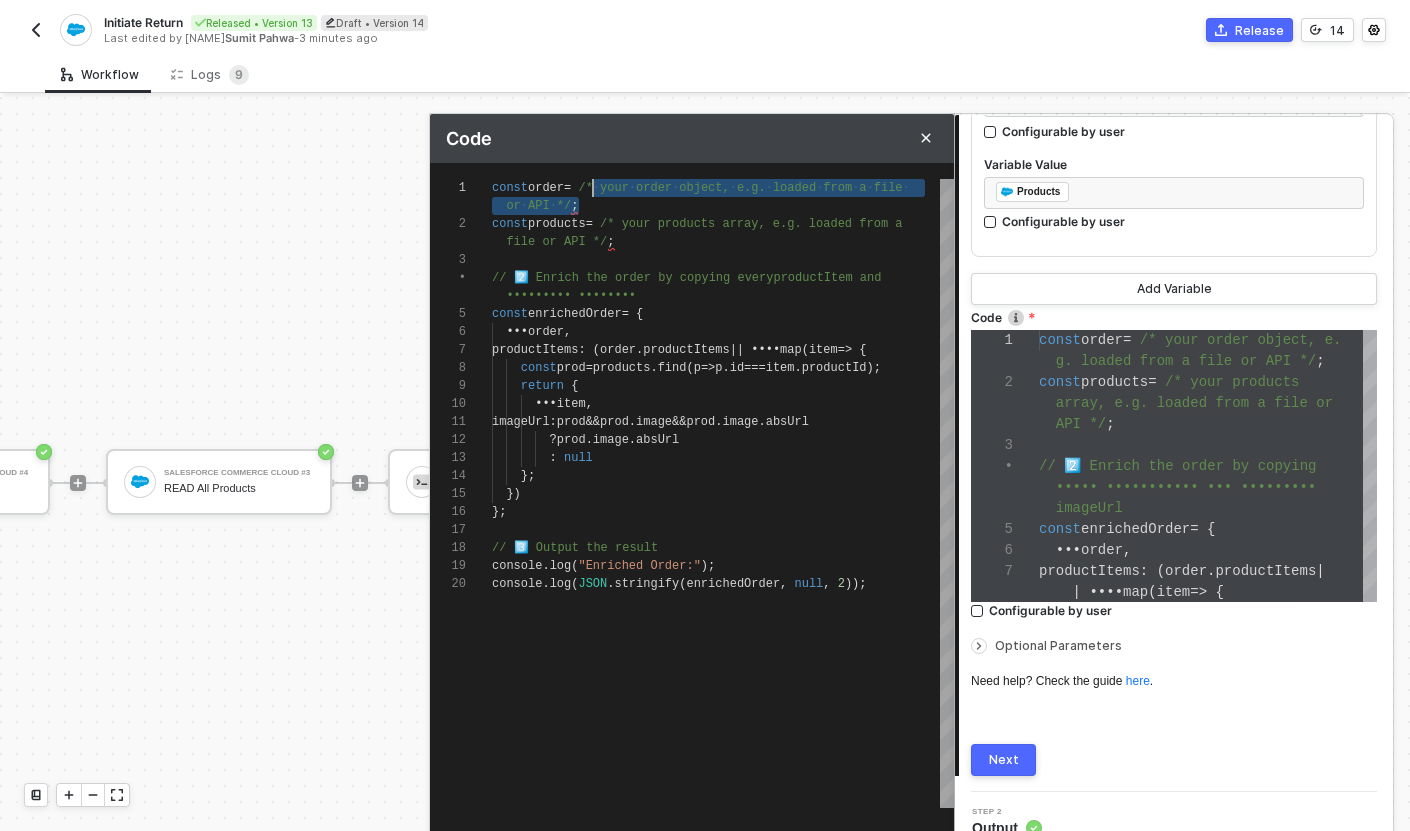 drag, startPoint x: 623, startPoint y: 205, endPoint x: 592, endPoint y: 190, distance: 34.43835 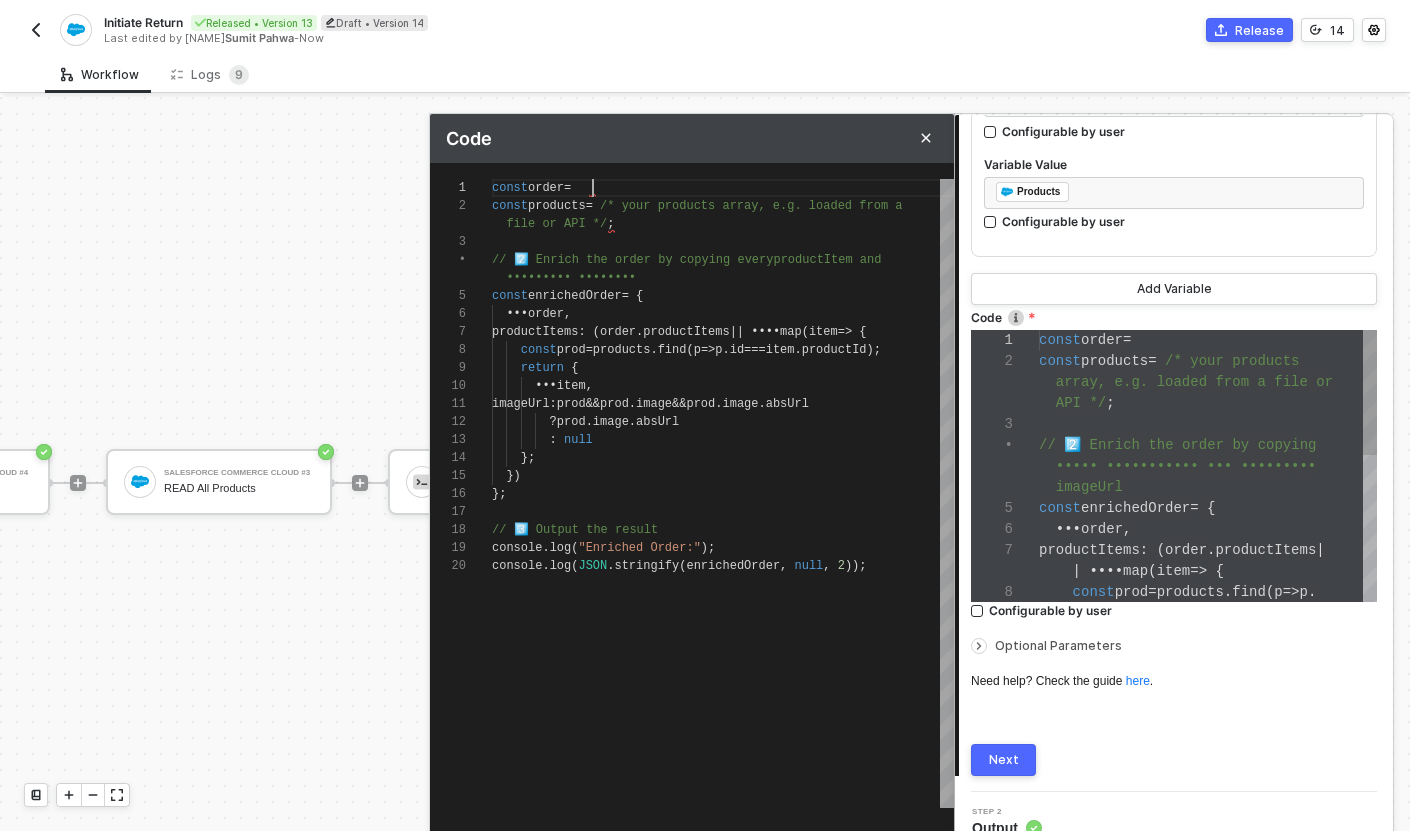 scroll, scrollTop: 126, scrollLeft: 0, axis: vertical 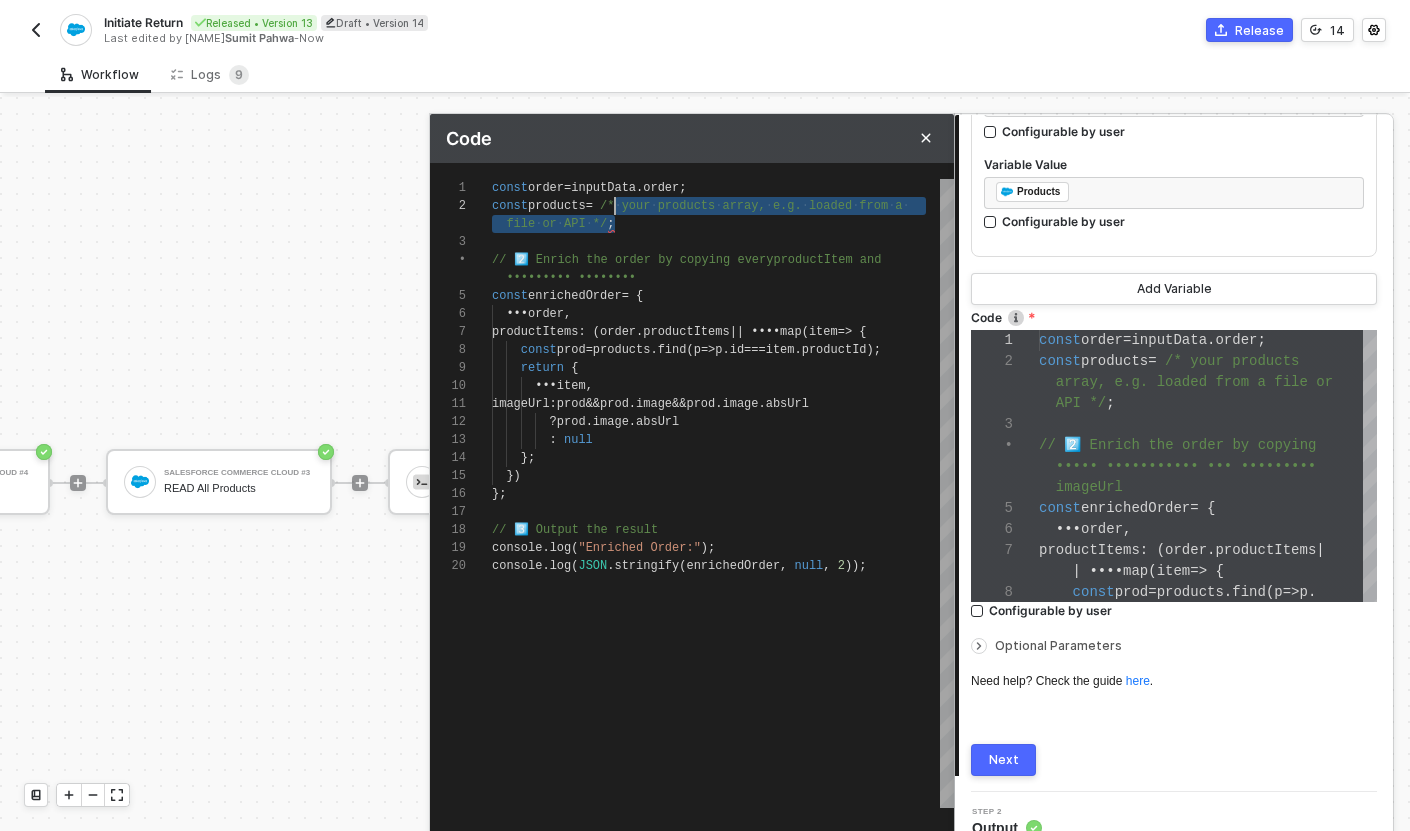drag, startPoint x: 631, startPoint y: 227, endPoint x: 612, endPoint y: 205, distance: 29.068884 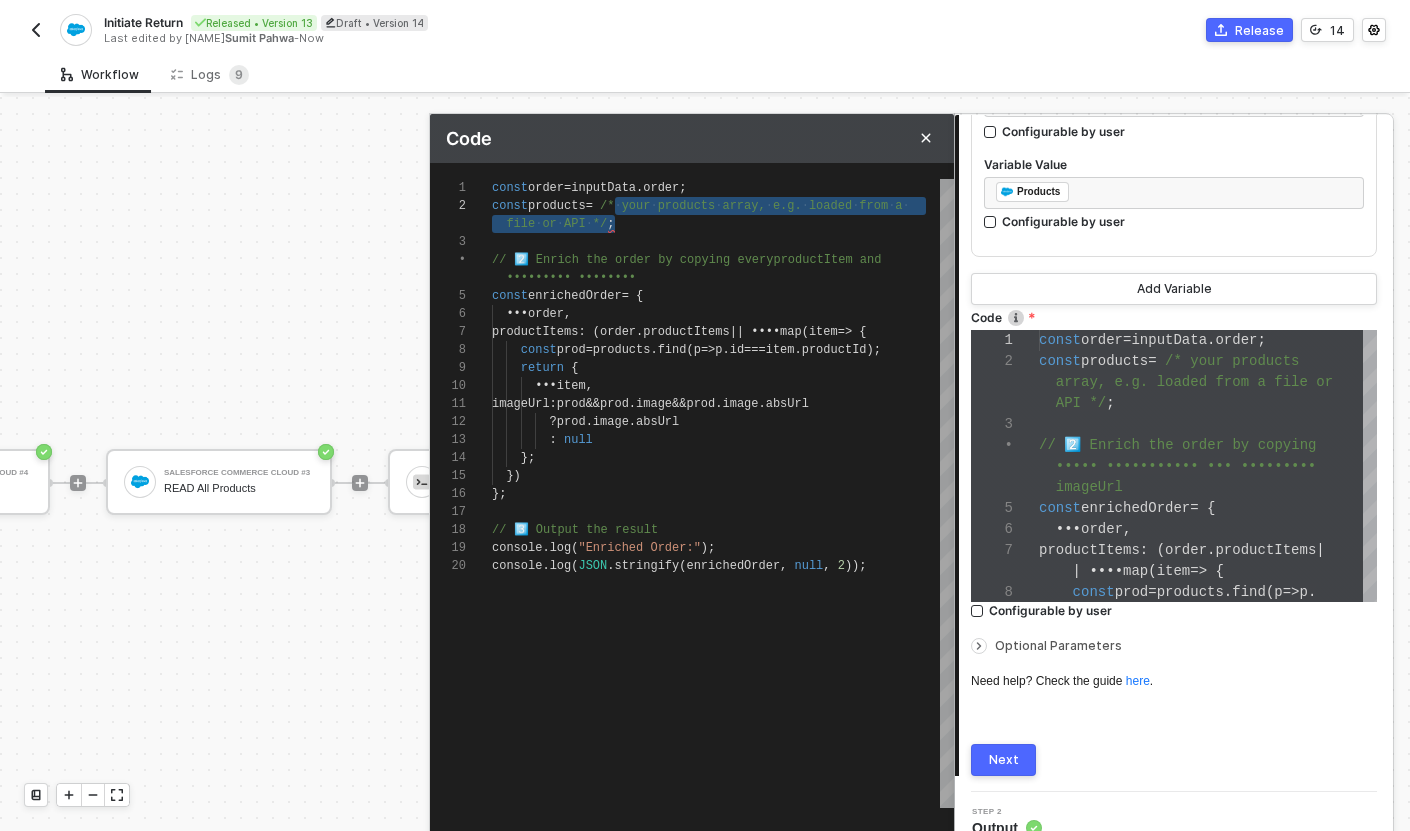 scroll, scrollTop: 147, scrollLeft: 0, axis: vertical 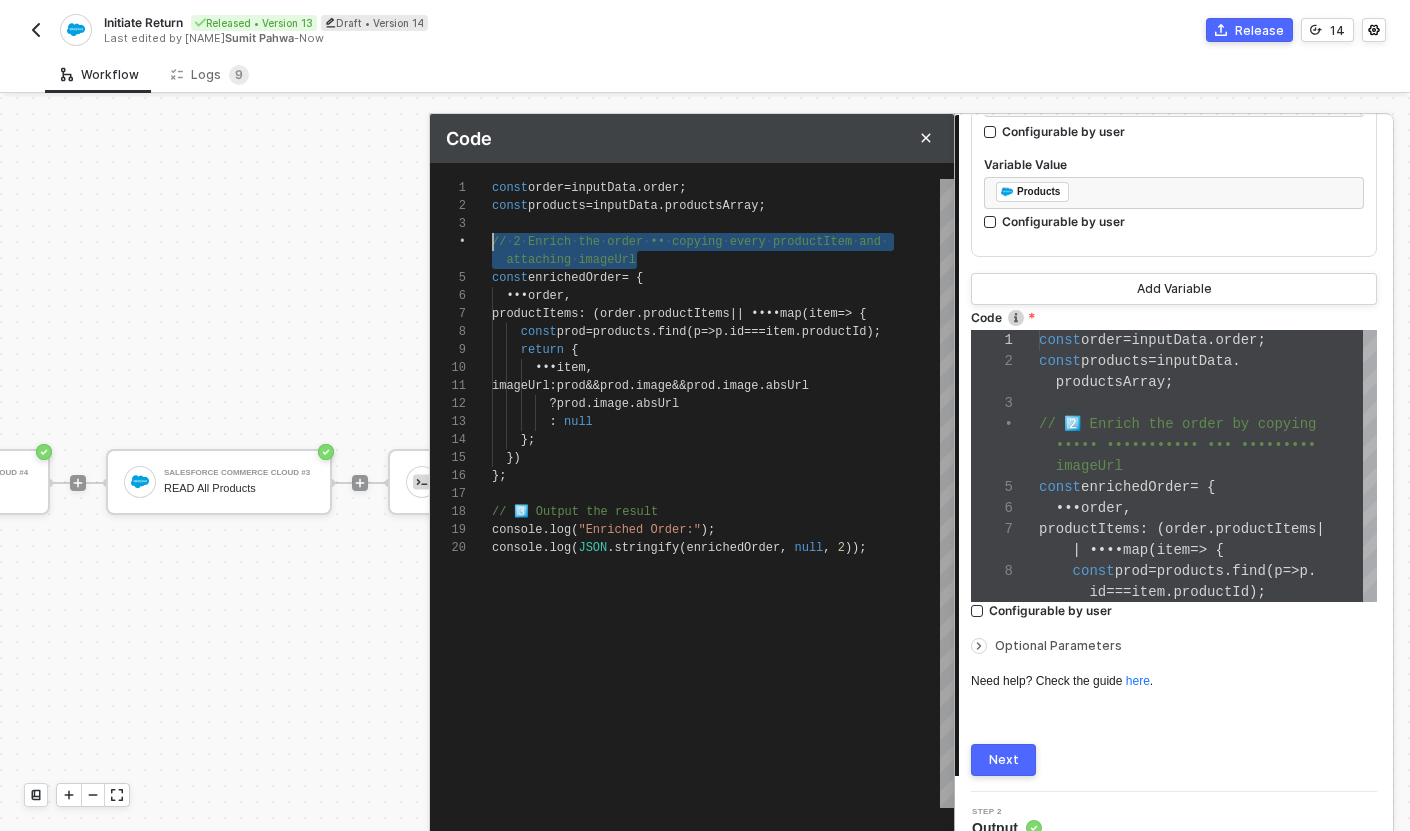 drag, startPoint x: 671, startPoint y: 262, endPoint x: 408, endPoint y: 228, distance: 265.1886 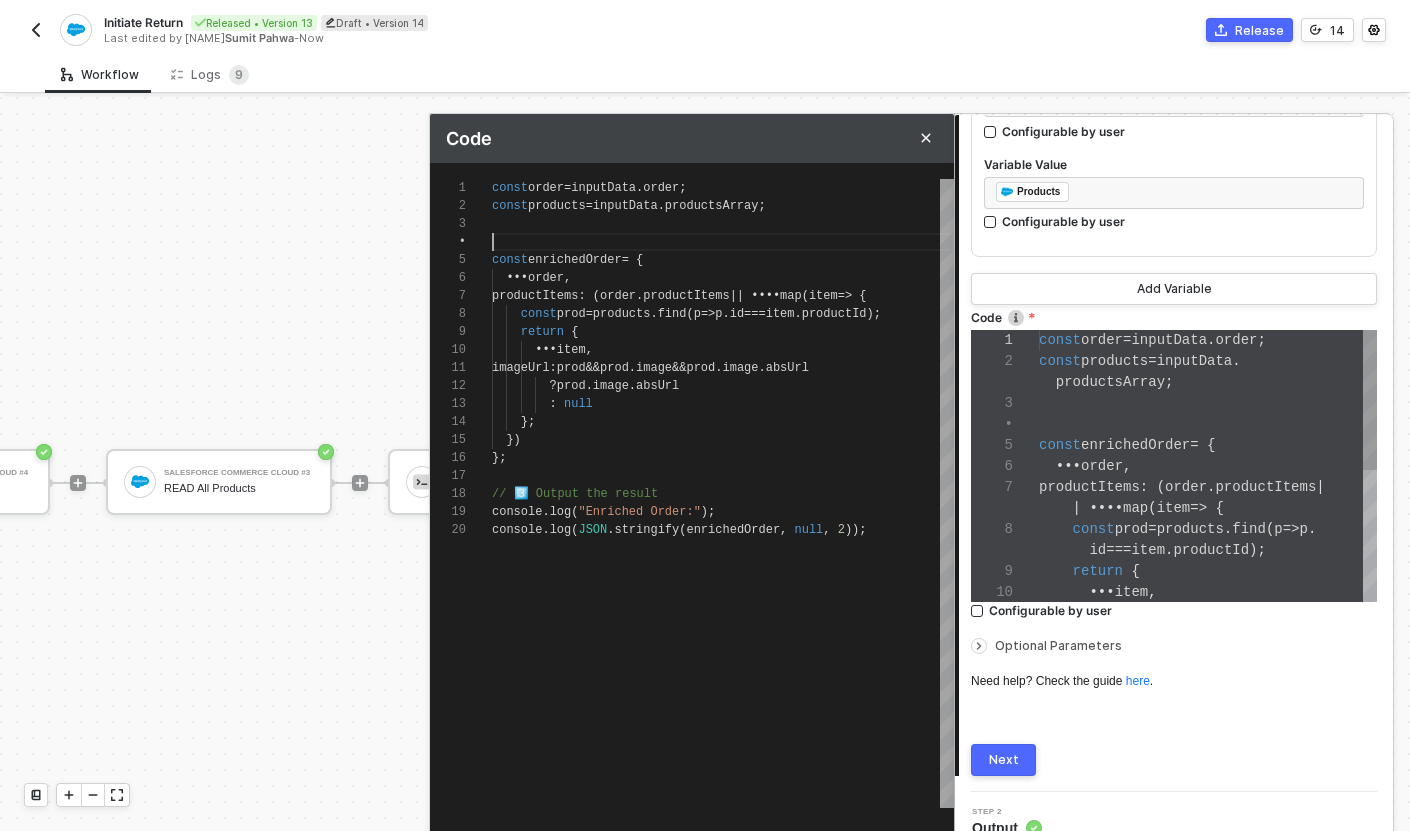 scroll, scrollTop: 36, scrollLeft: 0, axis: vertical 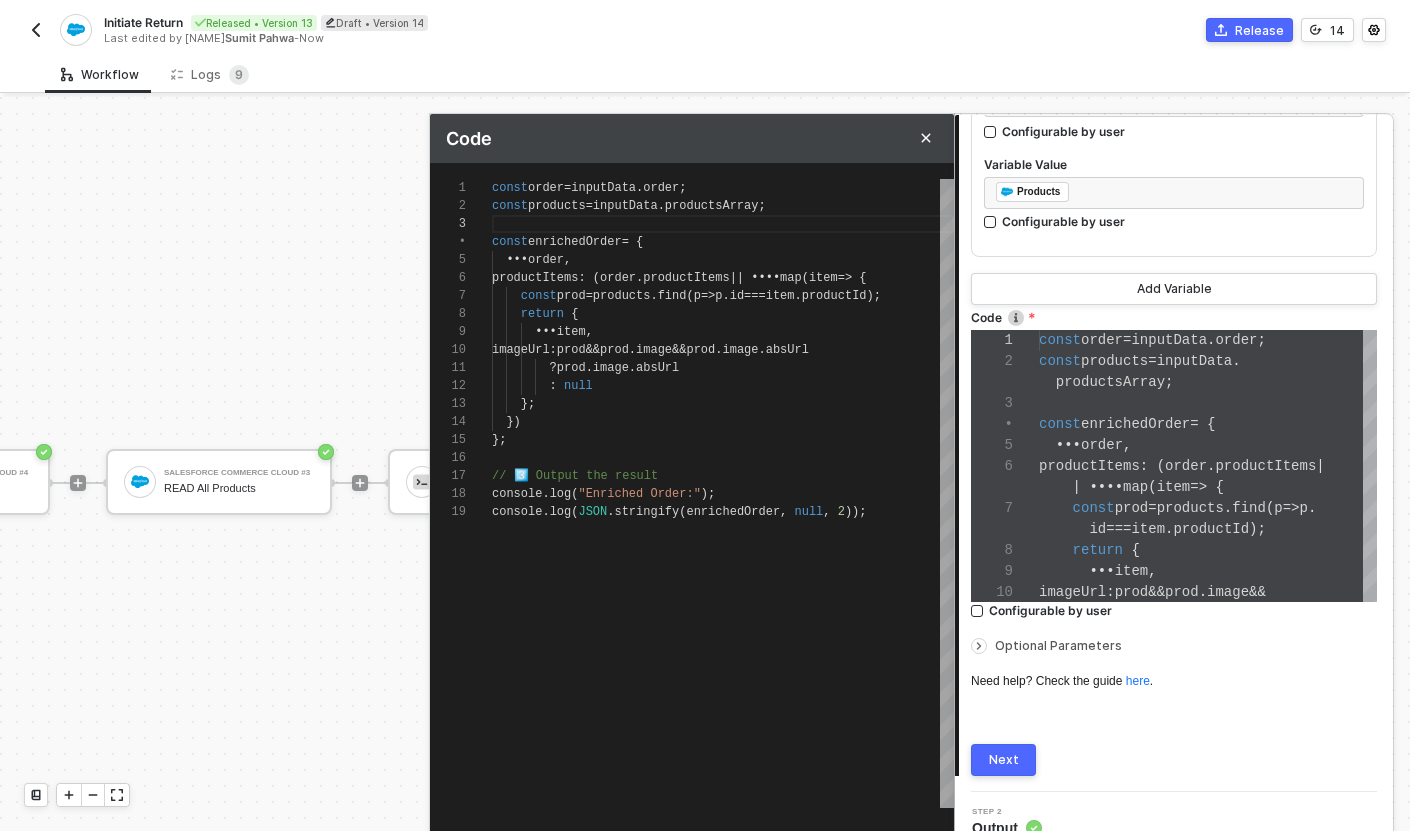 click on "const  order  =  inputData . order ; const  products  =  inputData . productsArray ; const  enrichedOrder  =   {    ... order ,   productItems :   ( order . productItems  ||   []). map ( item  =>   {      const  prod  =  products . find ( p  =>  p . id  ===  item . productId );      return   {        ... item ,       imageUrl :  prod  &&  prod . image  &&  prod . image . absUrl          ?  prod . image . absUrl          :   null      };    }) }; // 3️⃣ Output the result console . log ( "Enriched Order:" ); console . log ( JSON . stringify ( enrichedOrder ,   null ,   2 ));" at bounding box center [500492, 500179] 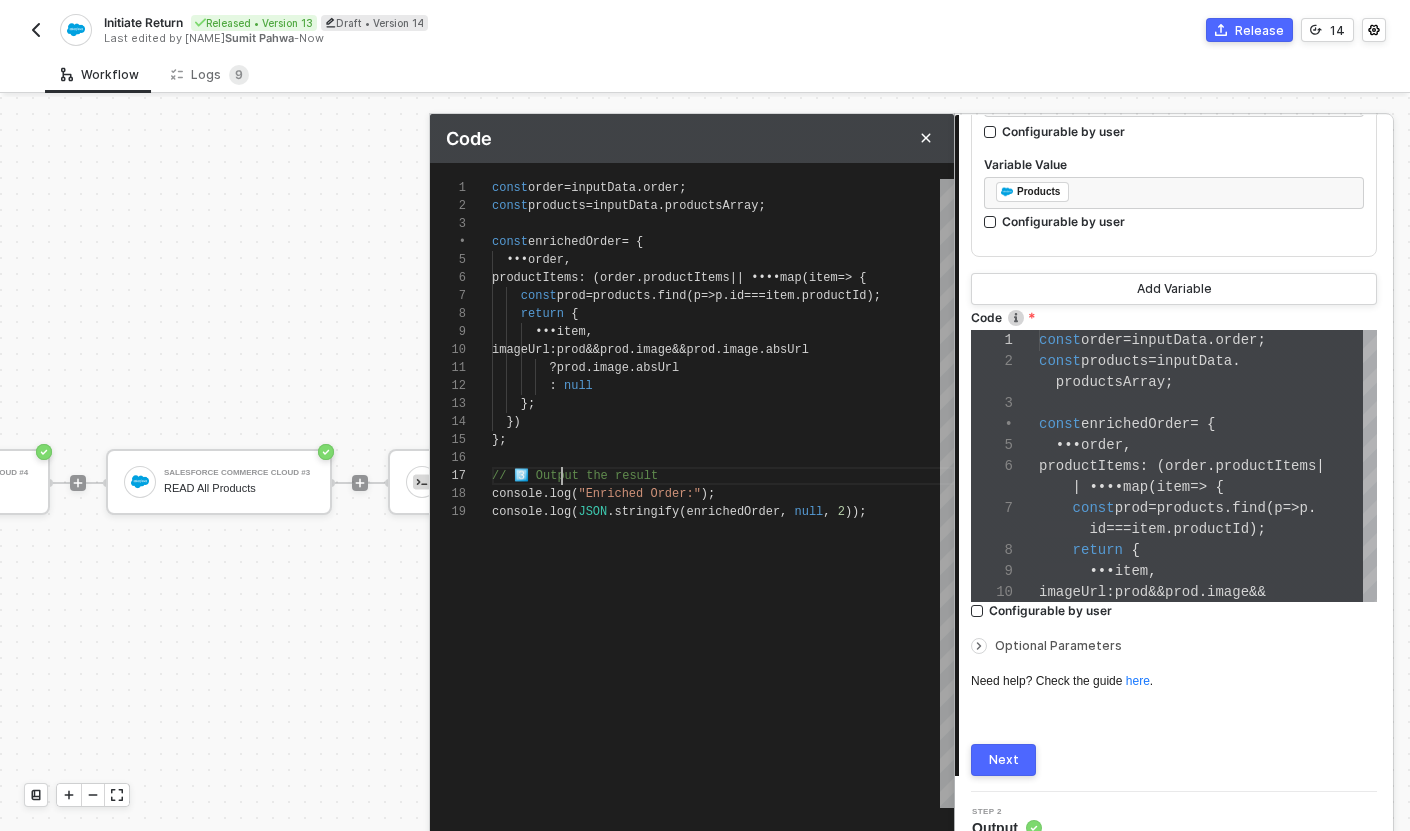 click on "const  order  =  inputData . order ; const  products  =  inputData . productsArray ; const  enrichedOrder  =   {    ... order ,   productItems :   ( order . productItems  ||   []). map ( item  =>   {      const  prod  =  products . find ( p  =>  p . id  ===  item . productId );      return   {        ... item ,       imageUrl :  prod  &&  prod . image  &&  prod . image . absUrl          ?  prod . image . absUrl          :   null      };    }) }; // 3️⃣ Output the result console . log ( "Enriched Order:" ); console . log ( JSON . stringify ( enrichedOrder ,   null ,   2 ));" at bounding box center (500492, 500179) 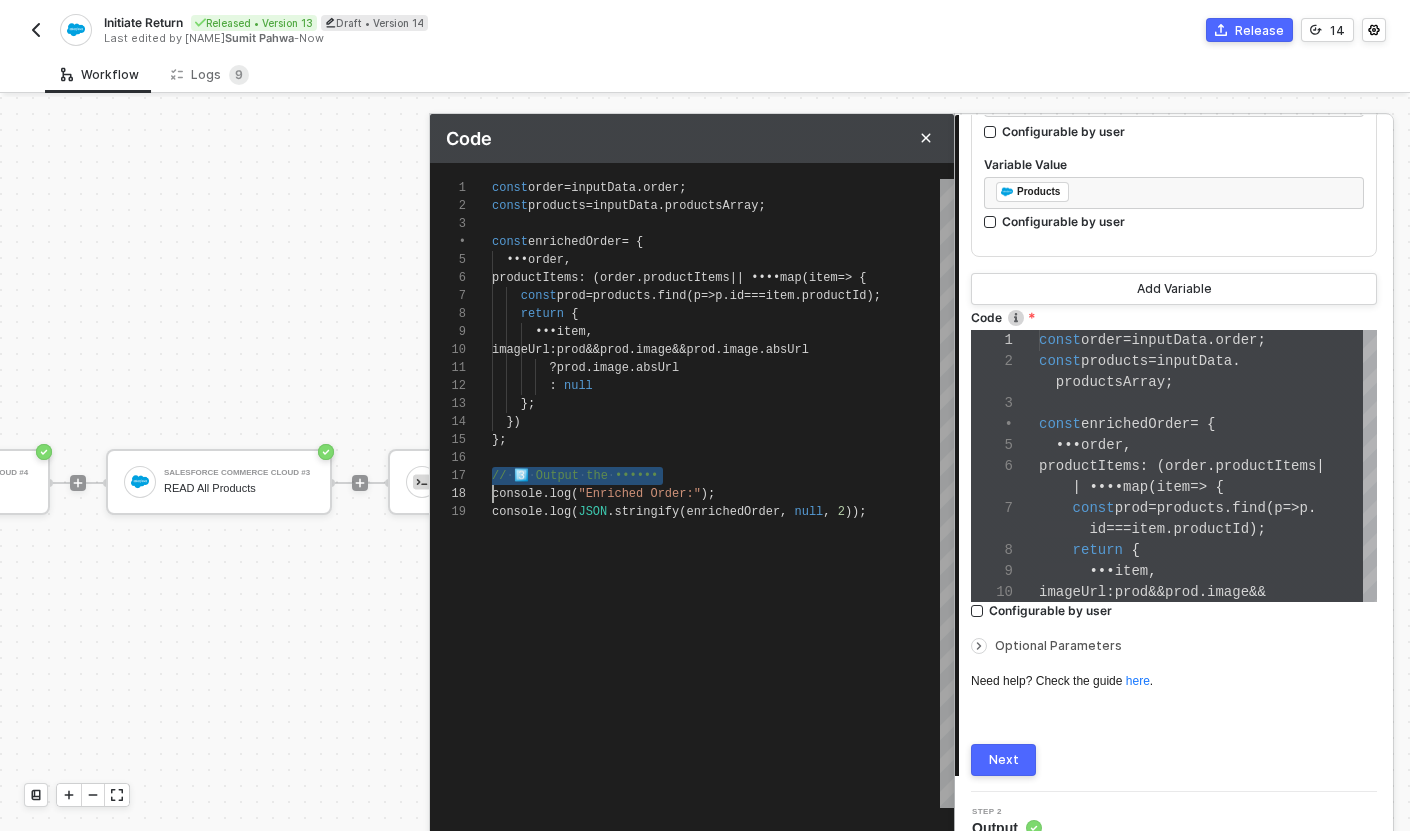 scroll, scrollTop: 108, scrollLeft: 0, axis: vertical 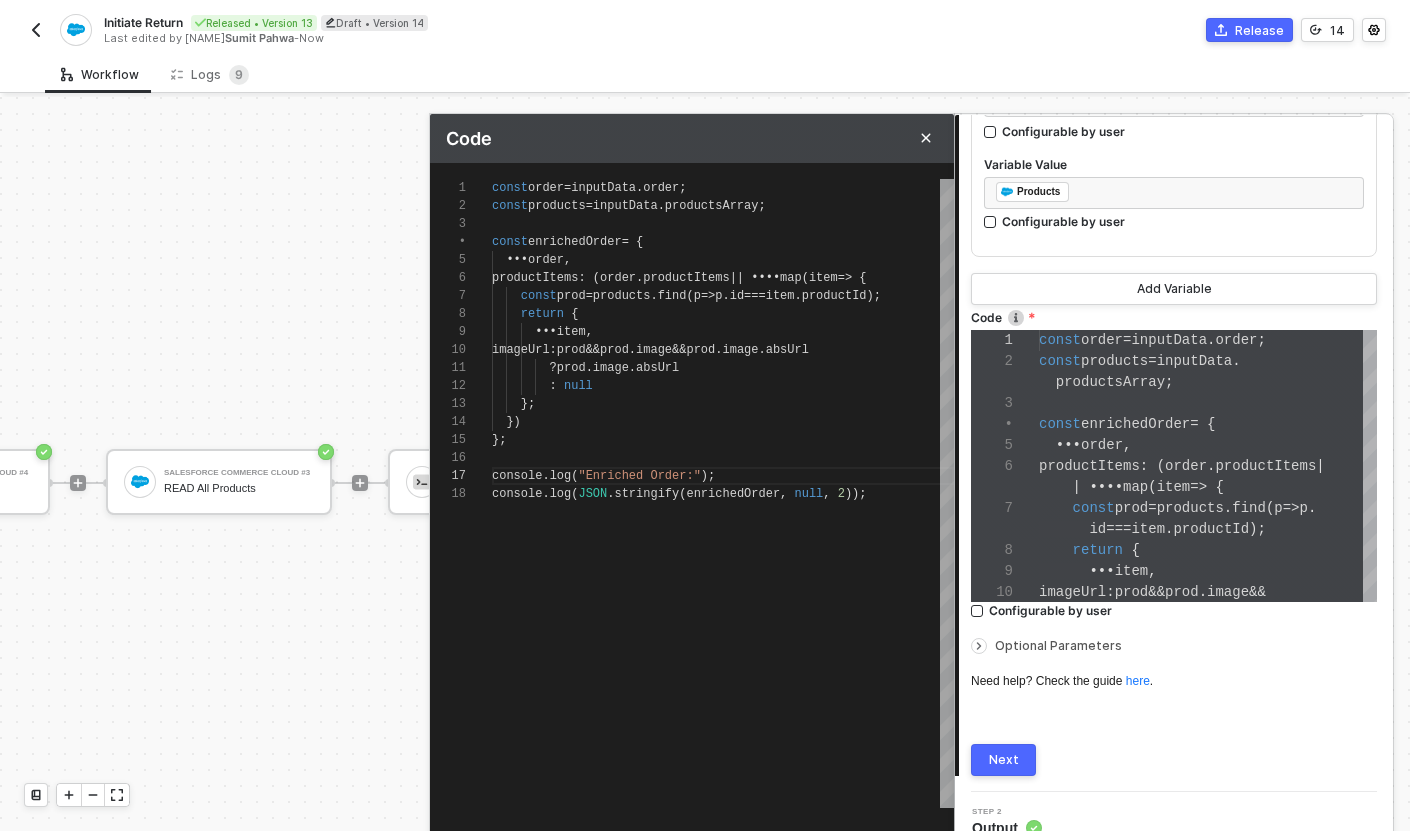 click on ""Enriched Order:"" at bounding box center [639, 476] 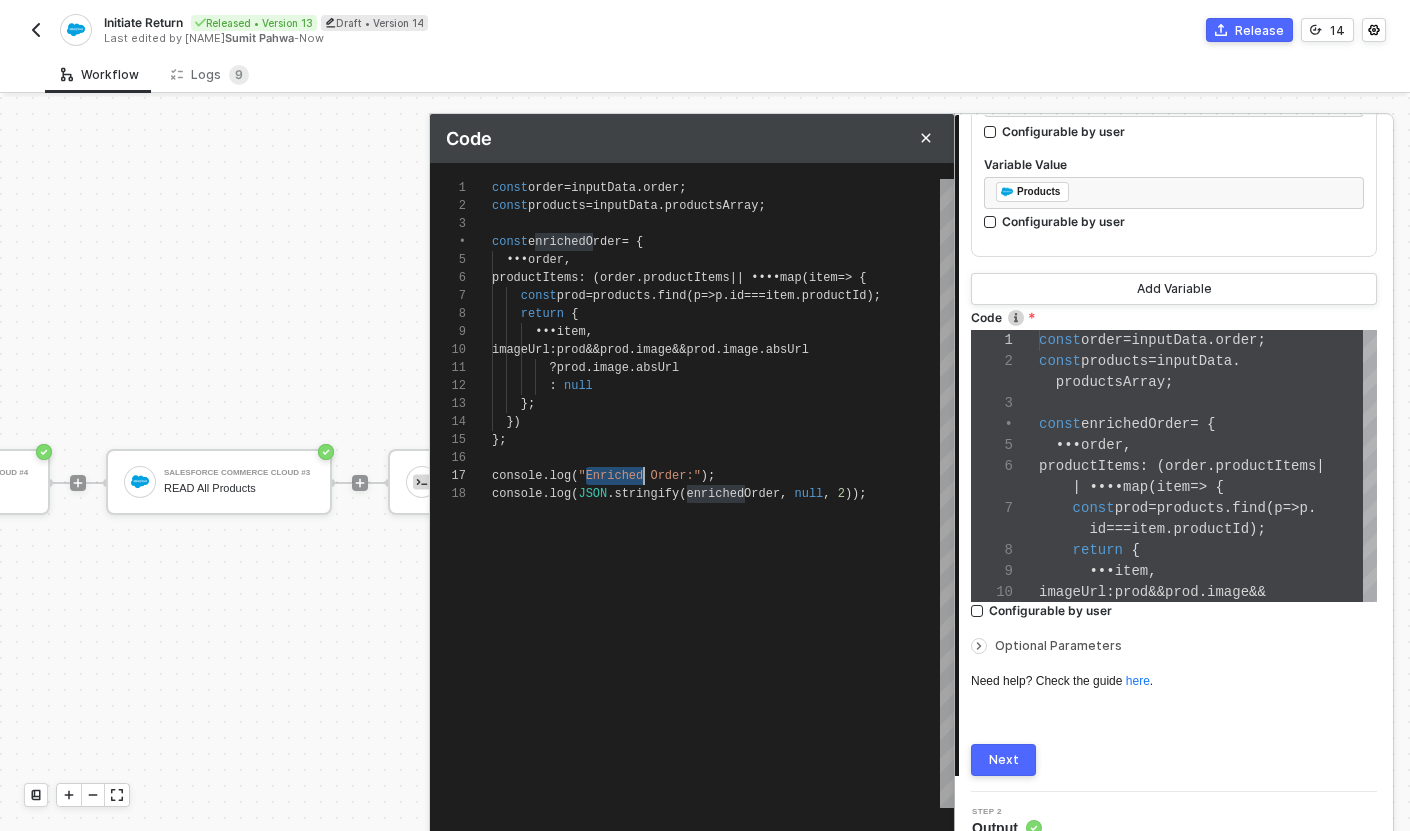 scroll, scrollTop: 108, scrollLeft: 0, axis: vertical 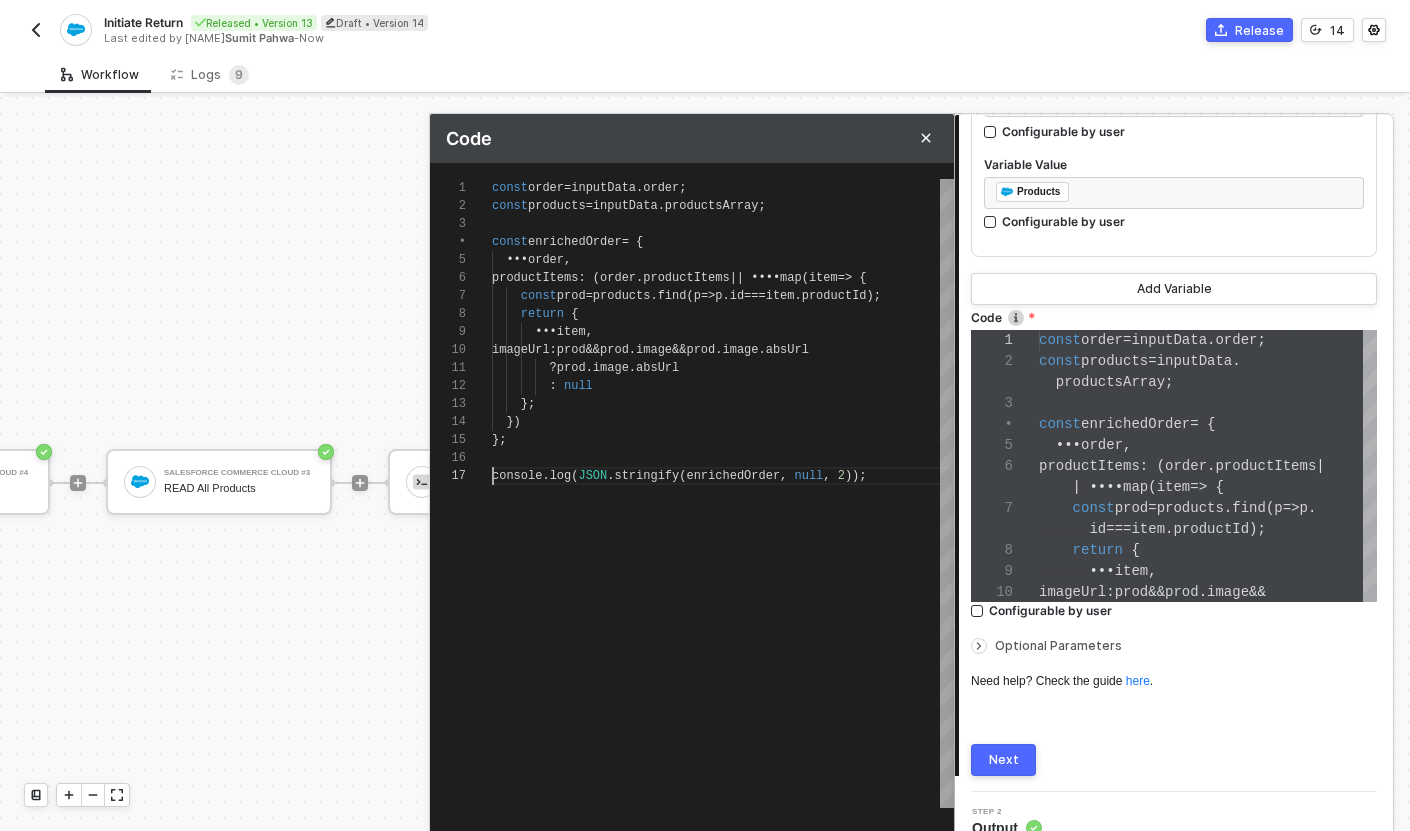 click on "console . log ( JSON . stringify ( enrichedOrder ,   null ,   2 ));" at bounding box center [723, 476] 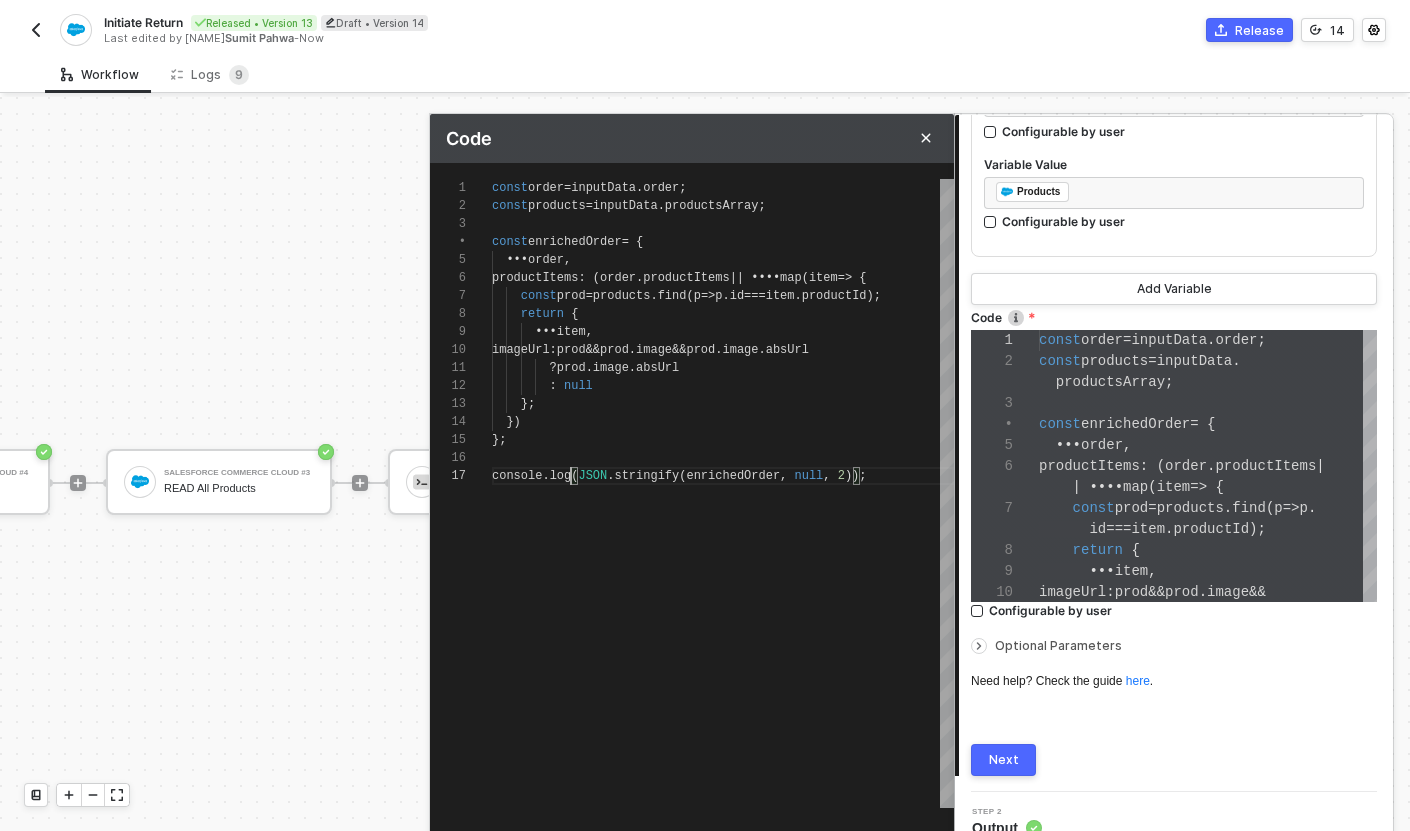 scroll, scrollTop: 108, scrollLeft: 0, axis: vertical 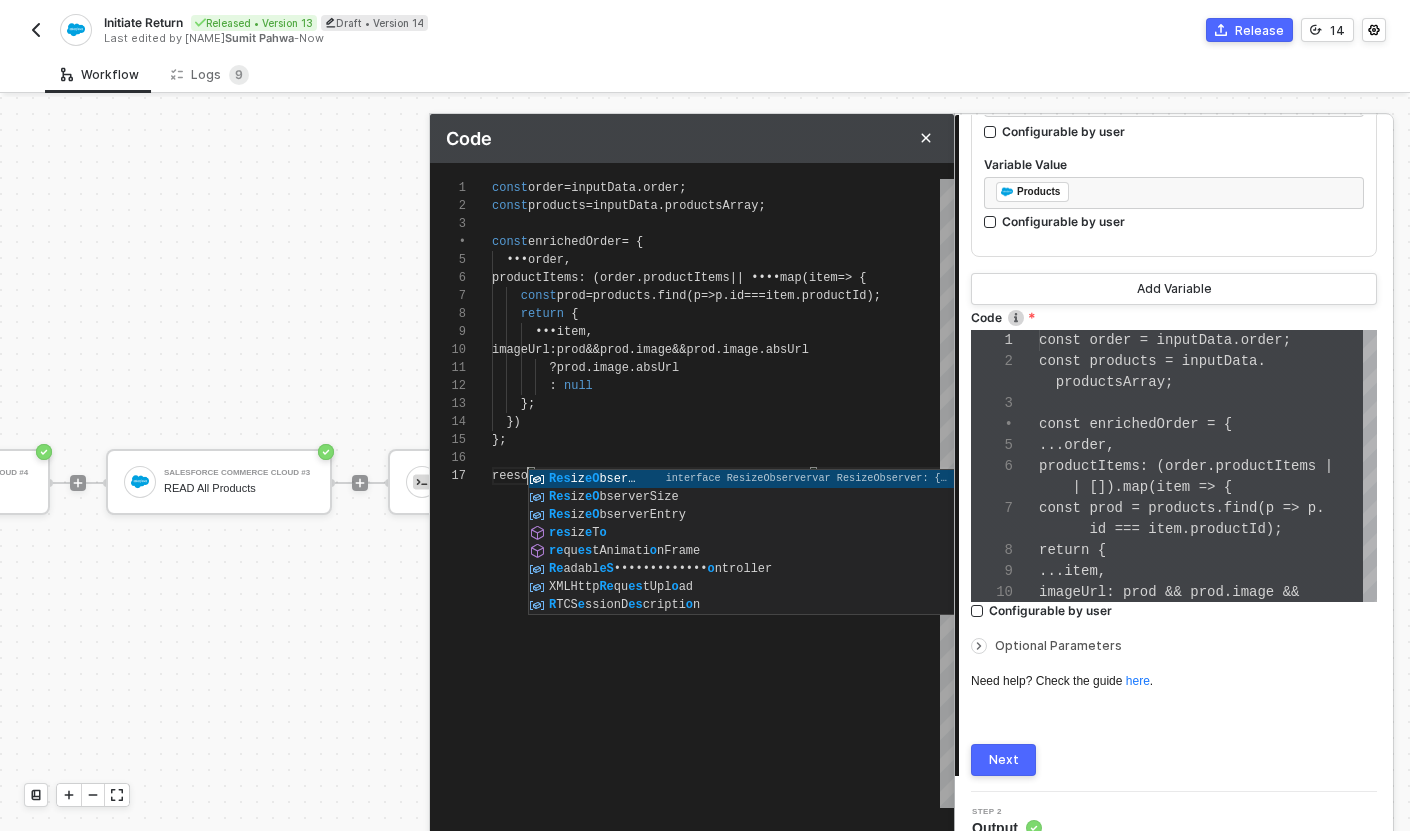 type on "? prod.image.absUrl
: null
};
})
};
reesolv(JSON.stringify(enrichedOrder, null, 2));" 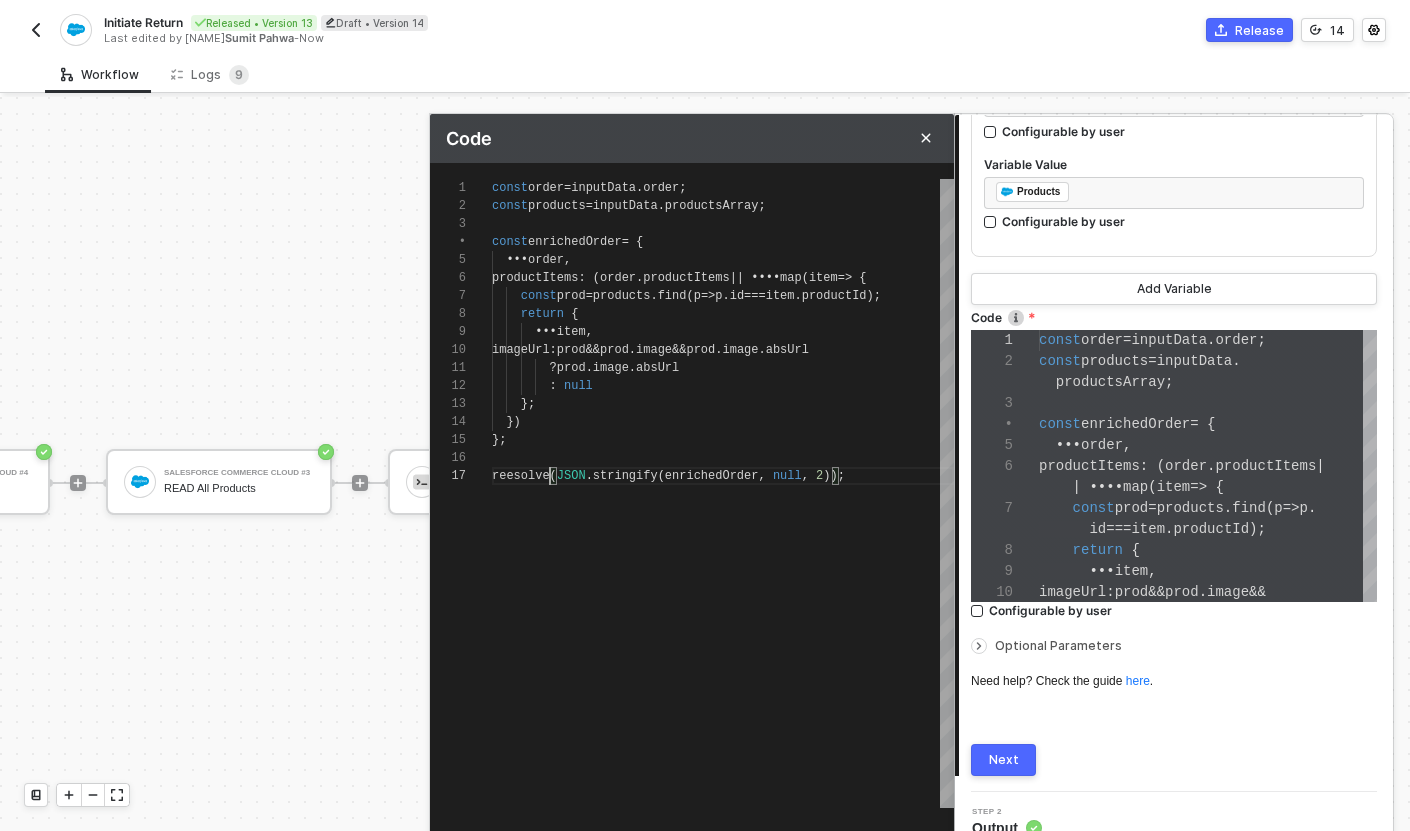 click on "})" at bounding box center (723, 422) 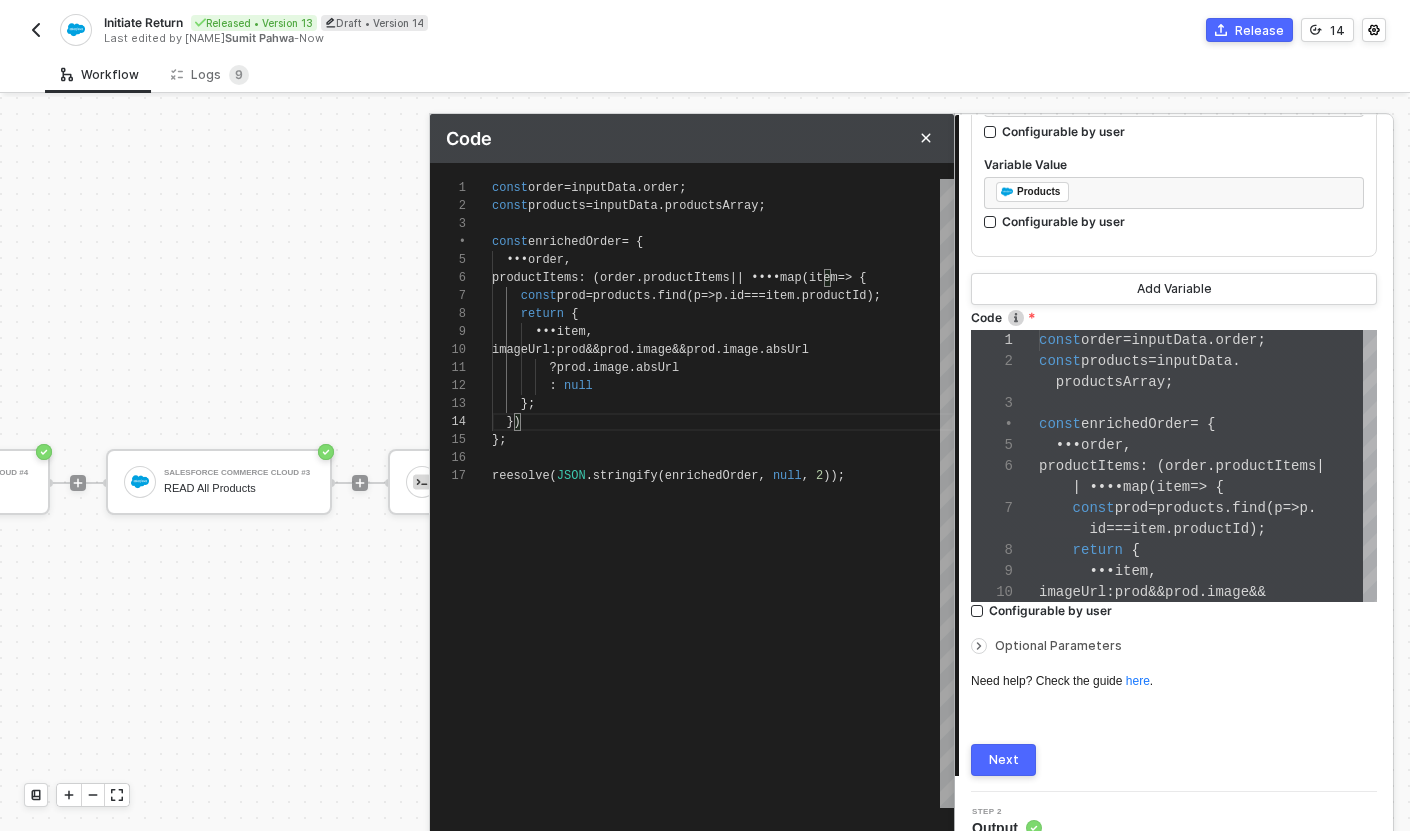 scroll, scrollTop: 108, scrollLeft: 353, axis: both 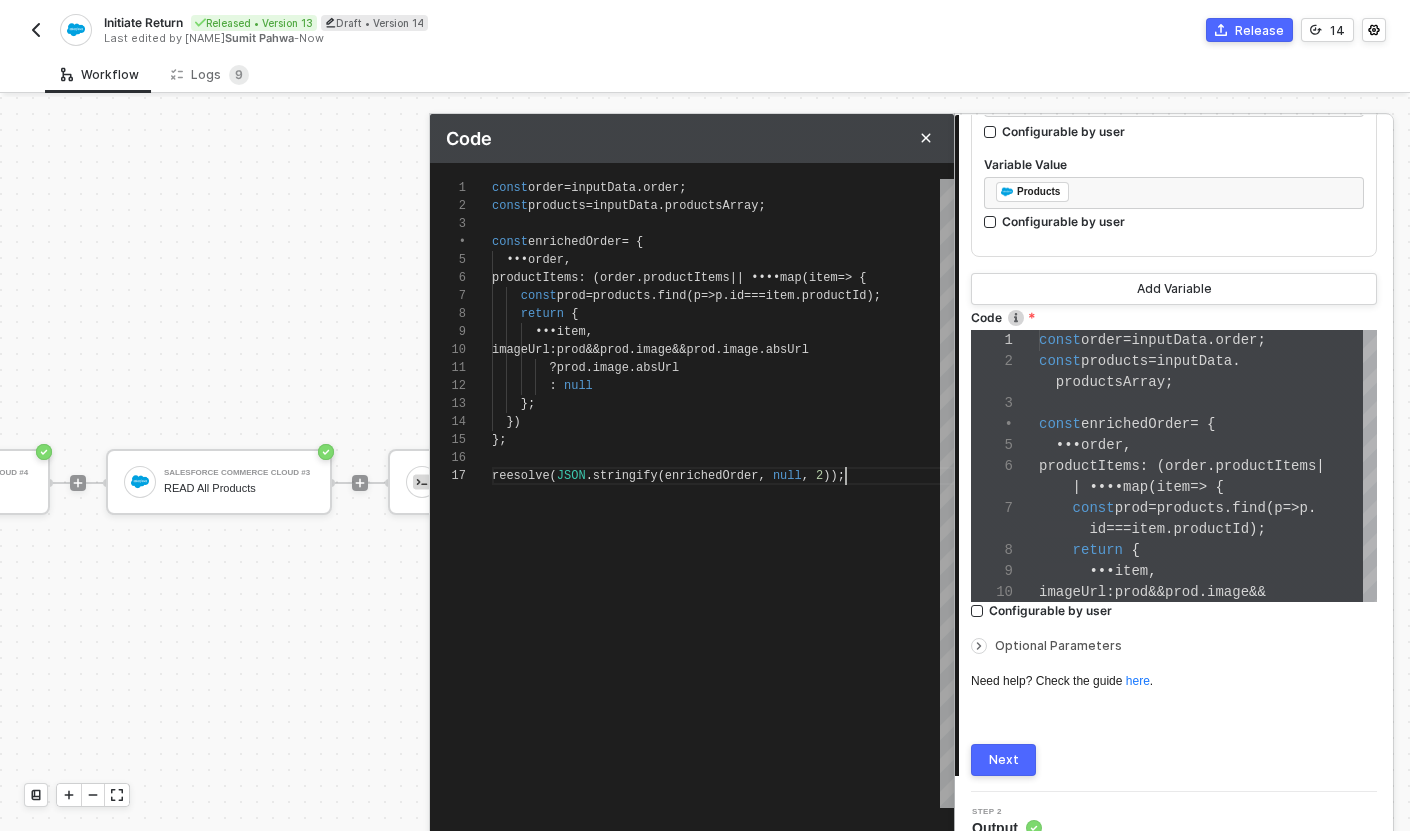 click on "(" at bounding box center (639, 278) 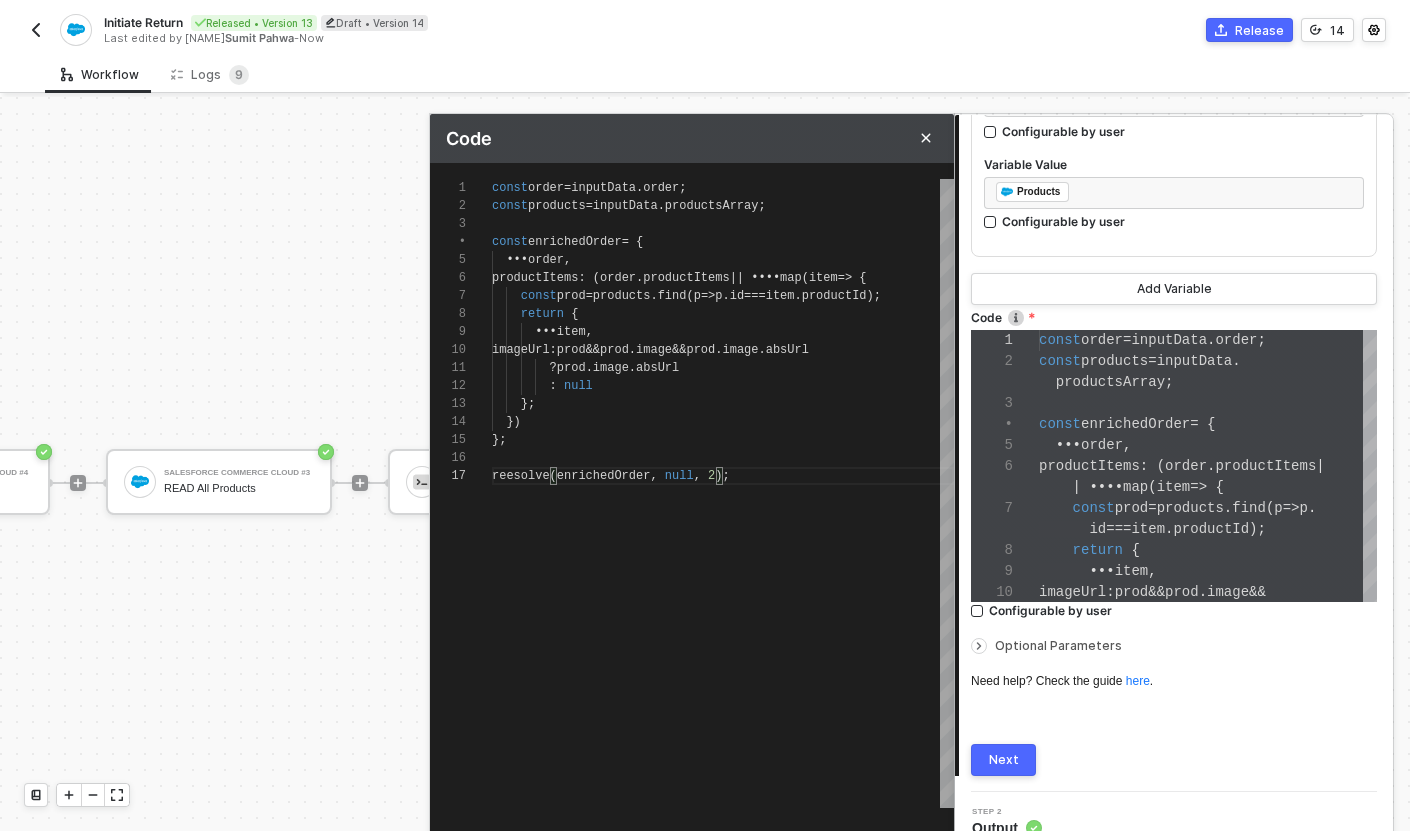 click on "};" at bounding box center (723, 440) 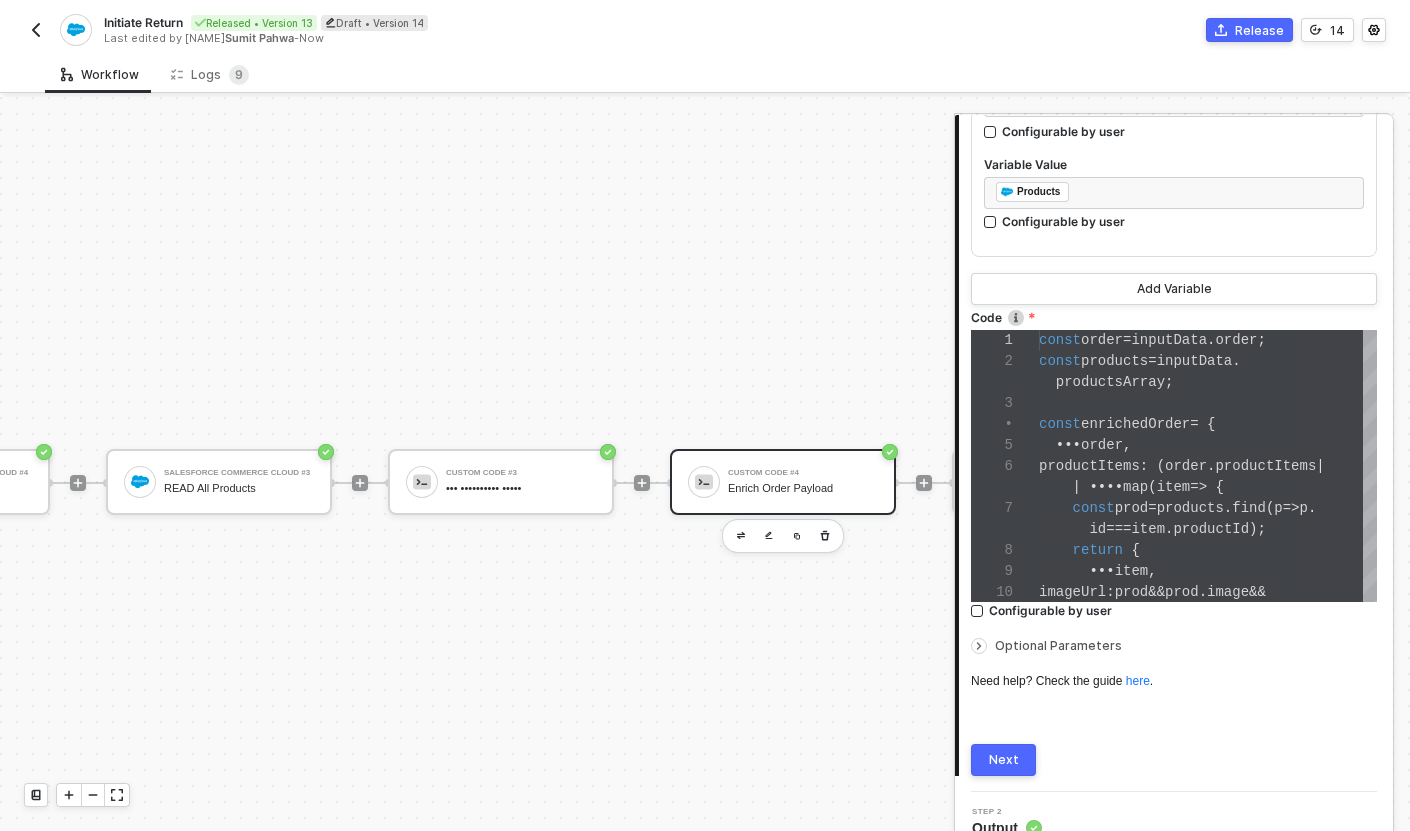 click on "Next" at bounding box center [1004, 760] 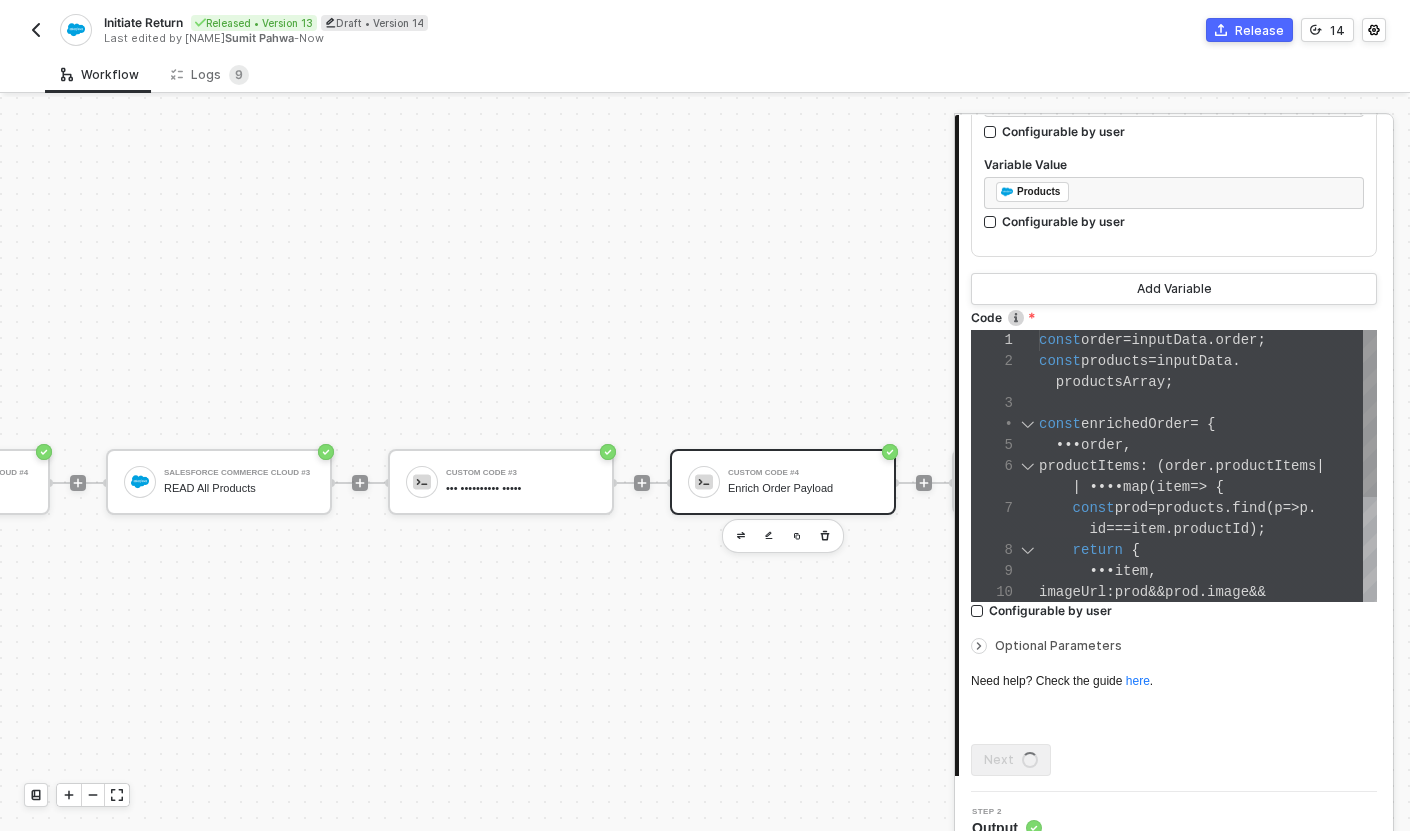 scroll, scrollTop: 0, scrollLeft: 0, axis: both 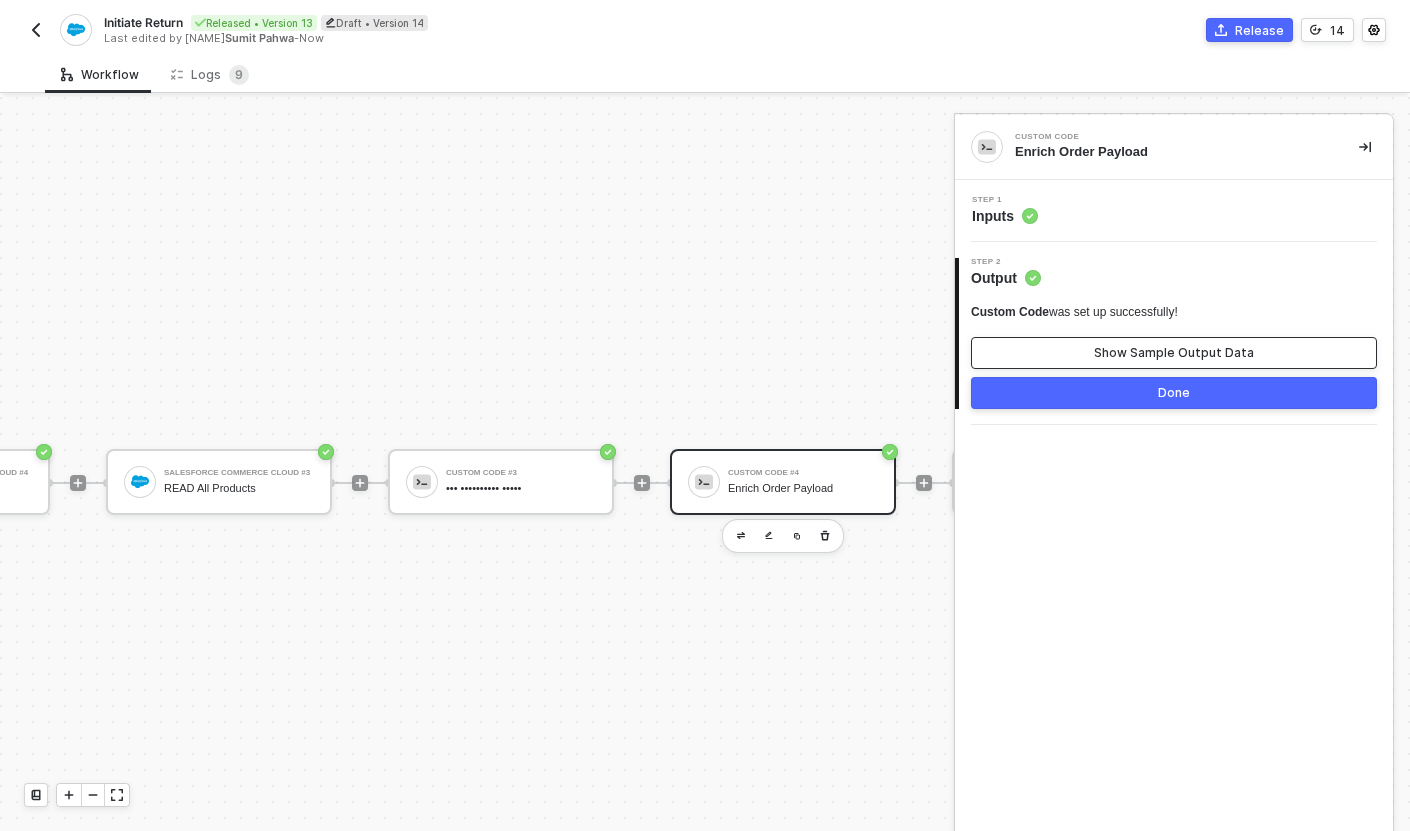 click on "Show Sample Output Data" at bounding box center (1174, 353) 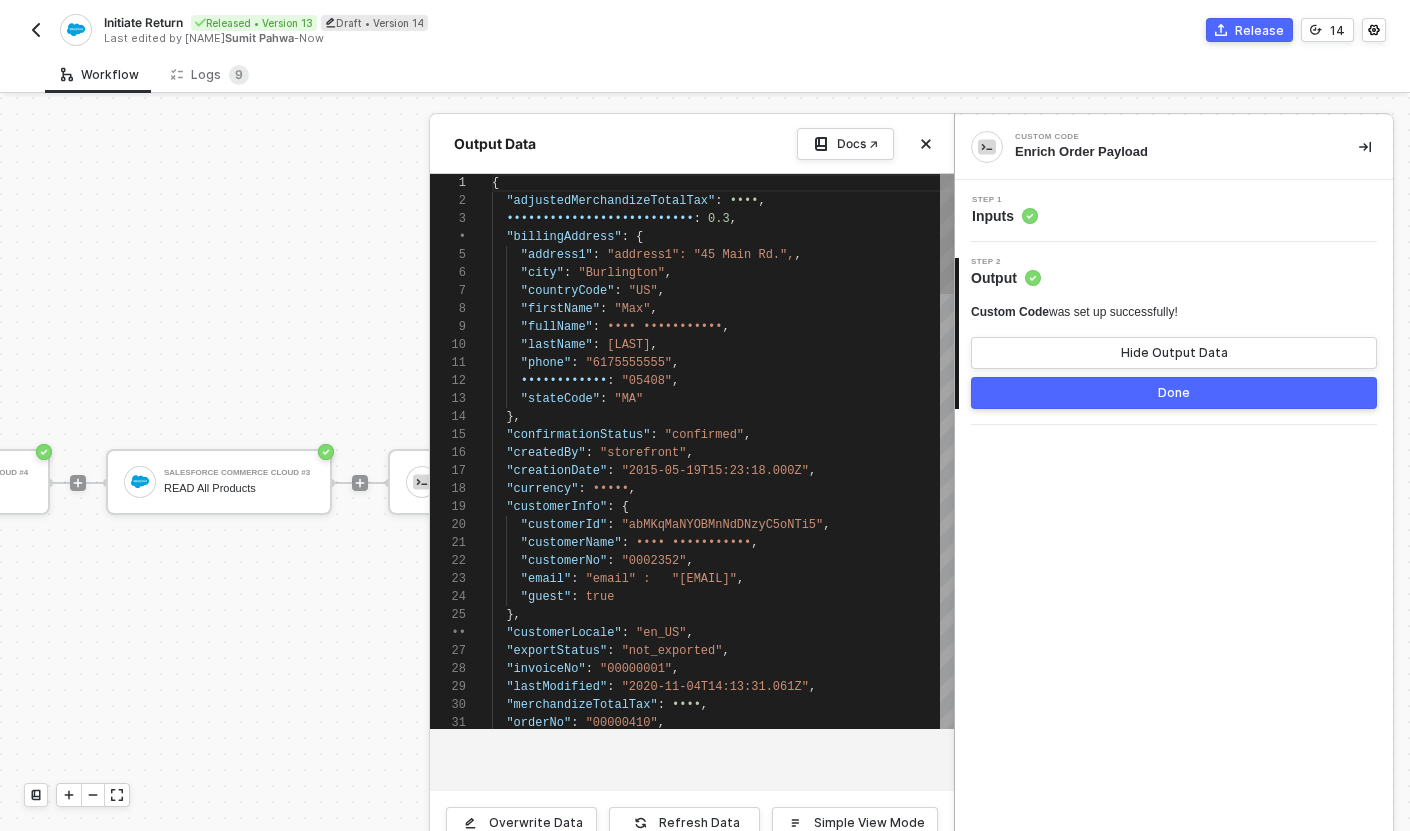 scroll 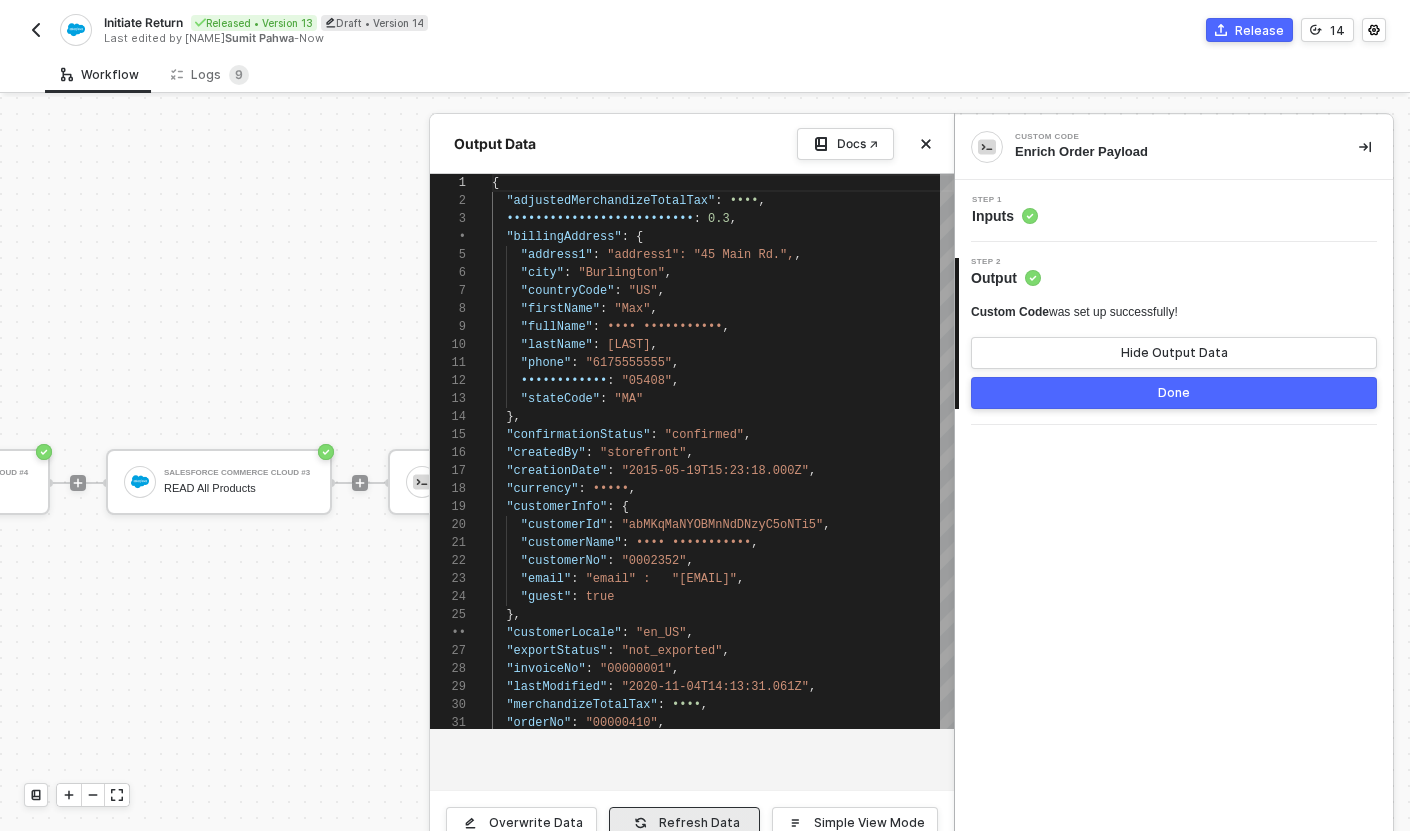 click on "Refresh Data" at bounding box center [684, 823] 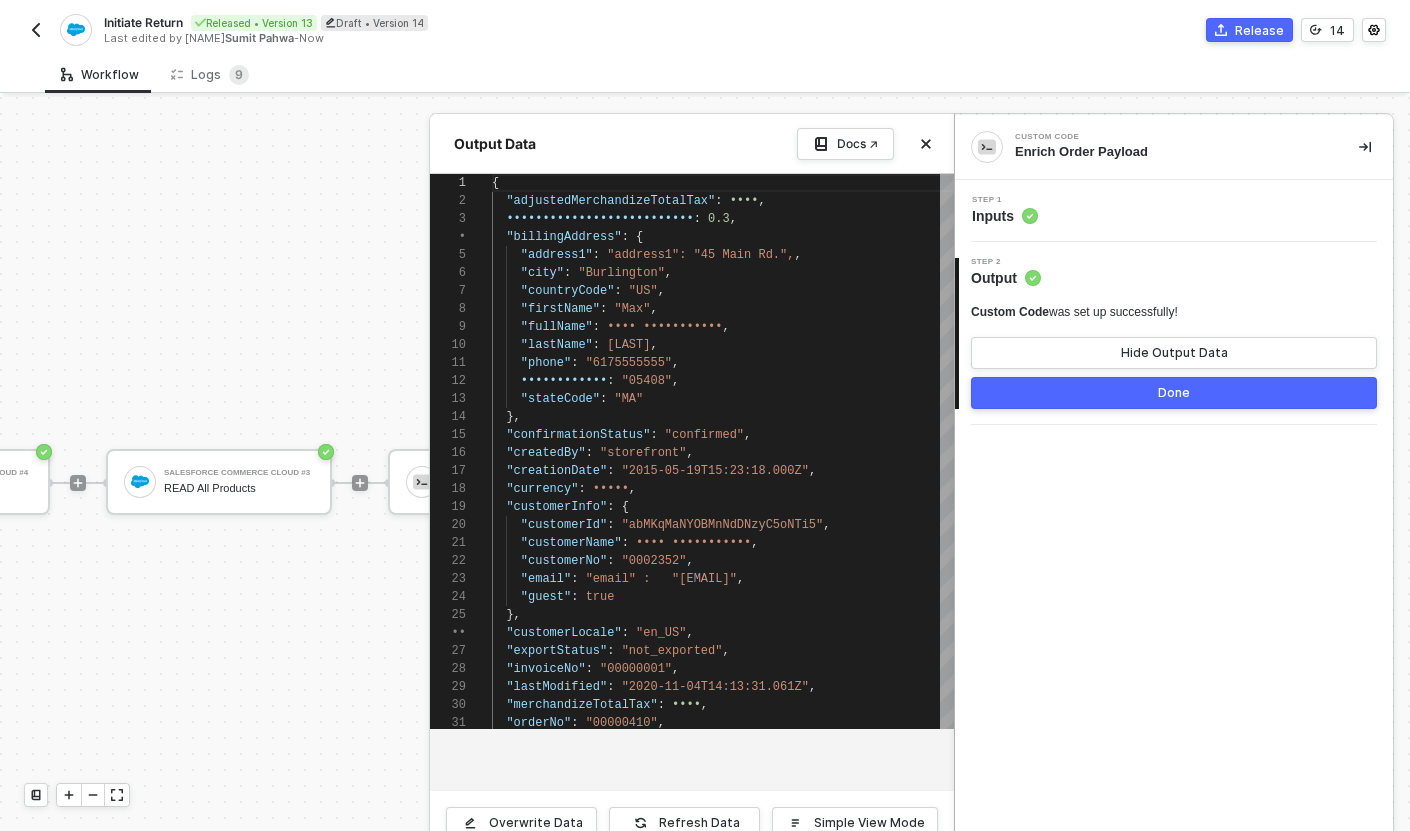 click on "Custom Code Enrich Order Payload Step 1 Inputs    2 Step 2 Output    Custom Code  was set up successfully! Hide Output Data Done" at bounding box center [1174, 484] 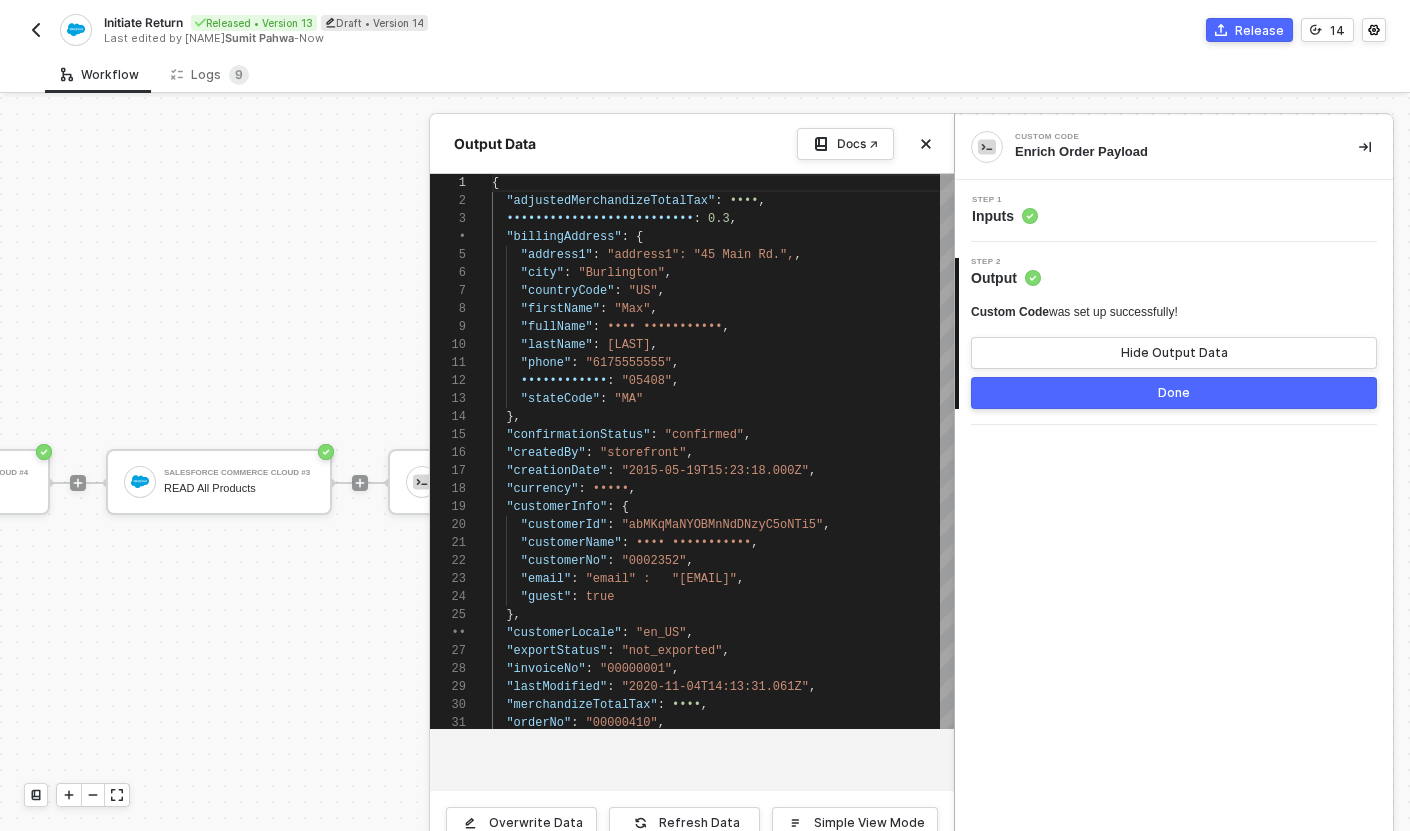 click at bounding box center (705, 484) 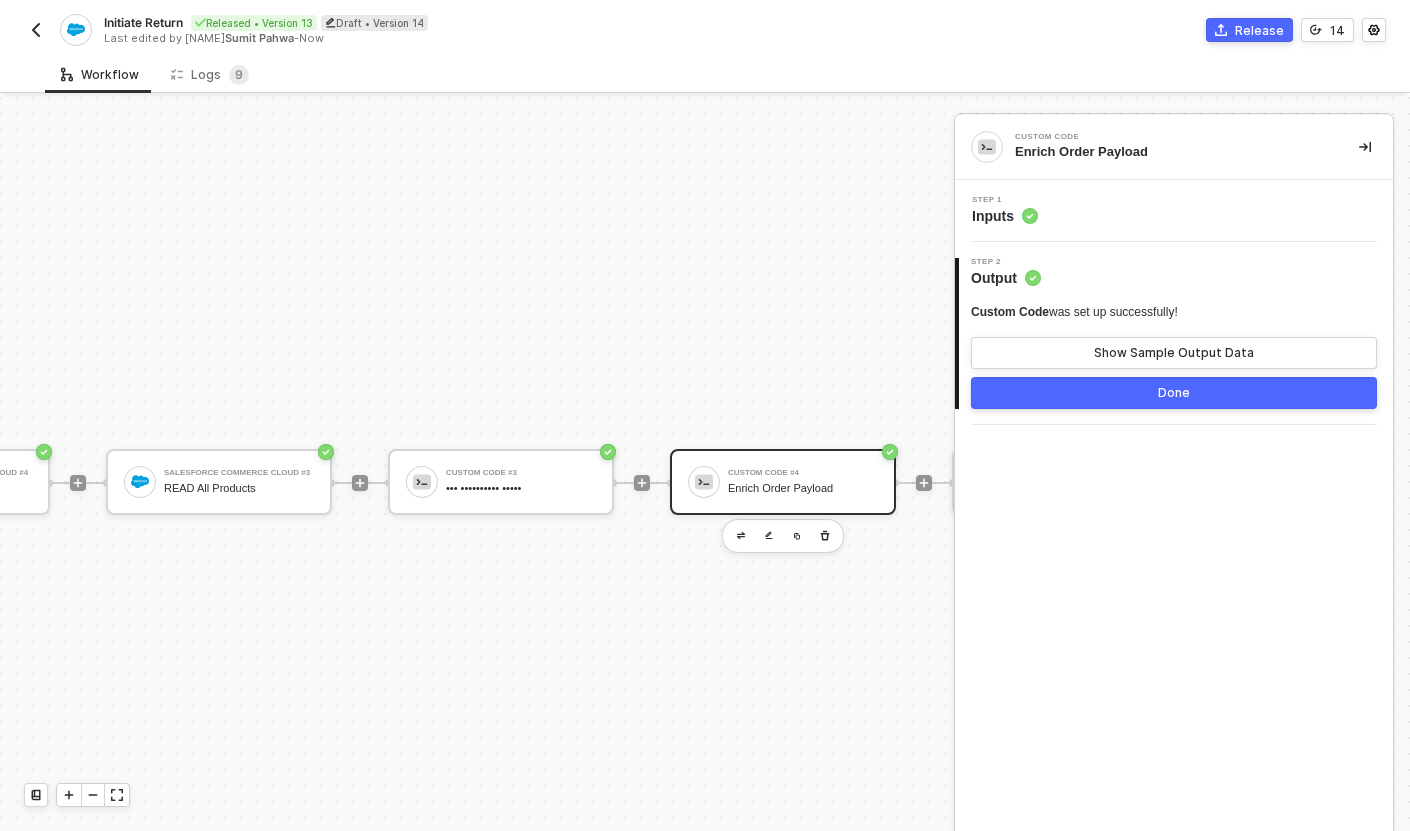 click on "Custom Code #4 Enrich Order Payload" at bounding box center [783, 482] 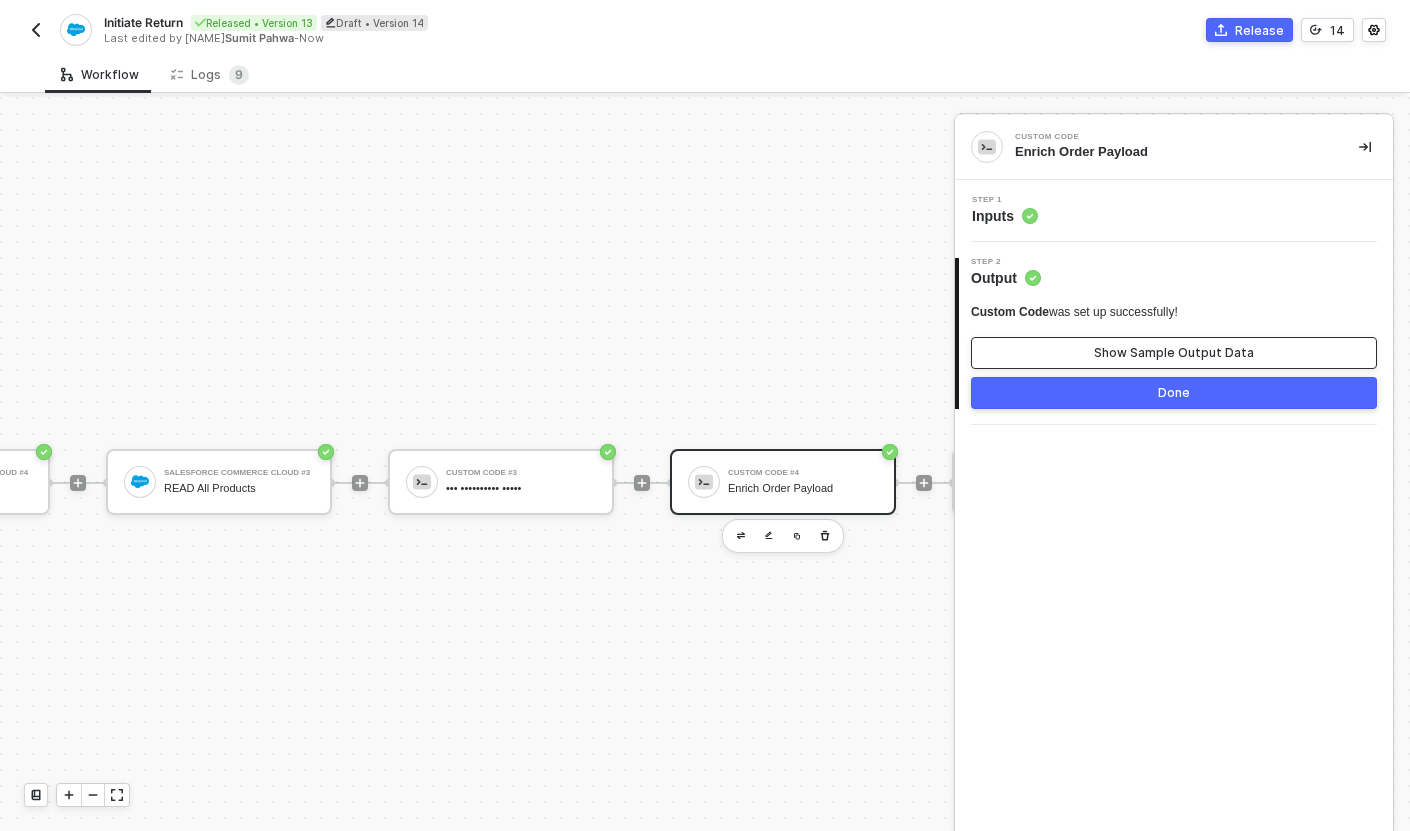 click on "Show Sample Output Data" at bounding box center (1174, 353) 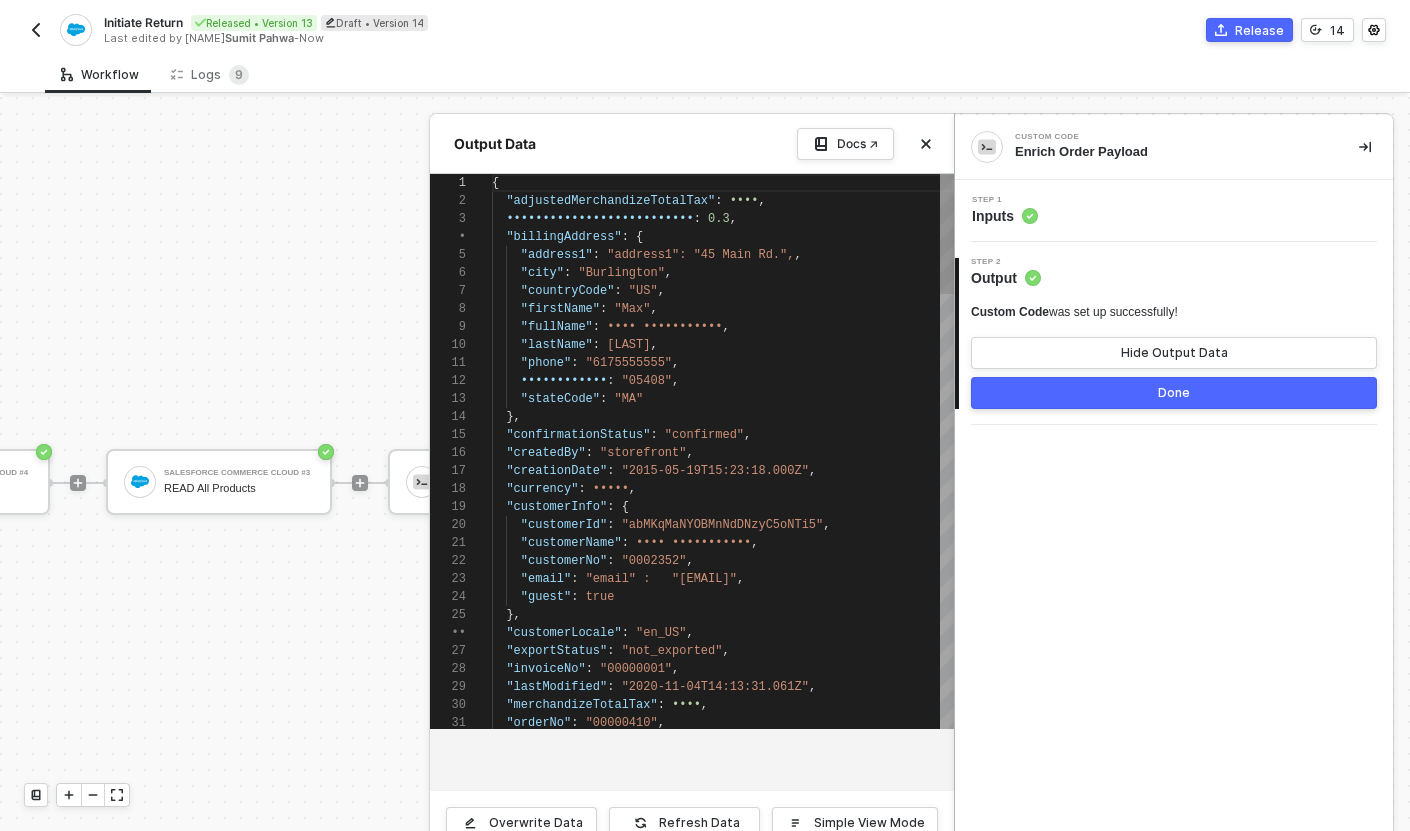 scroll, scrollTop: 180, scrollLeft: 0, axis: vertical 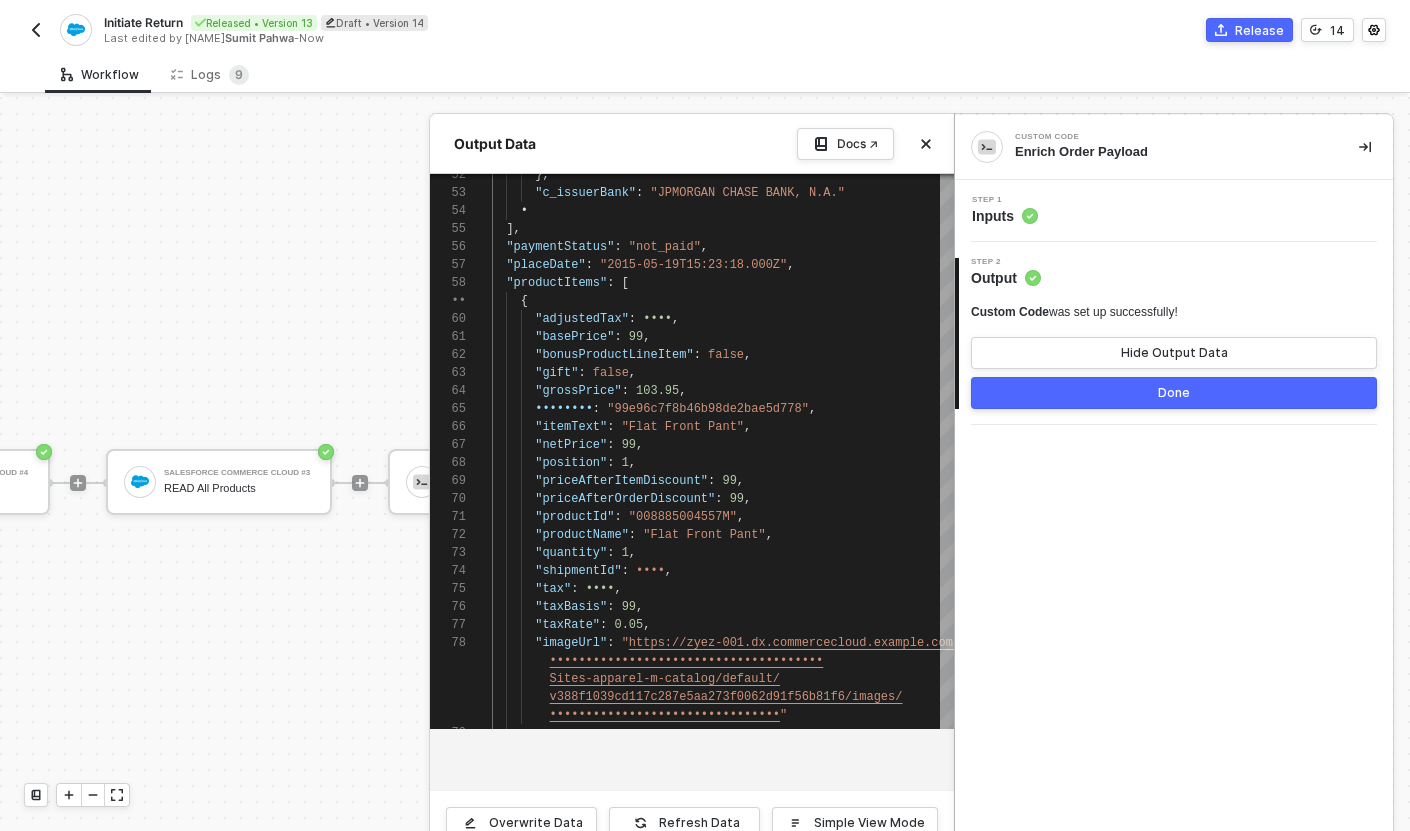 click on "Done" at bounding box center [1174, 393] 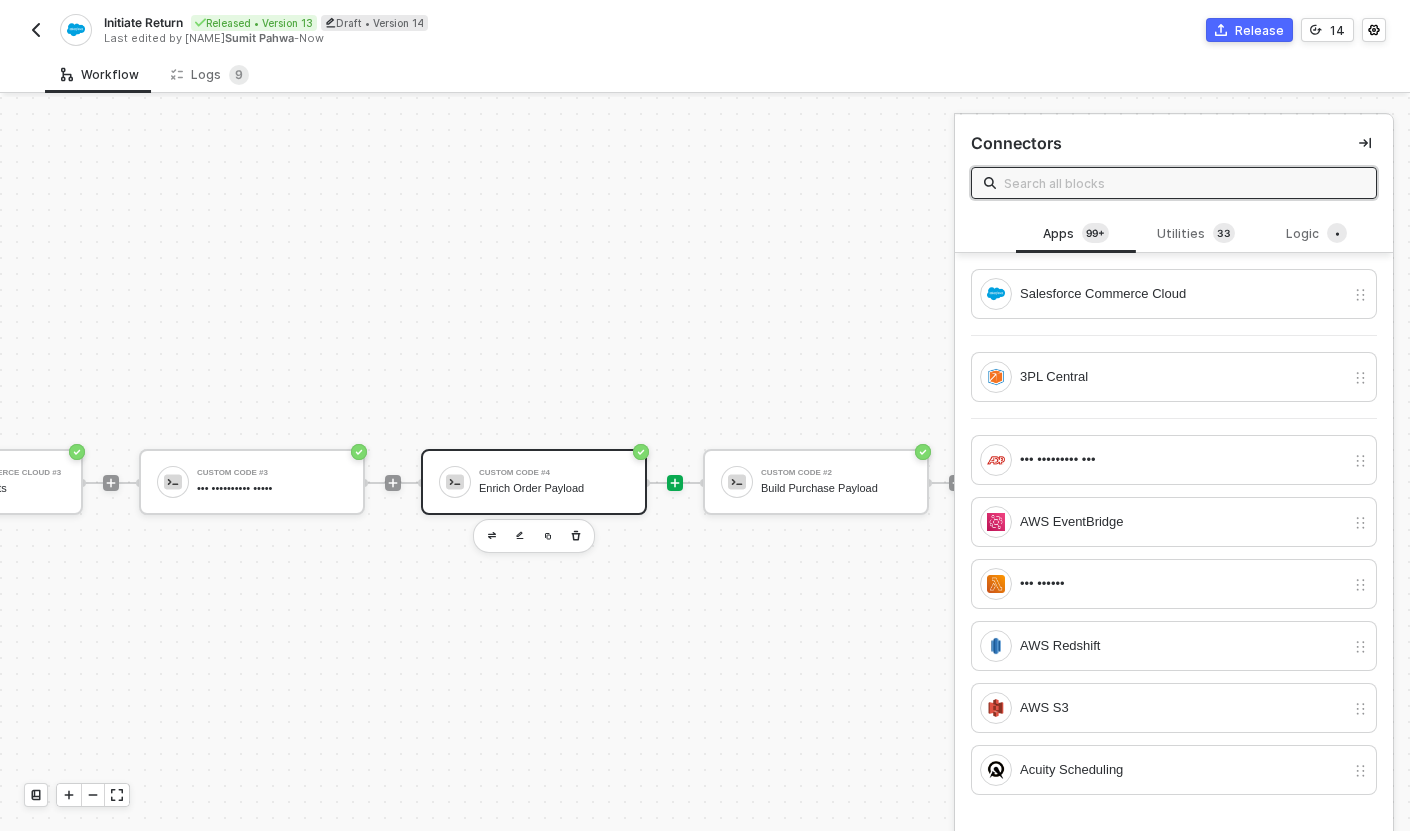 scroll, scrollTop: 33, scrollLeft: 1319, axis: both 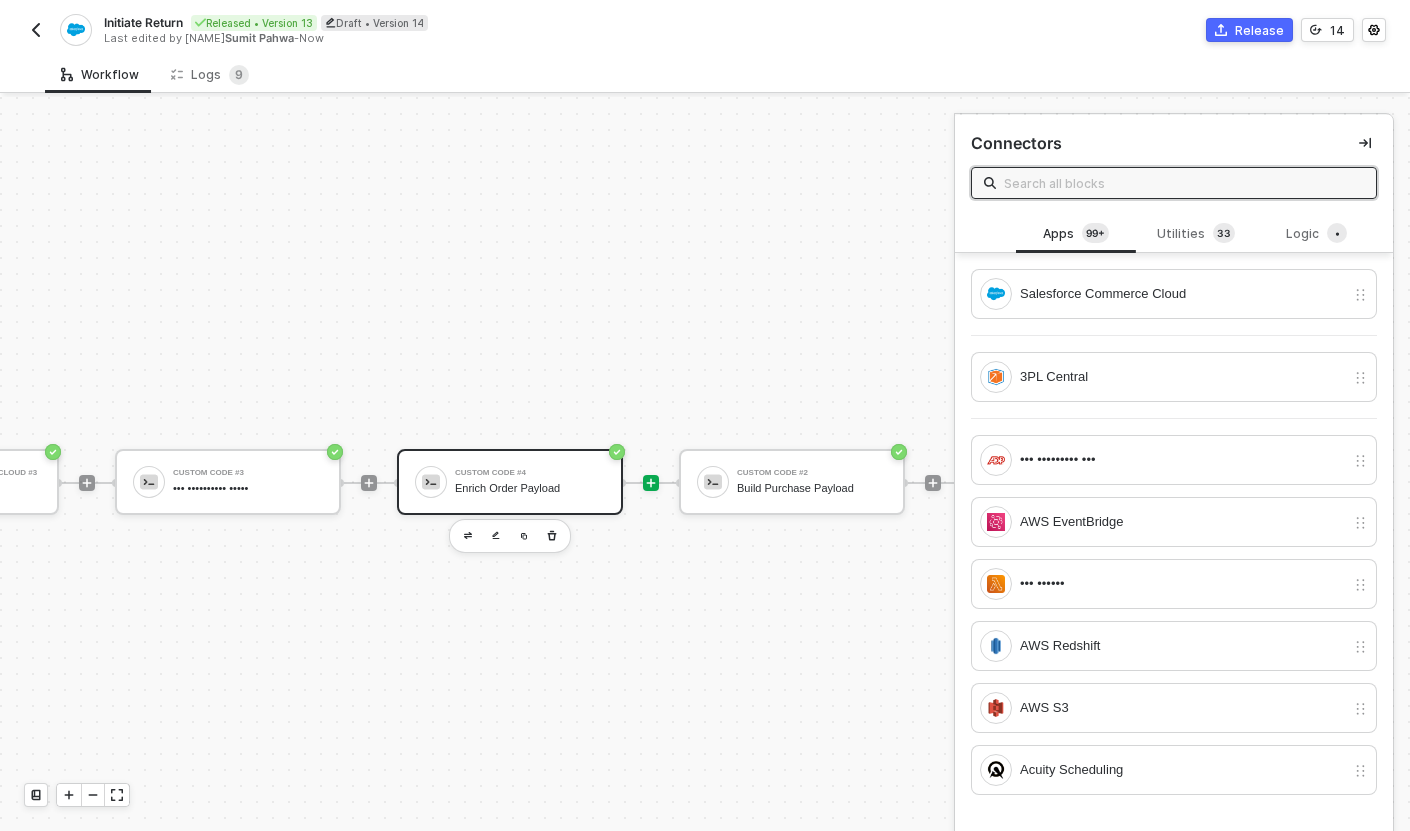 click on "Build Purchase Payload" at bounding box center [812, 488] 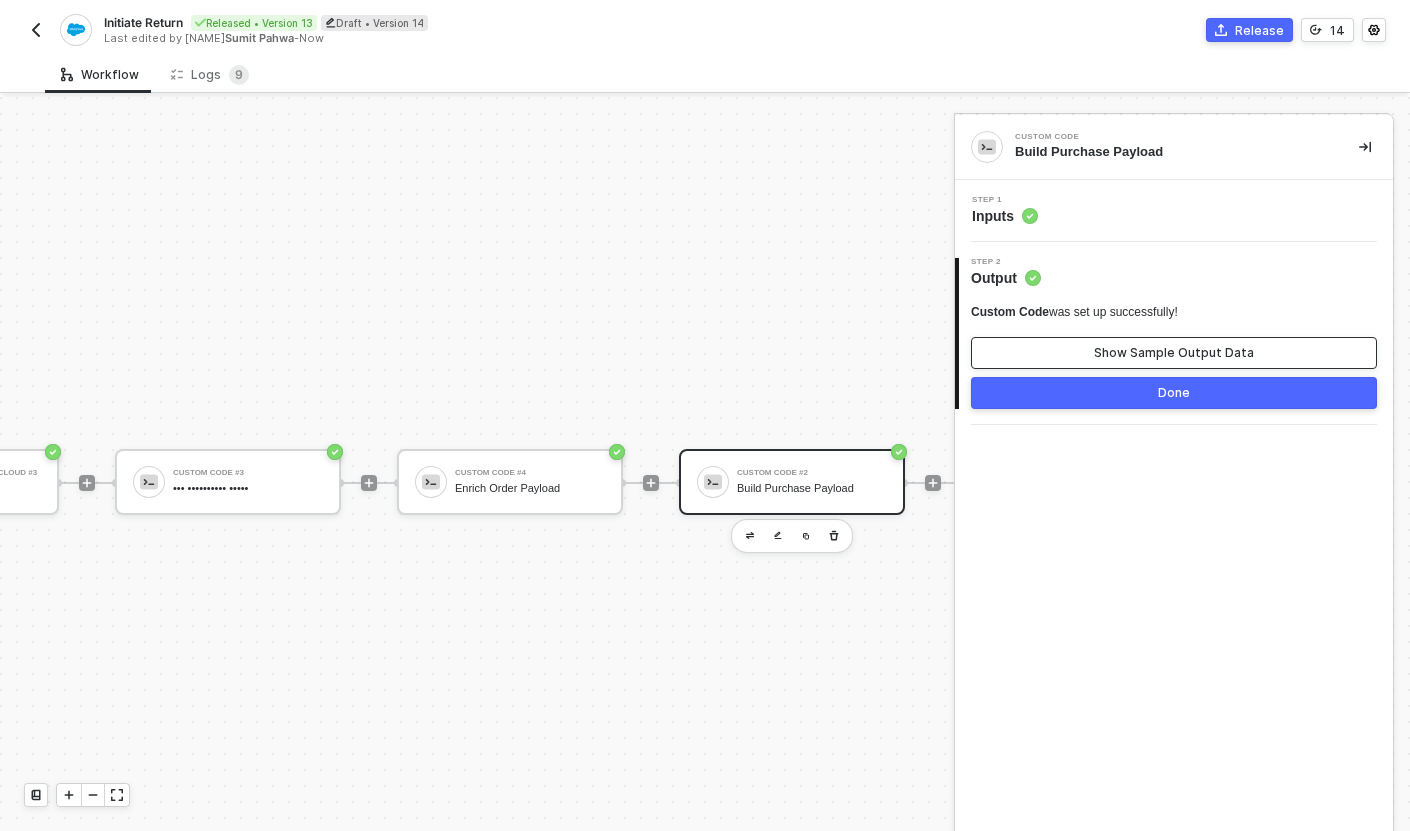 click on "Show Sample Output Data" at bounding box center (1174, 353) 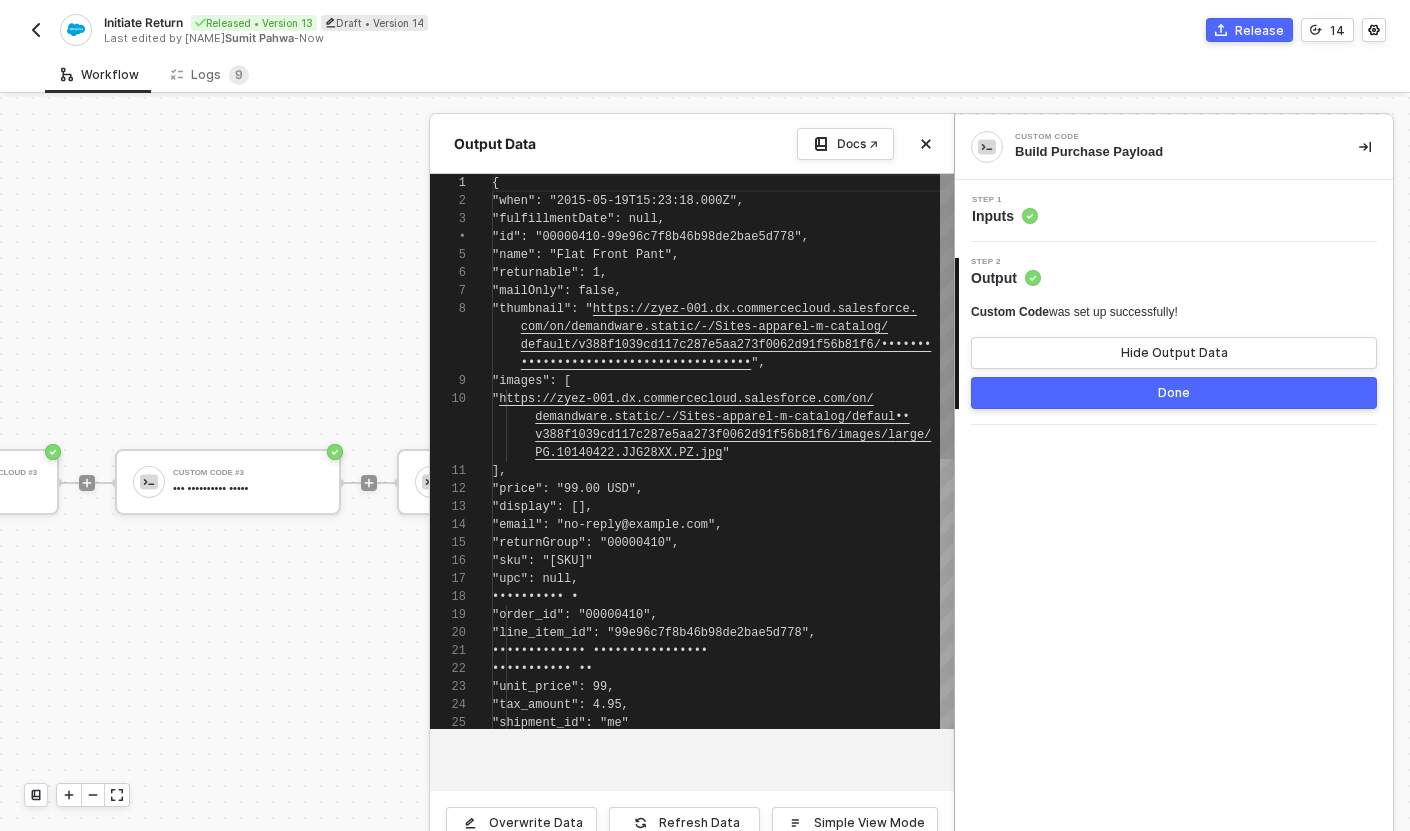 scroll, scrollTop: 126, scrollLeft: 0, axis: vertical 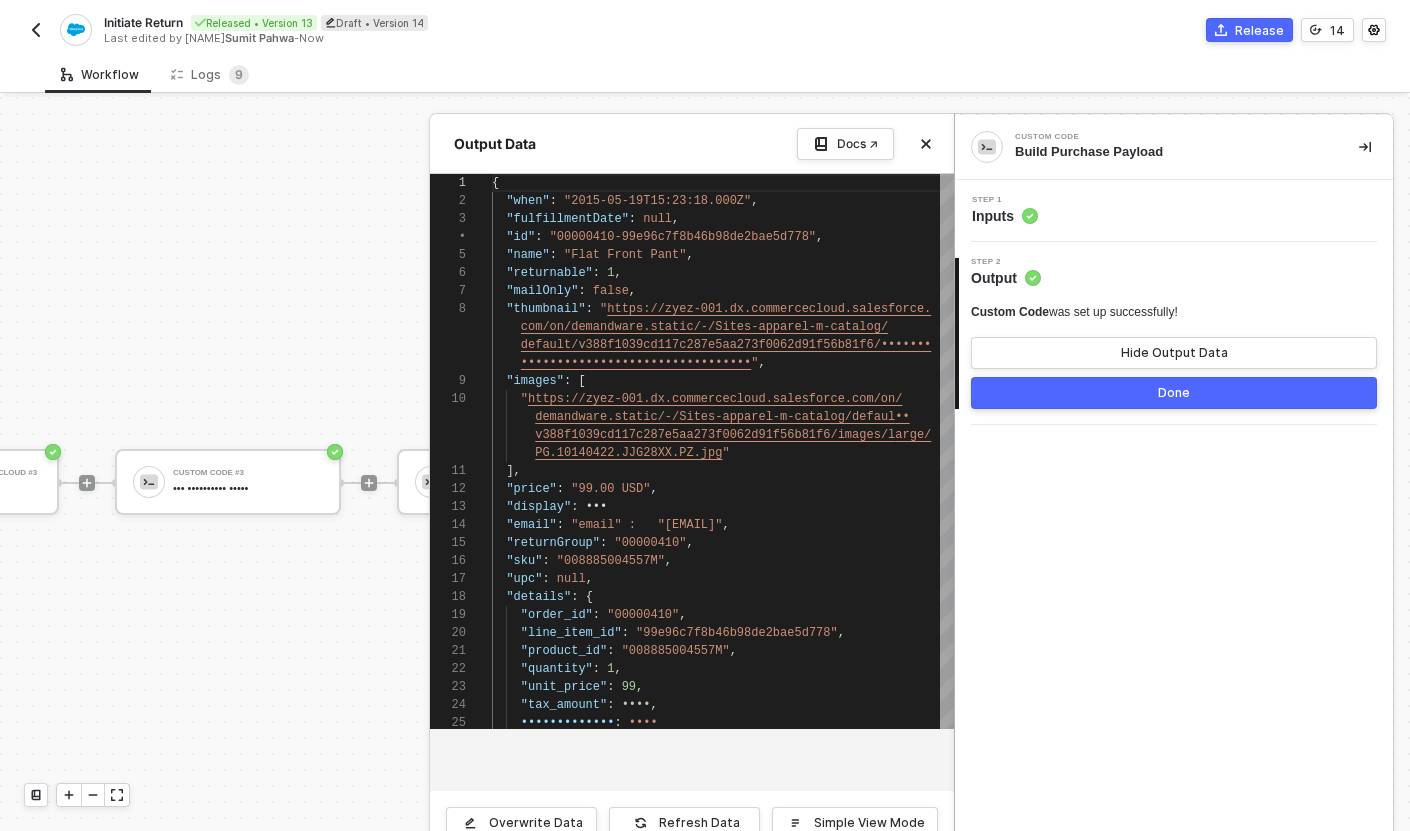 click on "Step 1 Inputs" at bounding box center [1176, 211] 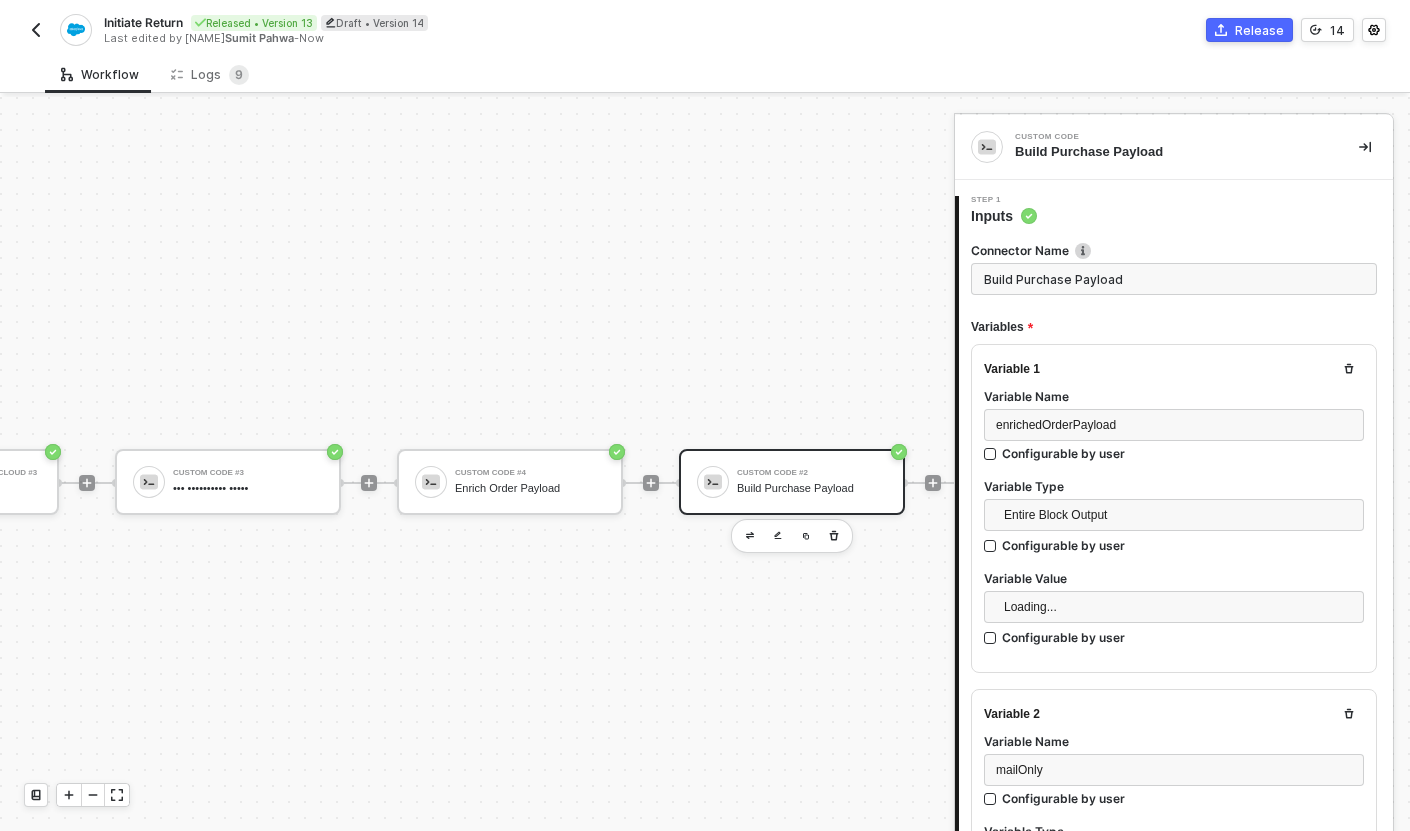 scroll, scrollTop: 126, scrollLeft: 0, axis: vertical 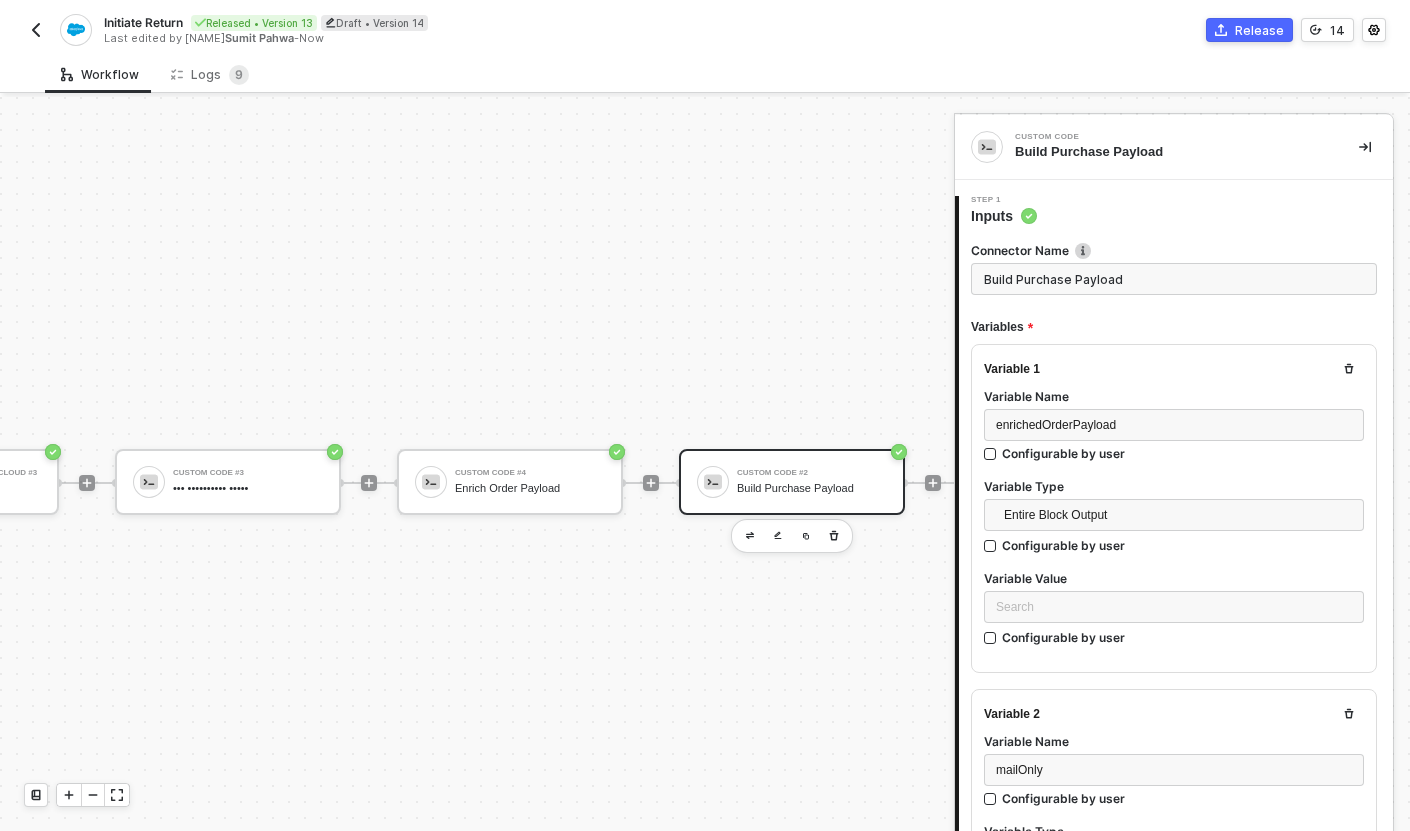 click on "Custom Code #2 Build Purchase Payload" at bounding box center [812, 482] 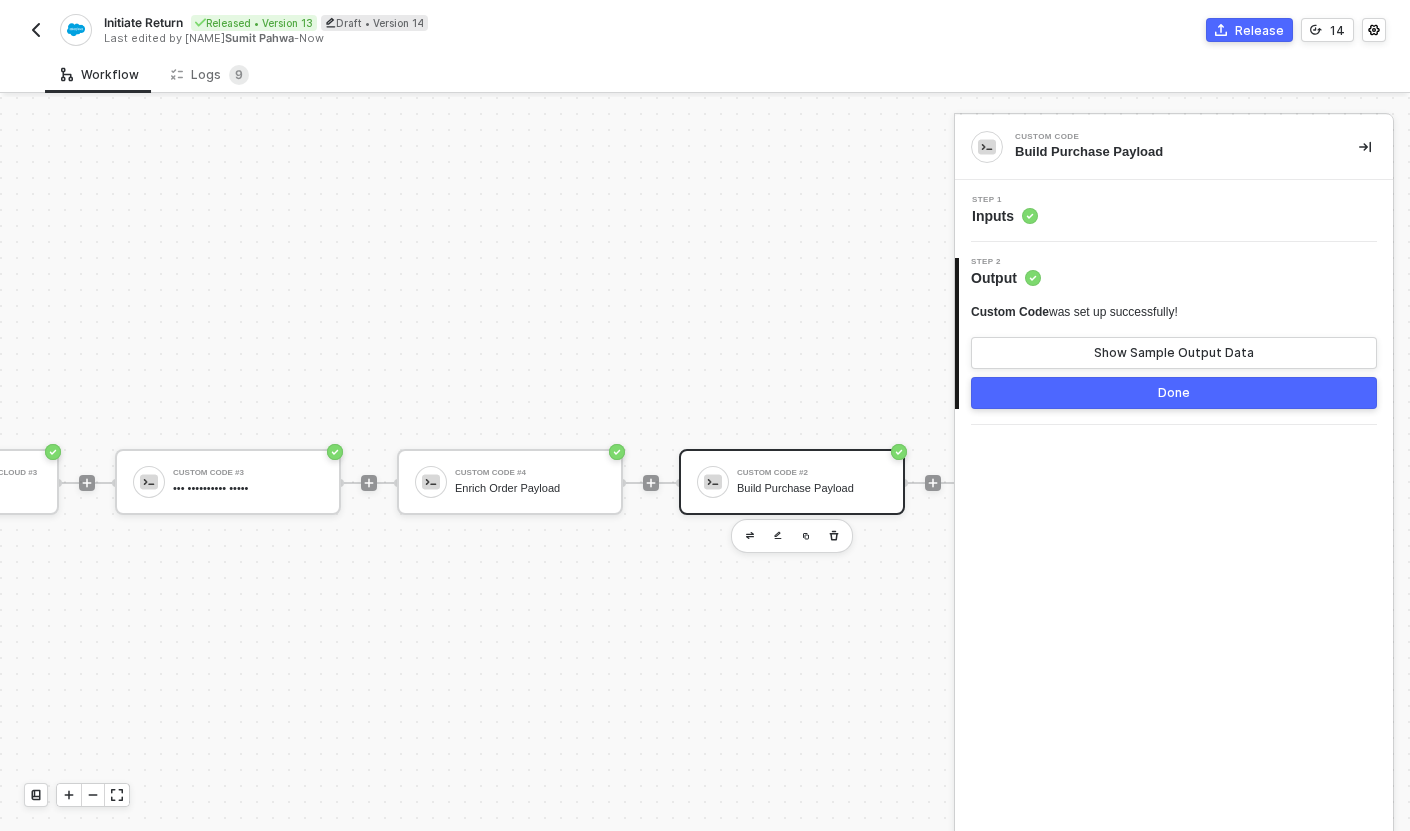 click on "Step 1 Inputs" at bounding box center (1176, 211) 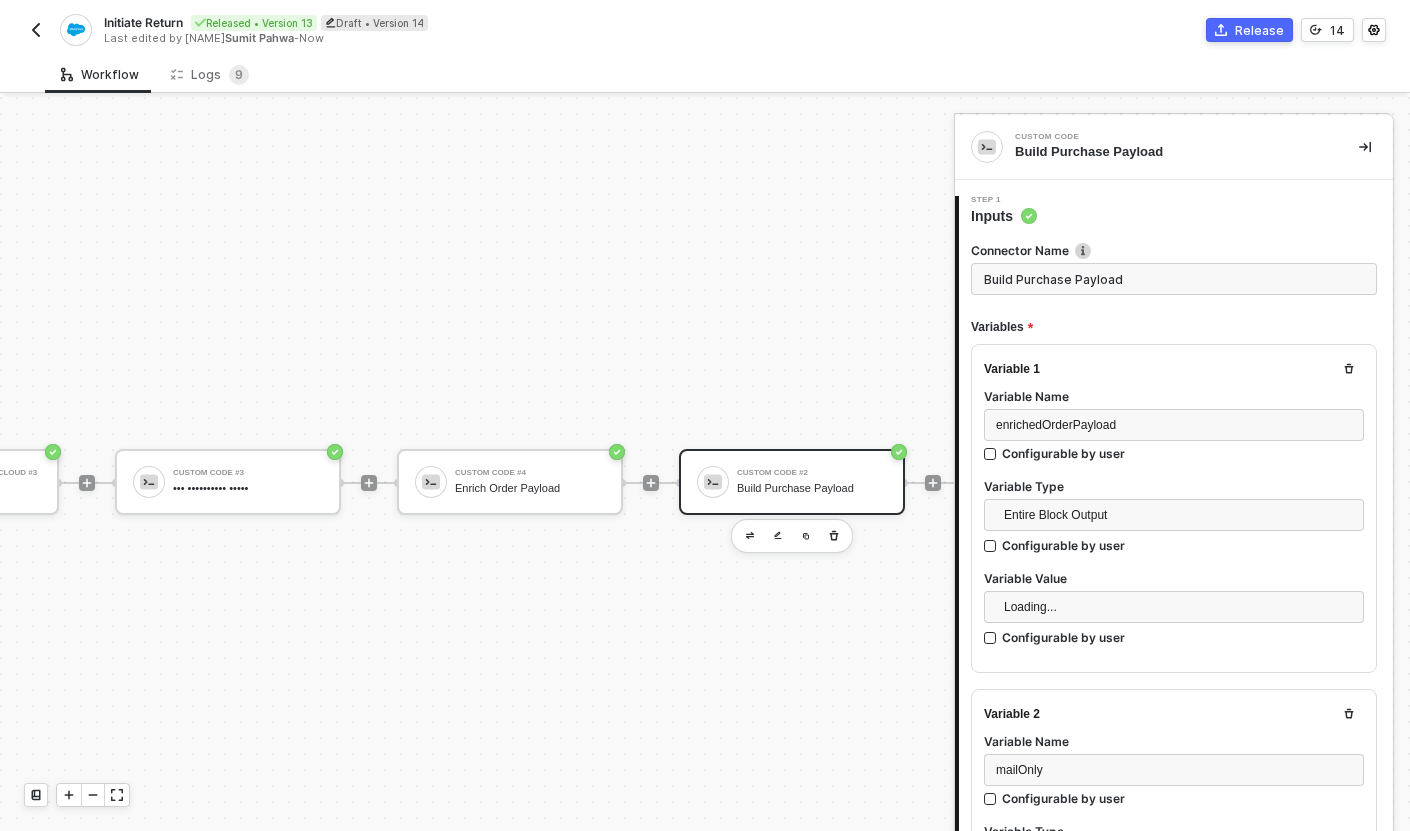 scroll, scrollTop: 126, scrollLeft: 0, axis: vertical 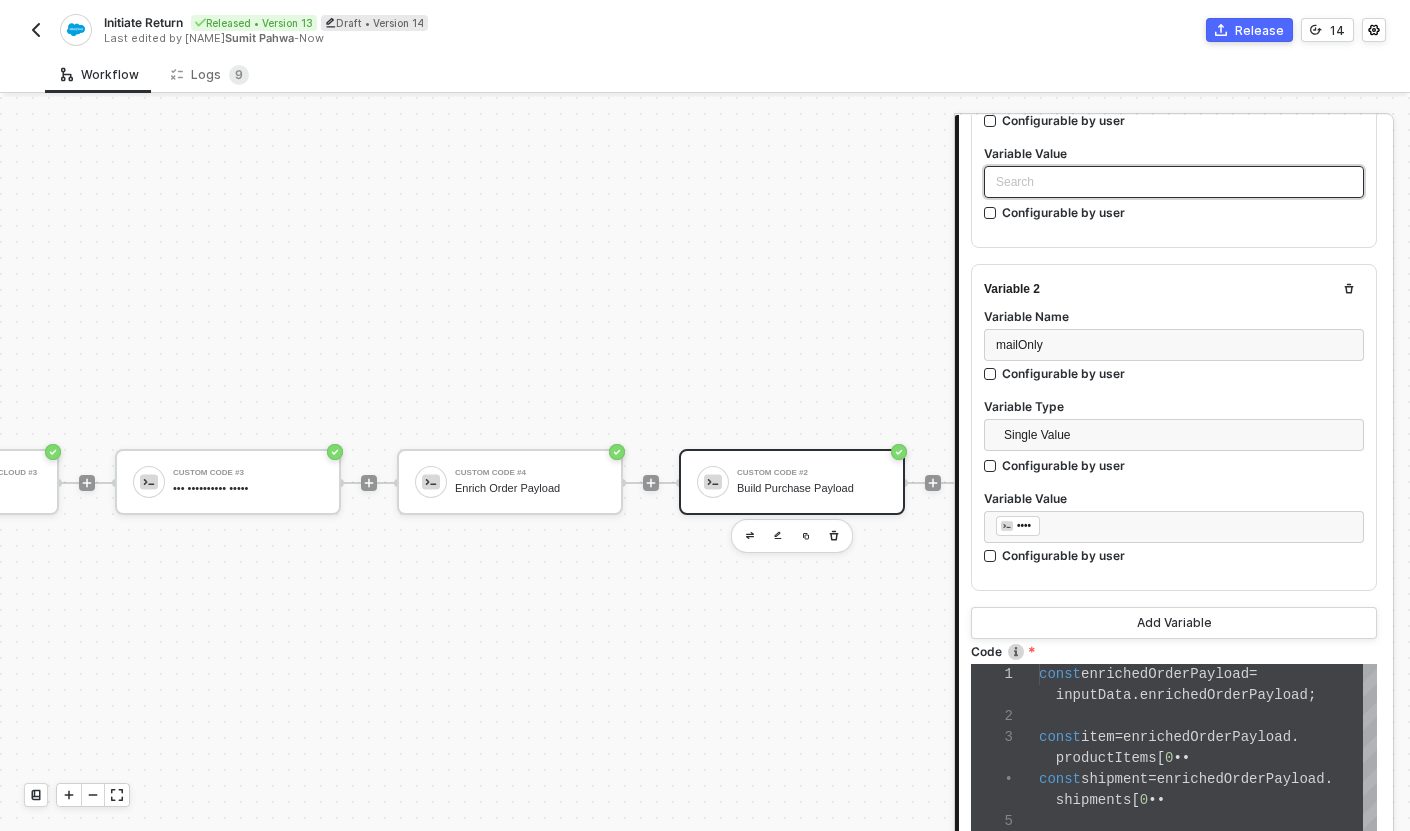 click on "Search" at bounding box center [1174, 182] 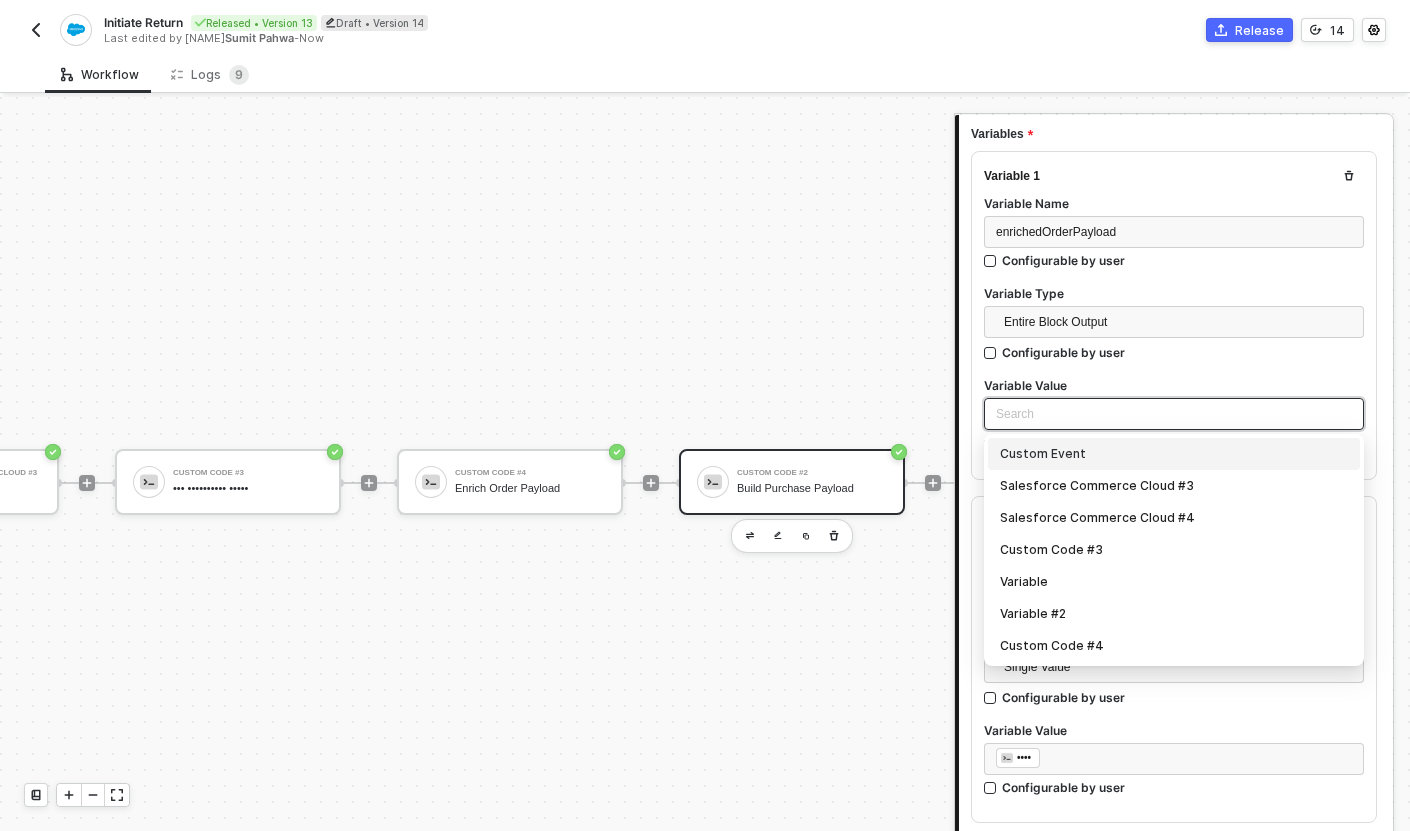 scroll, scrollTop: 190, scrollLeft: 0, axis: vertical 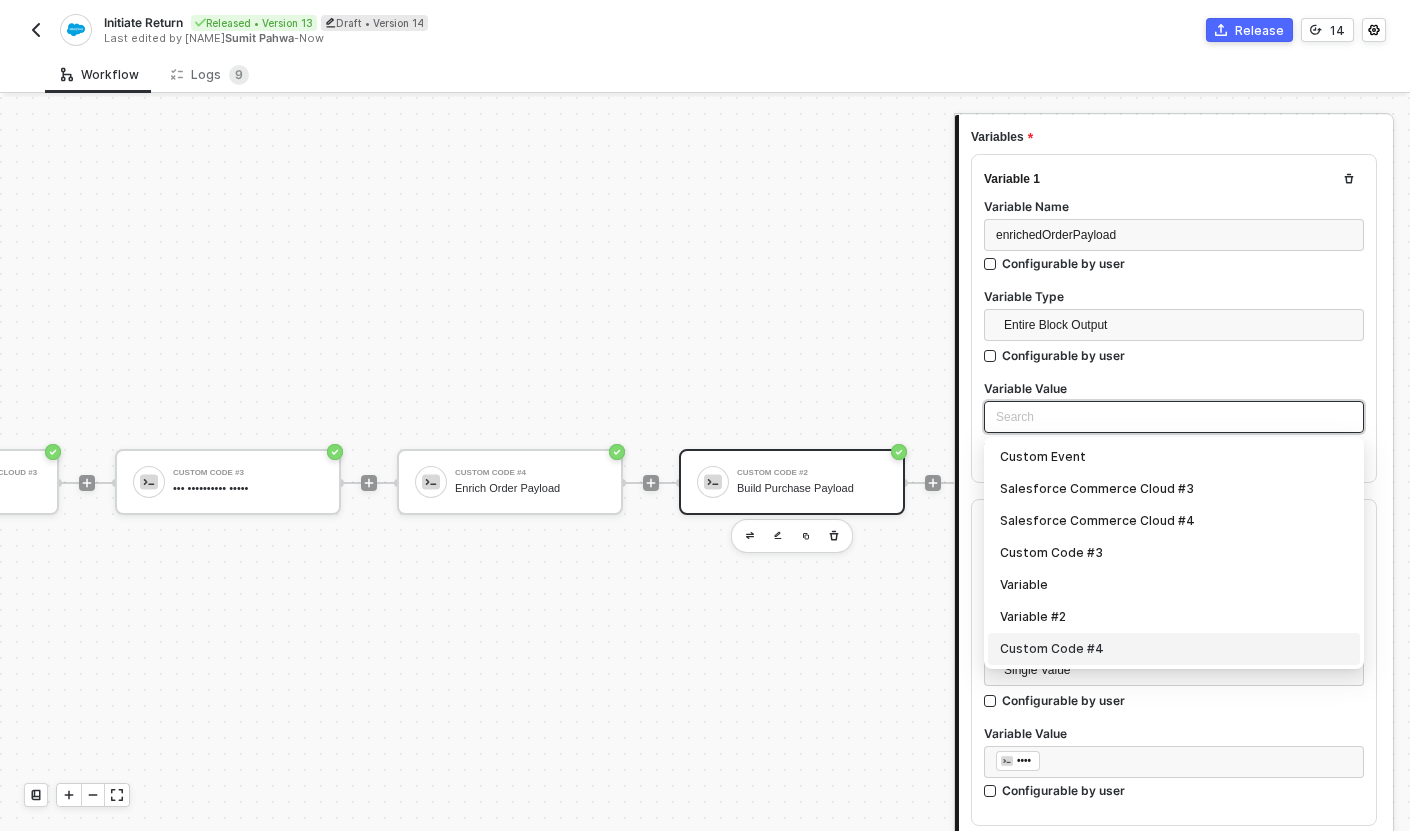 click on "Custom Code #4" at bounding box center [1174, 649] 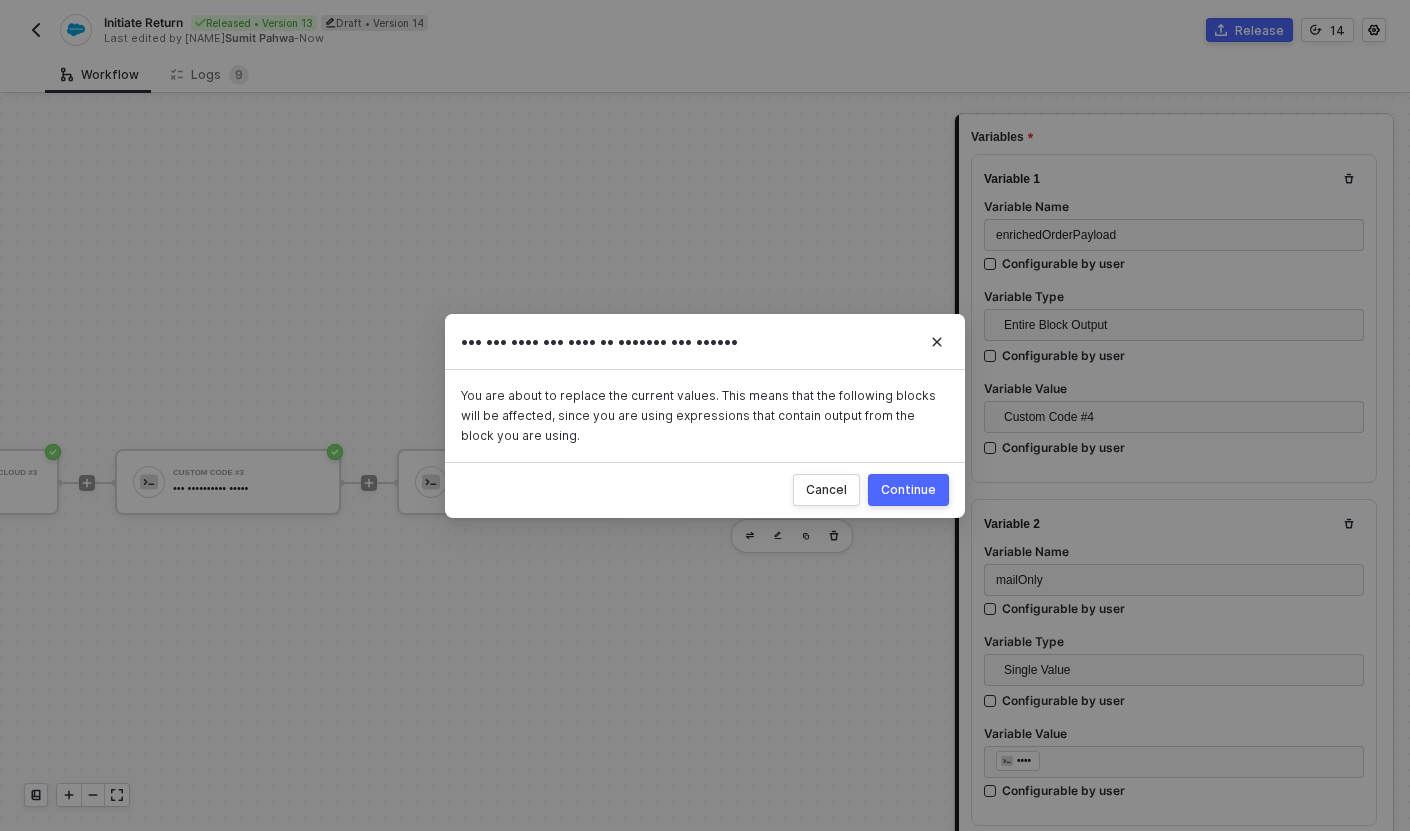 click on "Continue" at bounding box center [908, 490] 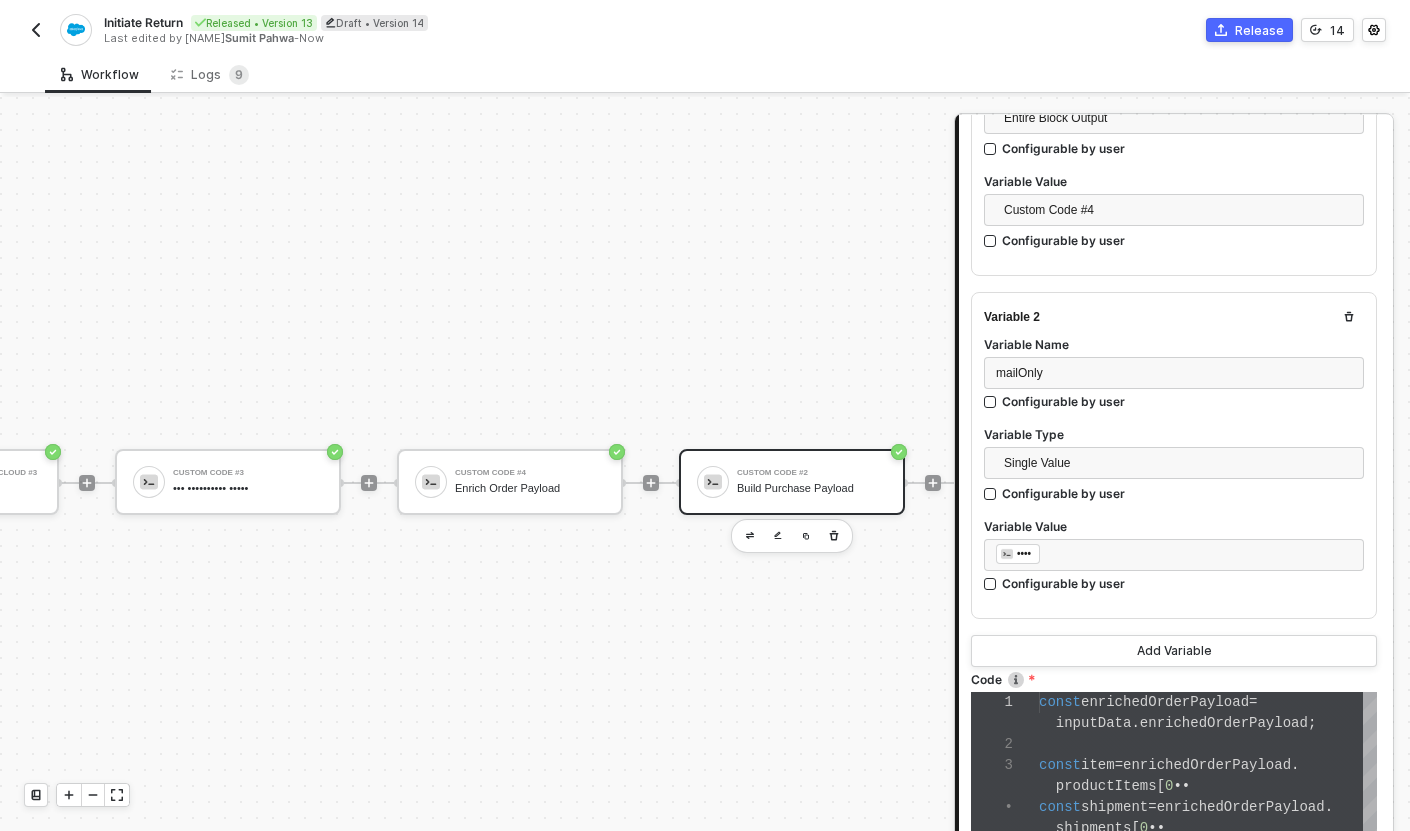 scroll, scrollTop: 657, scrollLeft: 0, axis: vertical 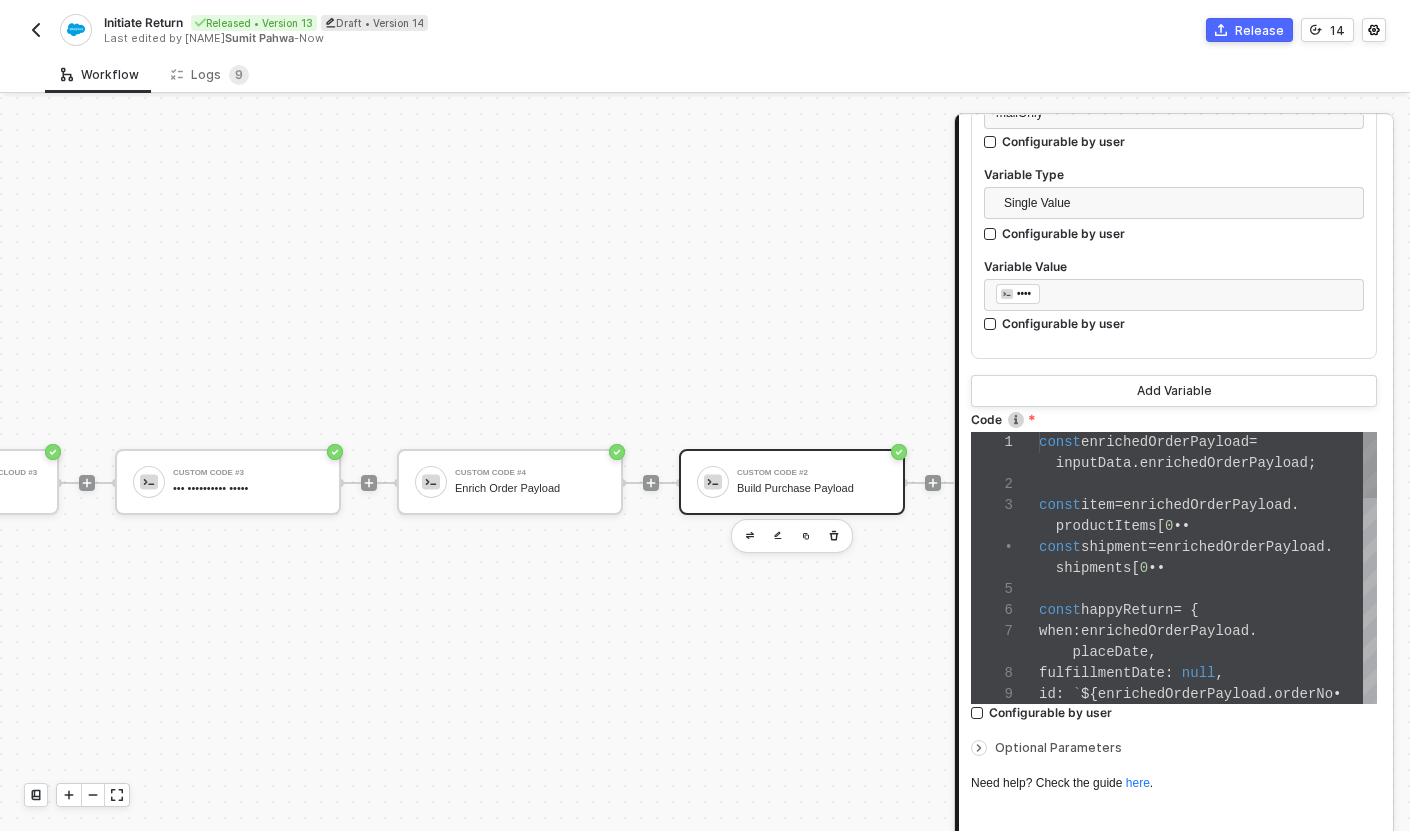 click on "const enrichedOrderPayload = inputData.enrichedOrderPayload;
const item = enrichedOrderPayload.productItems[0];
const shipment = enrichedOrderPayload.shipments[0];
const happyReturn = {
when: enrichedOrderPayload." at bounding box center (1174, 568) 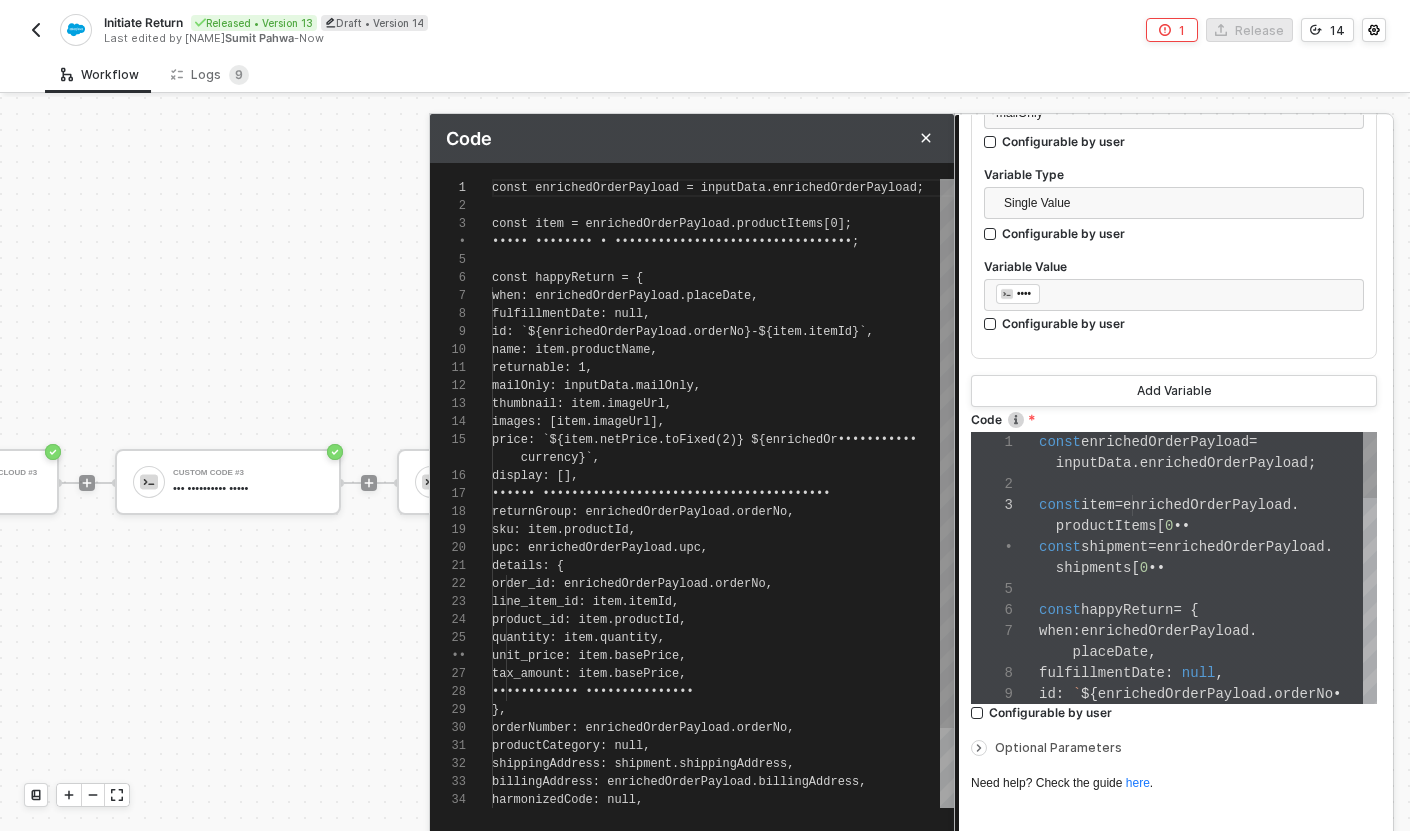 scroll, scrollTop: 180, scrollLeft: 0, axis: vertical 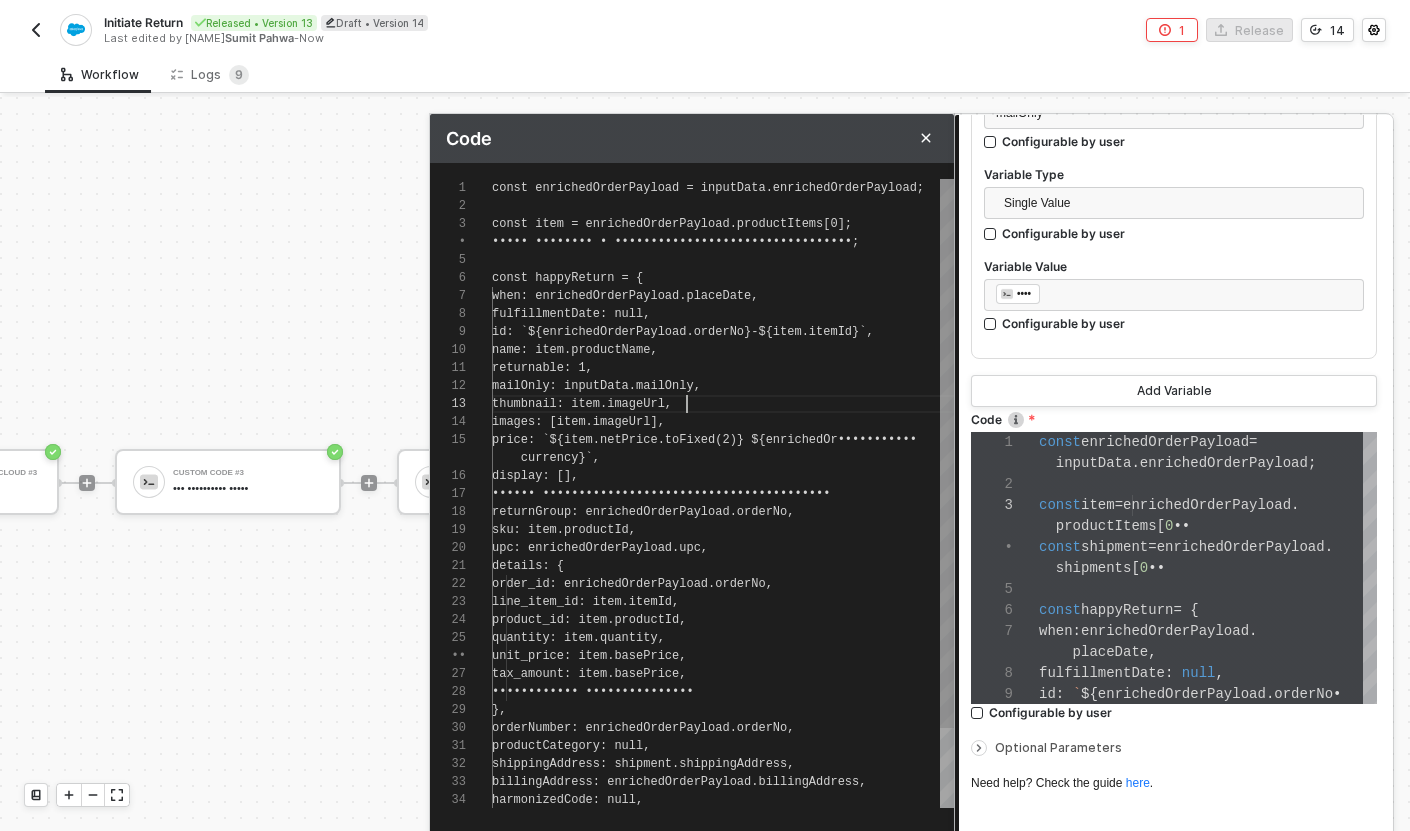click on "thumbnail: item.imageUrl," at bounding box center [723, 404] 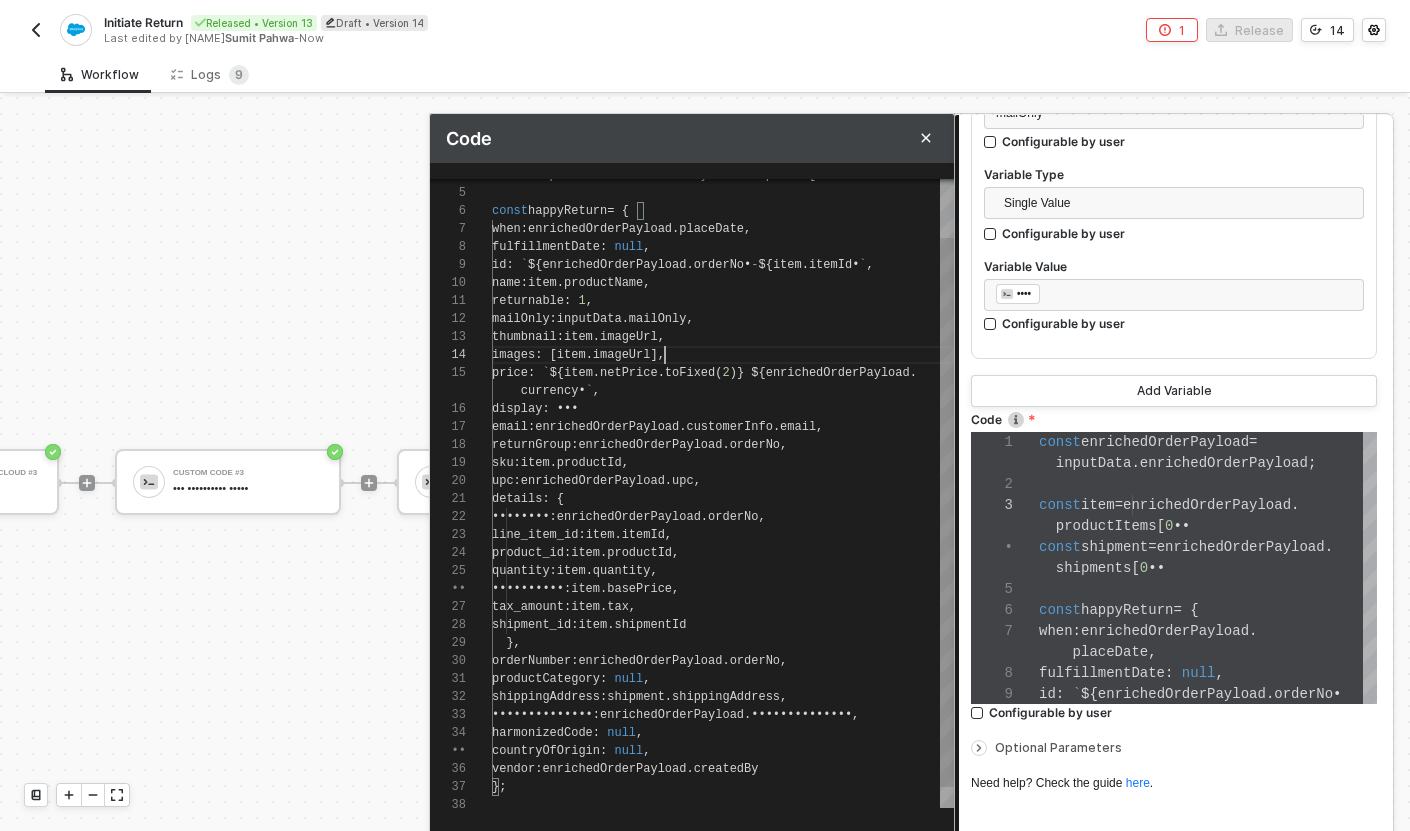 scroll, scrollTop: 54, scrollLeft: 173, axis: both 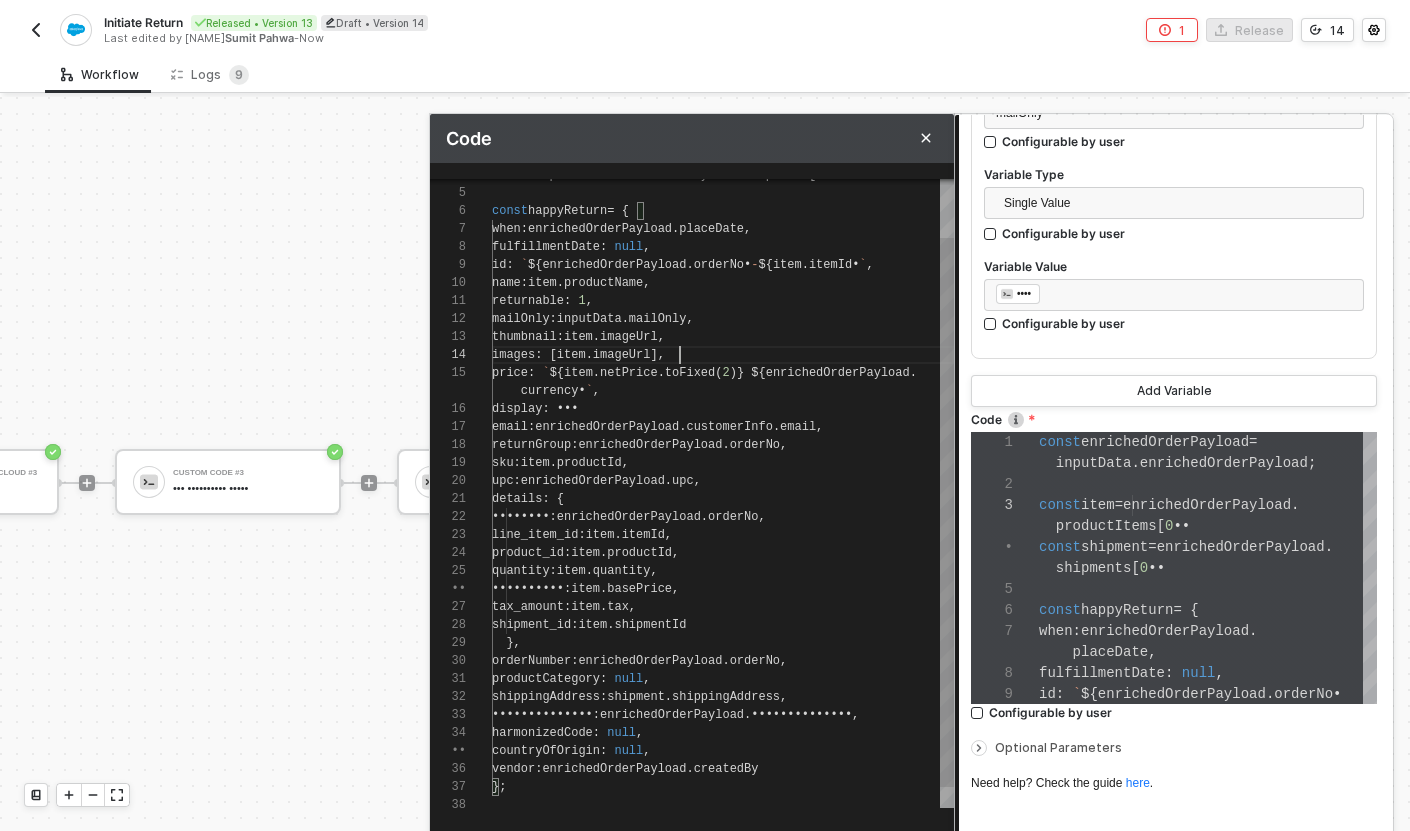 click on "images :   [ item . imageUrl ]," at bounding box center (723, 355) 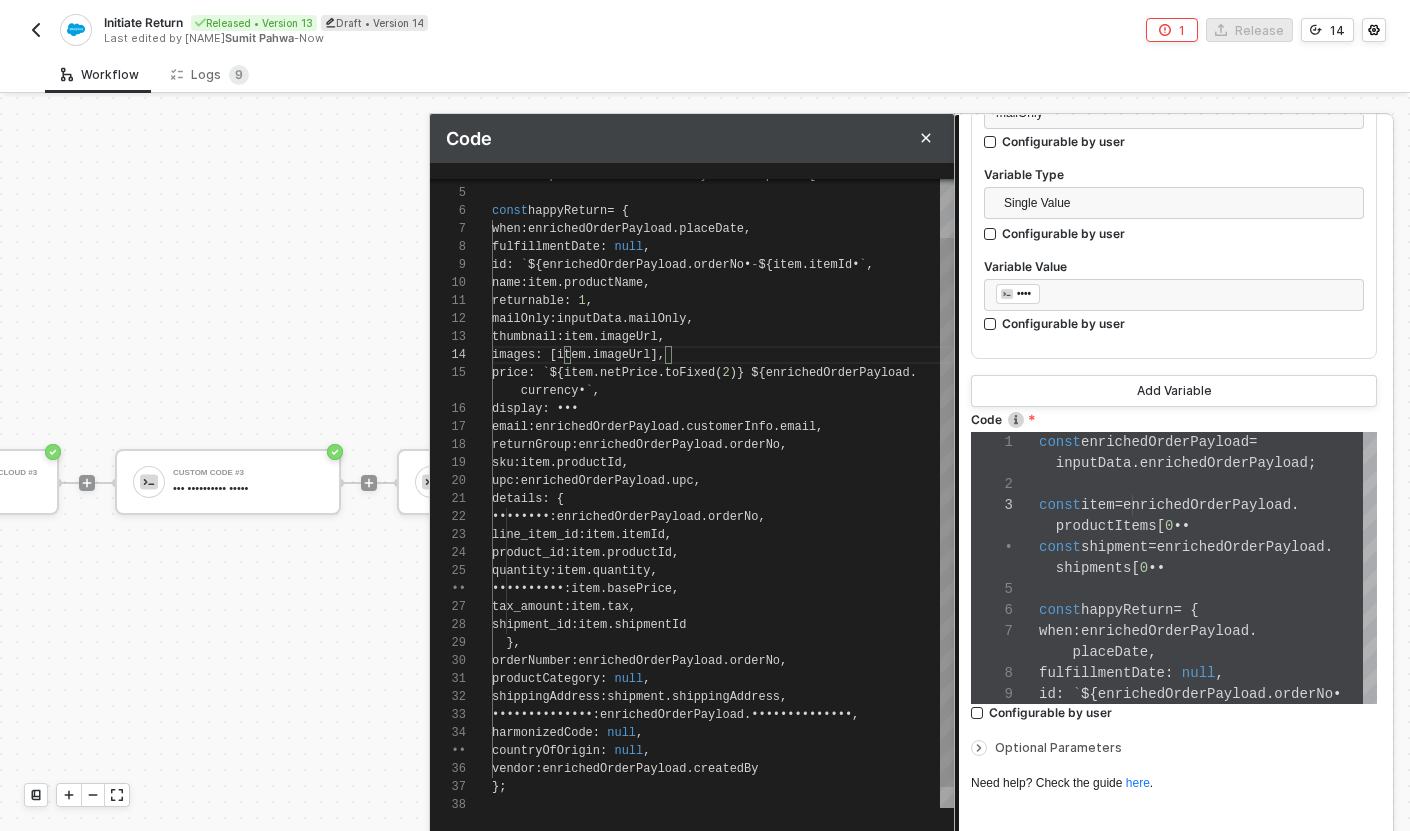 scroll, scrollTop: 54, scrollLeft: 188, axis: both 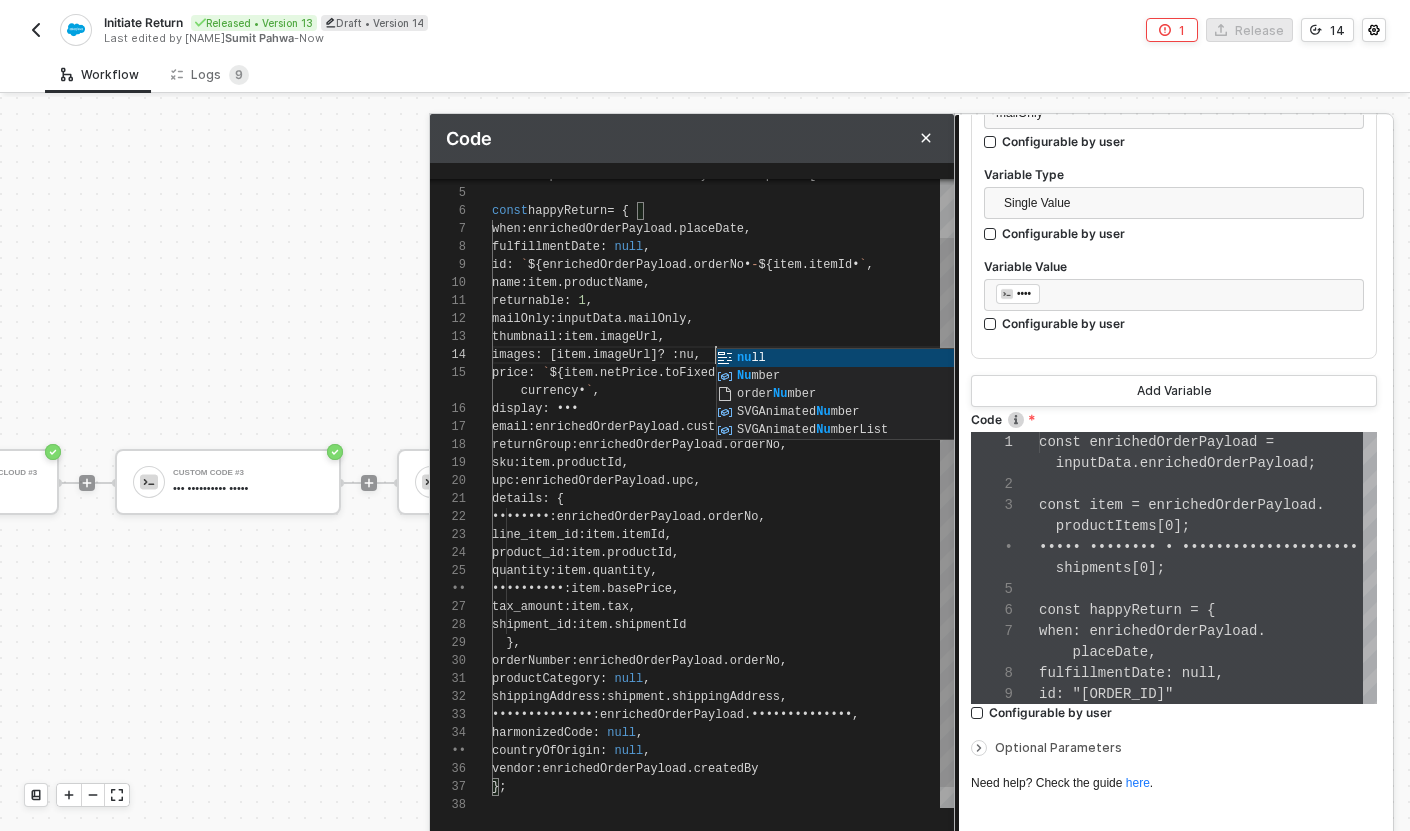 type on "returnable: 1,
mailOnly: inputData.mailOnly,
thumbnail: item.imageUrl,
images: [item.imageUrl]? : nul,
price: `${item.netPrice.toFixed(2)} ${enrichedOrderPayload.currency}`,
display: [],
email: enrichedOrderPayload.customerInfo.email,
returnGroup: enrichedOrderPayload.orderNo,
sku: item.productId," 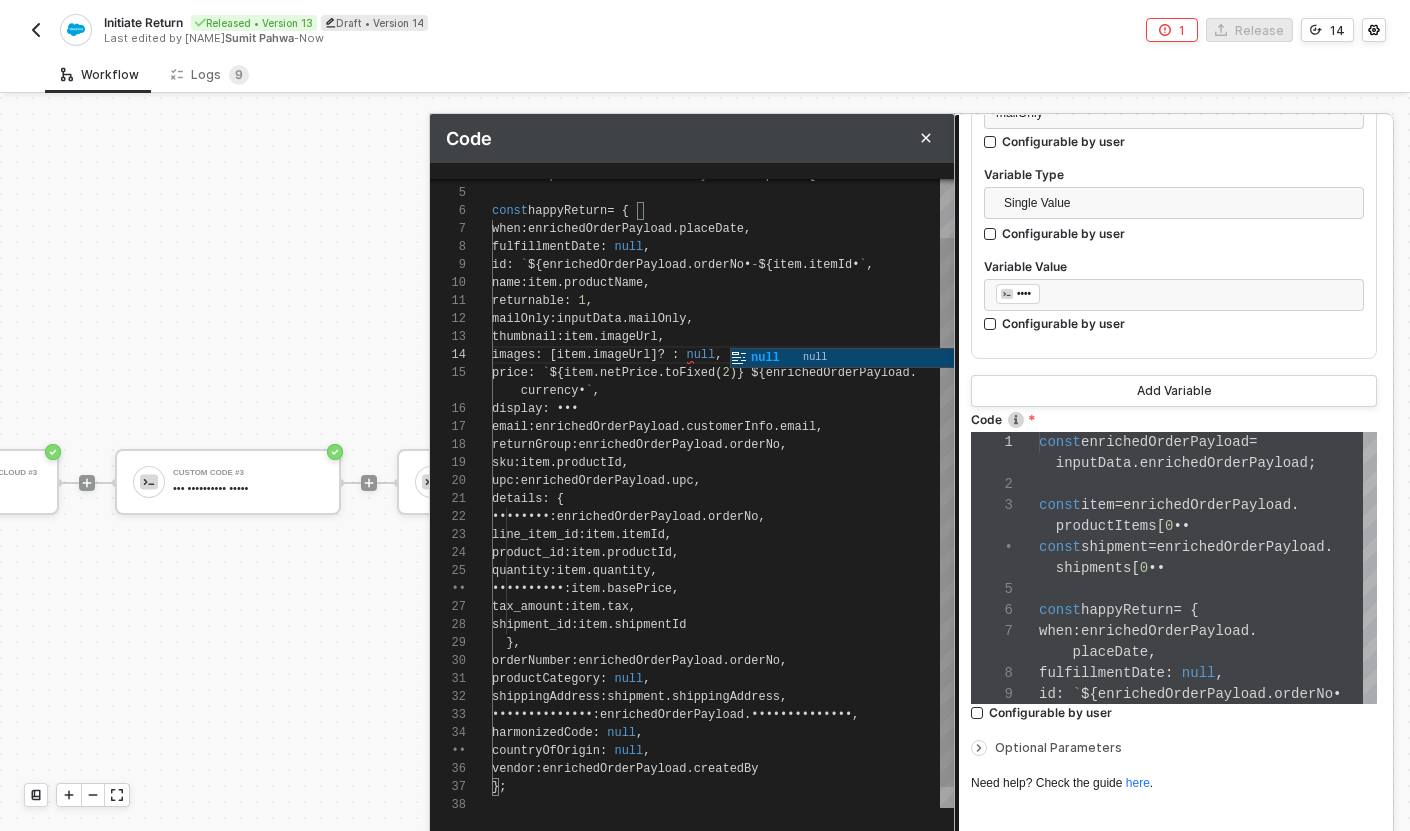 click on "const happyReturn  =   {   when :  enrichedOrderPayload . placeDate ,   fulfillmentDate :   null ,   id :   ` ${ enrichedOrderPayload . orderNo } - ${ item . itemId } ` ,   name :  item . productName ,   returnable :   1 ,   mailOnly :  inputData . mailOnly ,   thumbnail :  item . imageUrl ,   images :   [ item . imageUrl ]?   :   null ,   price :   ` ${ item . netPrice . toFixed ( 2 )}   ${ enrichedOrderPayload .      currency } ` ,   display :   [],   email :  enrichedOrderPayload . customerInfo . email ,   returnGroup :  enrichedOrderPayload . orderNo ,   sku :  item . productId ,   upc :  enrichedOrderPayload . upc ,   details :   {     order_id :  enrichedOrderPayload . orderNo ,     line_item_id :  item . itemId ,     product_id :  item . productId ,     quantity :  item . quantity ,     unit_price :  item . basePrice , : . ," at bounding box center [692, 493] 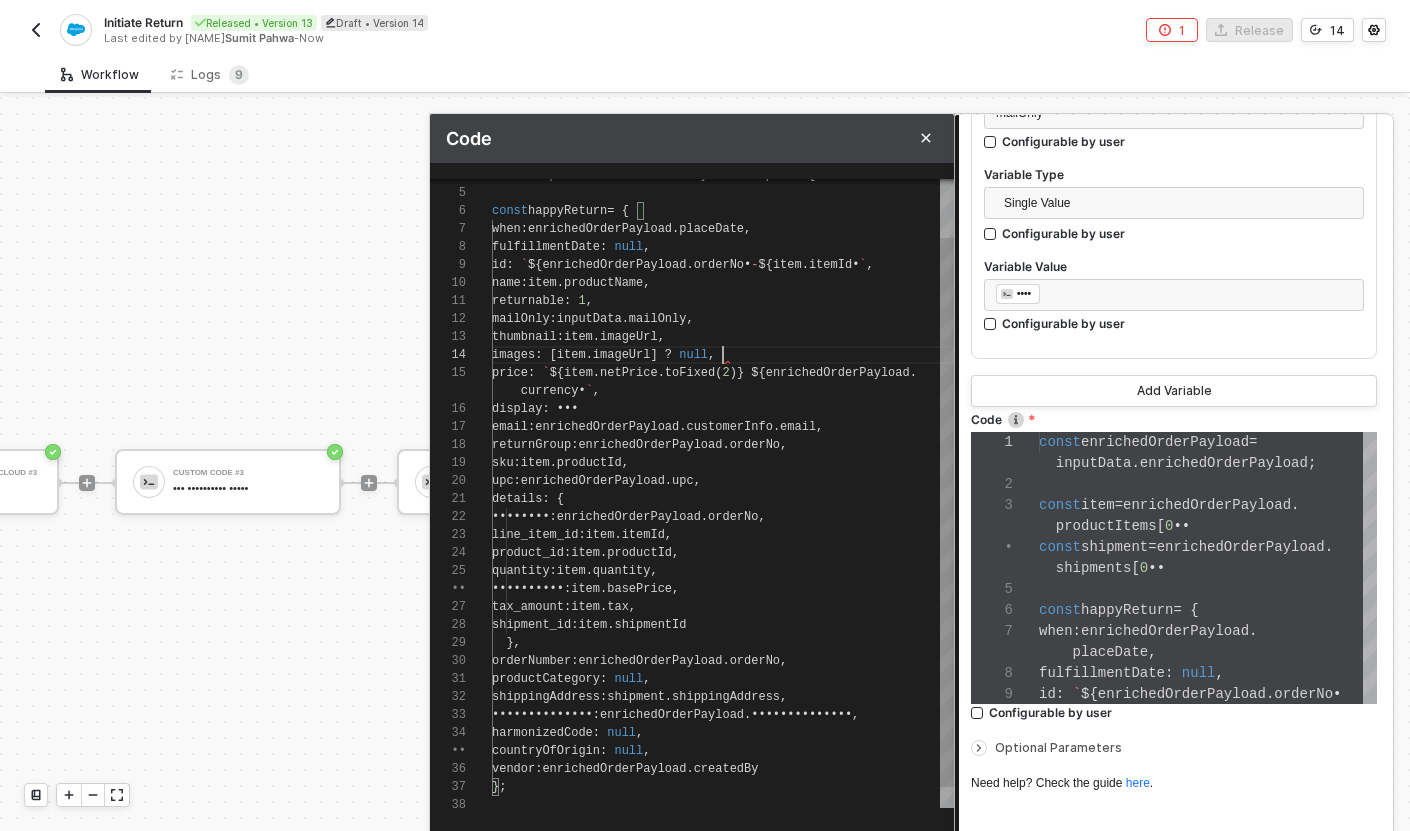 scroll, scrollTop: 54, scrollLeft: 195, axis: both 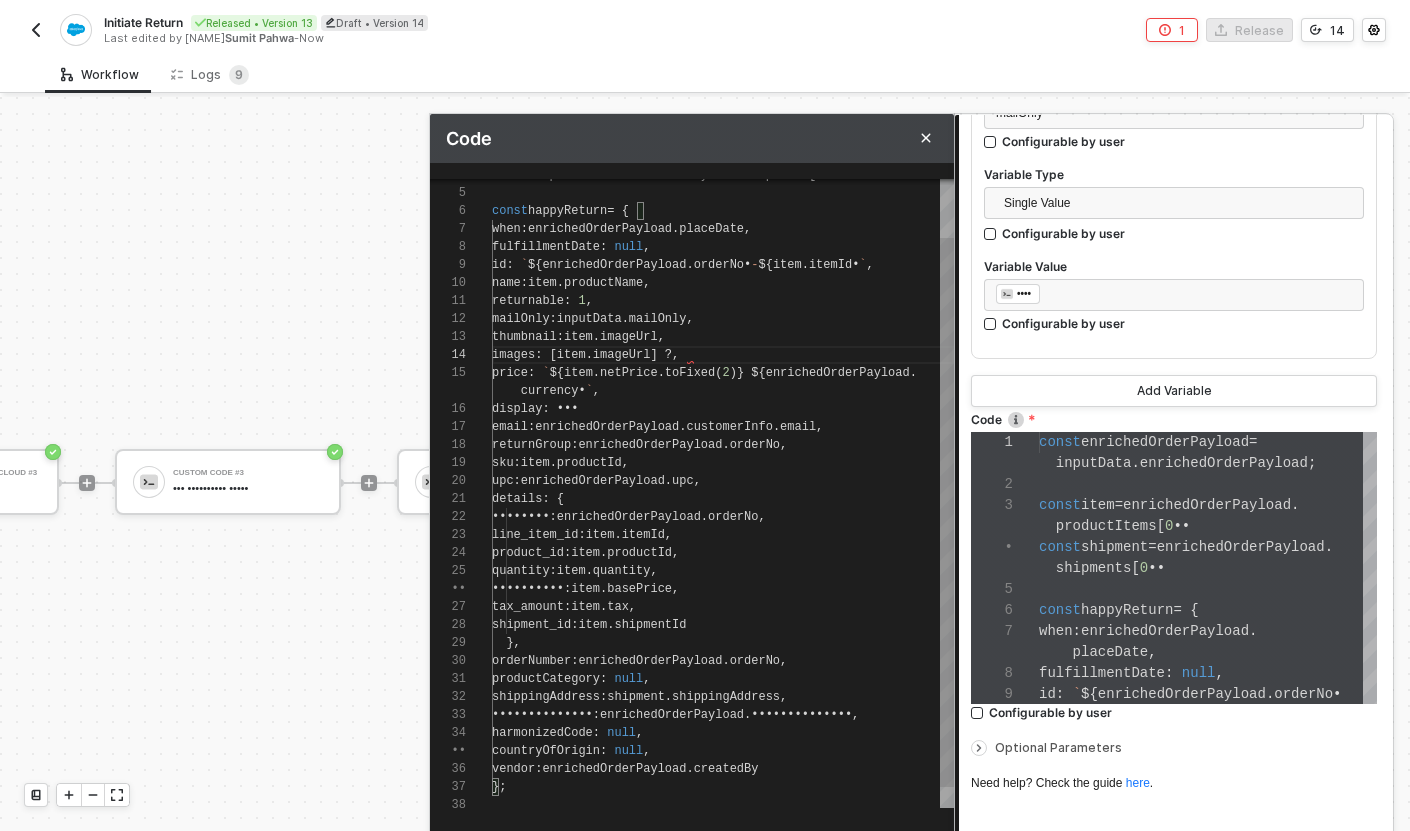 click on "6 7 8 9 10 11 12 13 14 15 16 17 18 19 20 21 22 23 24 25 26 27 28 29 30 31 32 33 34 35 36 37 38 5 4 const  happyReturn  =   {   when :  enrichedOrderPayload . placeDate ,   fulfillmentDate :   null ,   id :   ` ${ enrichedOrderPayload . orderNo } - ${ item . itemId } ` ,   name :  item . productName ,   returnable :   1 ,   mailOnly :  inputData . mailOnly ,   thumbnail :  item . imageUrl ,   images :   [ item . imageUrl ]   ?,   price :   ` ${ item . netPrice . toFixed ( 2 )}   ${ enrichedOrderPayload .      currency } ` ,   display :   [],   email :  enrichedOrderPayload . customerInfo . [ EMAIL ] ,   returnGroup :  enrichedOrderPayload . orderNo ,   sku :  item . productId ,   upc :  enrichedOrderPayload . upc ,   details :   {     order_id :  enrichedOrderPayload . orderNo ,     line_item_id :  item . itemId ,     product_id :  item . productId ,     quantity :  item . quantity ,     unit_price :  item . basePrice , :  item . tax ," at bounding box center (692, 493) 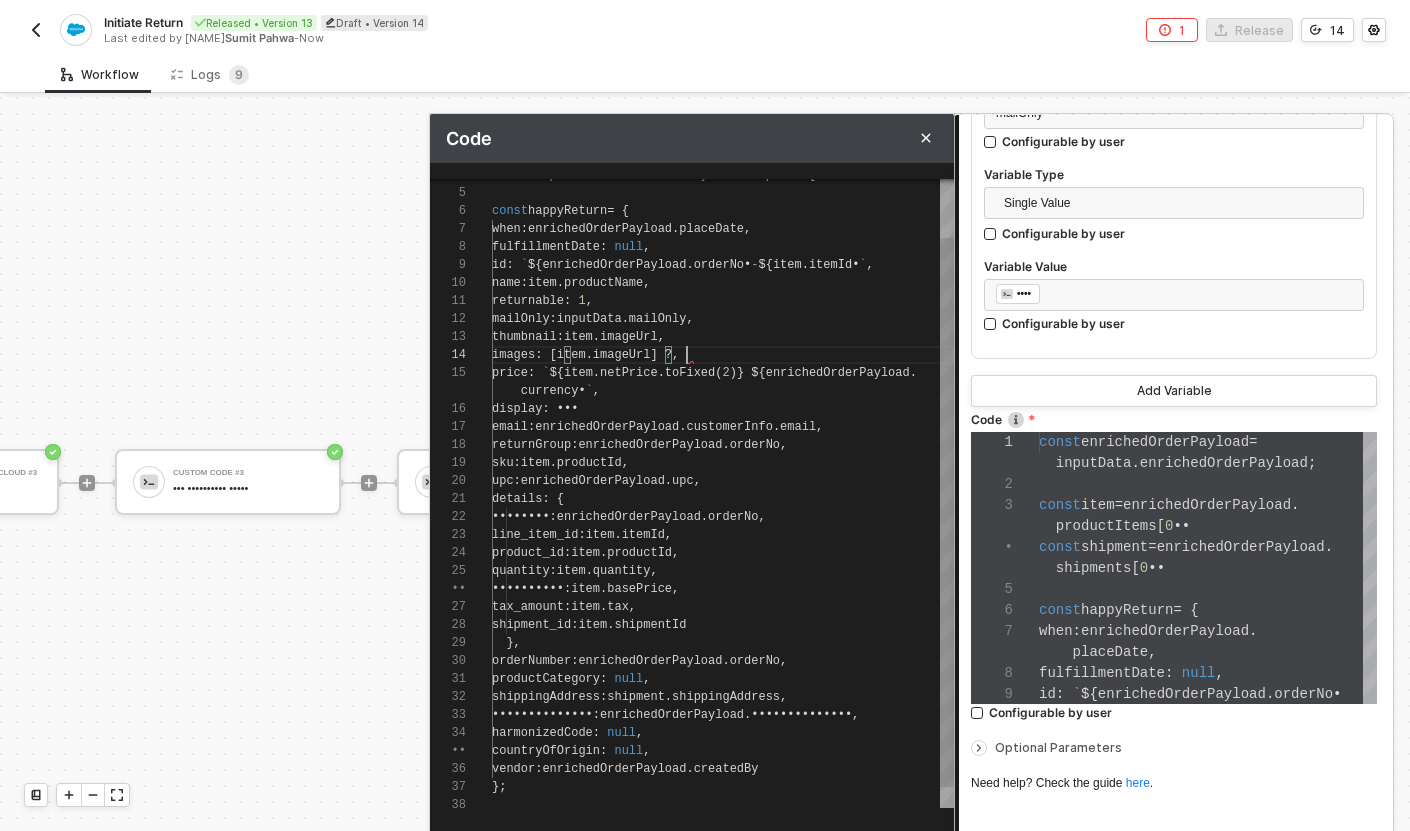 click on "const happyReturn = { when : enrichedOrderPayload.placeDate, fulfillmentDate : null, id : ` ${ enrichedOrderPayload.orderNo } - ${ item.itemId } `, name : item.productName, returnable : 1, mailOnly : inputData.mailOnly, thumbnail : item.imageUrl, images : [ item.imageUrl ] ?, price : ` ${ item.netPrice.toFixed(2) } ${ enrichedOrderPayload.currency } `, display : [], email : [EMAIL], returnGroup : enrichedOrderPayload.orderNo, sku : item.productId, upc : enrichedOrderPayload.upc, details : { order_id : enrichedOrderPayload.orderNo, line_item_id : item.itemId, product_id : item.productId, quantity : item.quantity, unit_price : item.basePrice, tax_amount : item.tax, shipment_id : item.shipmentId }, orderNumber : . orderNo," at bounding box center [500492, 500112] 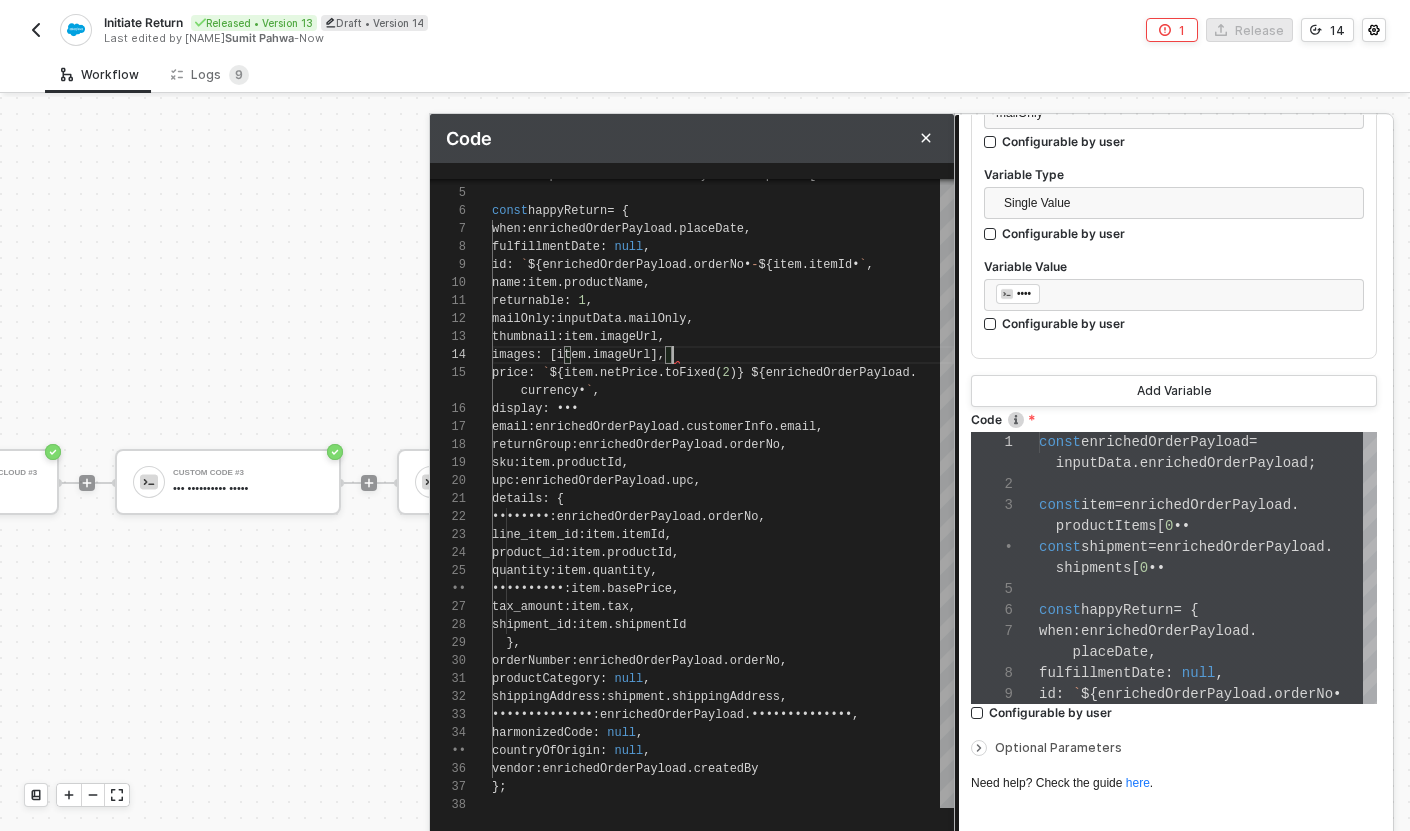 scroll, scrollTop: 54, scrollLeft: 181, axis: both 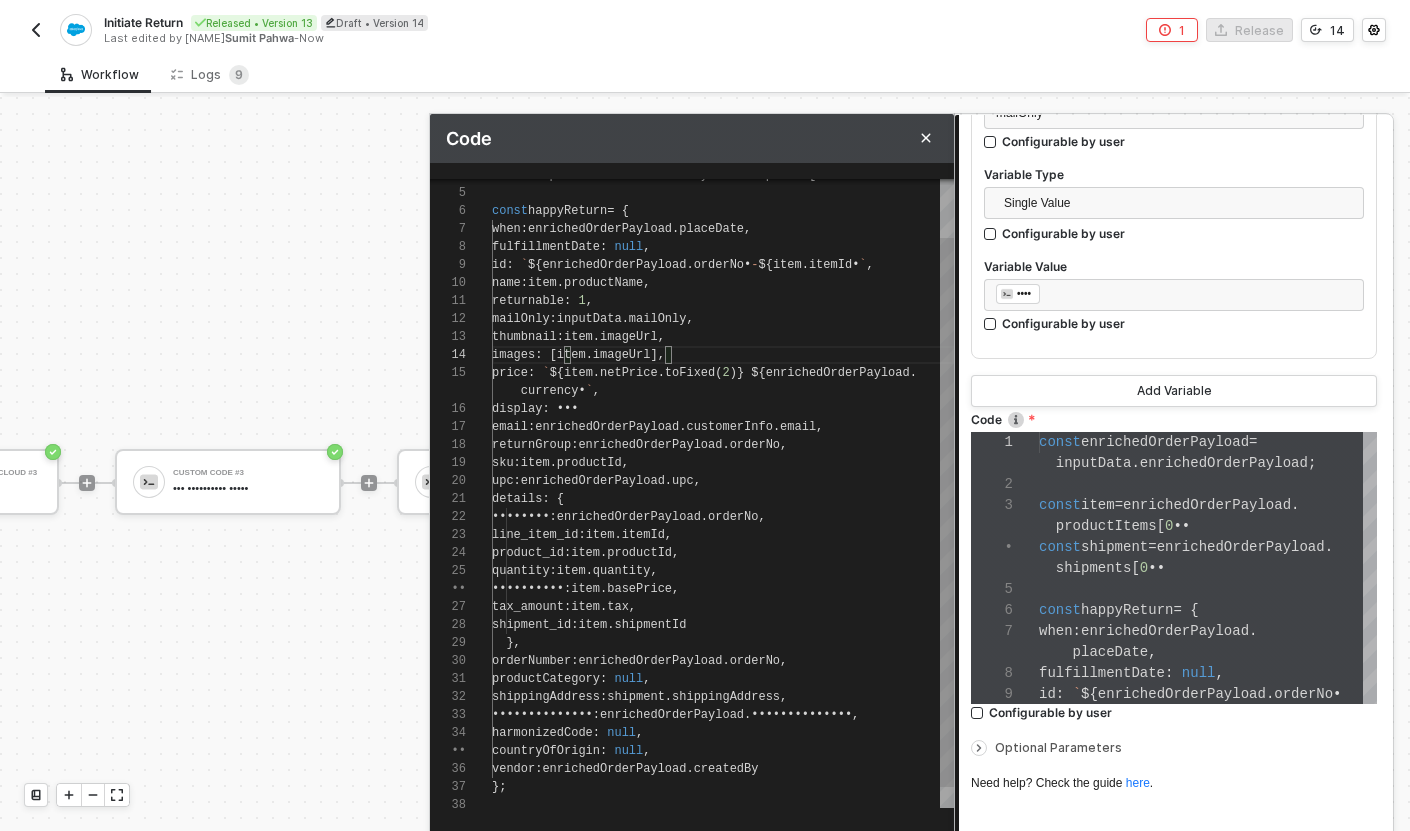 click on "]," at bounding box center (657, 355) 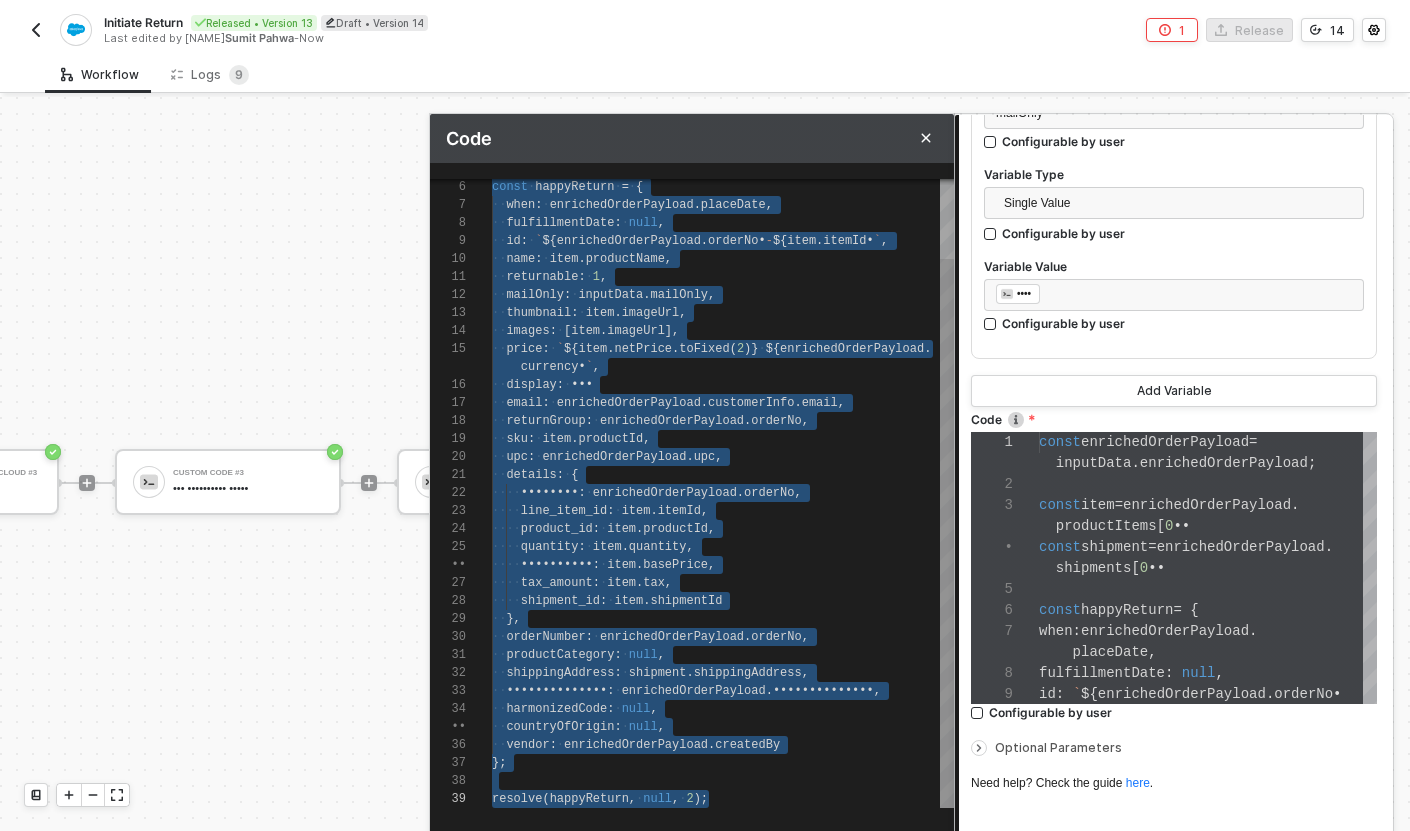 scroll, scrollTop: 0, scrollLeft: 217, axis: horizontal 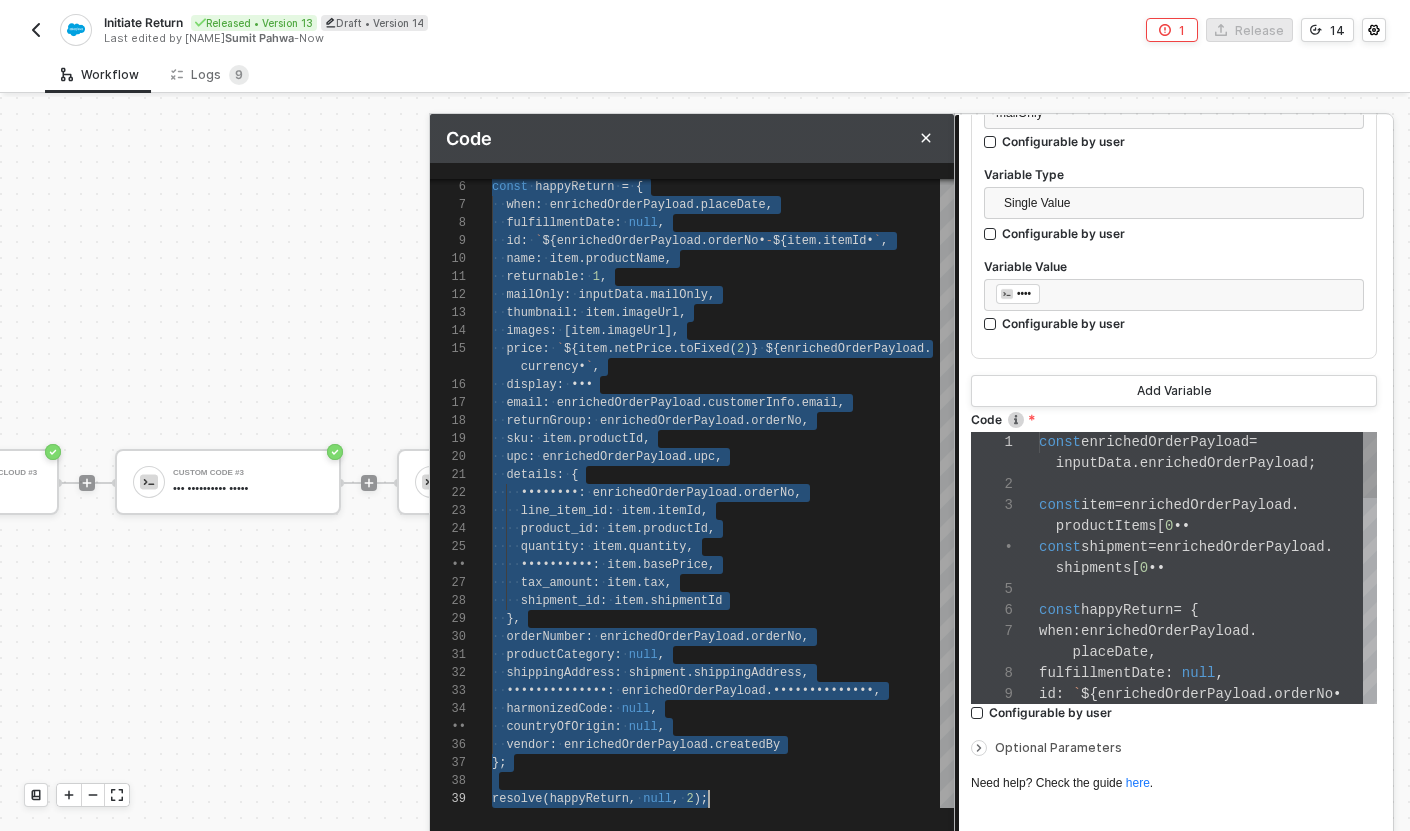 click on "enrichedOrderPayload" at bounding box center (1261, 442) 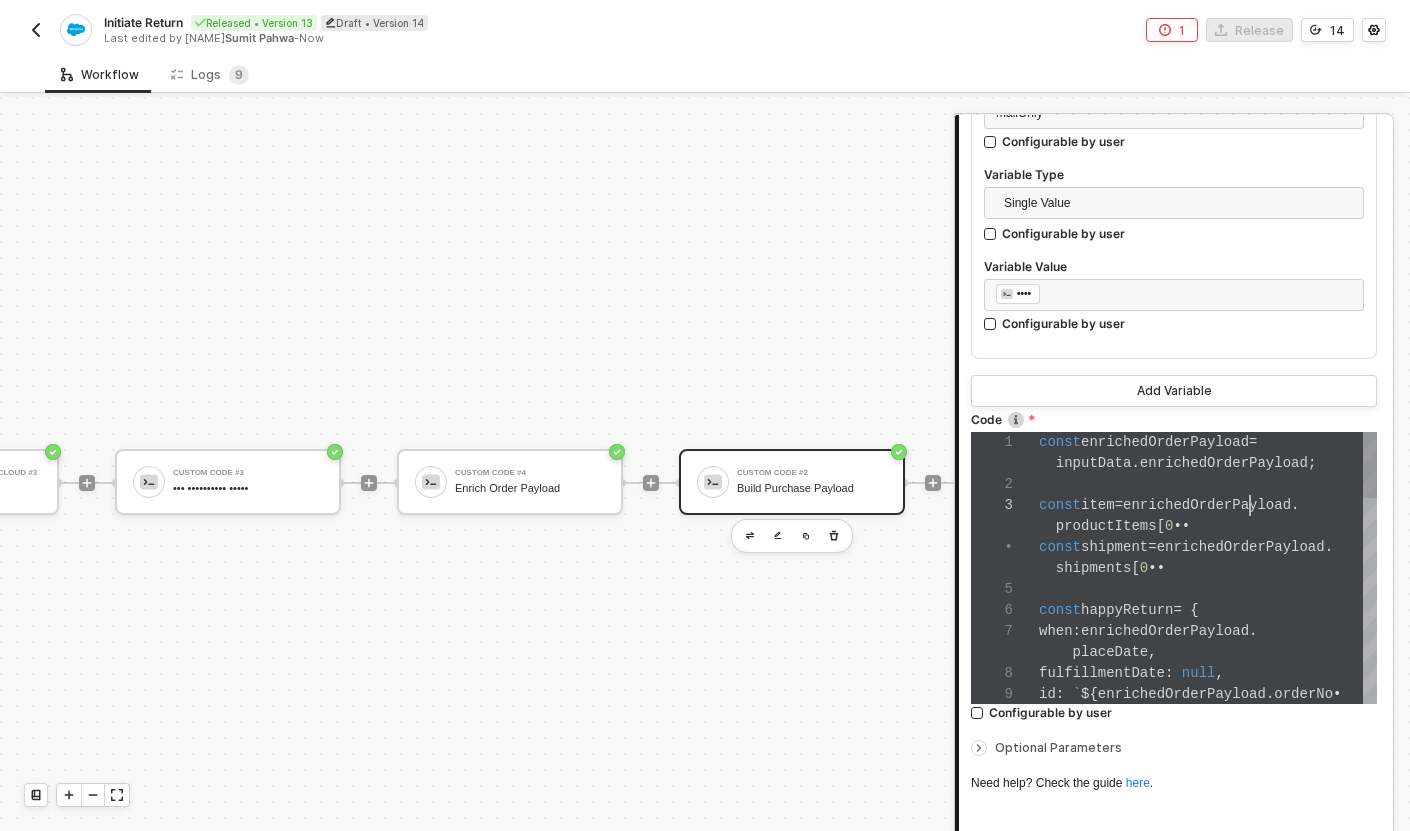 click on "enrichedOrderPayload" at bounding box center (1261, 442) 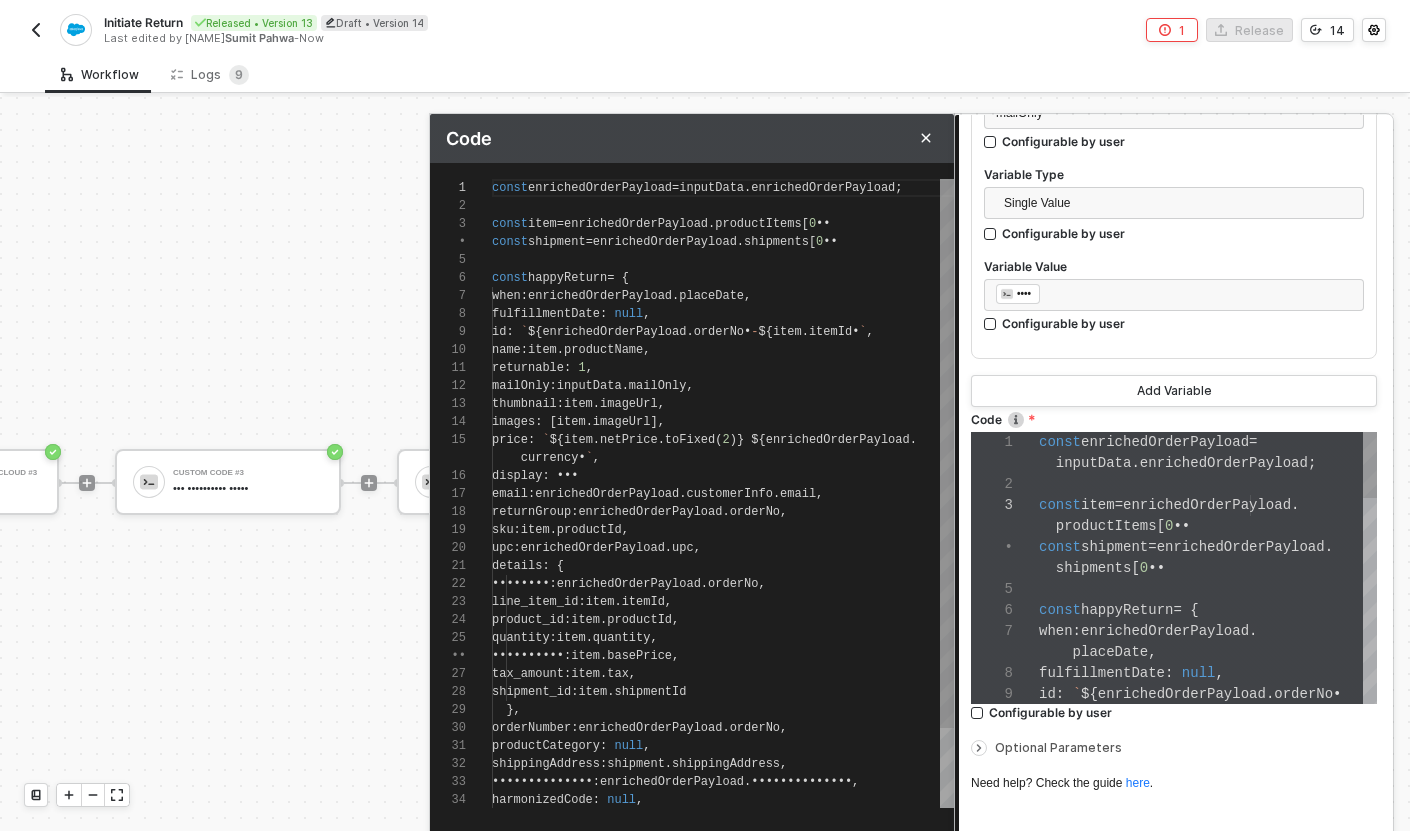 scroll, scrollTop: 180, scrollLeft: 0, axis: vertical 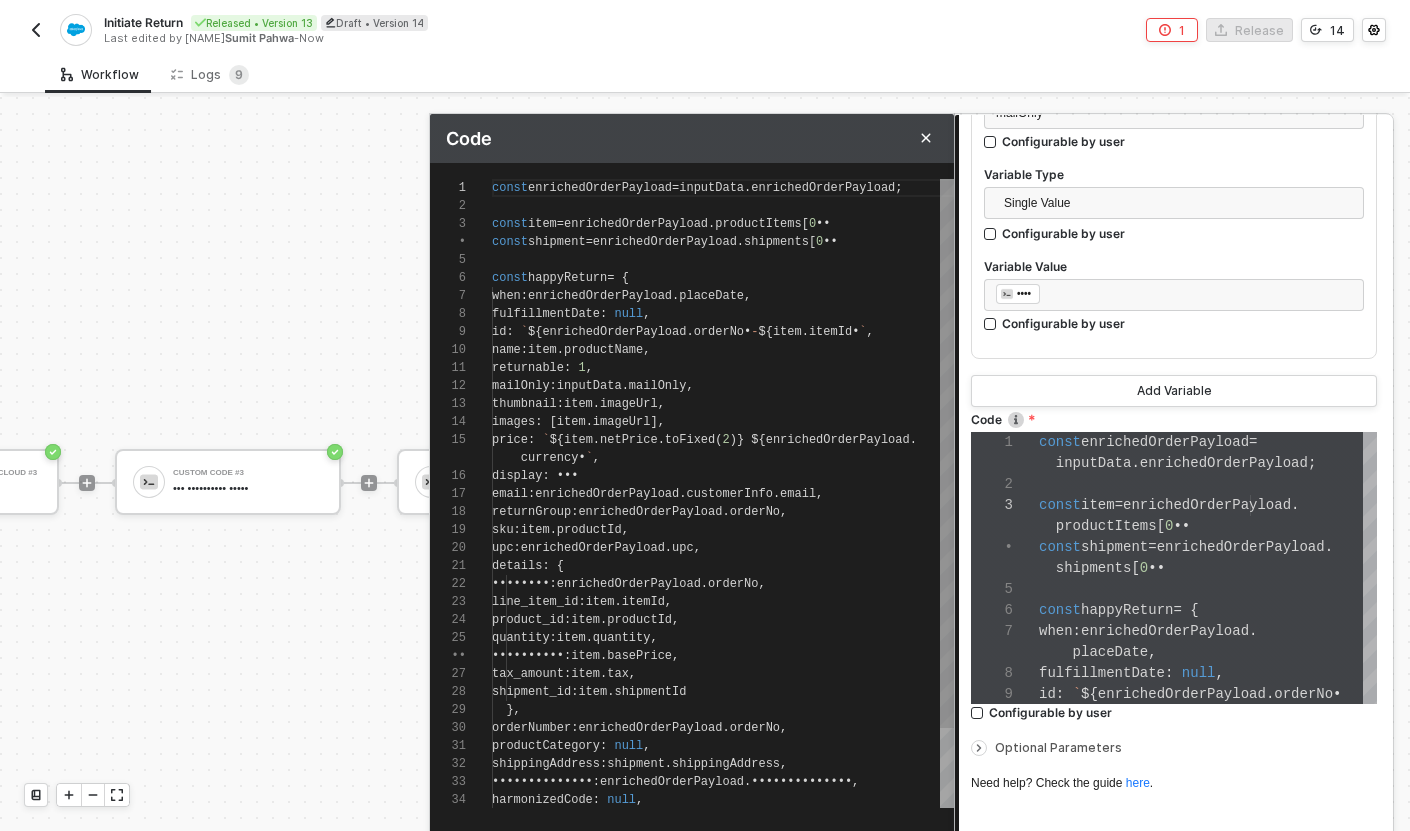 click on "price :   ` ${ item . netPrice . toFixed ( 2 )}   ${ enrichedOrderPayload ." at bounding box center (723, 440) 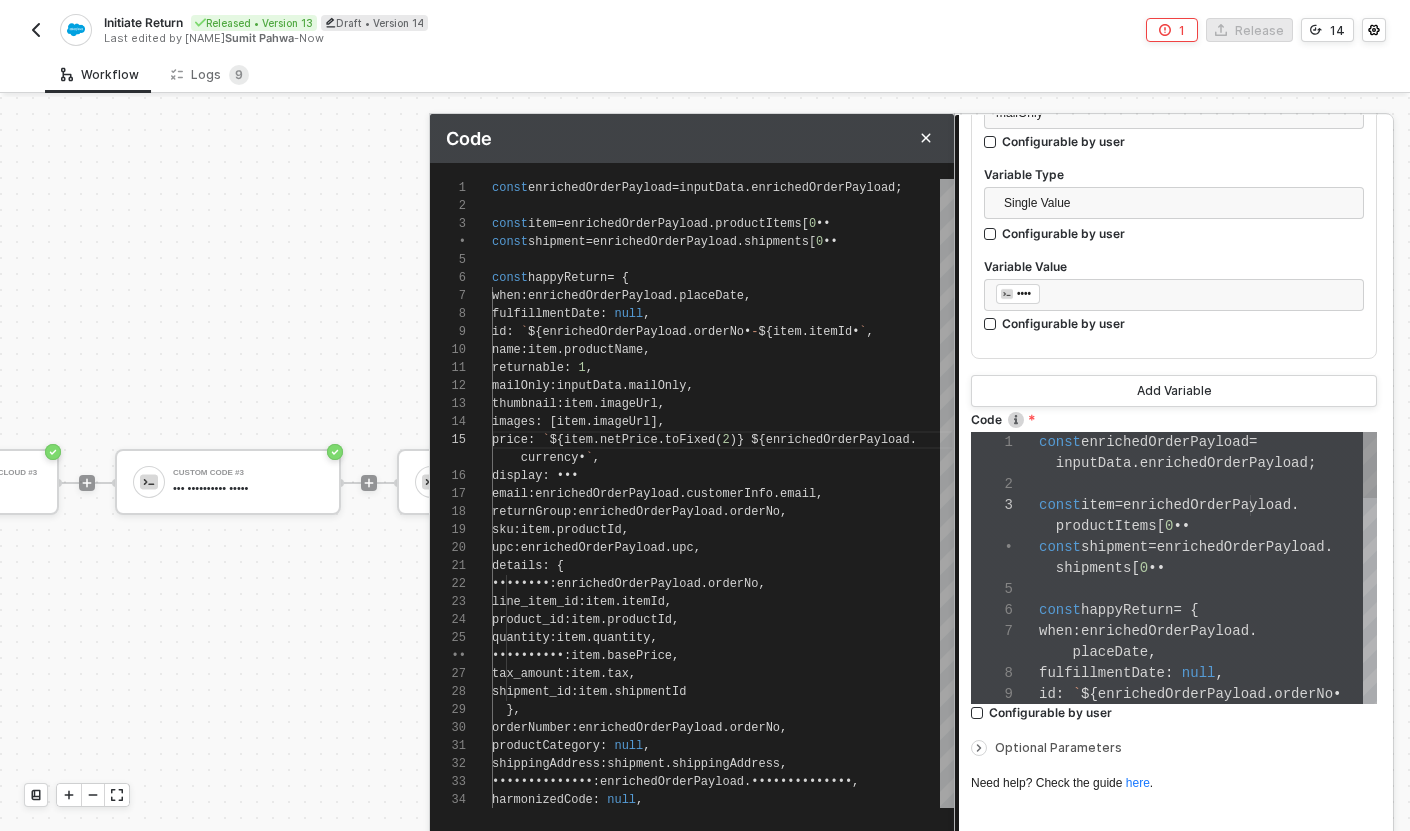 click on "••••••••• • • ••" at bounding box center (1208, 568) 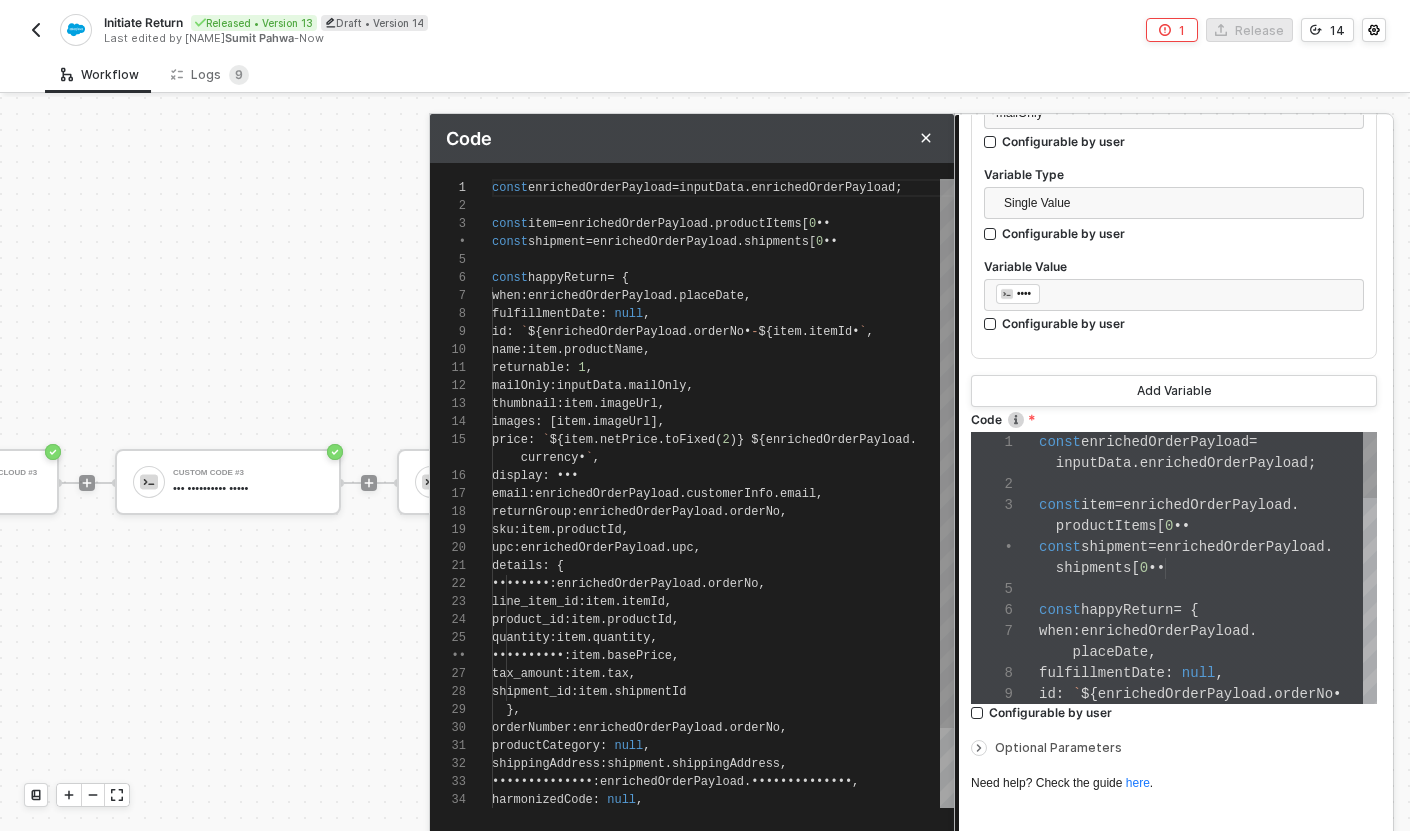 scroll, scrollTop: 180, scrollLeft: 0, axis: vertical 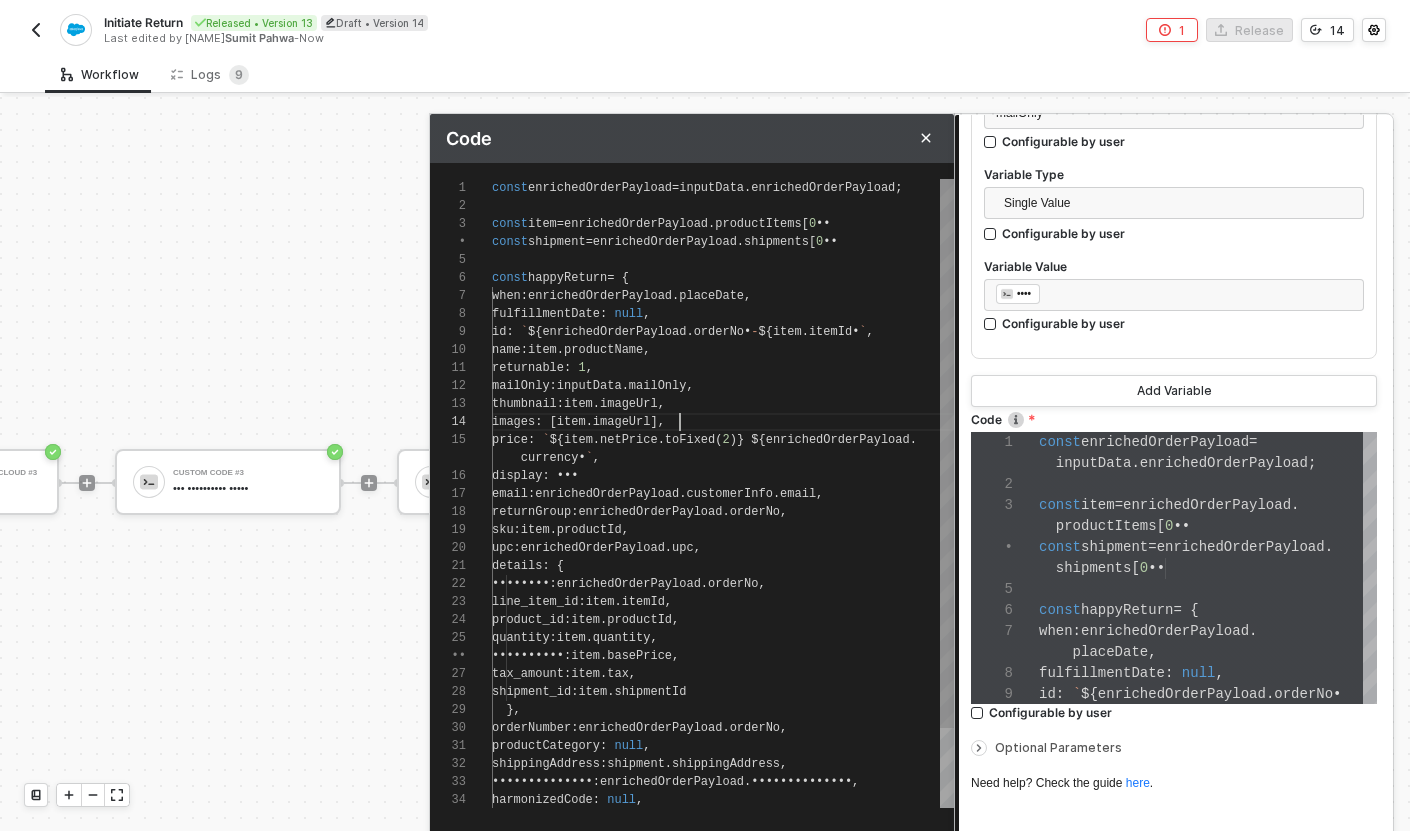 click on "images :   [ item . imageUrl ]," at bounding box center (723, 422) 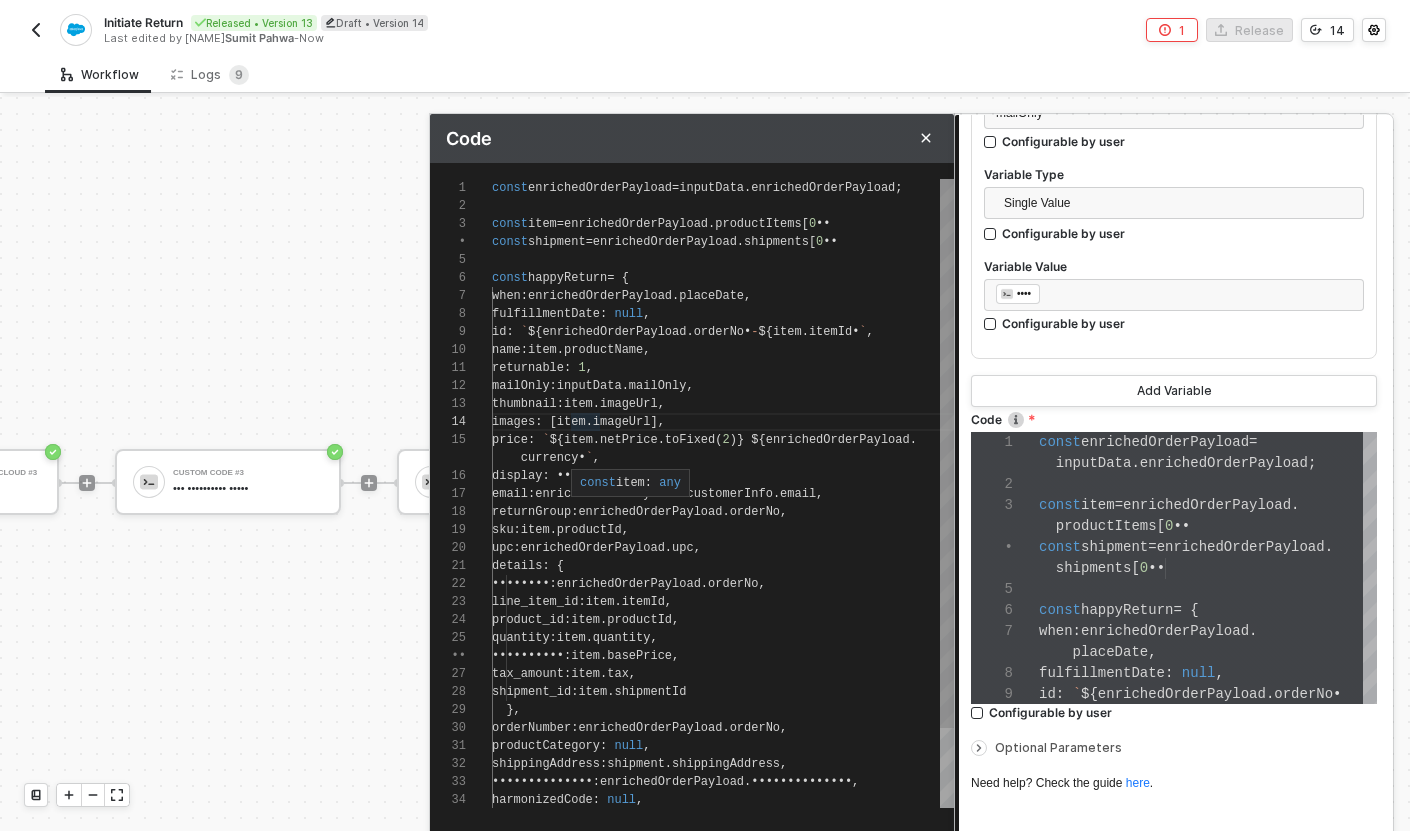 click on "price :   ` ${ item . netPrice . toFixed ( 2 )}   ${ enrichedOrderPayload ." at bounding box center [723, 440] 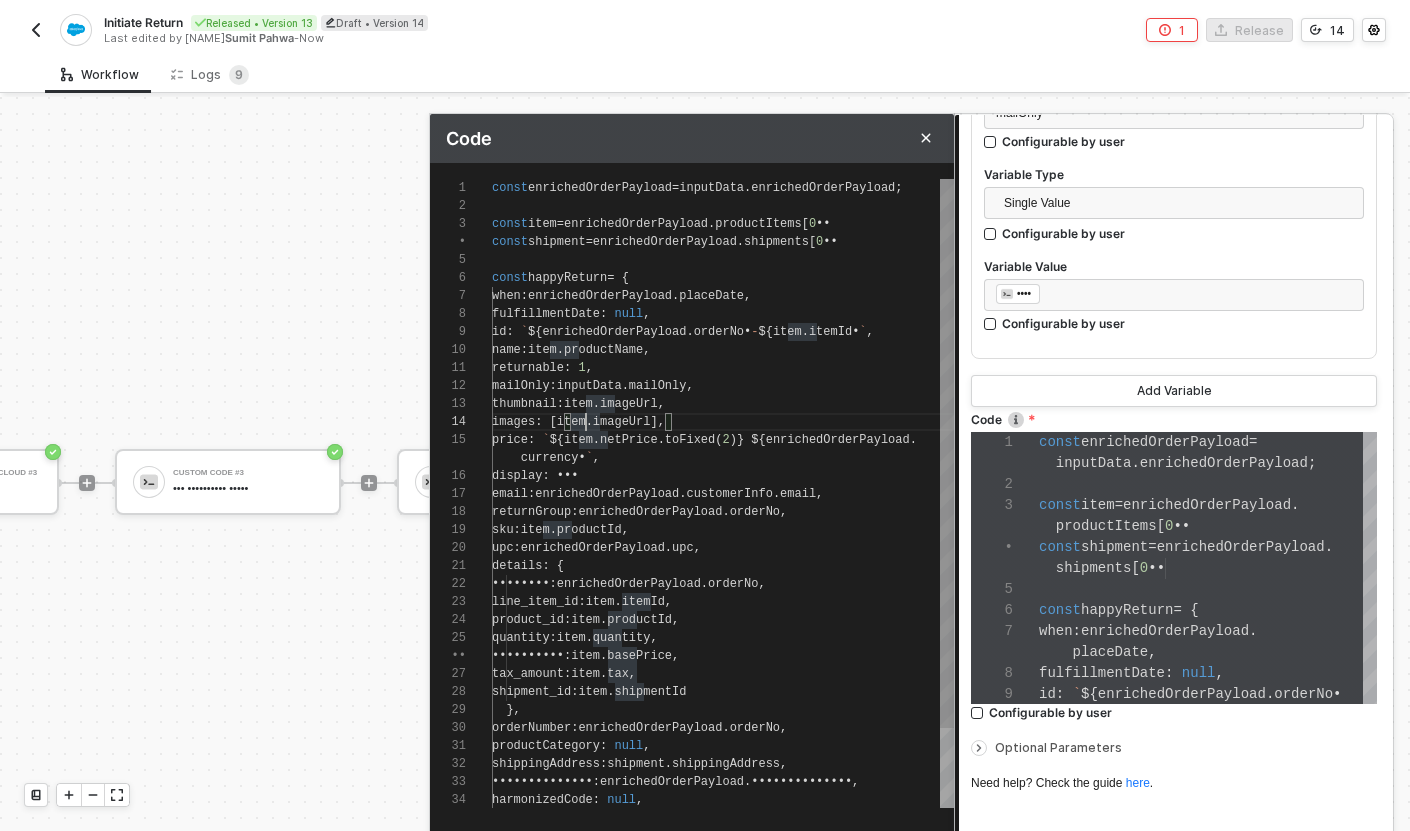 click on "1 2 3 4 5 6 7 8 9 10 11 12 13 14 15 16 17 18 19 20 21 22 23 24 25 26 27 28 29 30 31 32 33 34 const  enrichedOrderPayload  =  inputData . enrichedOrderPayload ; const  item  =  enrichedOrderPayload . productItems [ 0 ]; const  shipment  =  enrichedOrderPayload . shipments [ 0 ]; const  happyReturn  =   {
when :  enrichedOrderPayload . placeDate ,
fulfillmentDate :   null ,
id :   ` ${ enrichedOrderPayload . orderNo } - ${ item . itemId } ` ,
name :  item . productName ,
returnable :   1 ,
mailOnly :  inputData . mailOnly ,
thumbnail :  item . imageUrl ,
images :   [ item . imageUrl ],
price :   ` ${ item . netPrice . toFixed ( 2 )}   ${ enrichedOrderPayload .
currency } ` ,
display :   [],
email :  enrichedOrderPayload . customerInfo . email ,
returnGroup :  enrichedOrderPayload . orderNo ,
sku :  item . productId ,
upc :  enrichedOrderPayload . upc ,
details :   {
order_id :  enrichedOrderPayload .
}
}" at bounding box center (692, 493) 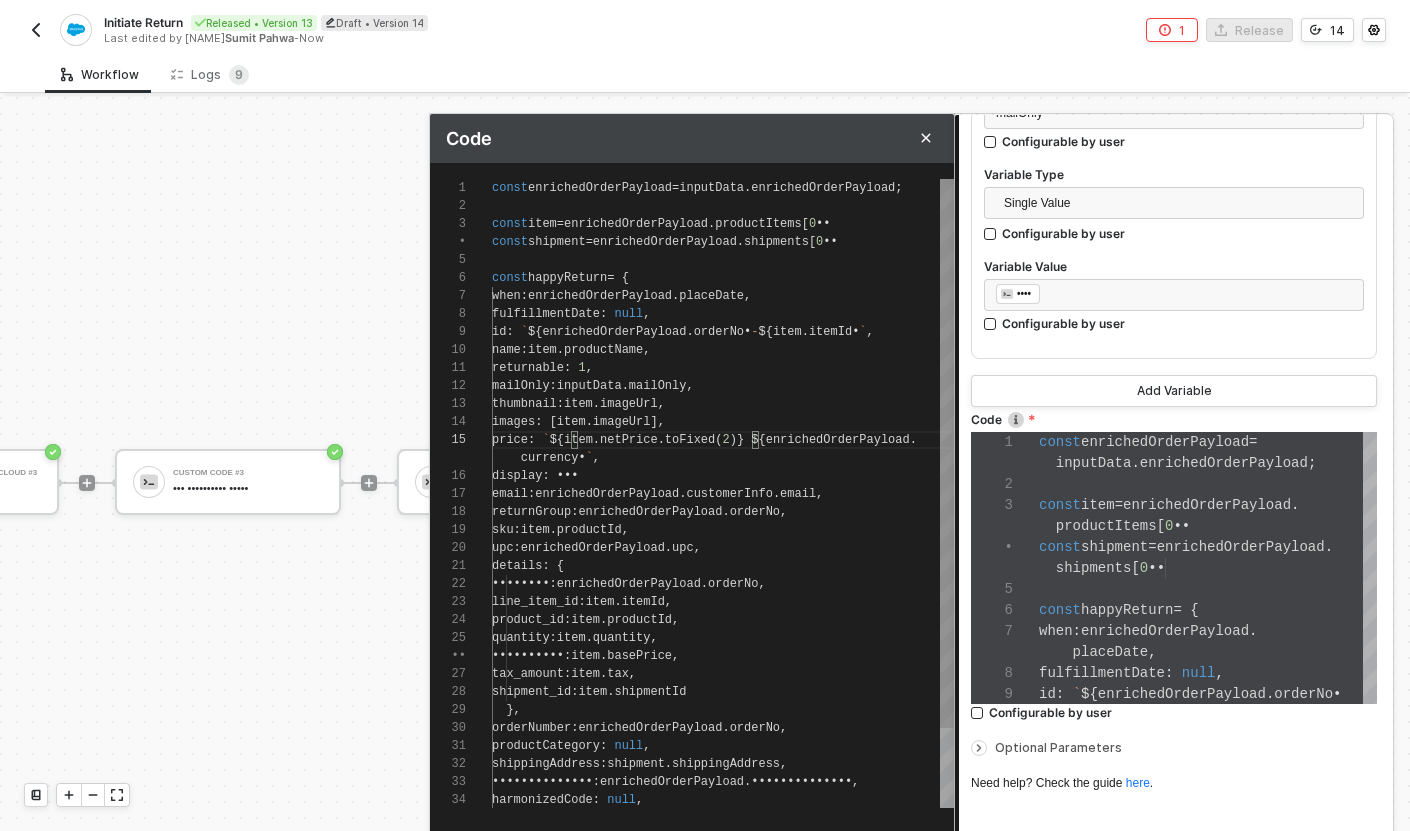 click on "," at bounding box center (747, 296) 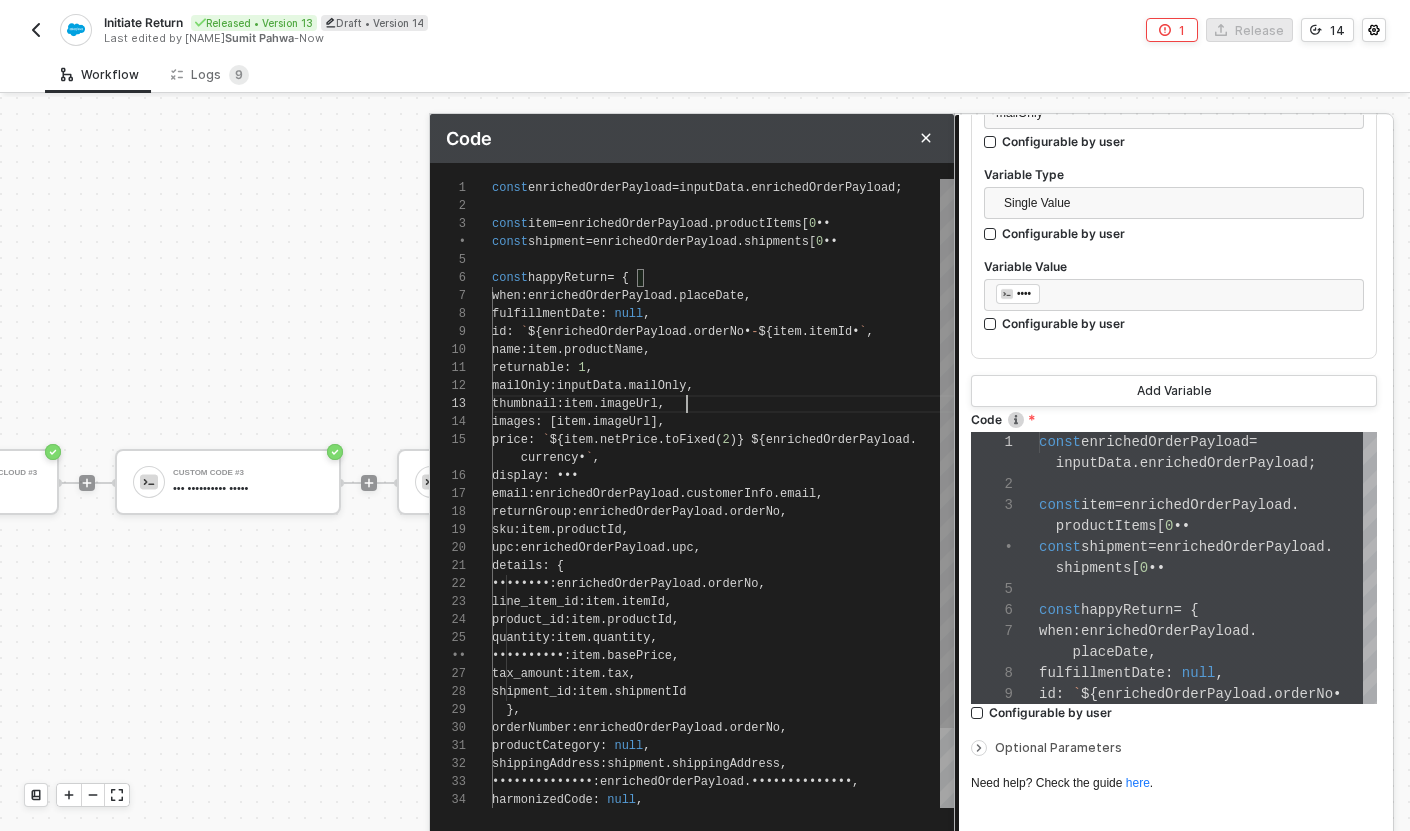 scroll, scrollTop: 36, scrollLeft: 195, axis: both 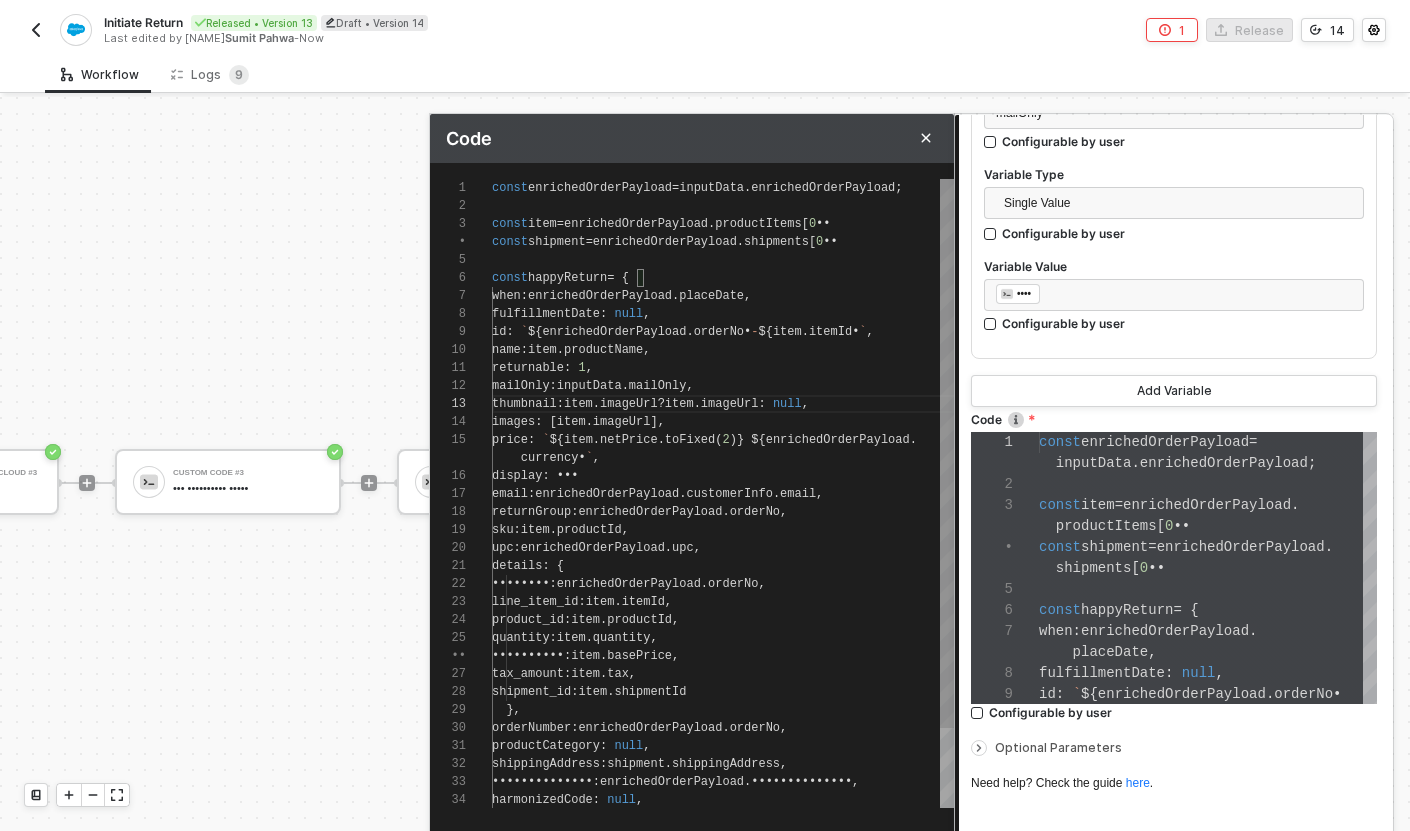 click on "name :  item . productName ," at bounding box center [723, 350] 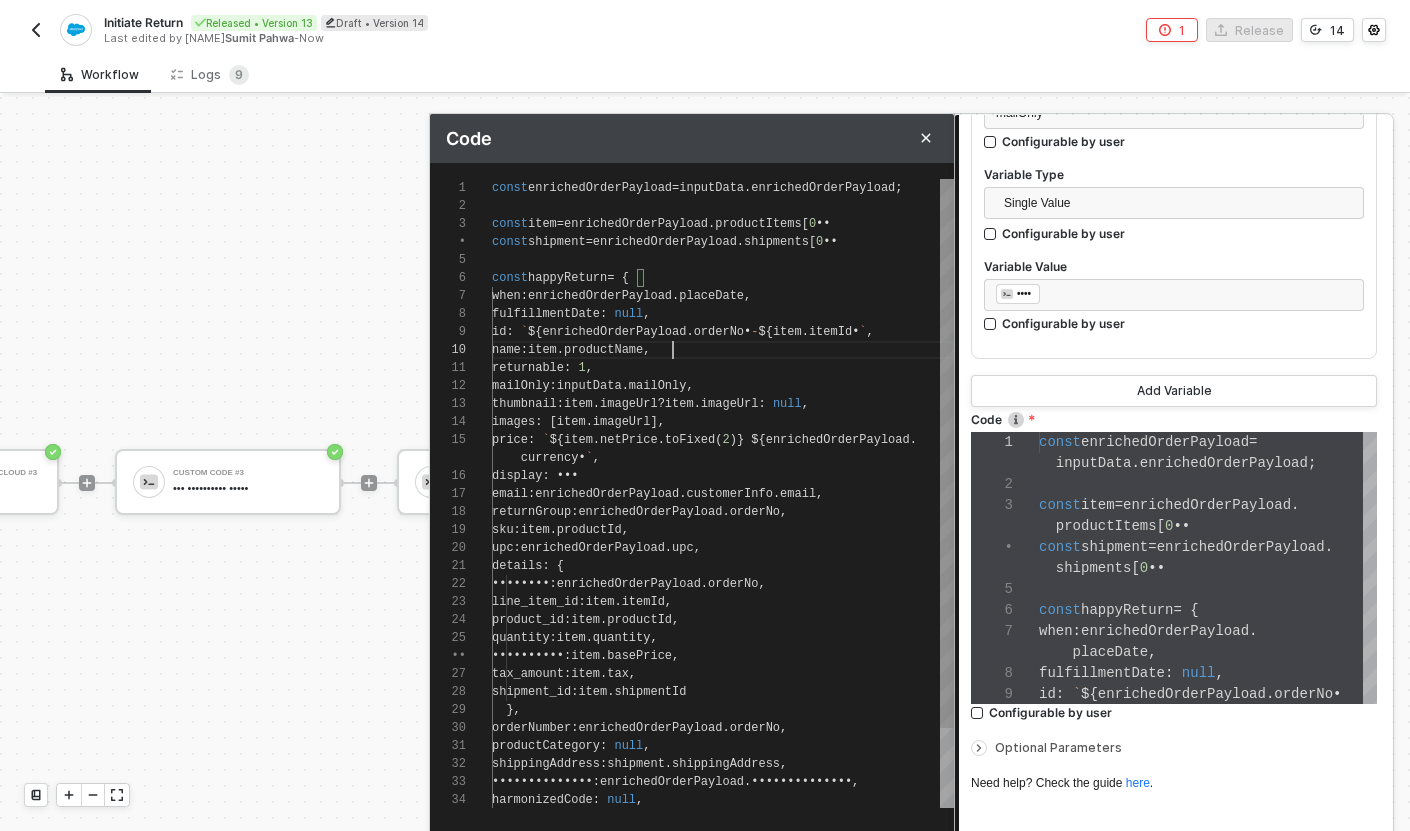 scroll, scrollTop: 54, scrollLeft: 72, axis: both 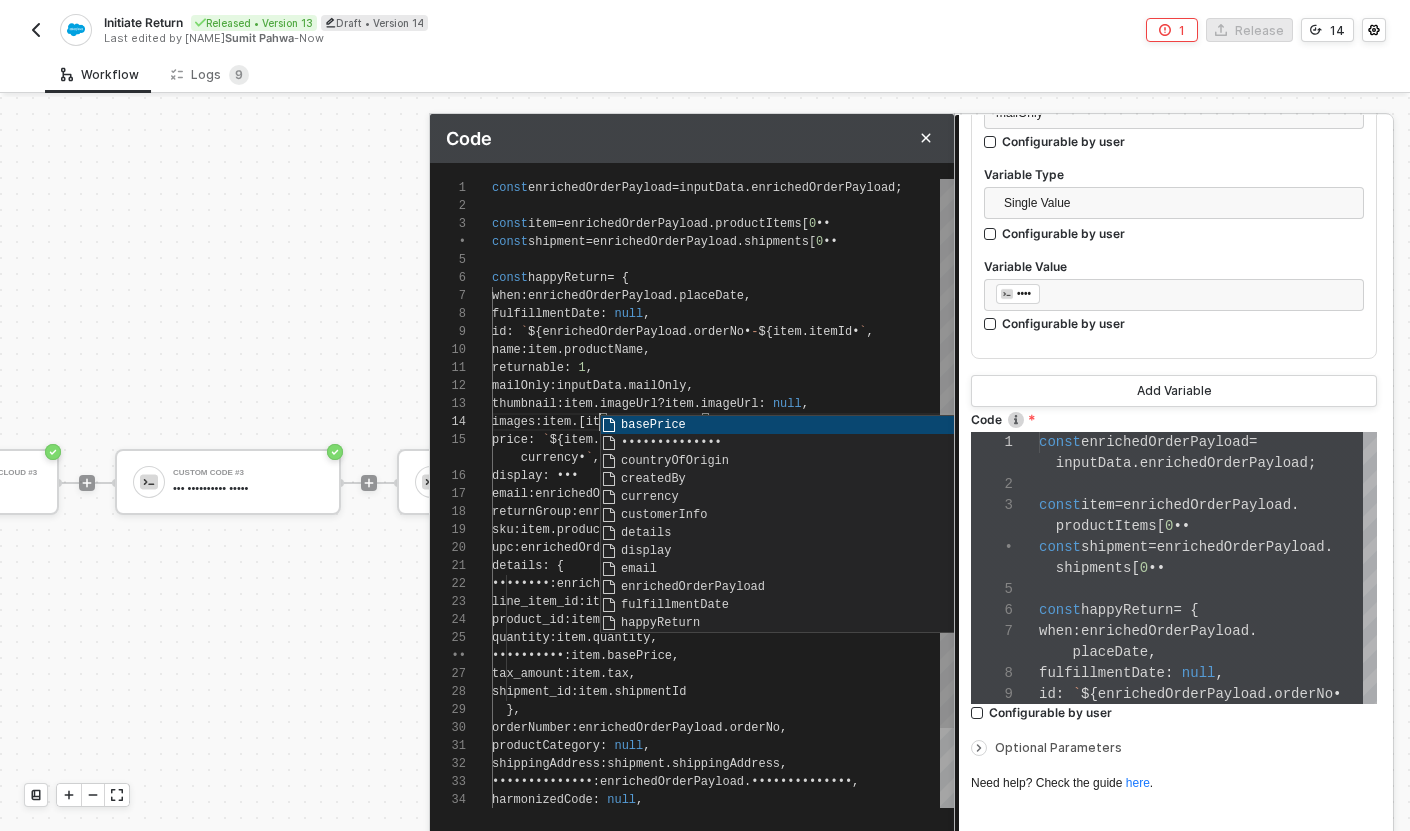 type on "returnable: 1,
mailOnly: inputData.mailOnly,
thumbnail: item.imageUrl ? item.imageUrl : null,
images: item.i[item.imageUrl],
price: `${item.netPrice.toFixed(2)} ${enrichedOrderPayload.currency}`,
display: [],
email: "[EMAIL]",
returnGroup: enrichedOrderPayload.orderNo,
sku: item.productId," 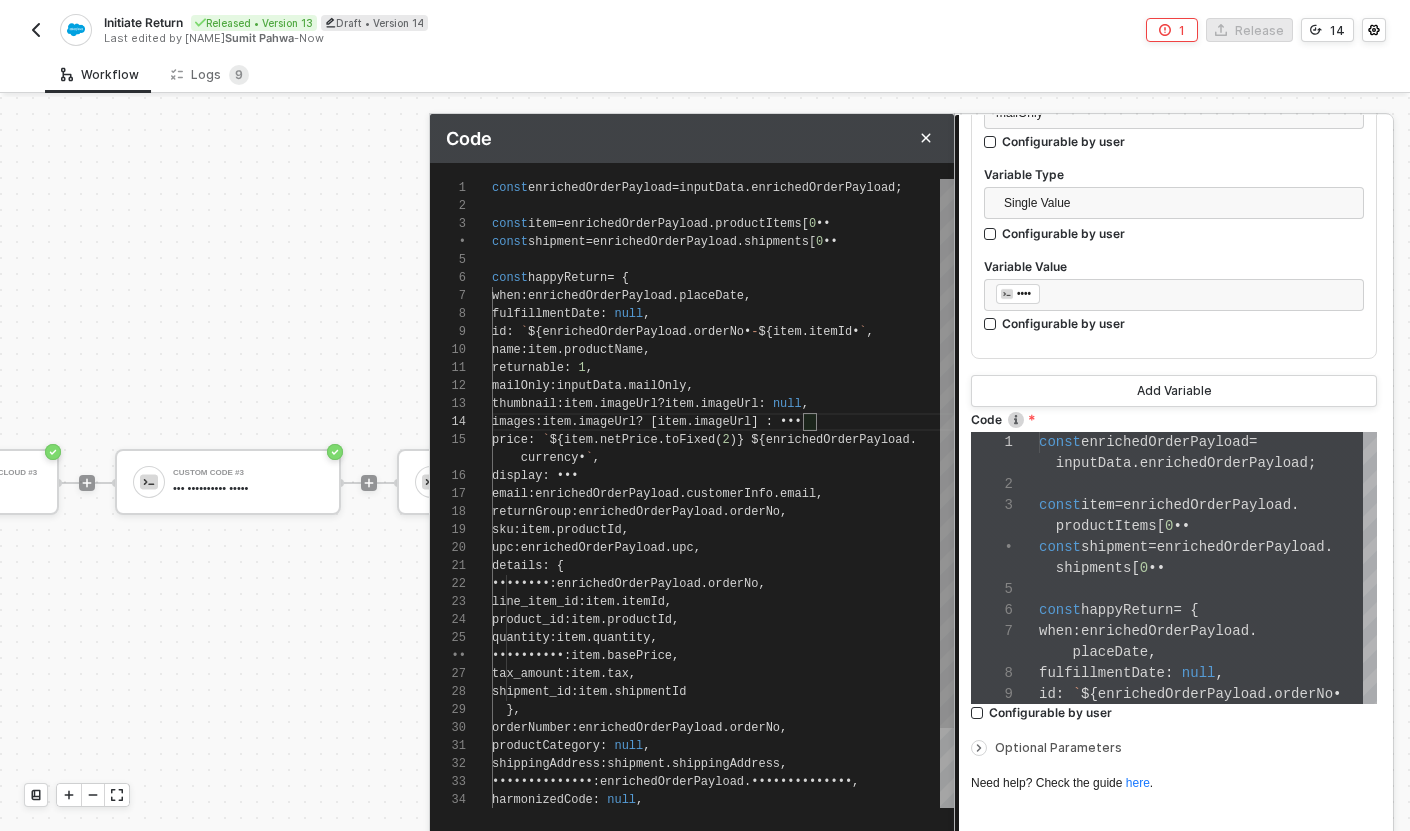 click on "••••••••• •  •••• • ••••••••  •  •••• • ••••••••  •   •••• •" at bounding box center (723, 404) 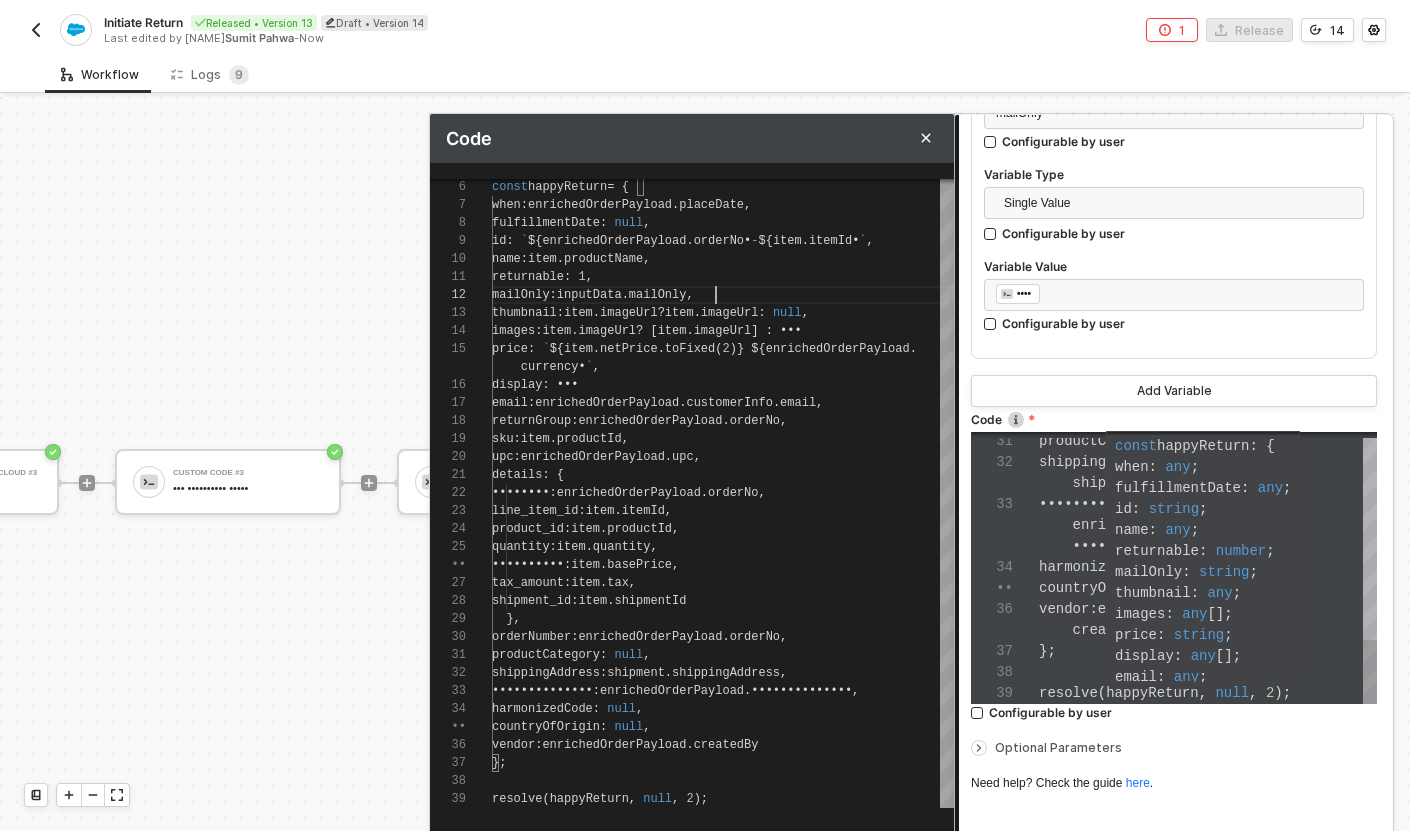 scroll, scrollTop: 74, scrollLeft: 0, axis: vertical 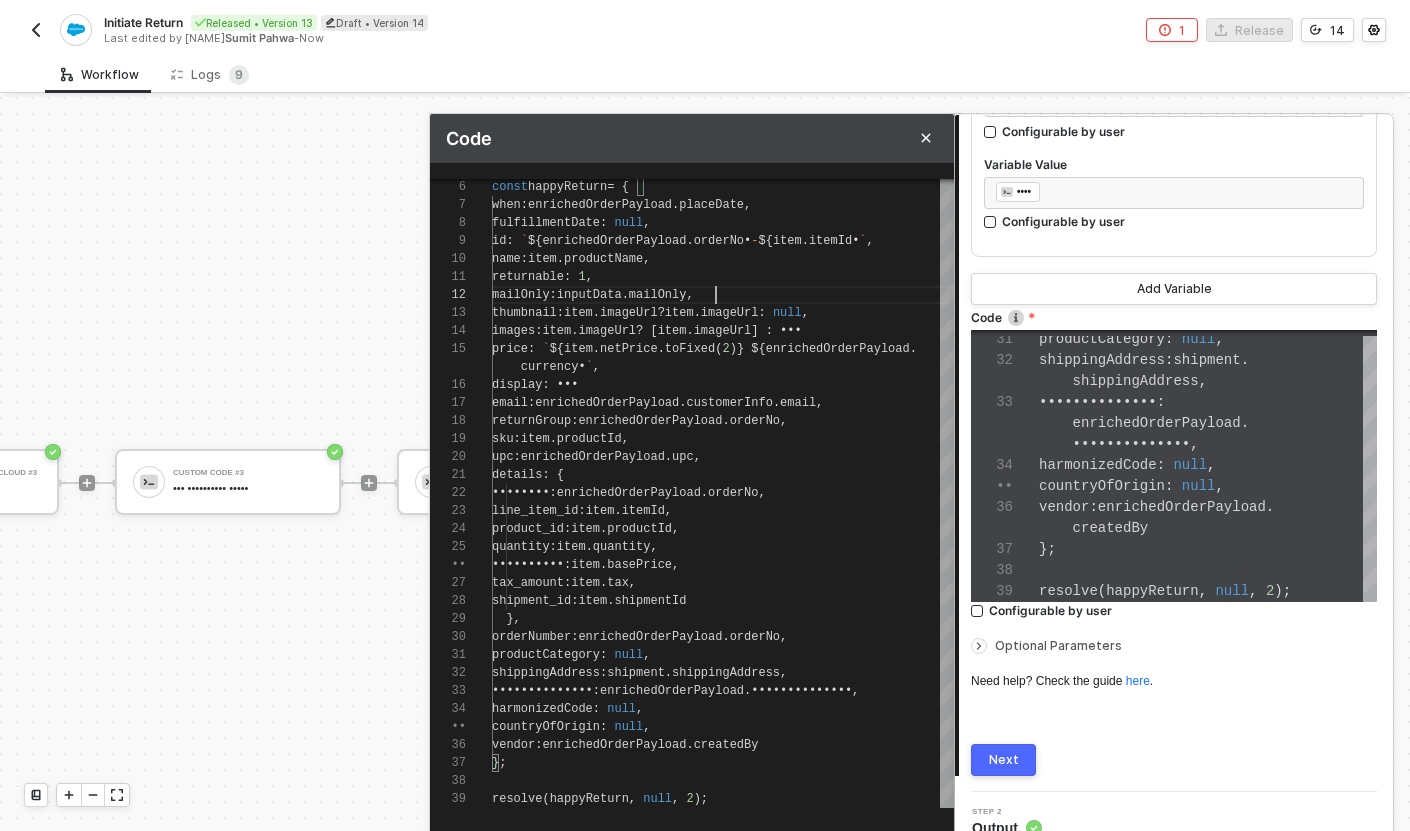 click on "Next" at bounding box center (1004, 760) 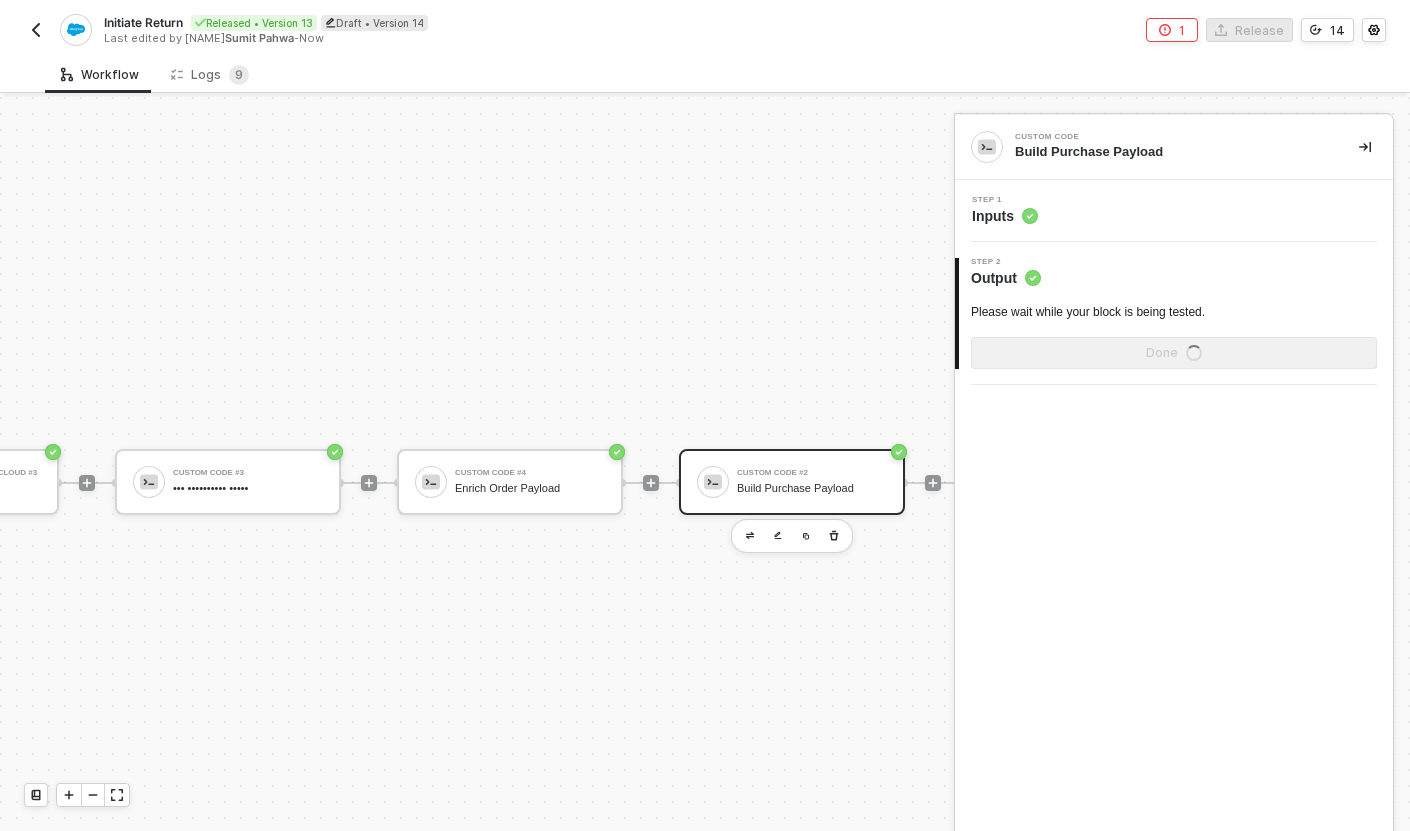 scroll, scrollTop: 0, scrollLeft: 0, axis: both 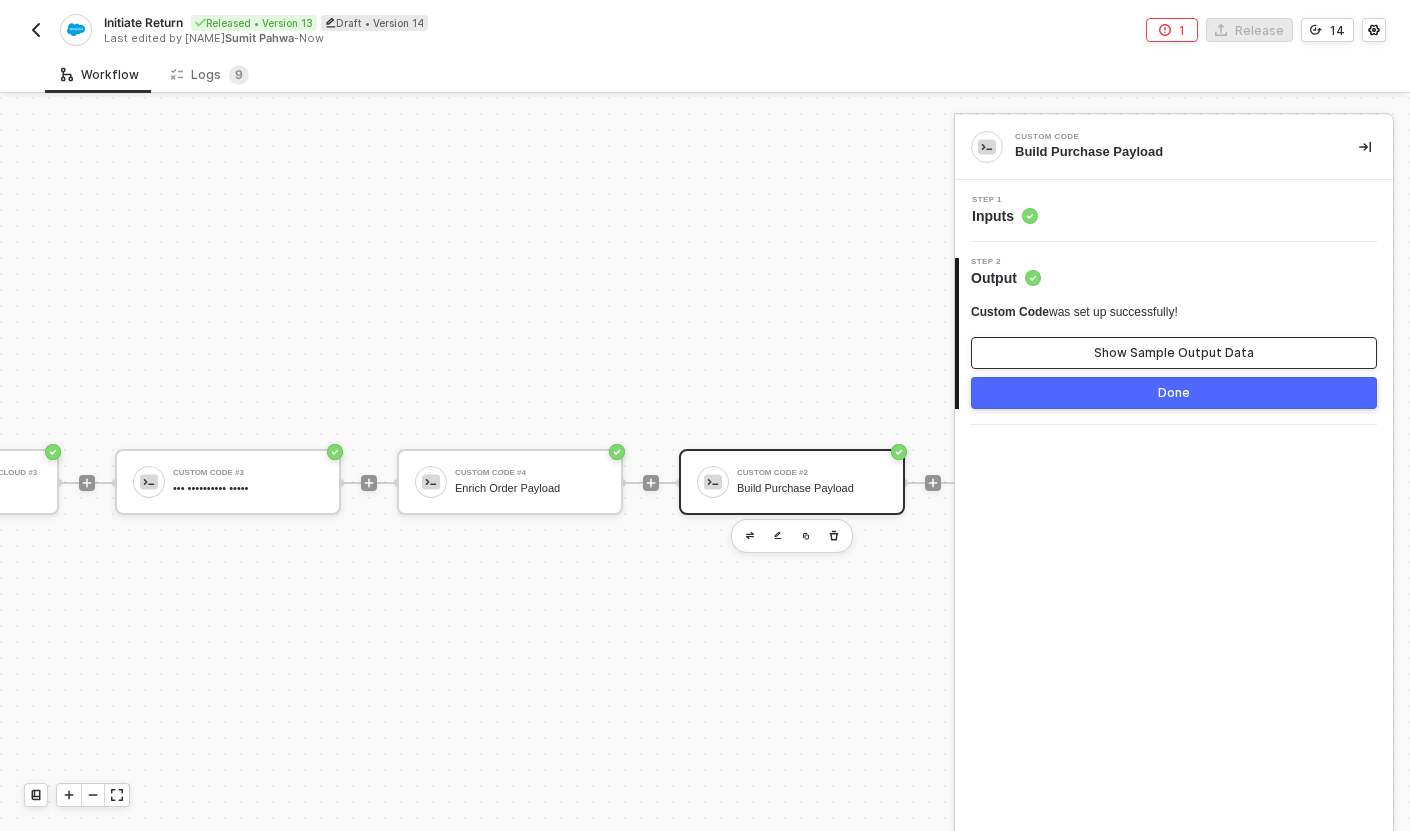 click on "Show Sample Output Data" at bounding box center (1174, 353) 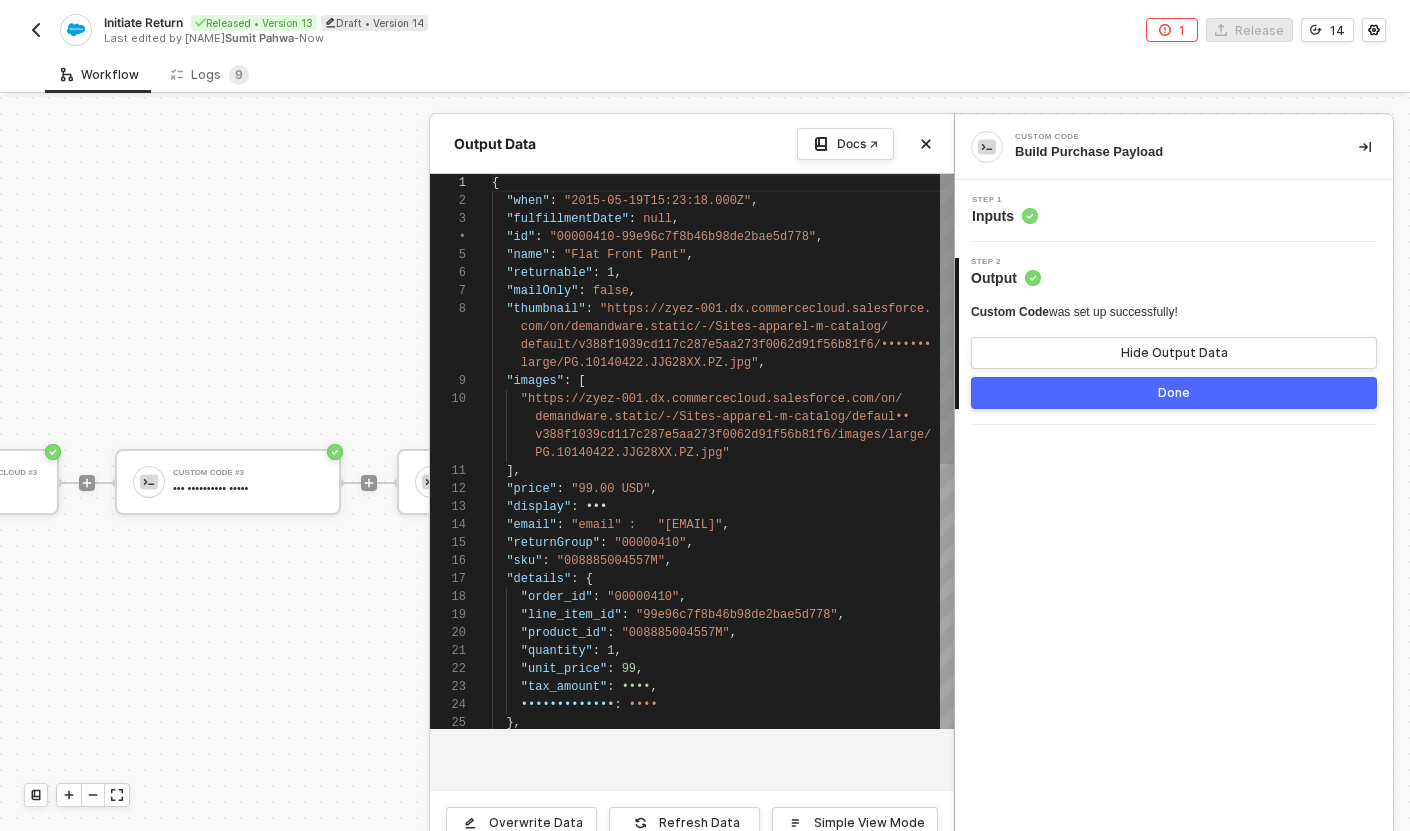 scroll, scrollTop: 126, scrollLeft: 0, axis: vertical 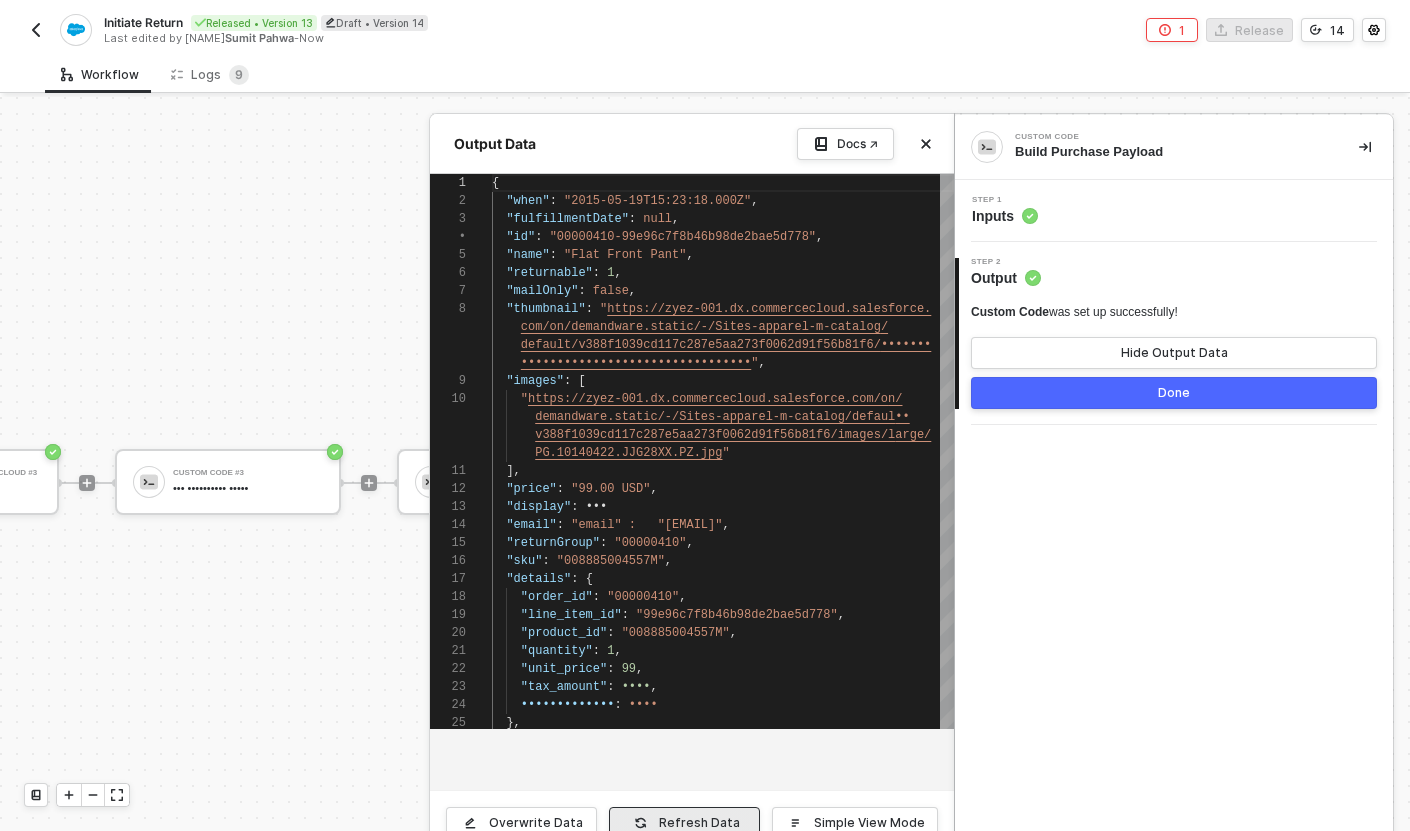 click on "Refresh Data" at bounding box center (684, 823) 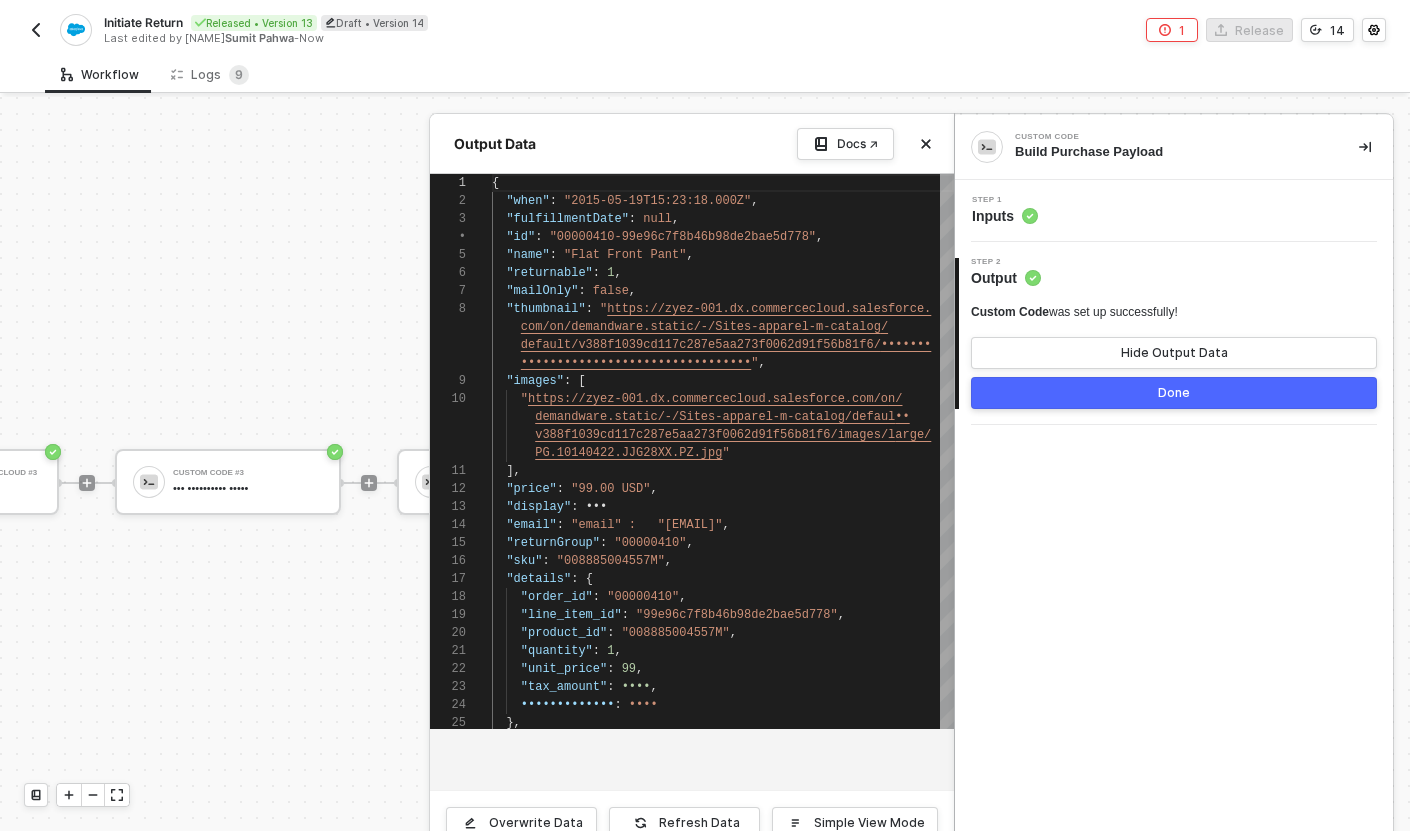 click on "Step 1 Inputs" at bounding box center [1176, 211] 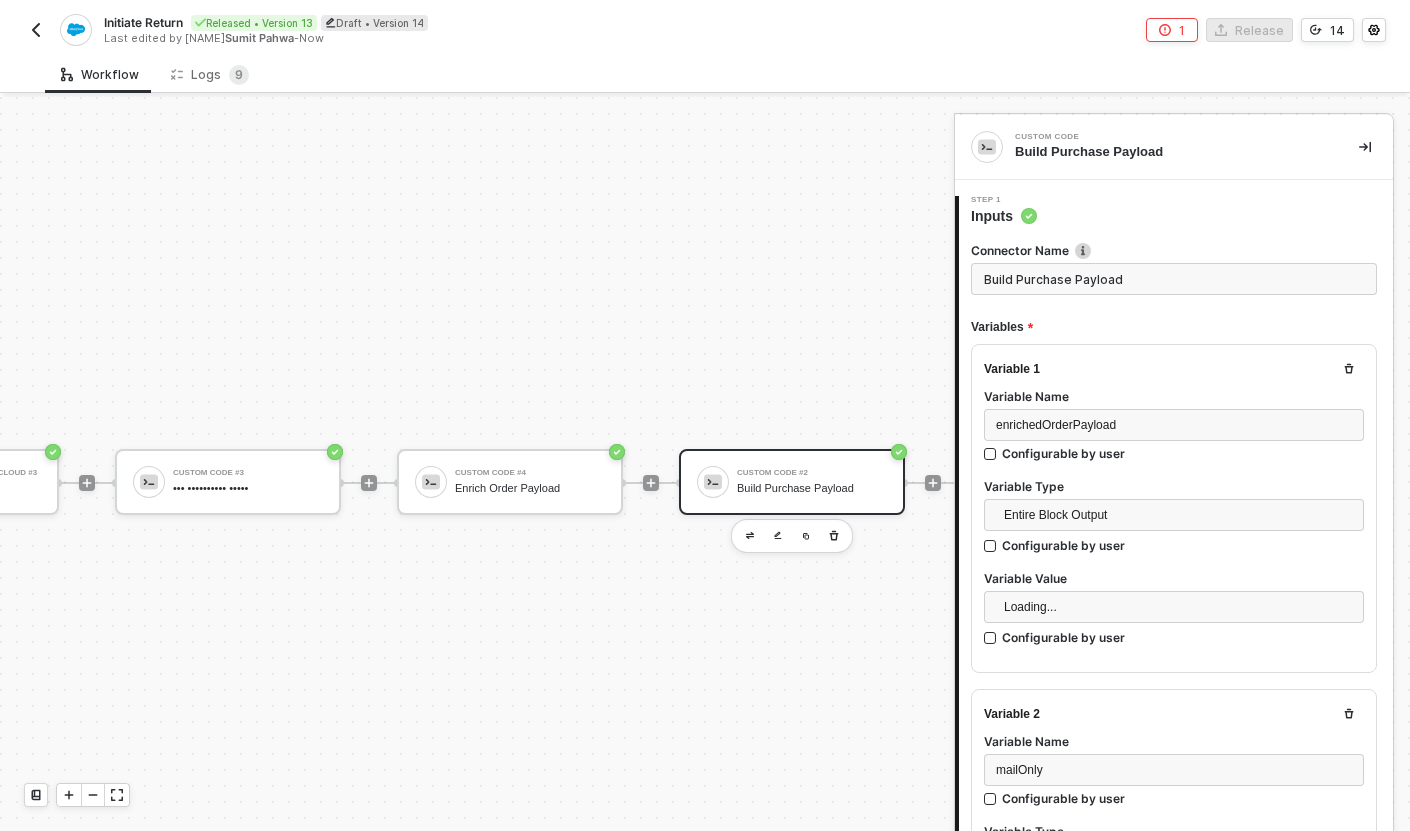 scroll, scrollTop: 126, scrollLeft: 0, axis: vertical 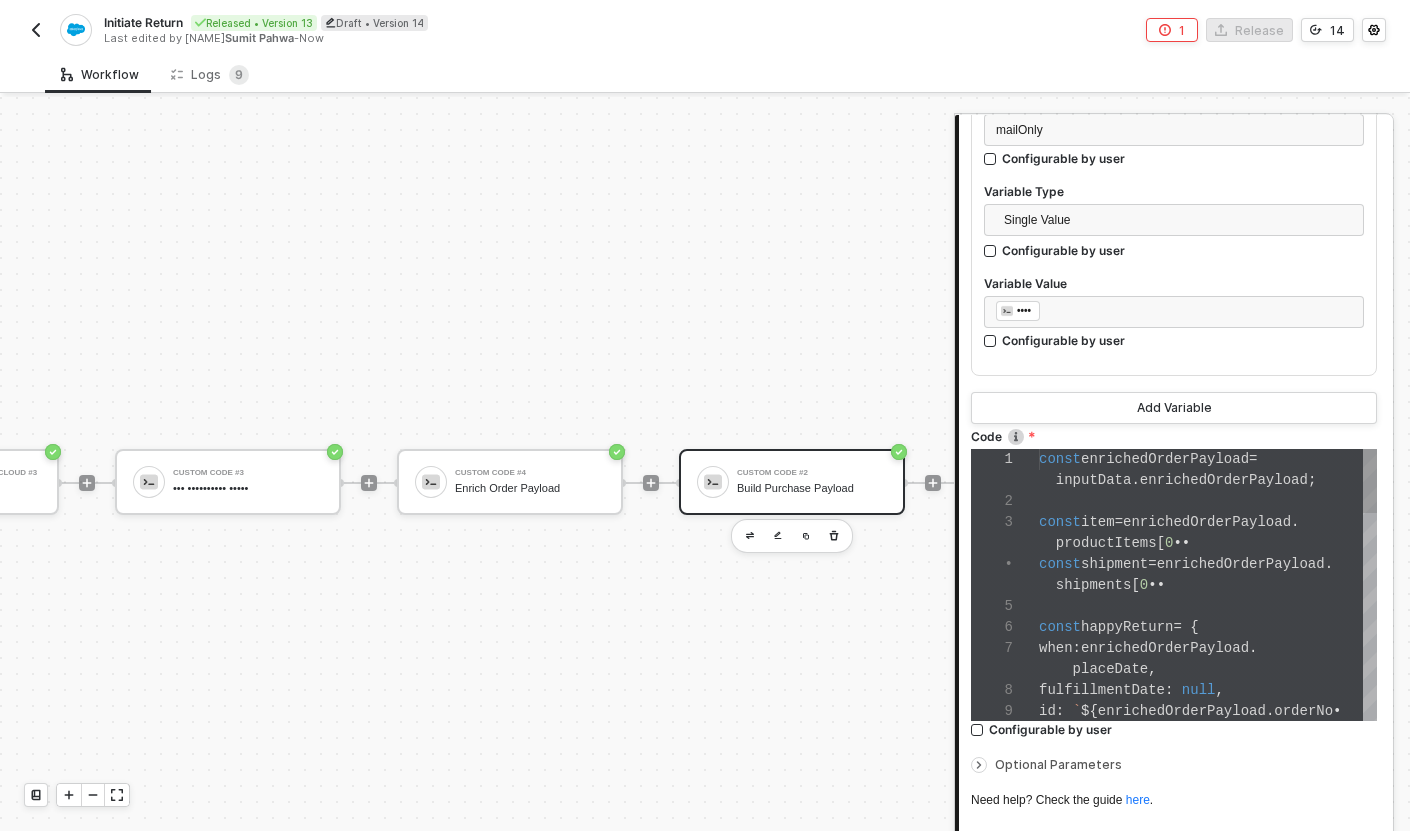 click on "const enrichedOrderPayload = inputData.enrichedOrderPayload;
const item = enrichedOrderPayload.productItems[0];
const shipment = enrichedOrderPayload.shipments[0];
const happyReturn = {
when: enrichedOrderPayload." at bounding box center [1174, 585] 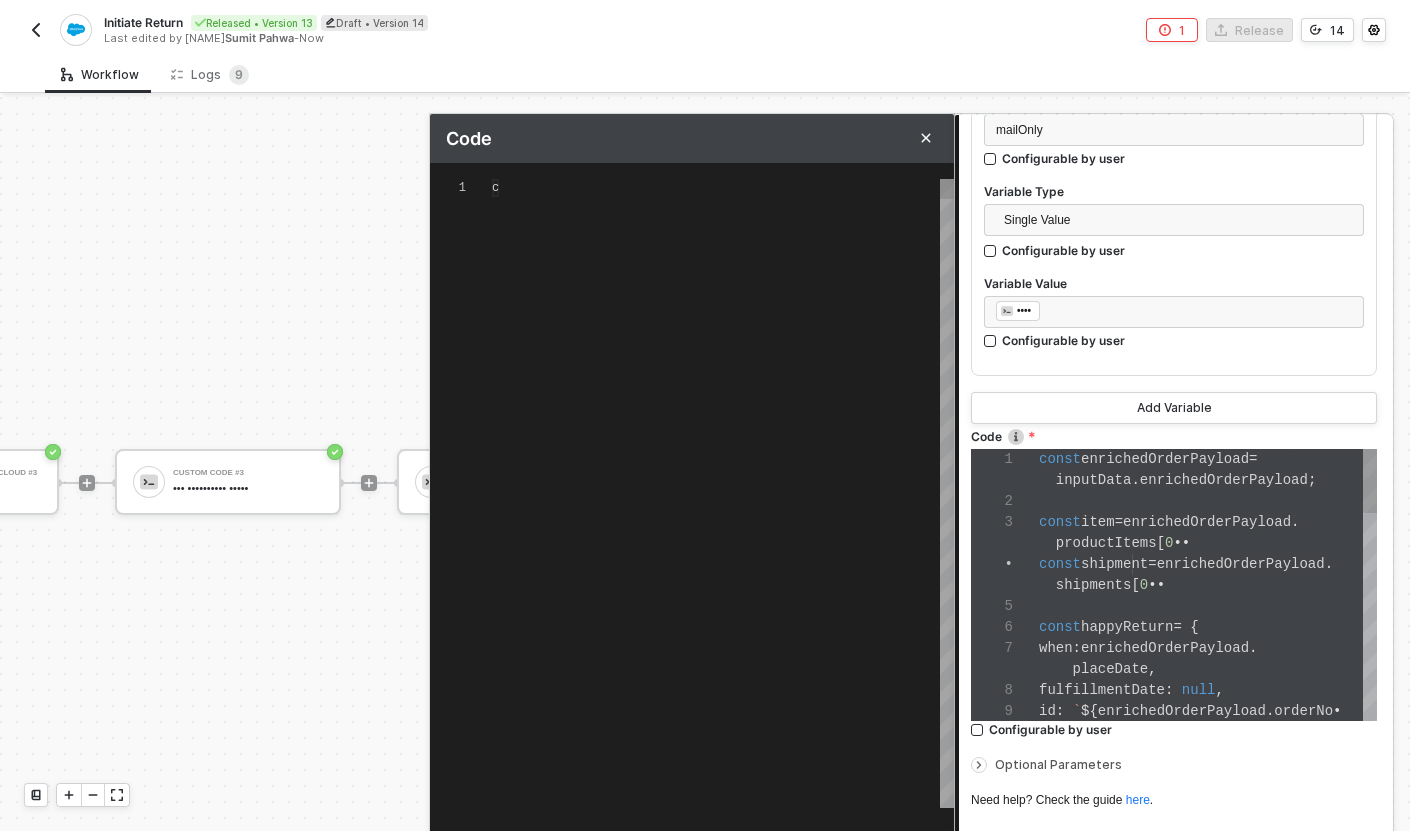 scroll, scrollTop: 180, scrollLeft: 0, axis: vertical 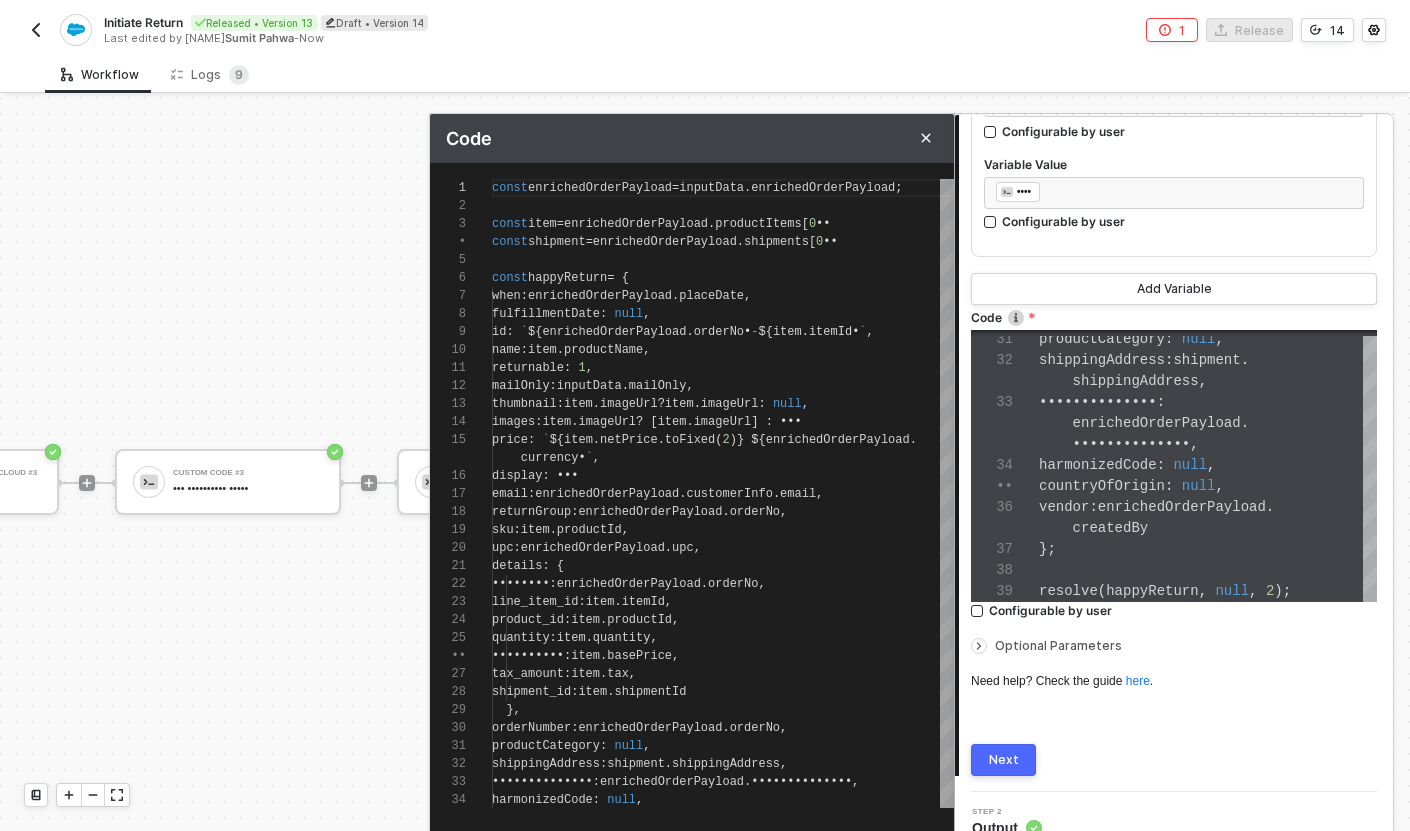 click on "Next" at bounding box center [1004, 760] 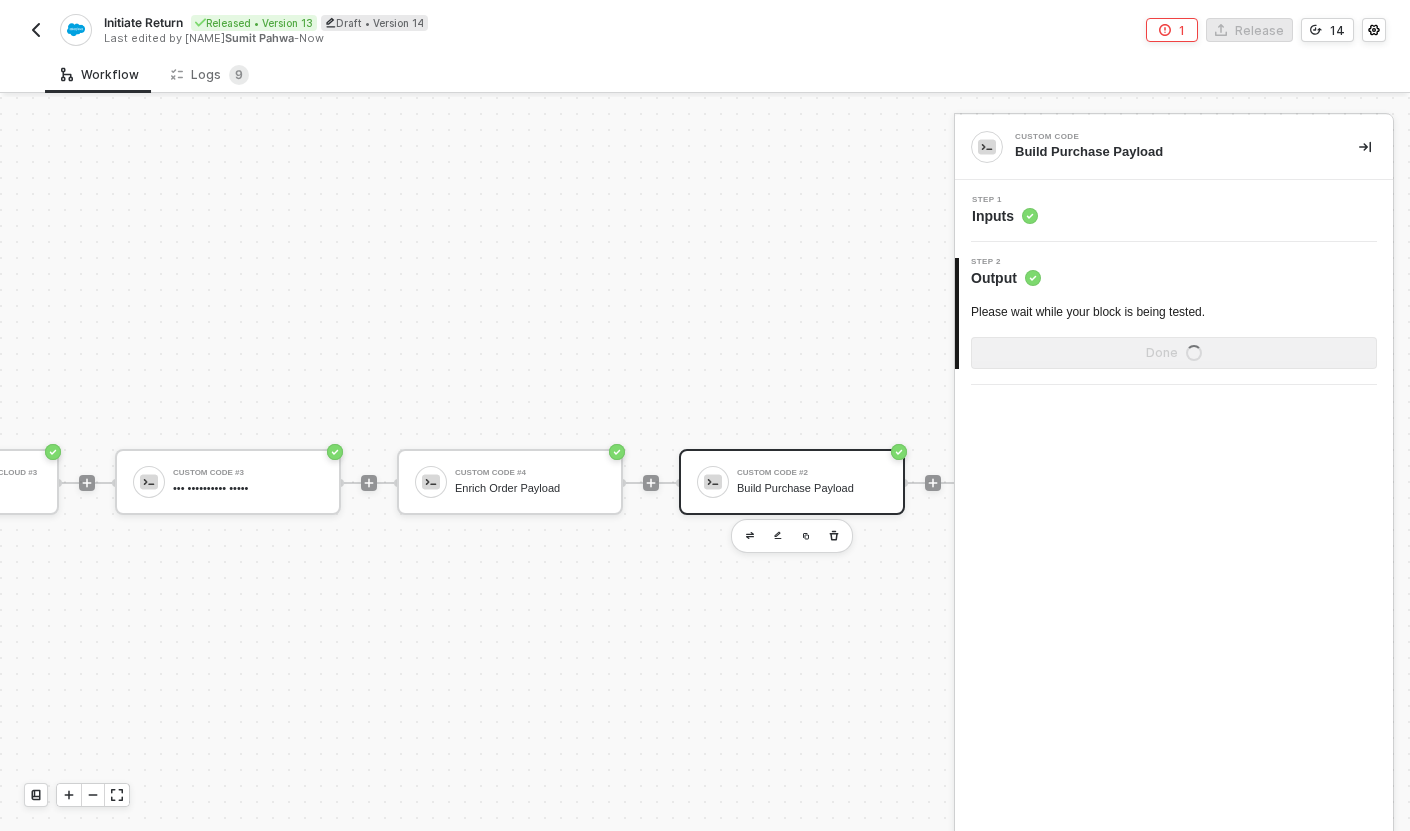 scroll, scrollTop: 0, scrollLeft: 0, axis: both 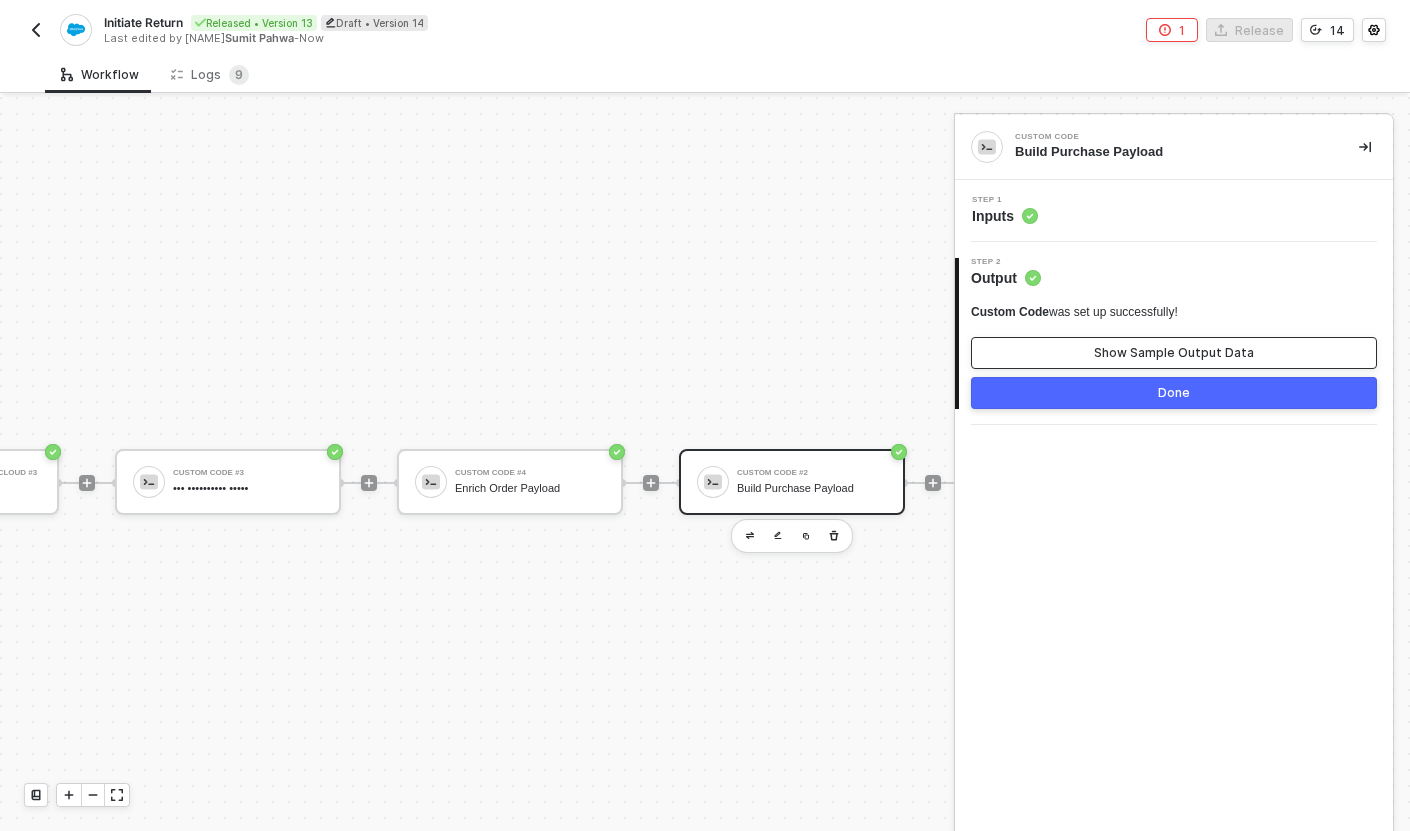 click on "Show Sample Output Data" at bounding box center (1174, 353) 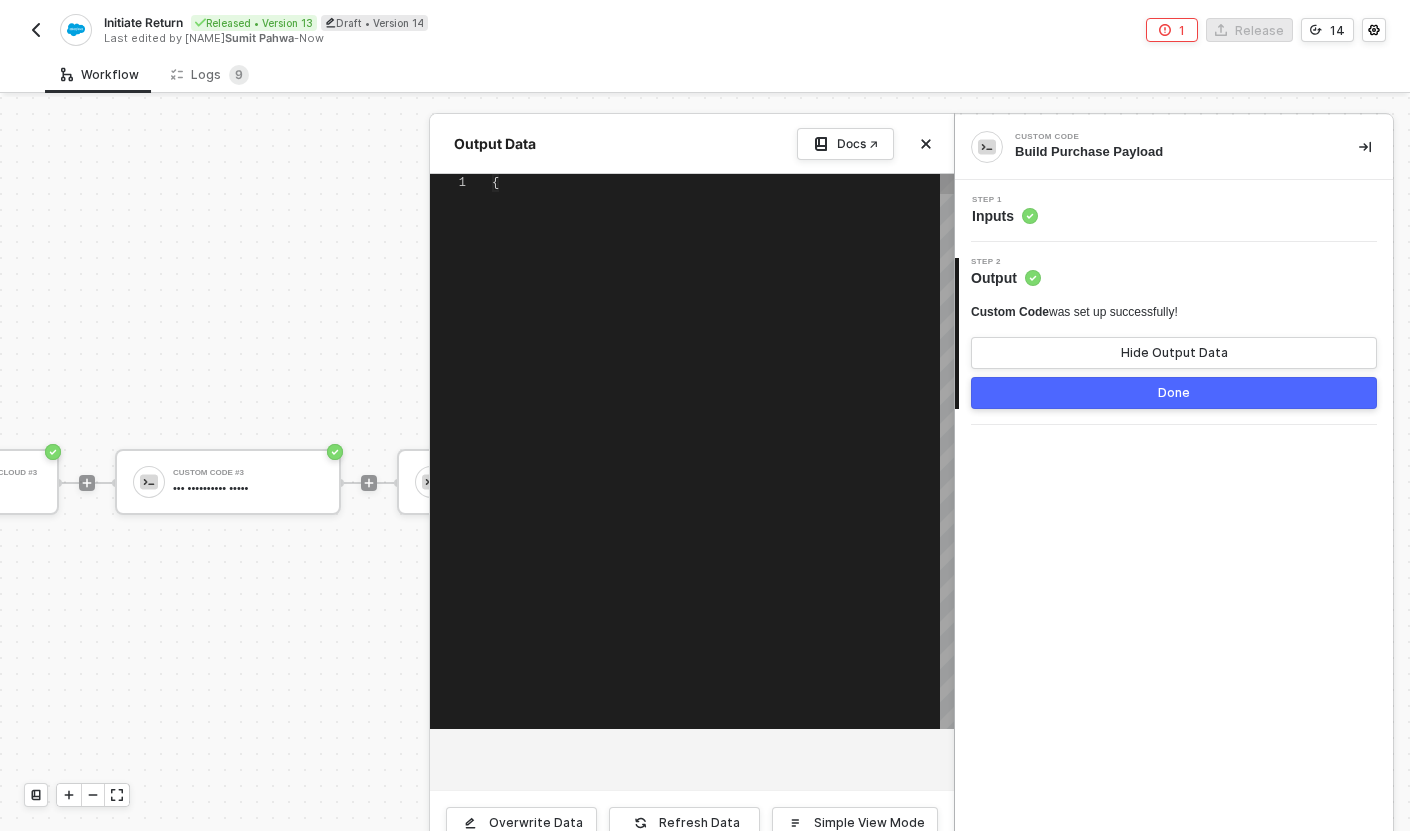 scroll, scrollTop: 126, scrollLeft: 0, axis: vertical 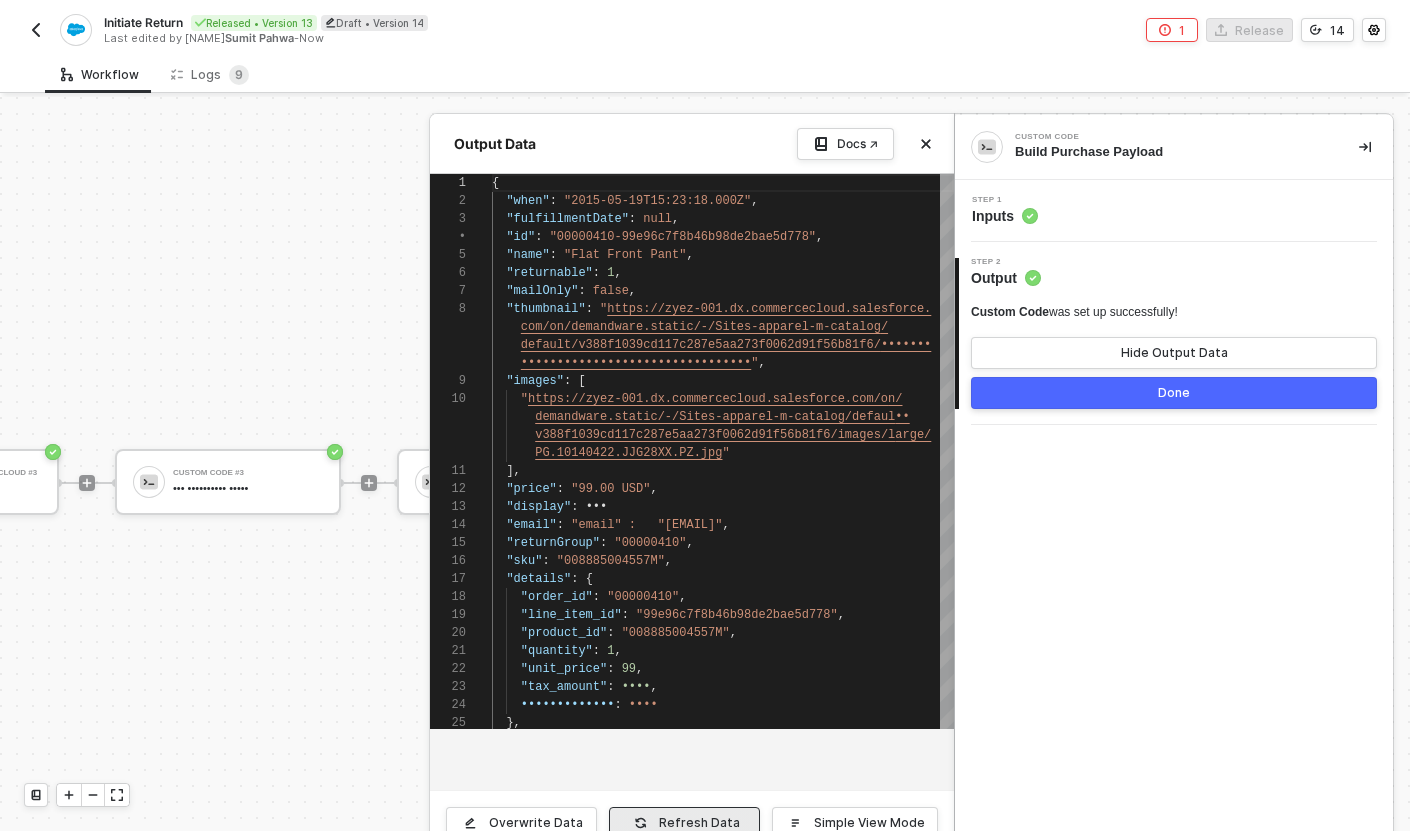 click on "Refresh Data" at bounding box center (684, 823) 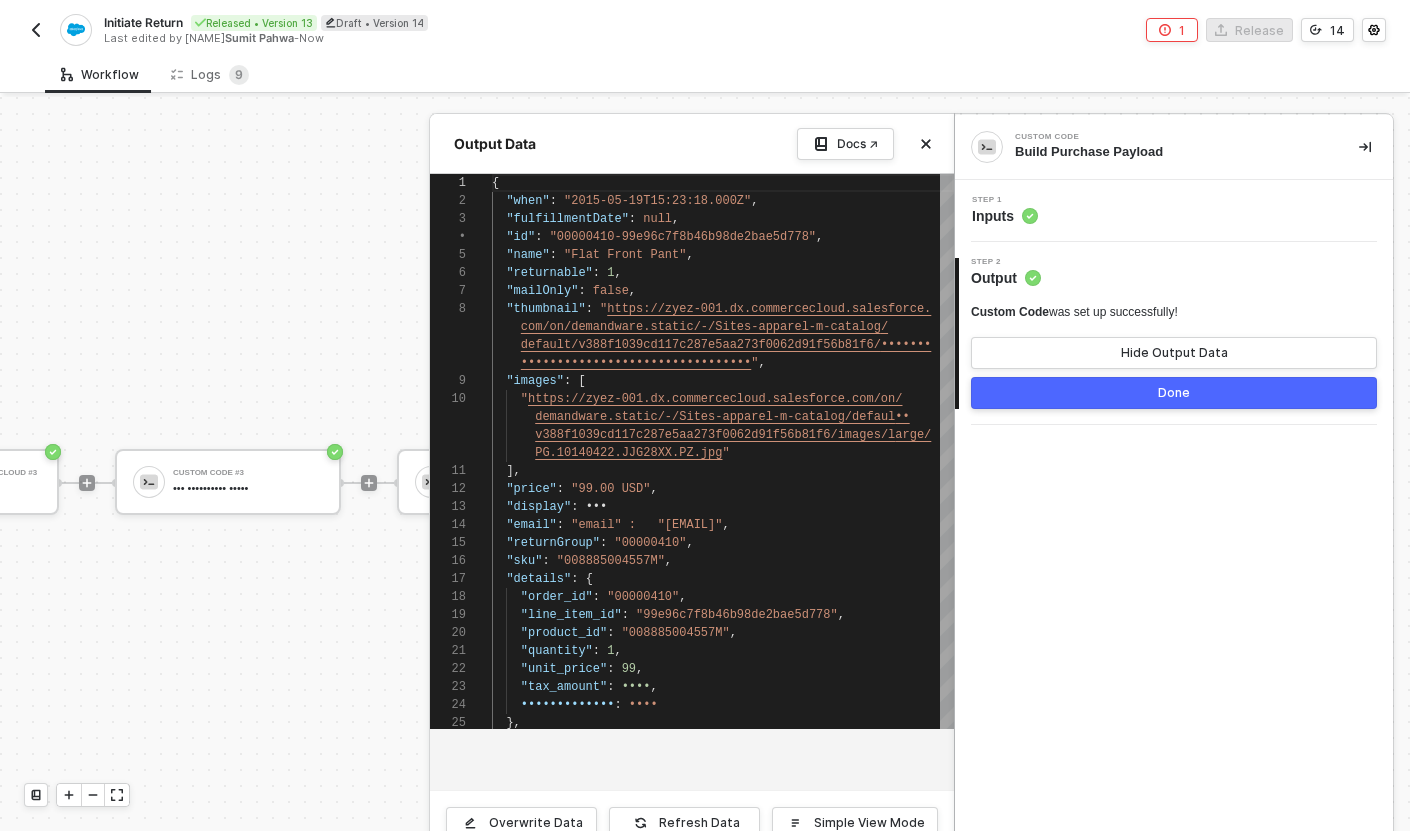 click on "Done" at bounding box center (1174, 393) 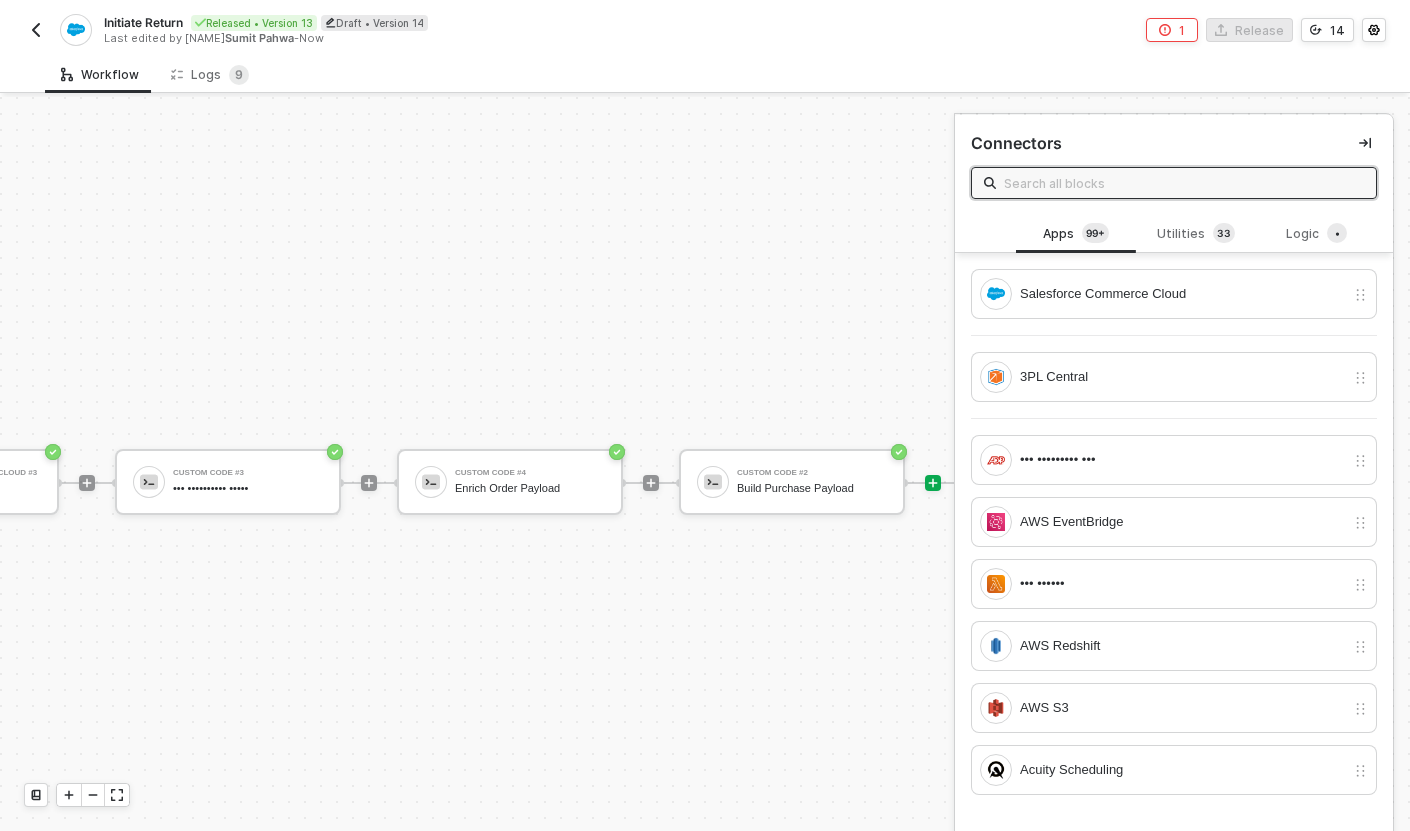 scroll, scrollTop: 33, scrollLeft: 1713, axis: both 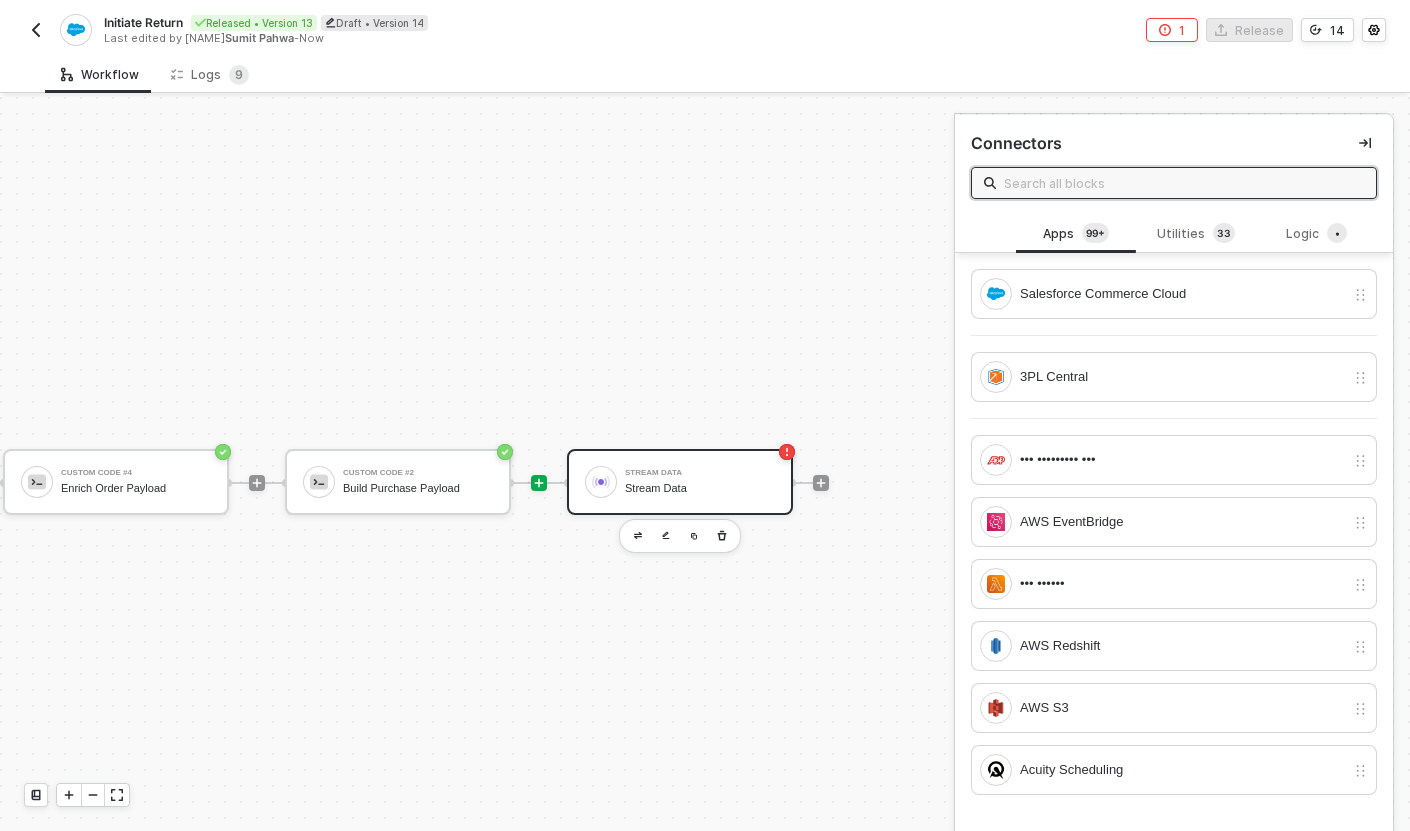 click on "Stream Data" at bounding box center [700, 473] 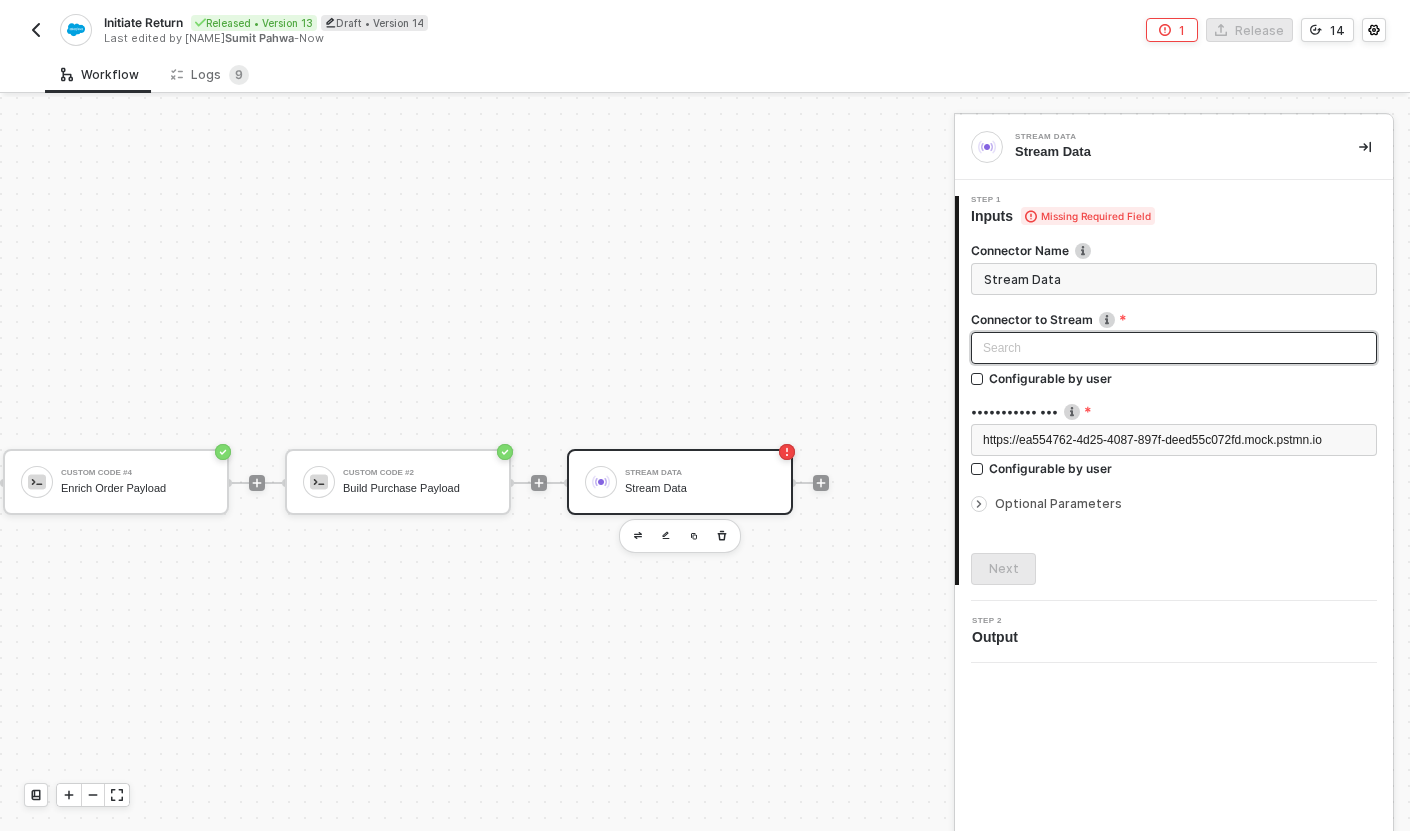 click on "Search" at bounding box center [1174, 348] 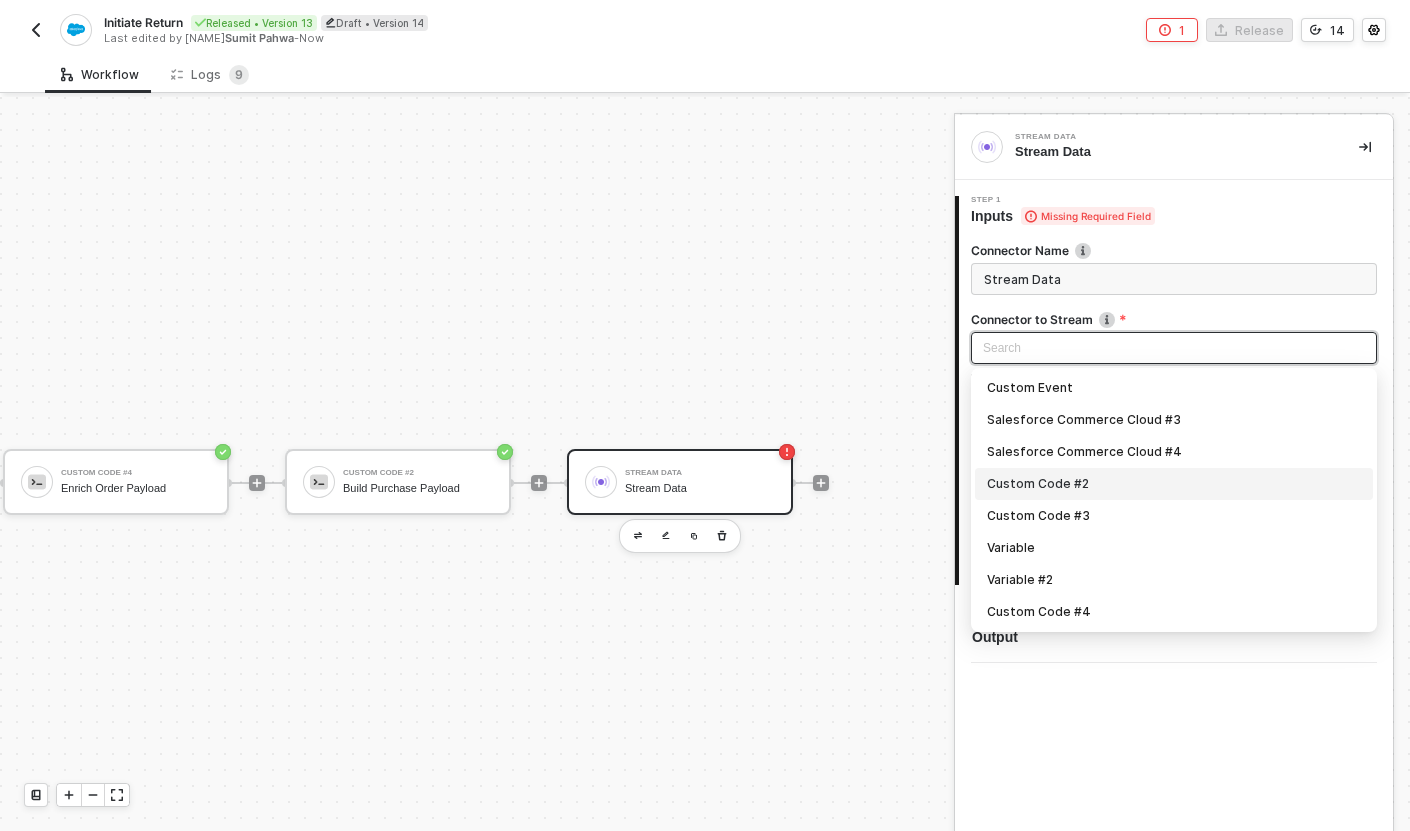 click on "Custom Code #2" at bounding box center [1174, 484] 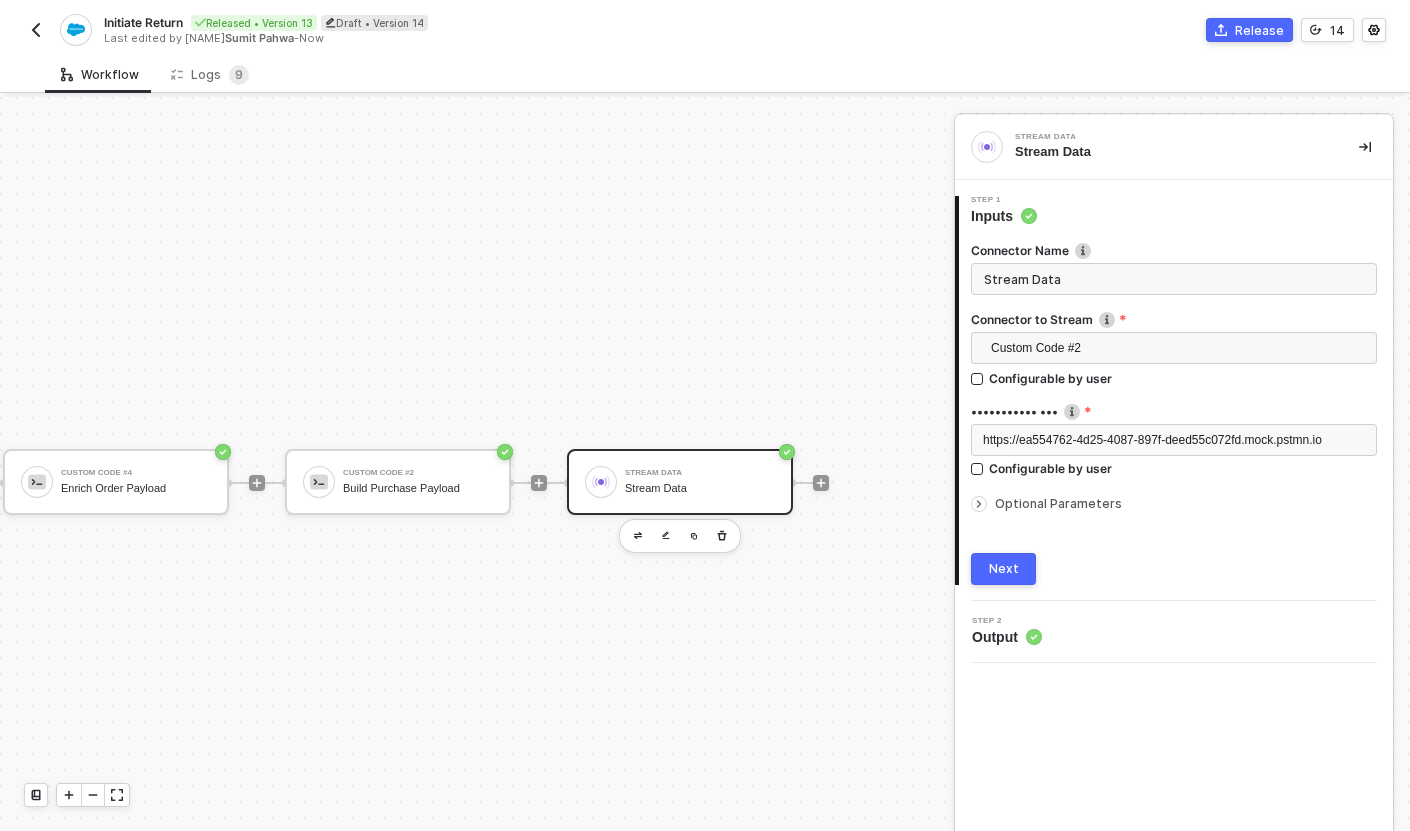click on "TRIGGER Happy Returns Return Initiated Variable #2 Email Only Choice Variable Save User Input for Email Only Choice Salesforce Commerce Cloud #4 READ Order by ID Salesforce Commerce Cloud #3 READ All Products Custom Code #3 Set 'mailOnly' Value Custom Code #4 Enrich Order Payload Custom Code #2 Build Purchase Payload Stream Data Stream Data" at bounding box center [-442, 482] 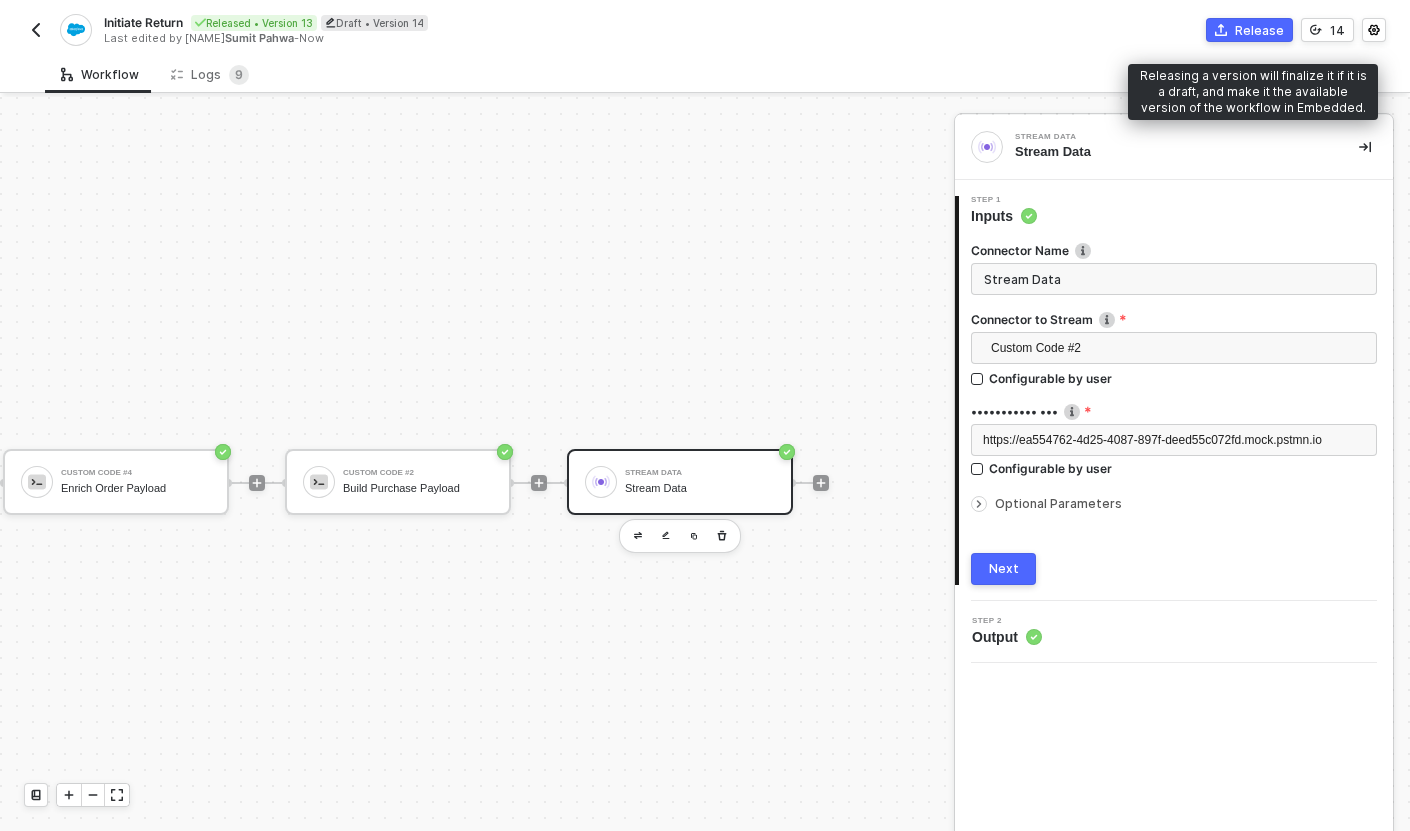 click on "Release" at bounding box center [1259, 30] 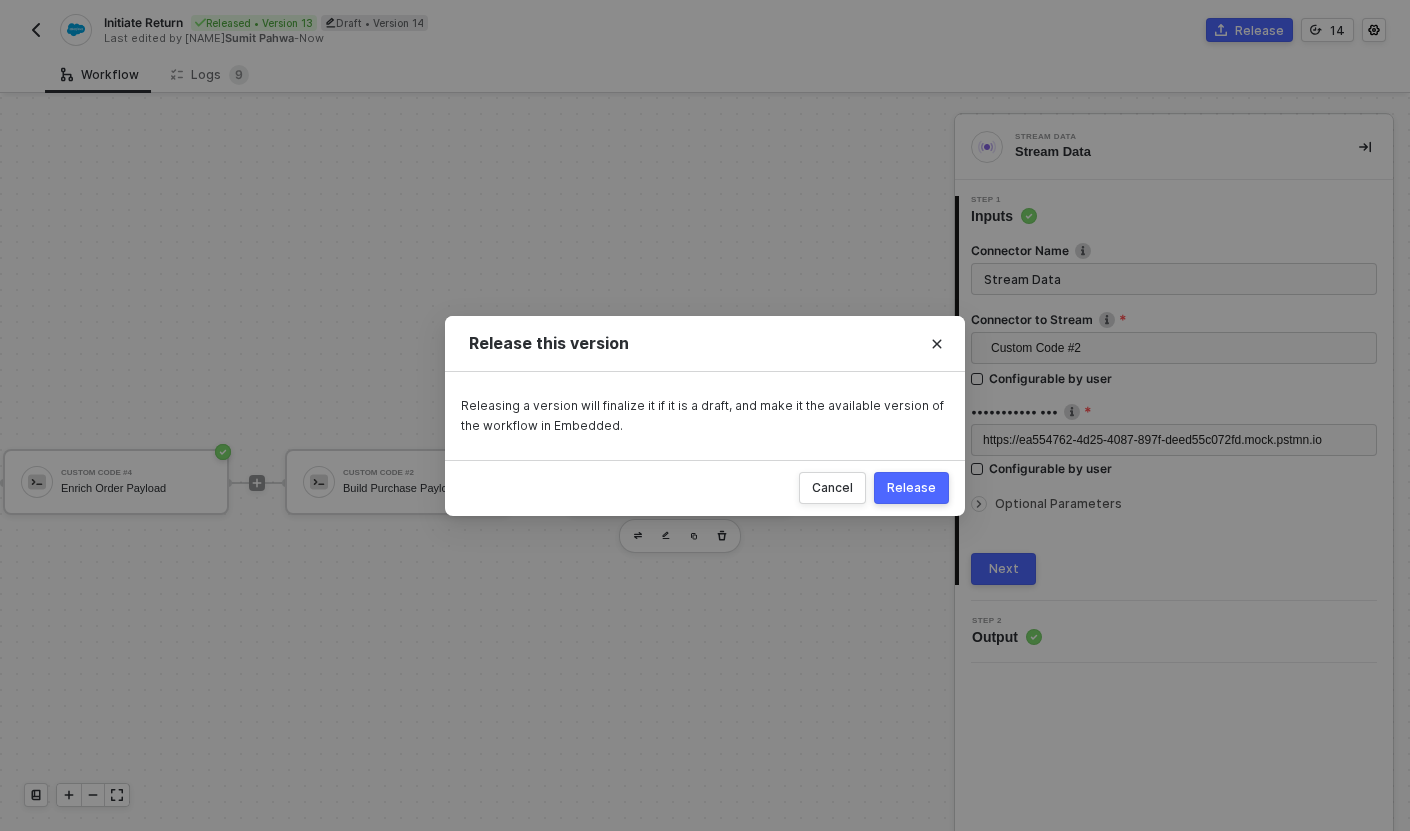 click on "Release" at bounding box center (911, 488) 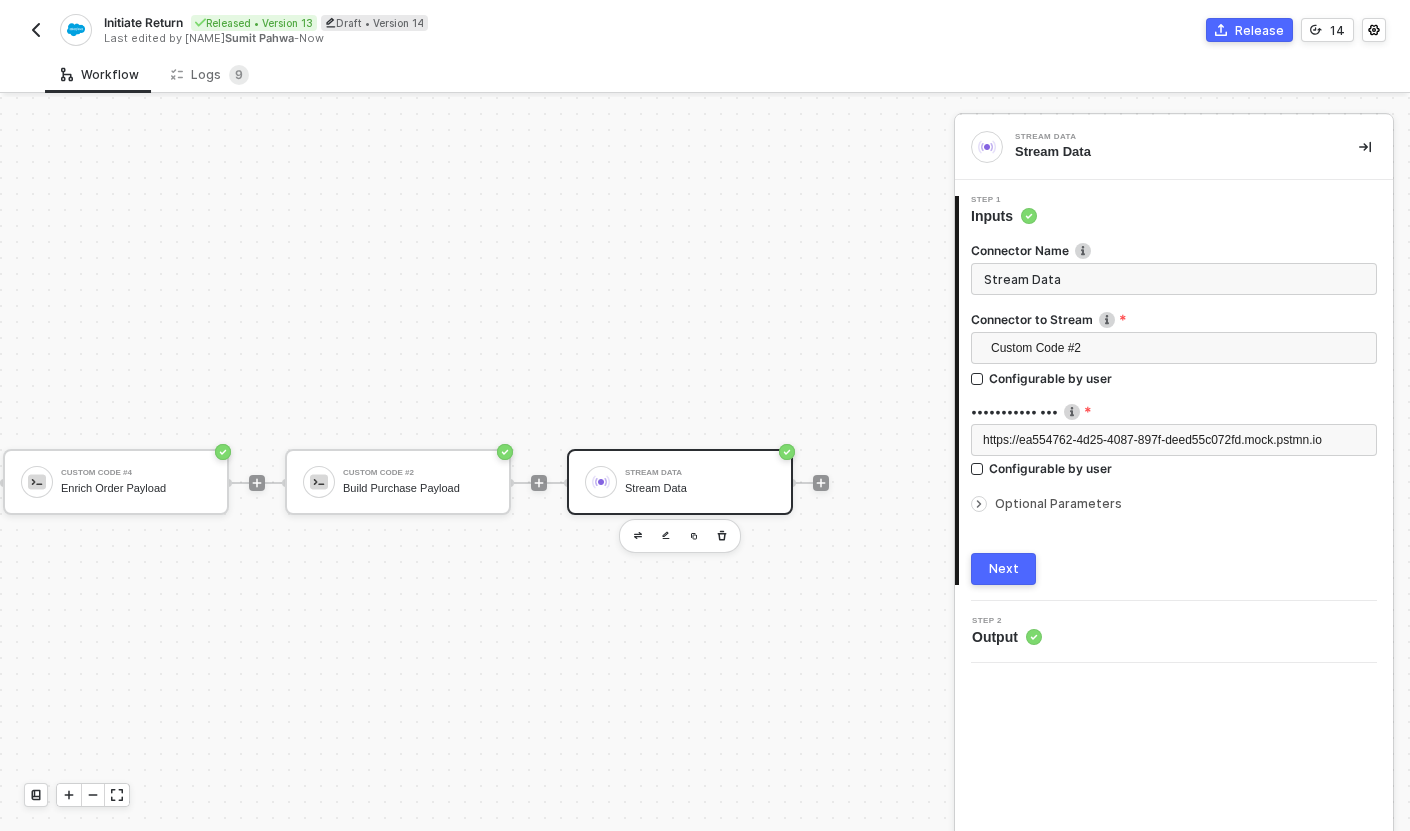 scroll, scrollTop: 33, scrollLeft: 1274, axis: both 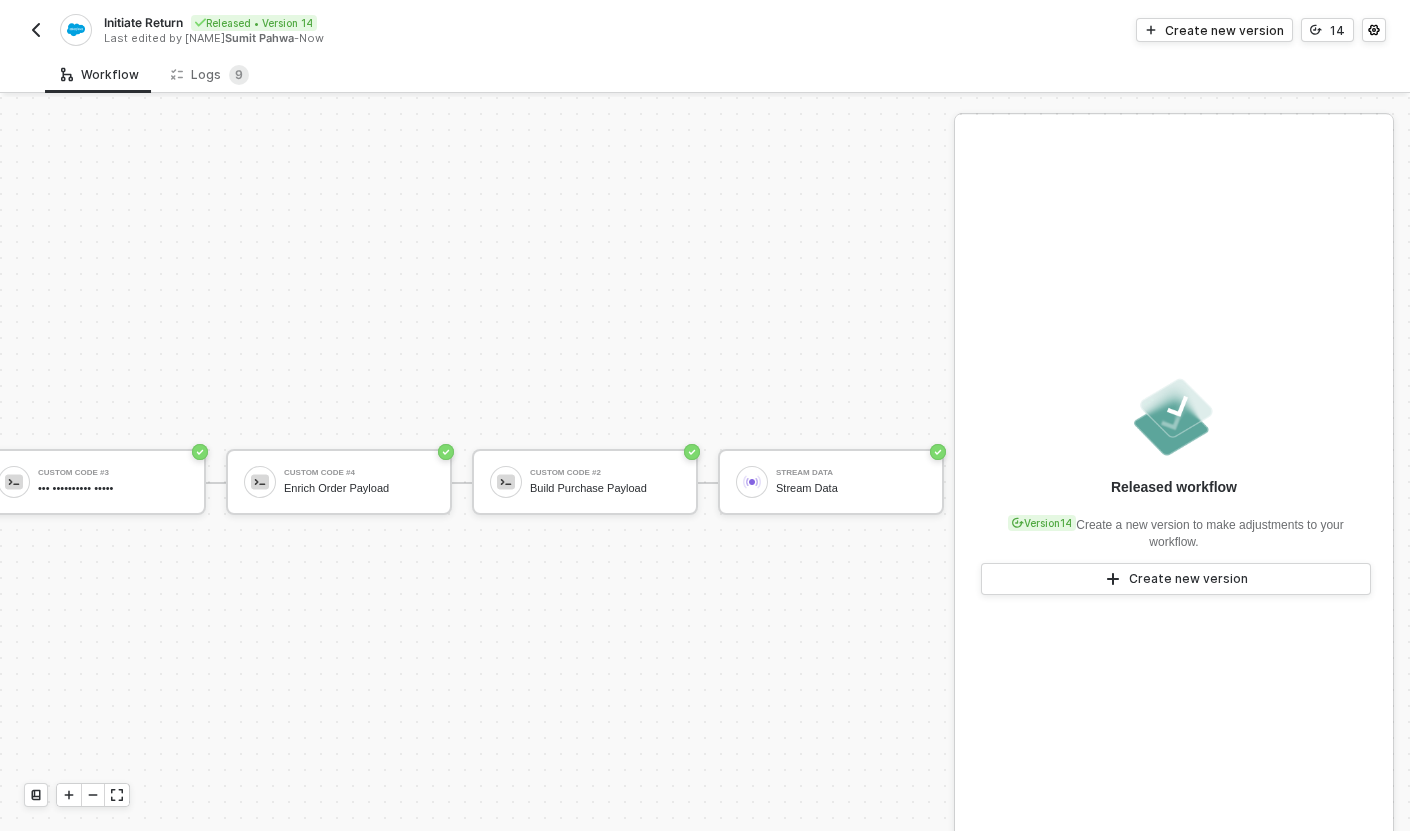 click at bounding box center (36, 30) 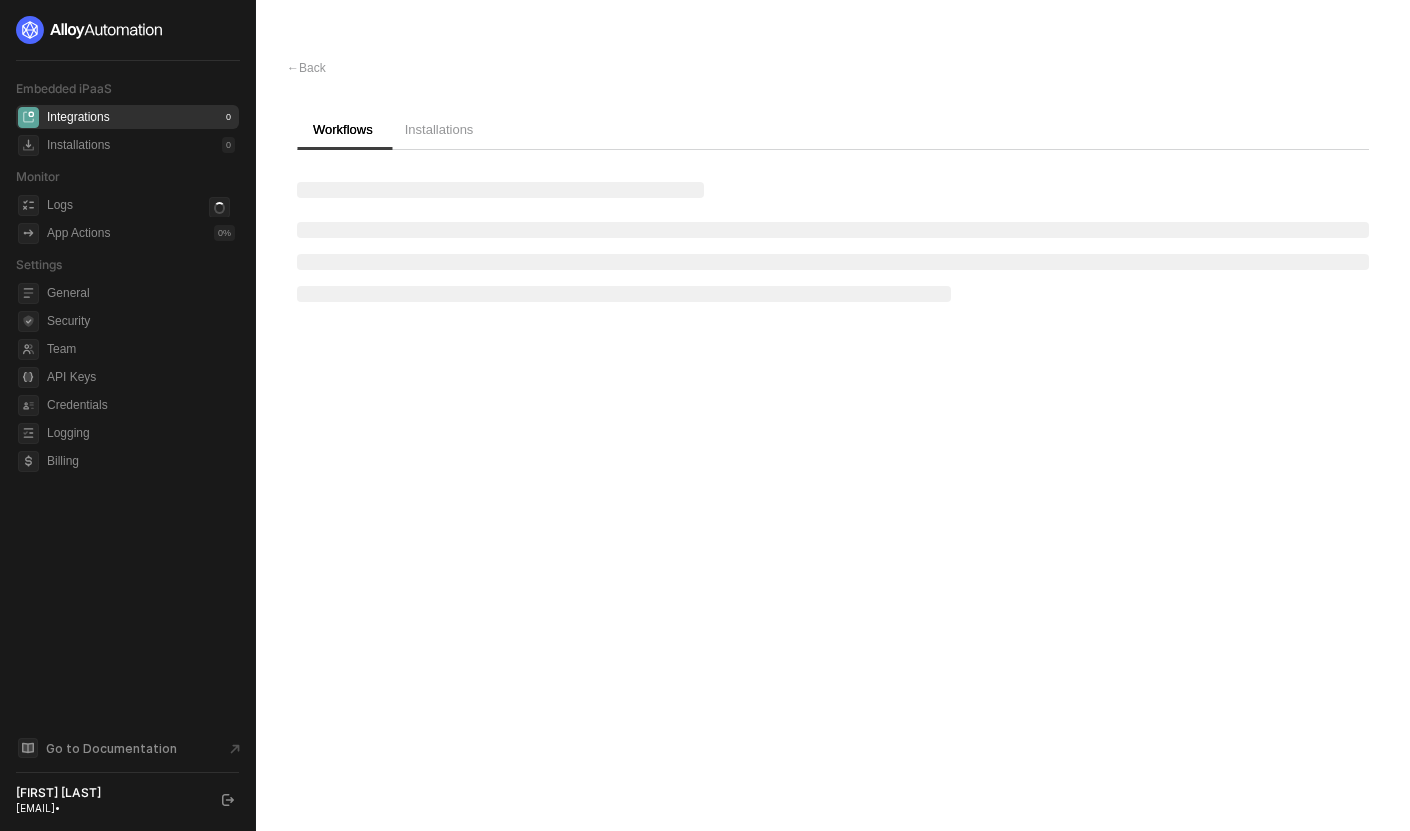 scroll, scrollTop: 0, scrollLeft: 0, axis: both 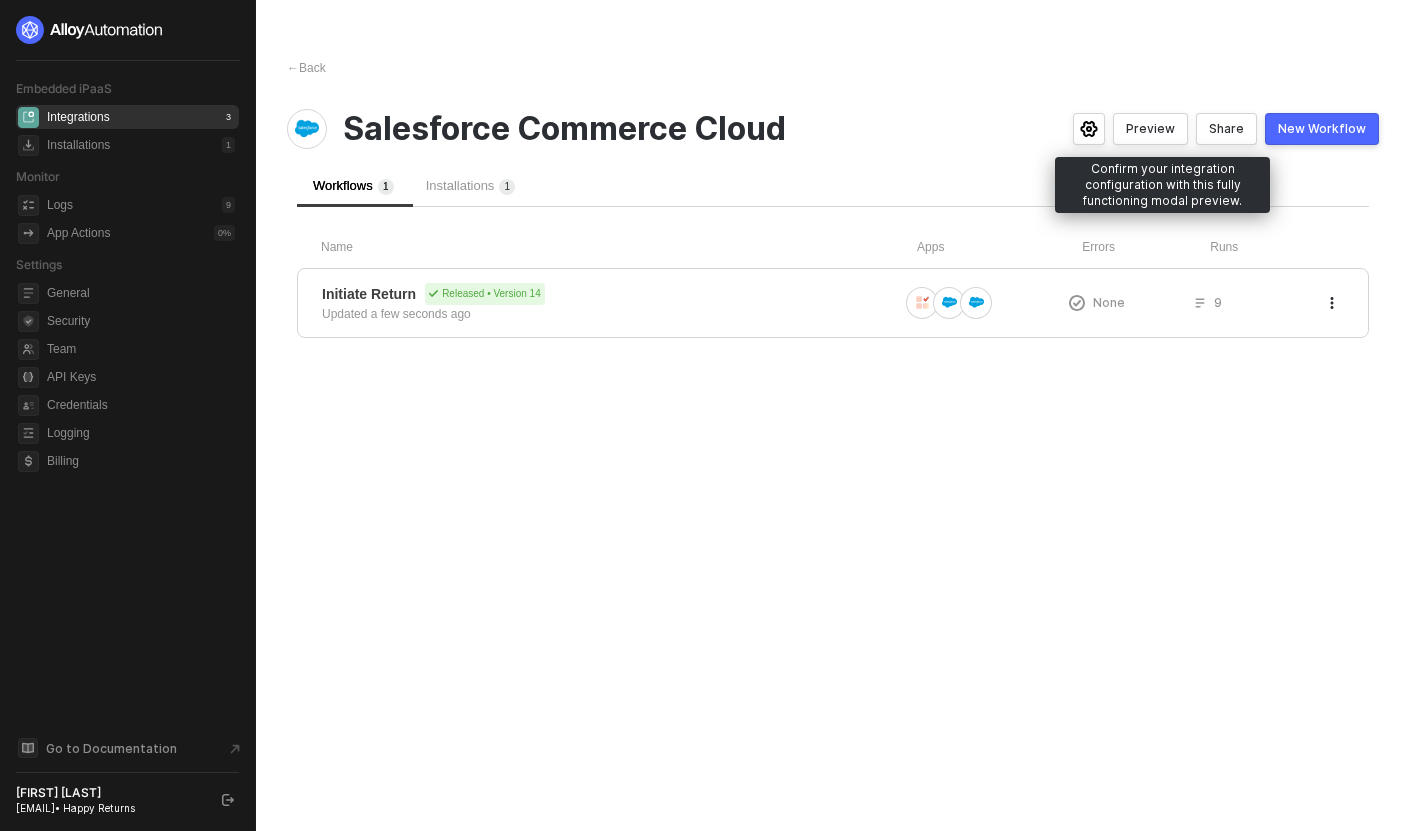 click on "Share" at bounding box center (1226, 129) 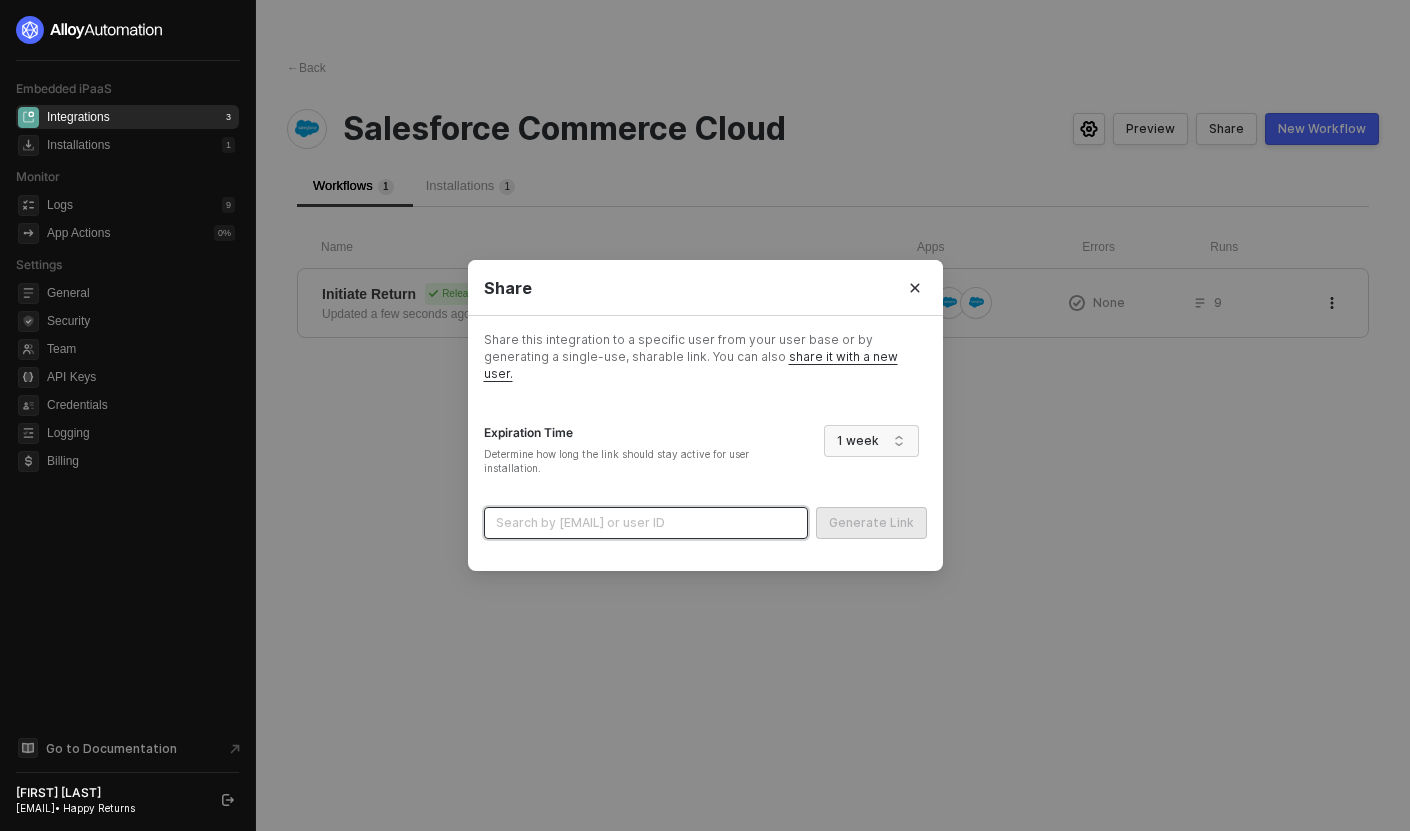click at bounding box center (646, 523) 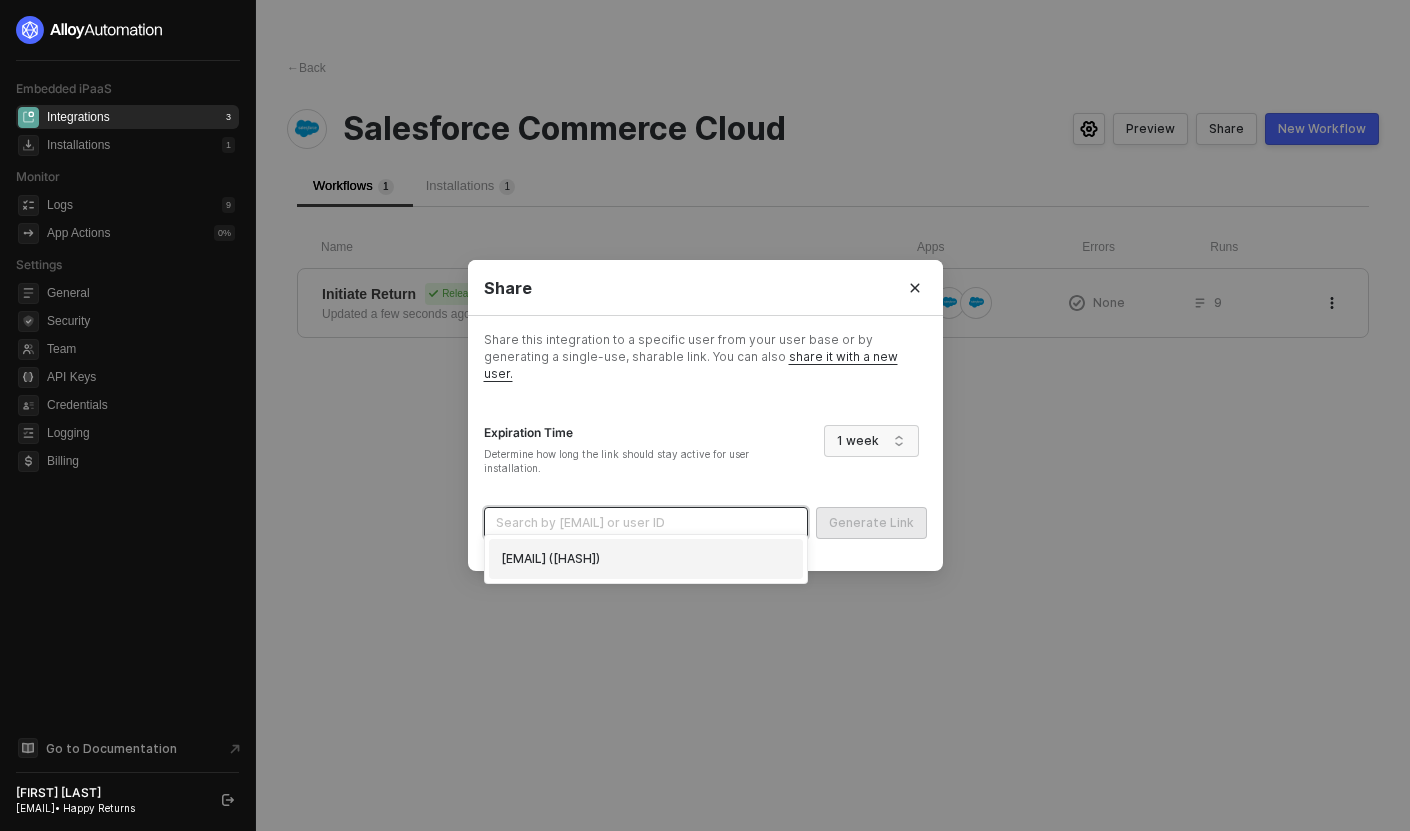 click on "gordan.buckingham@happyreturns.com (6838a858265372c0194bb578)" at bounding box center (646, 559) 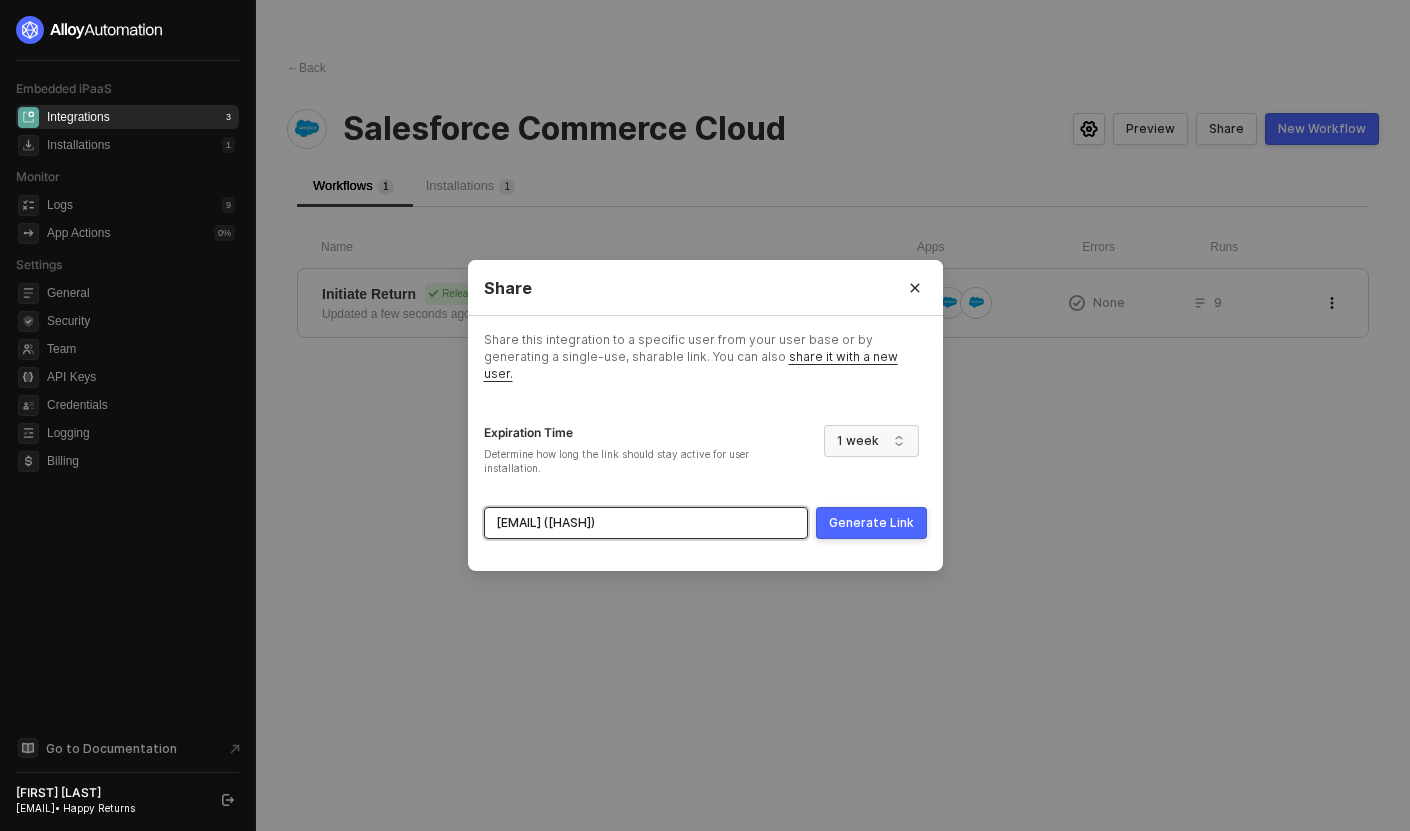 click on "Generate Link" at bounding box center (871, 523) 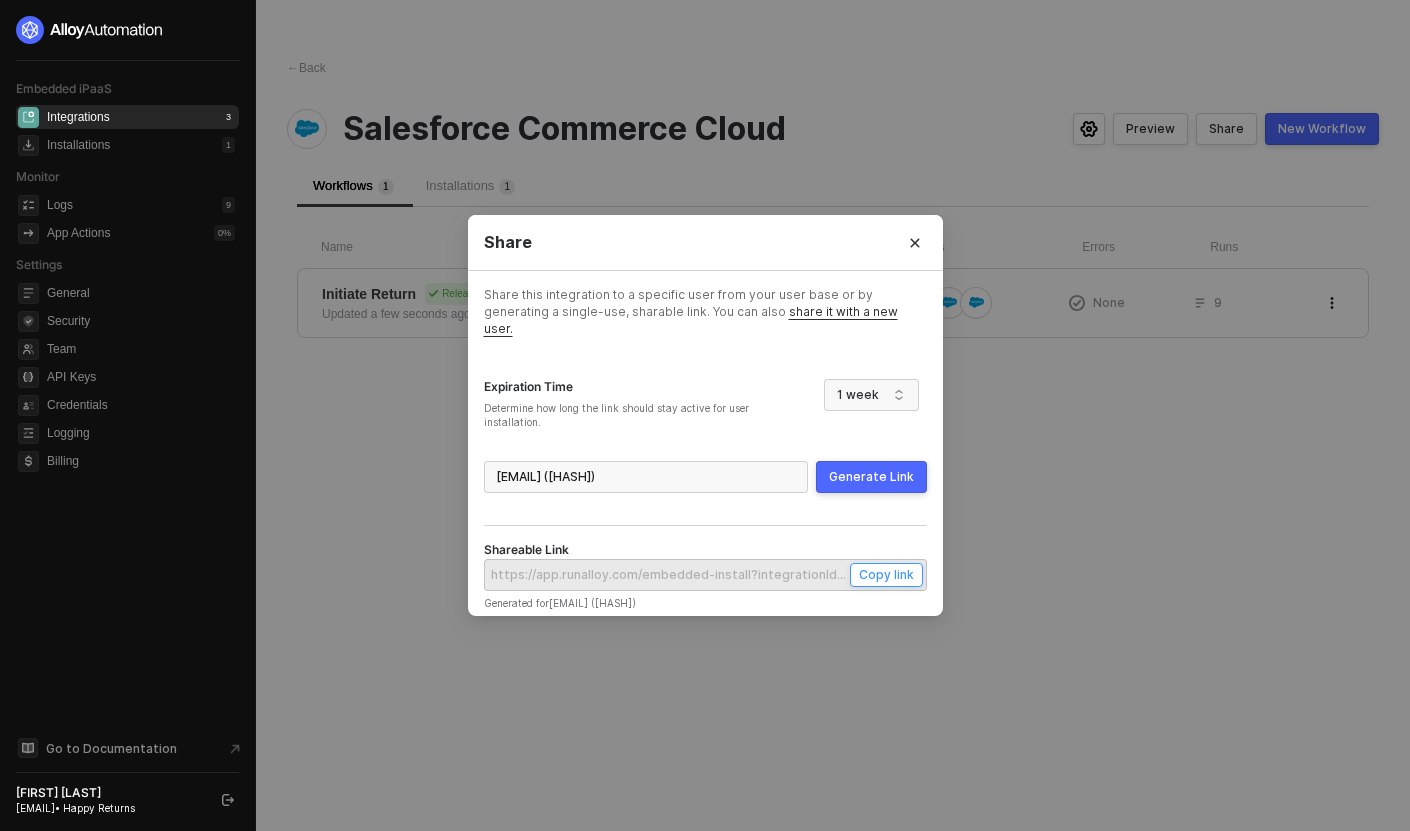 click on "Copy link" at bounding box center [886, 574] 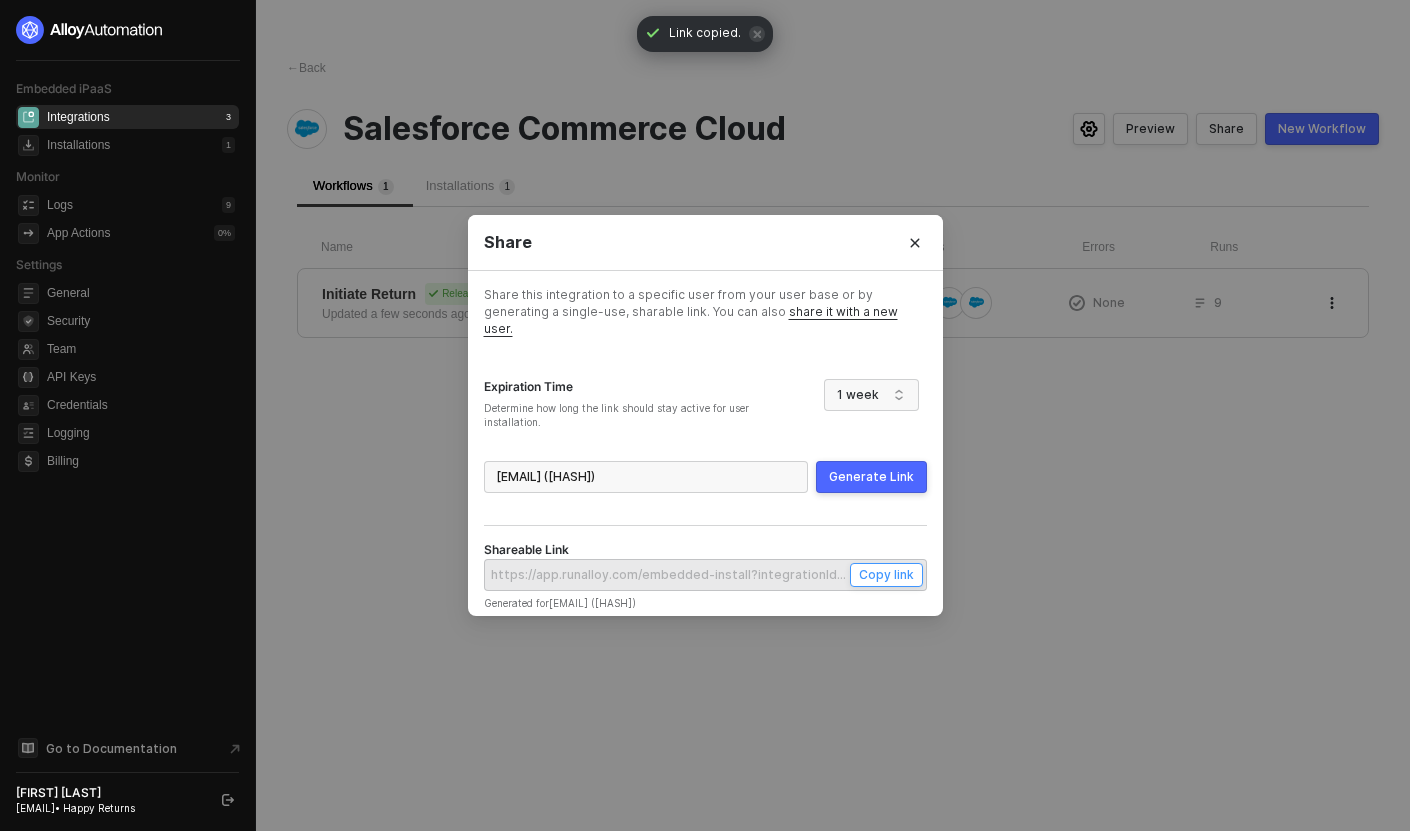 type 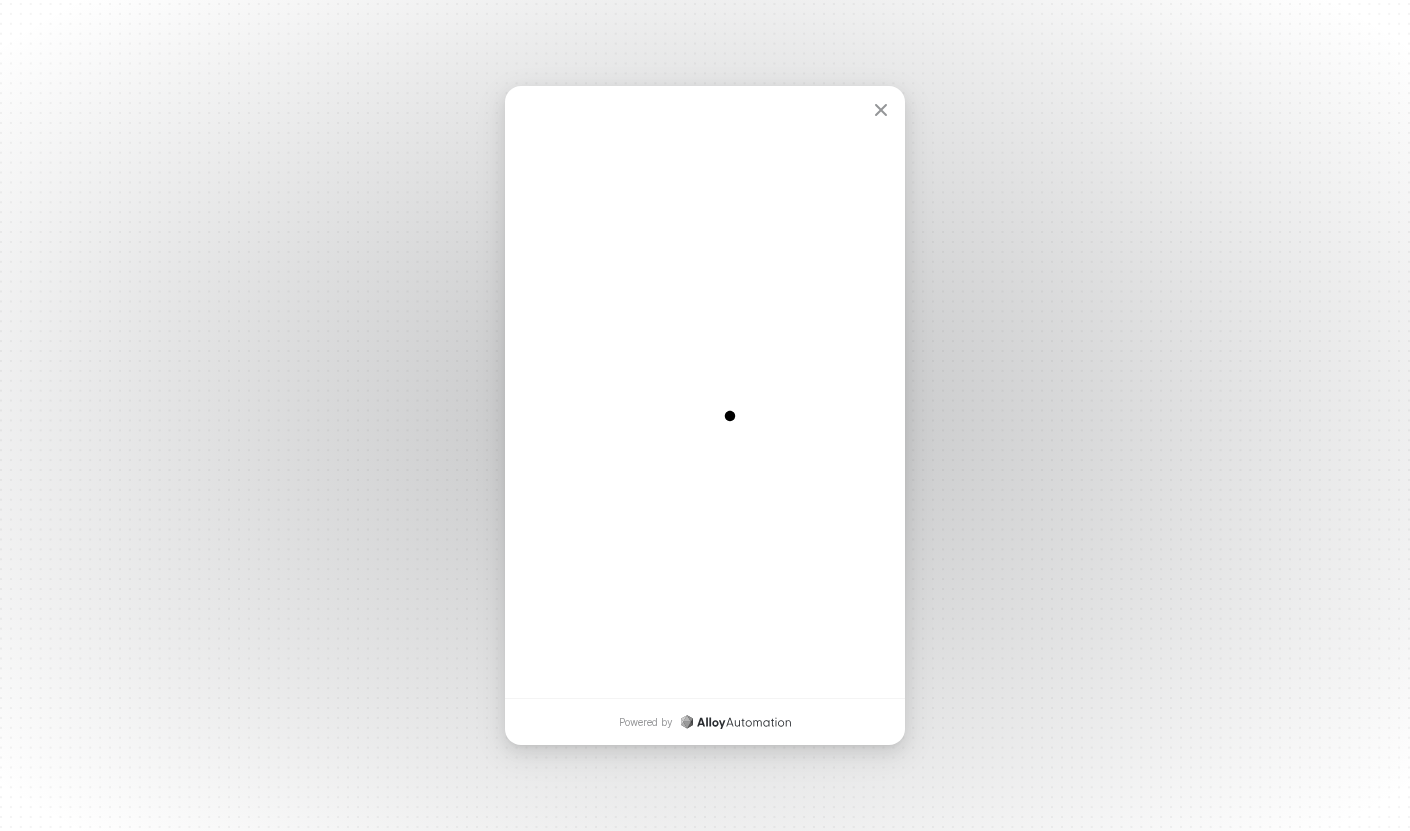 scroll, scrollTop: 0, scrollLeft: 0, axis: both 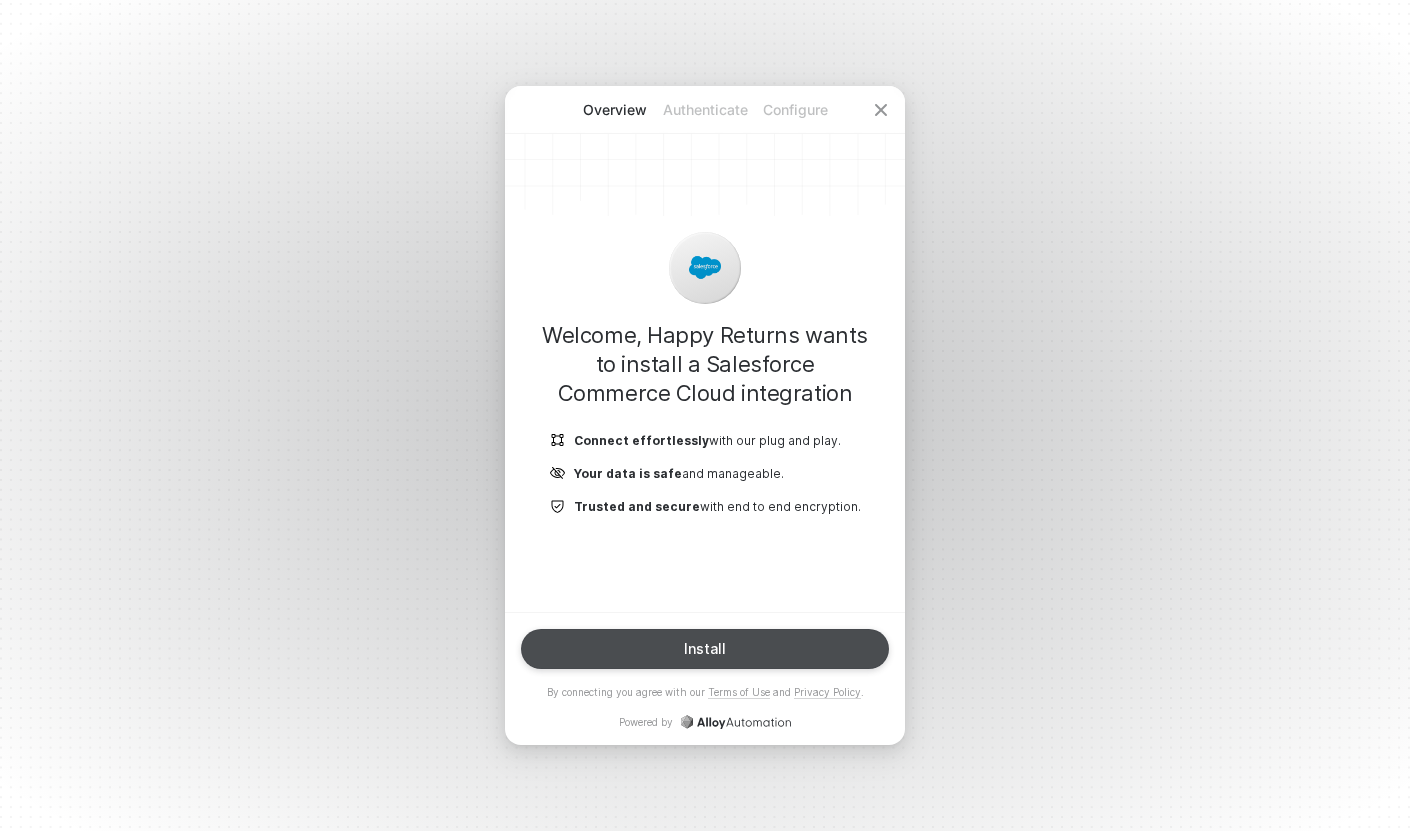 click on "Install" at bounding box center (705, 649) 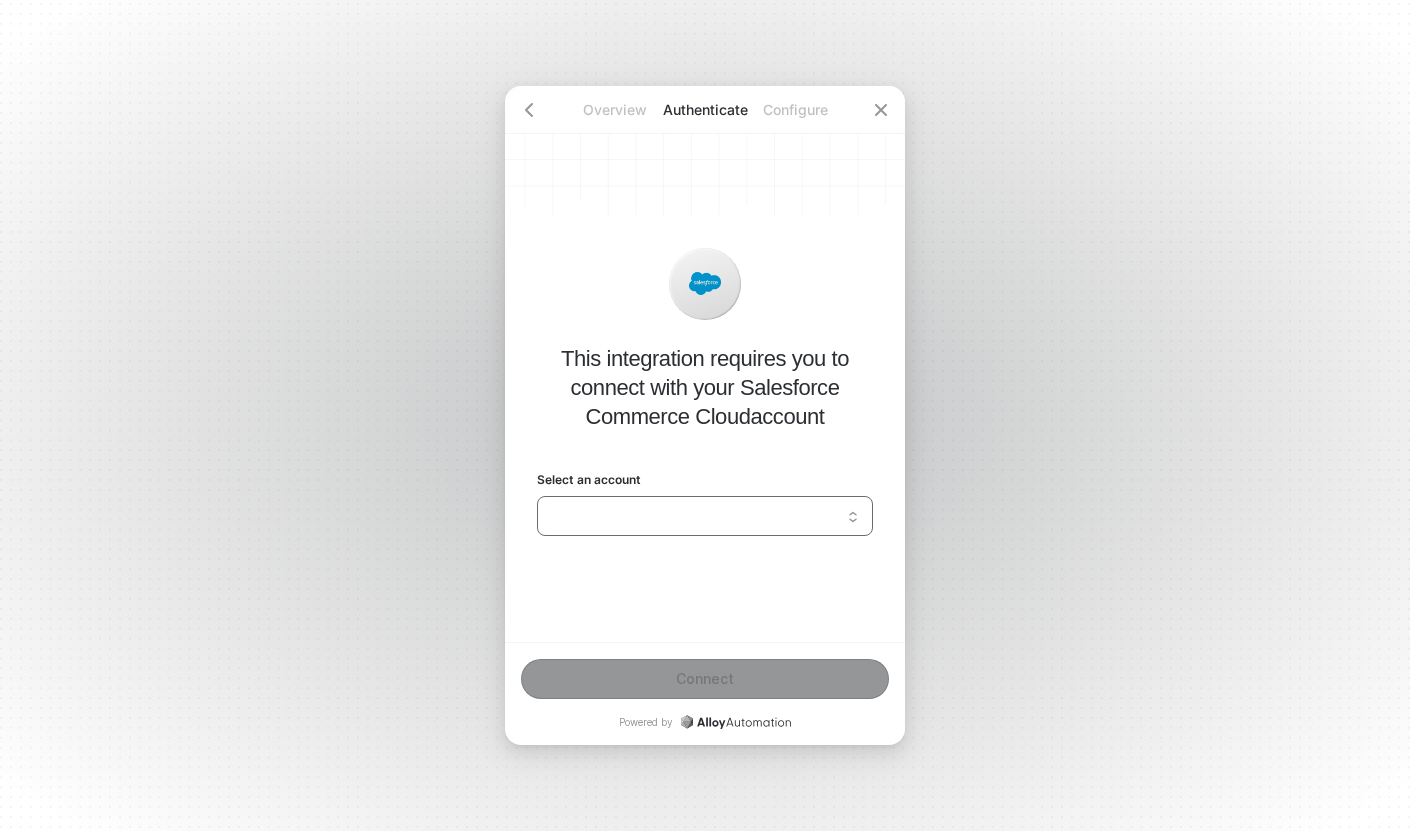 click on "Select an account" at bounding box center [705, 516] 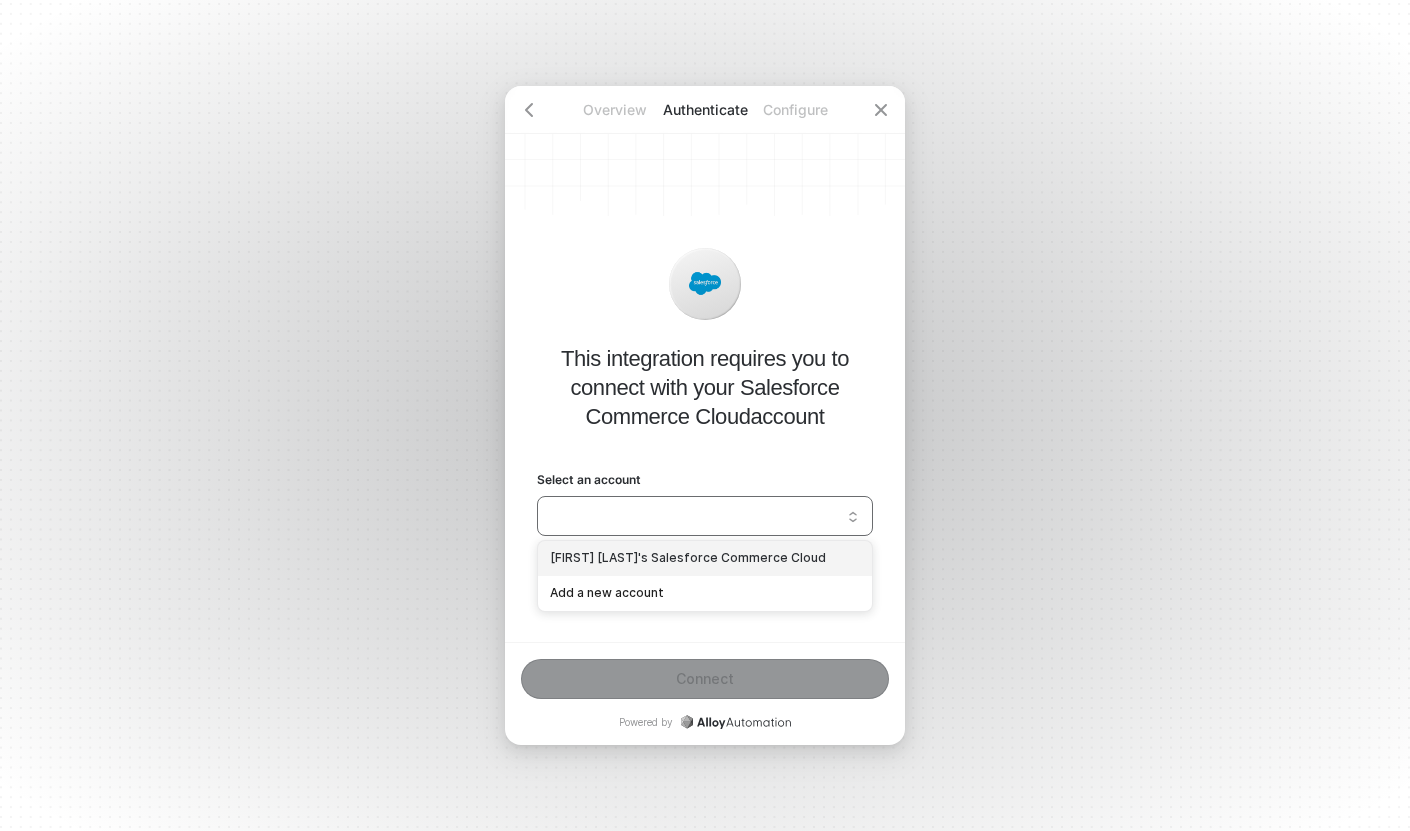 click on "[FIRST] [LAST]'s Salesforce Commerce Cloud" at bounding box center (705, 558) 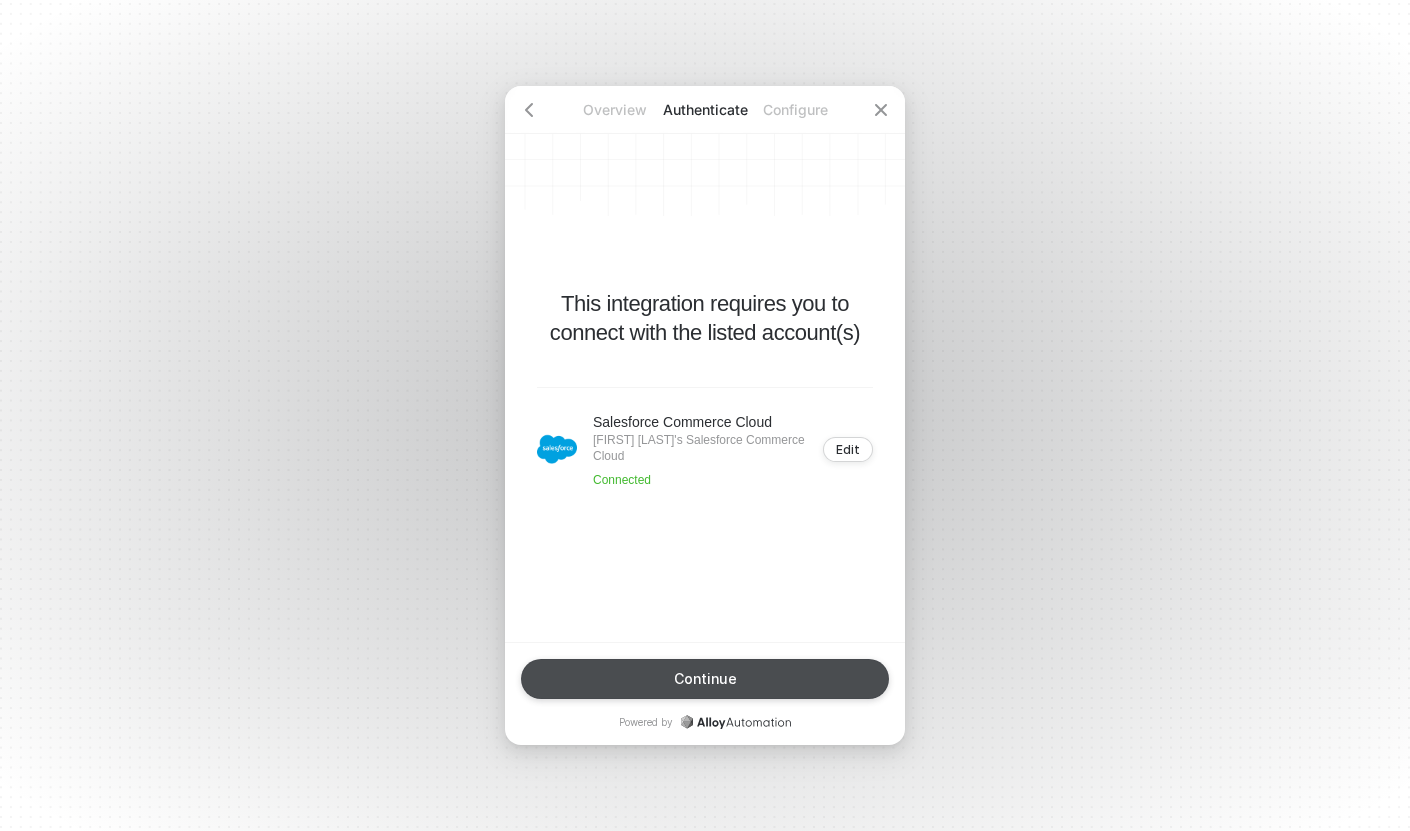 click on "Continue" at bounding box center [705, 679] 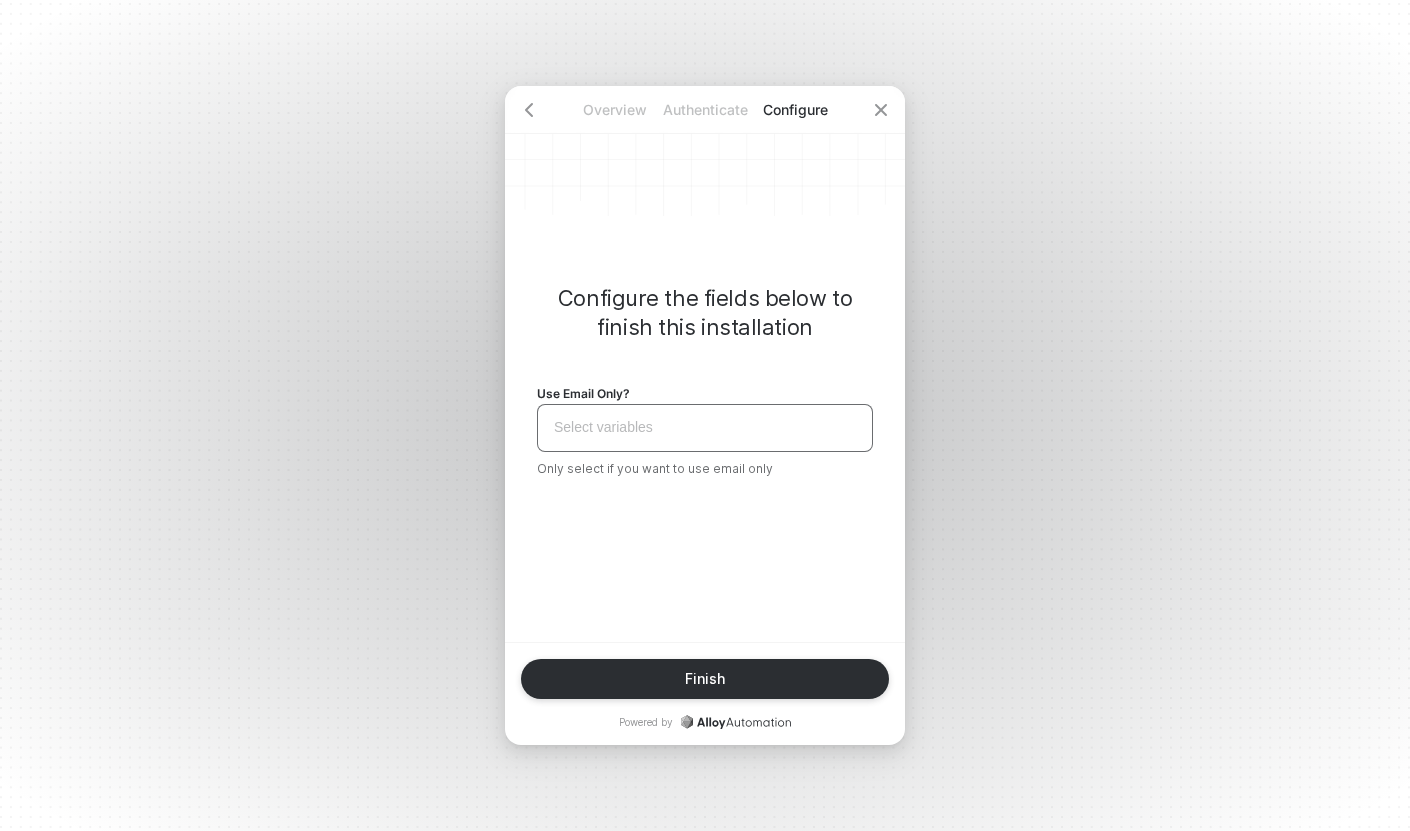 drag, startPoint x: 710, startPoint y: 453, endPoint x: 706, endPoint y: 416, distance: 37.215588 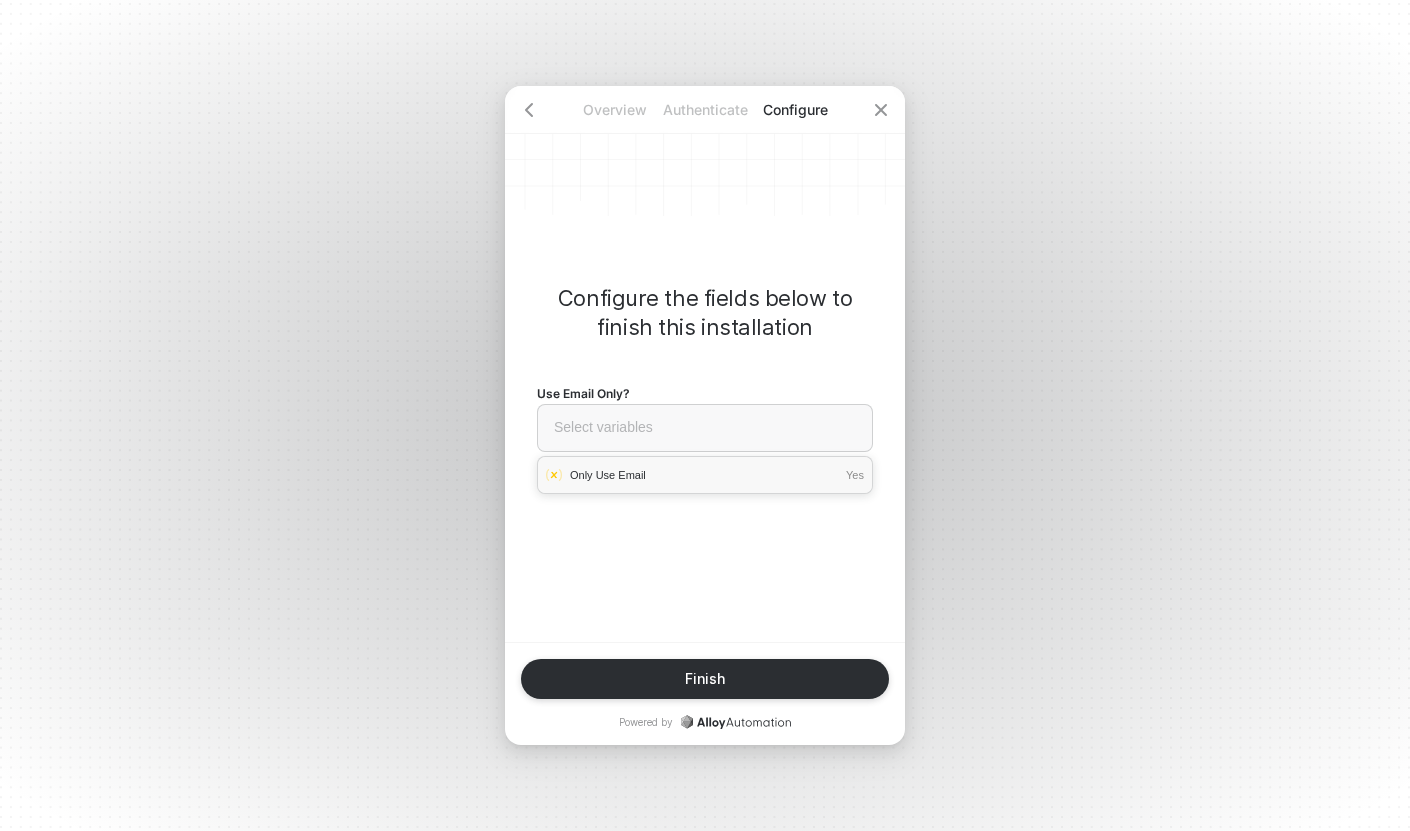 click on "Only Use Email Yes" at bounding box center [705, 475] 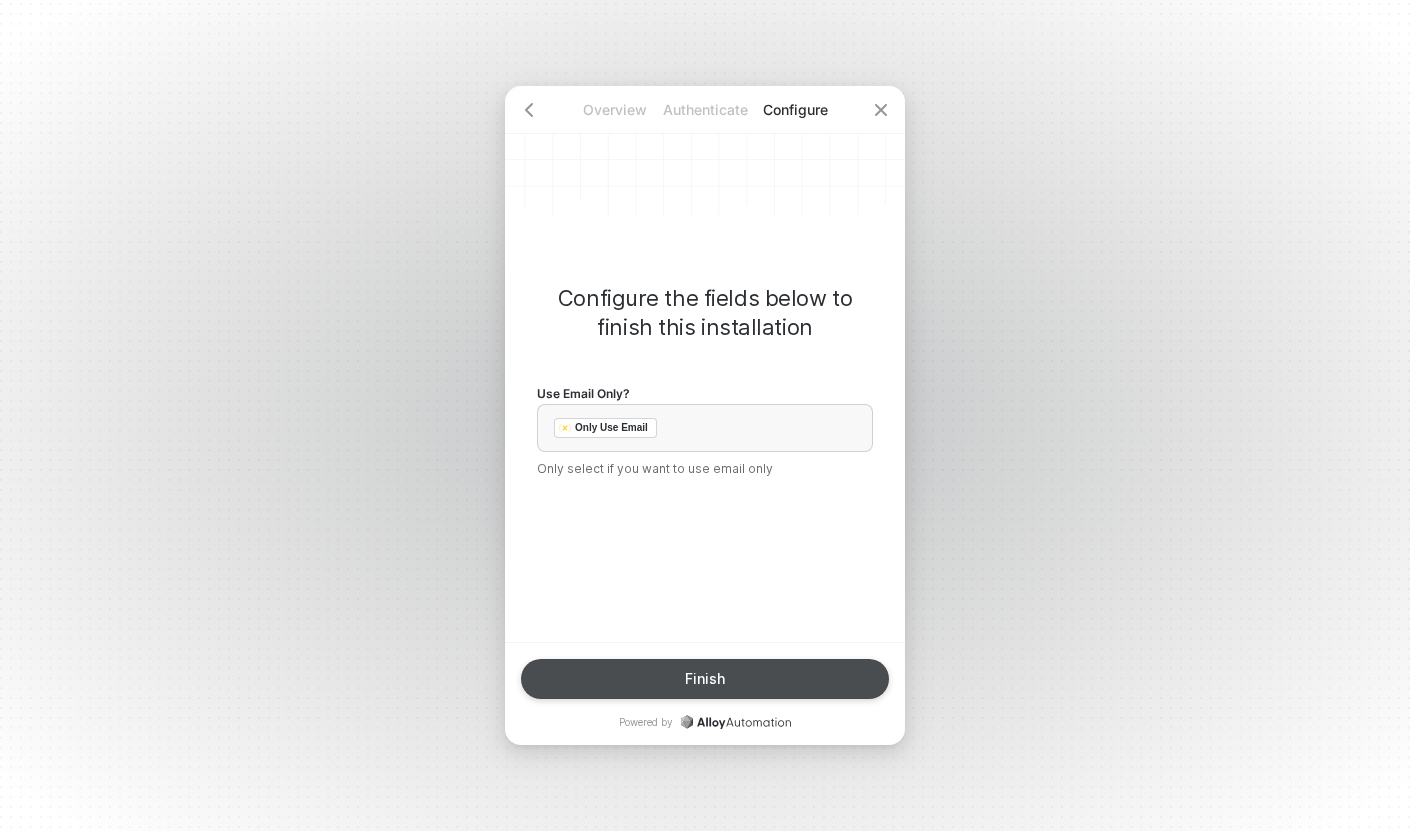 click on "Finish" at bounding box center (705, 679) 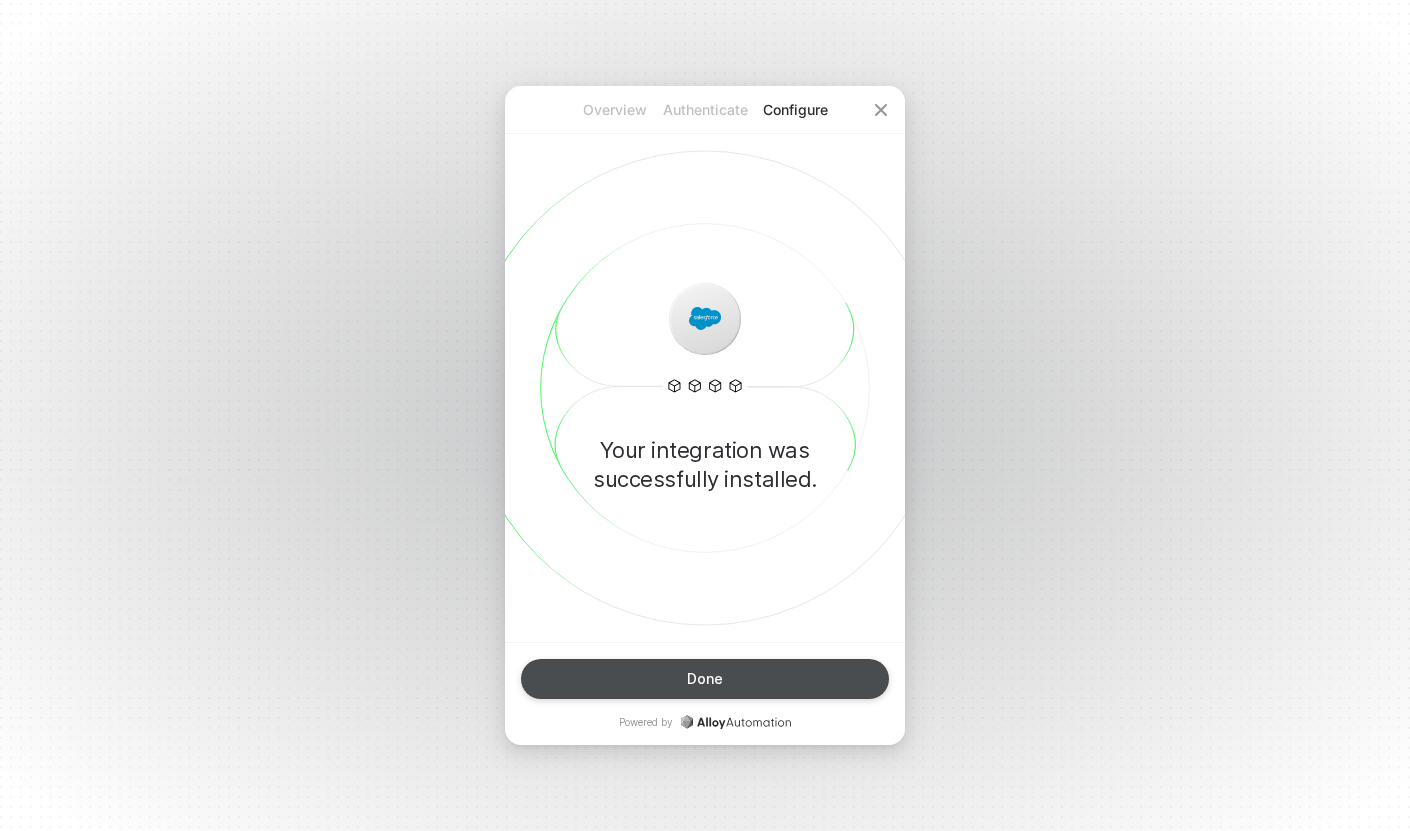 click on "Done" at bounding box center (705, 679) 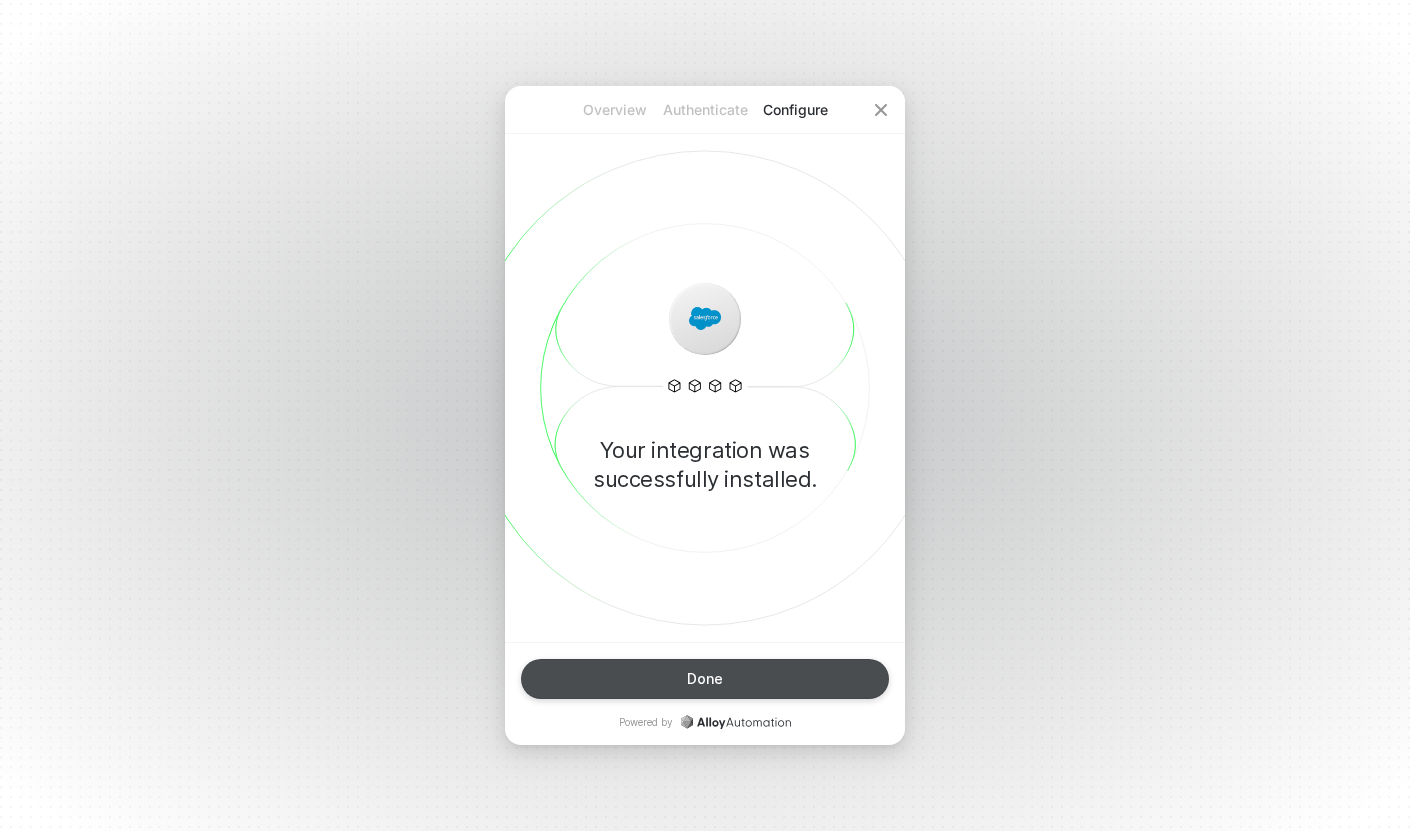 type 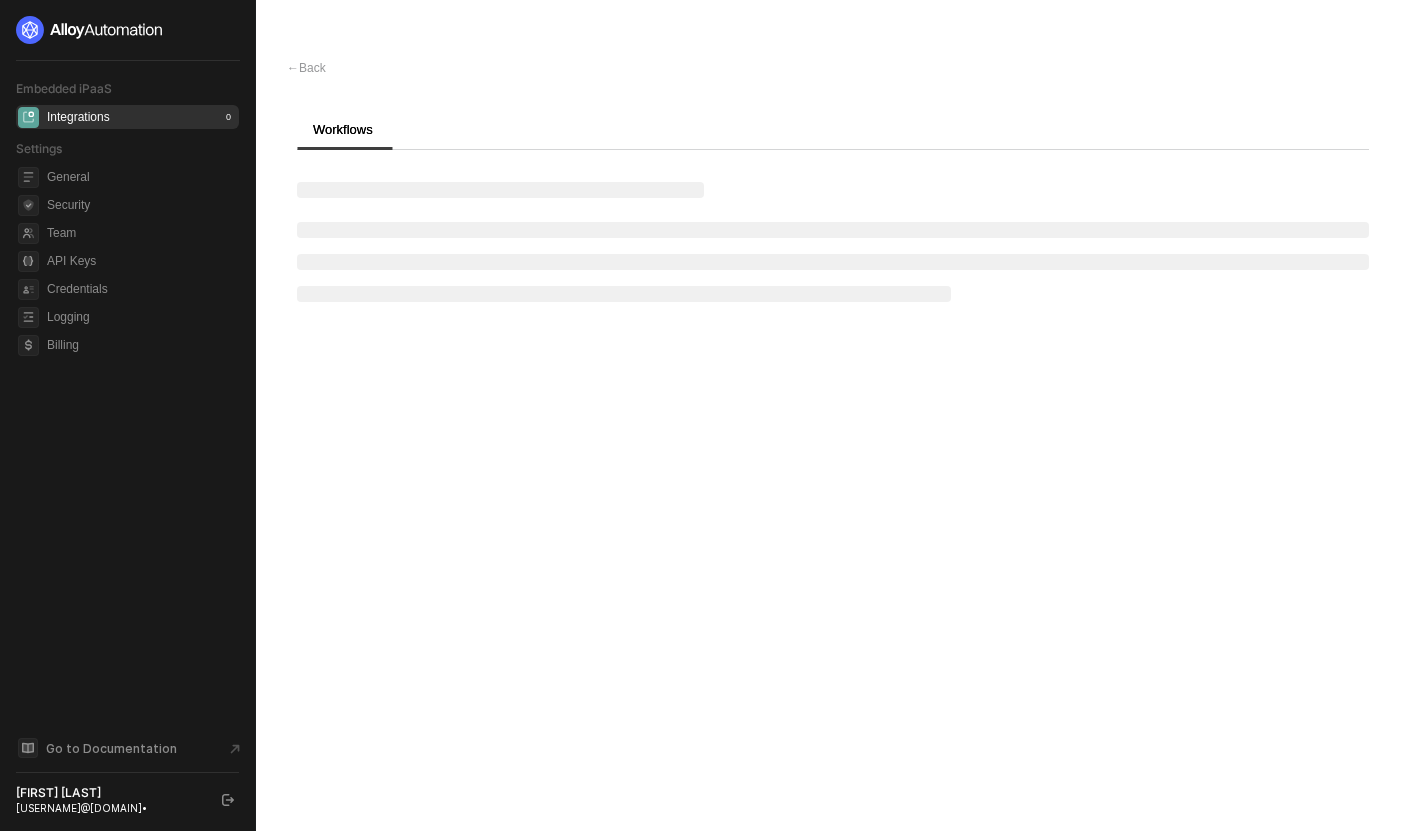 scroll, scrollTop: 0, scrollLeft: 0, axis: both 